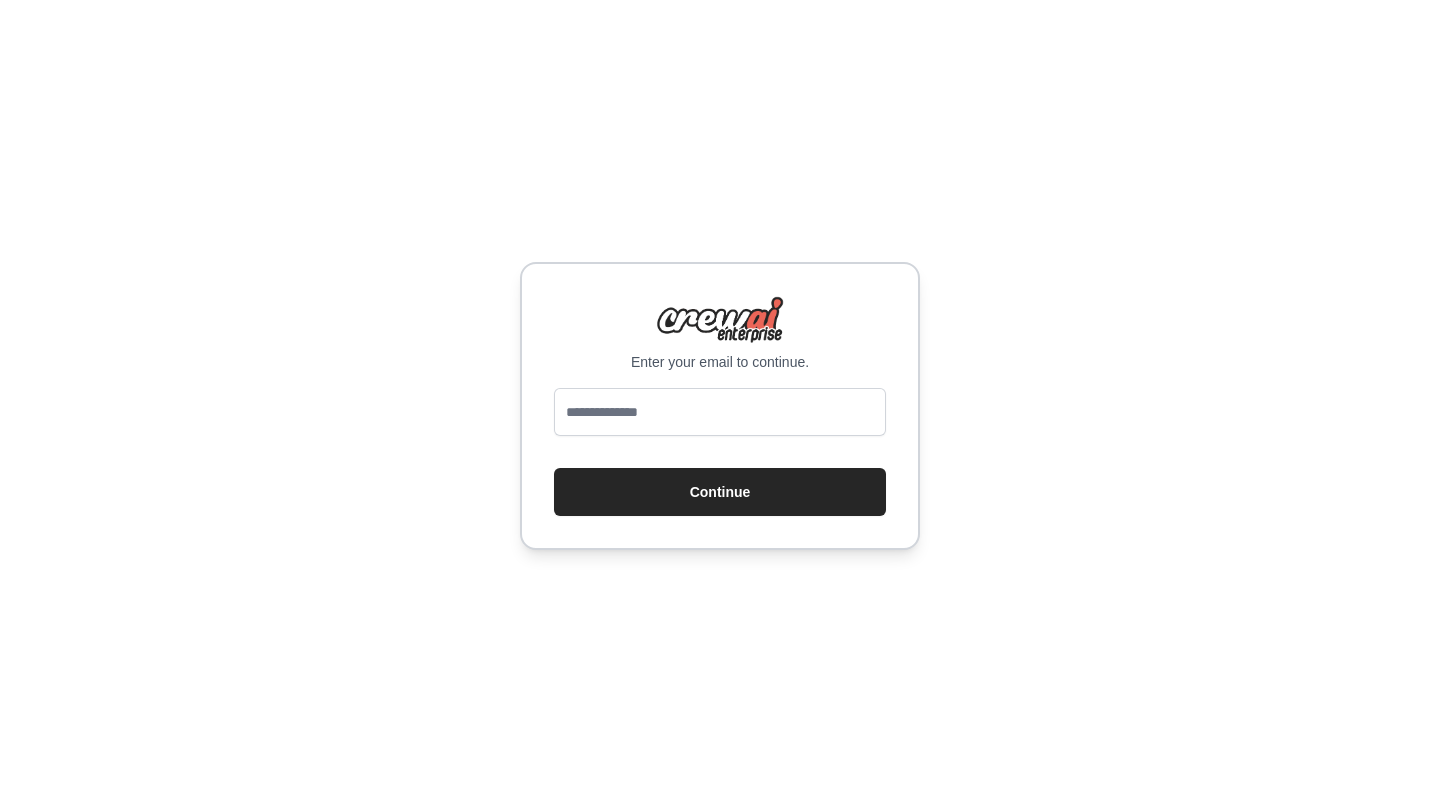 scroll, scrollTop: 0, scrollLeft: 0, axis: both 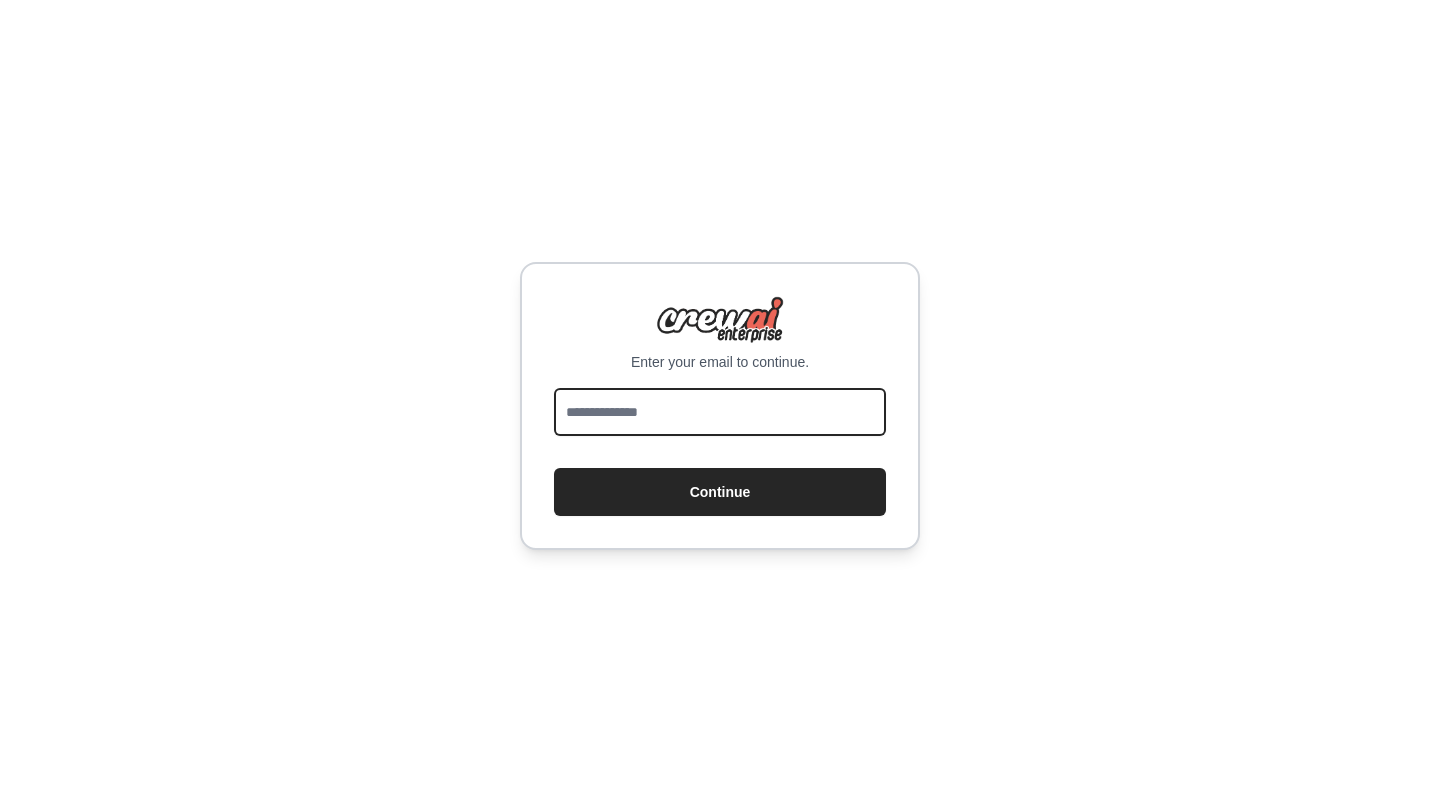 click at bounding box center (720, 412) 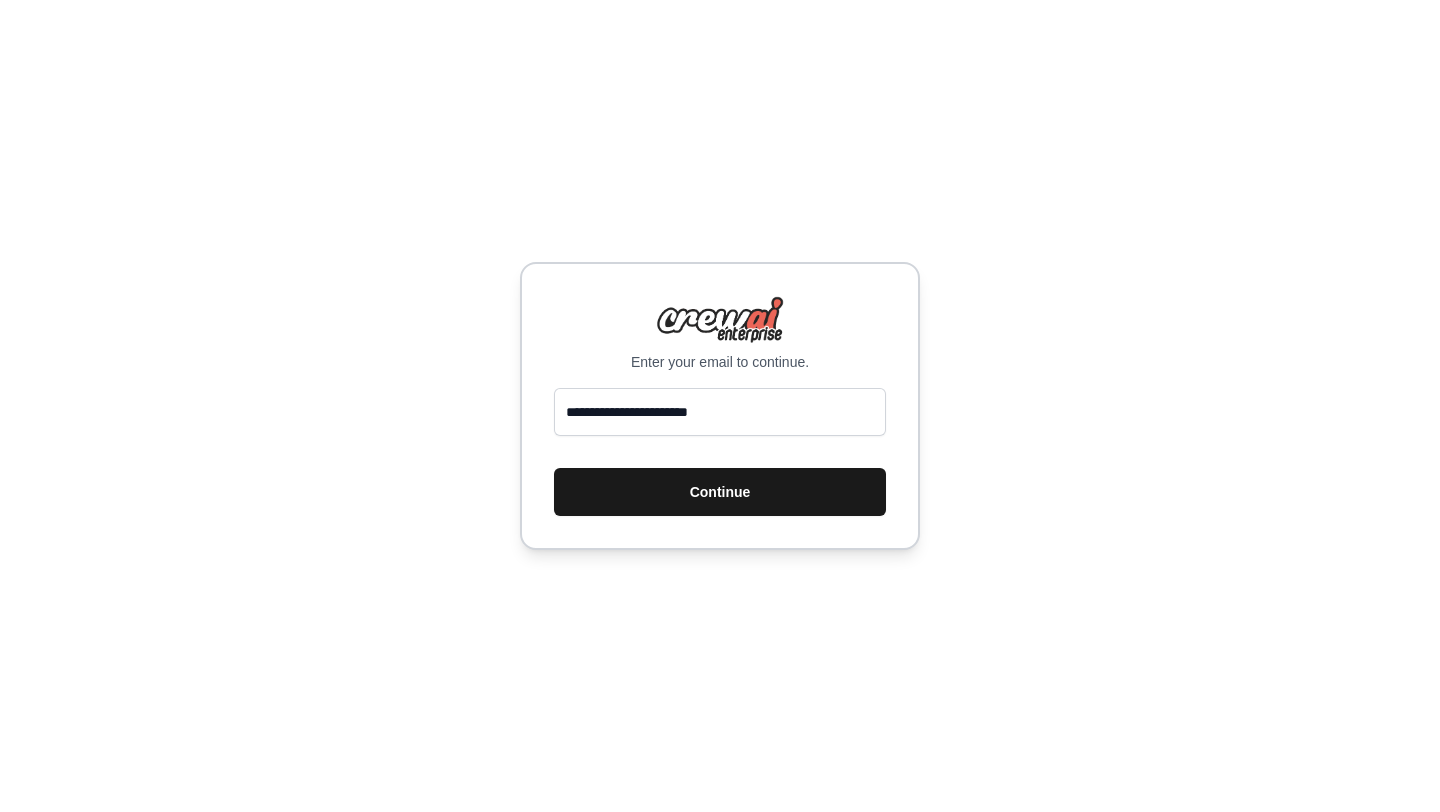 click on "Continue" at bounding box center [720, 492] 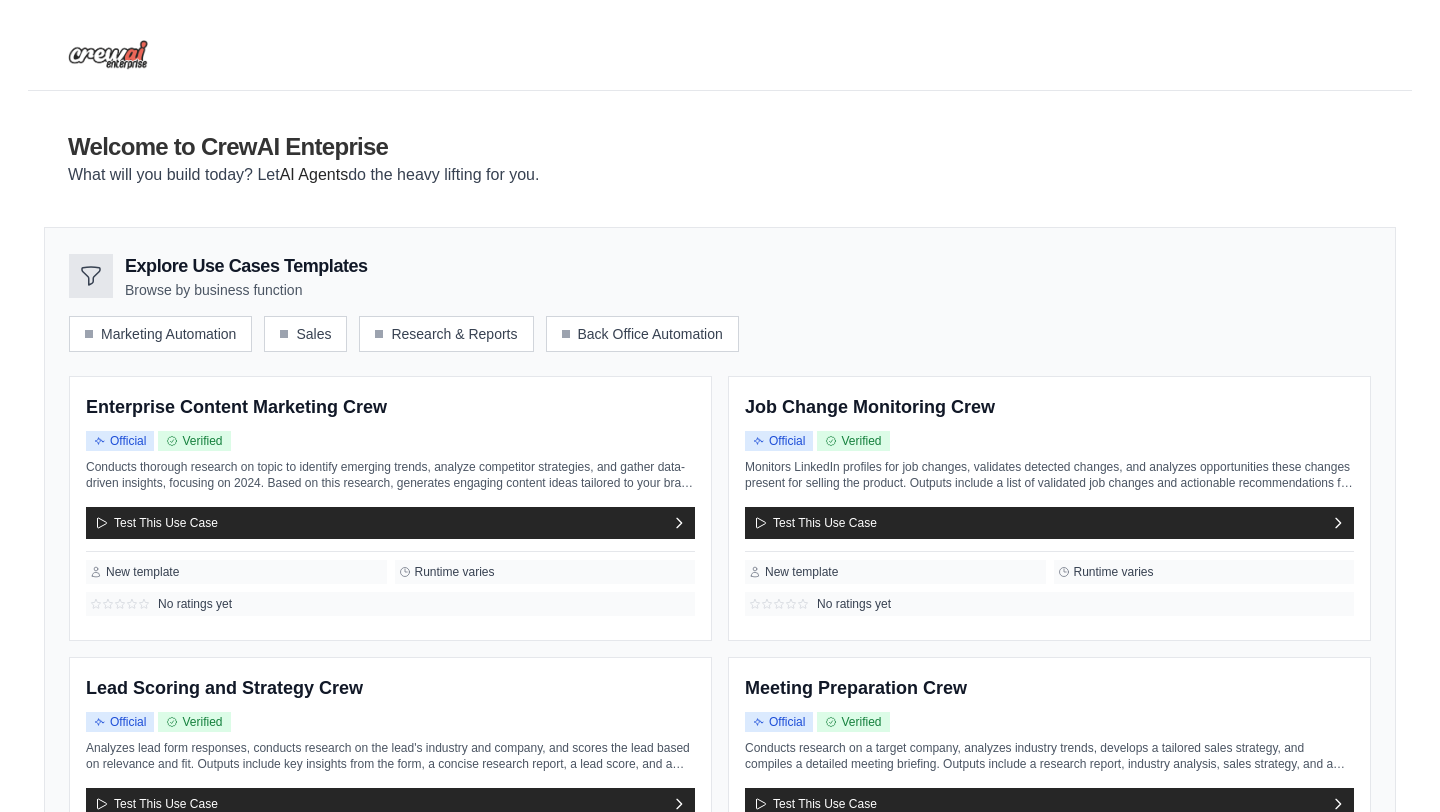 scroll, scrollTop: 0, scrollLeft: 0, axis: both 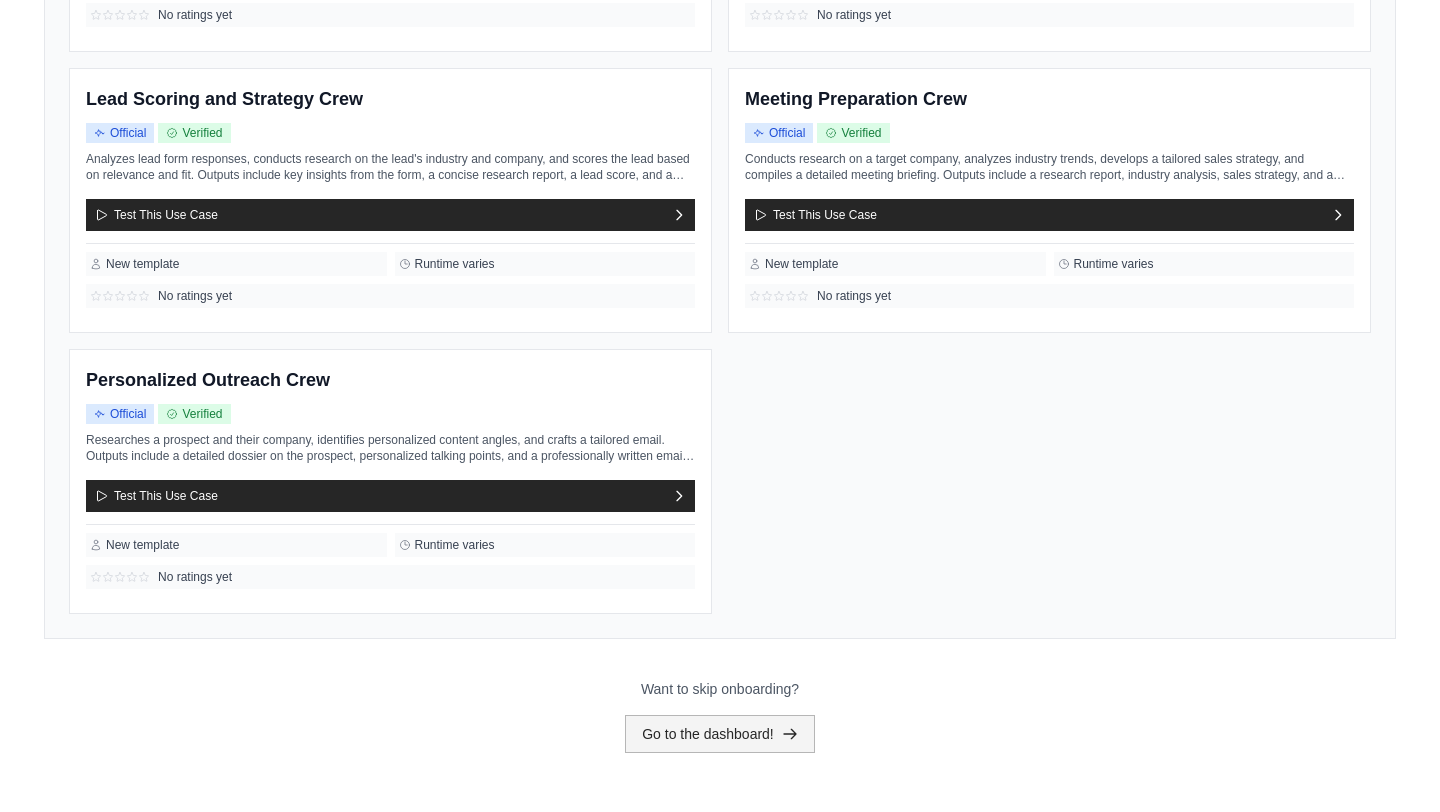 click on "Go to the dashboard!" at bounding box center (720, 734) 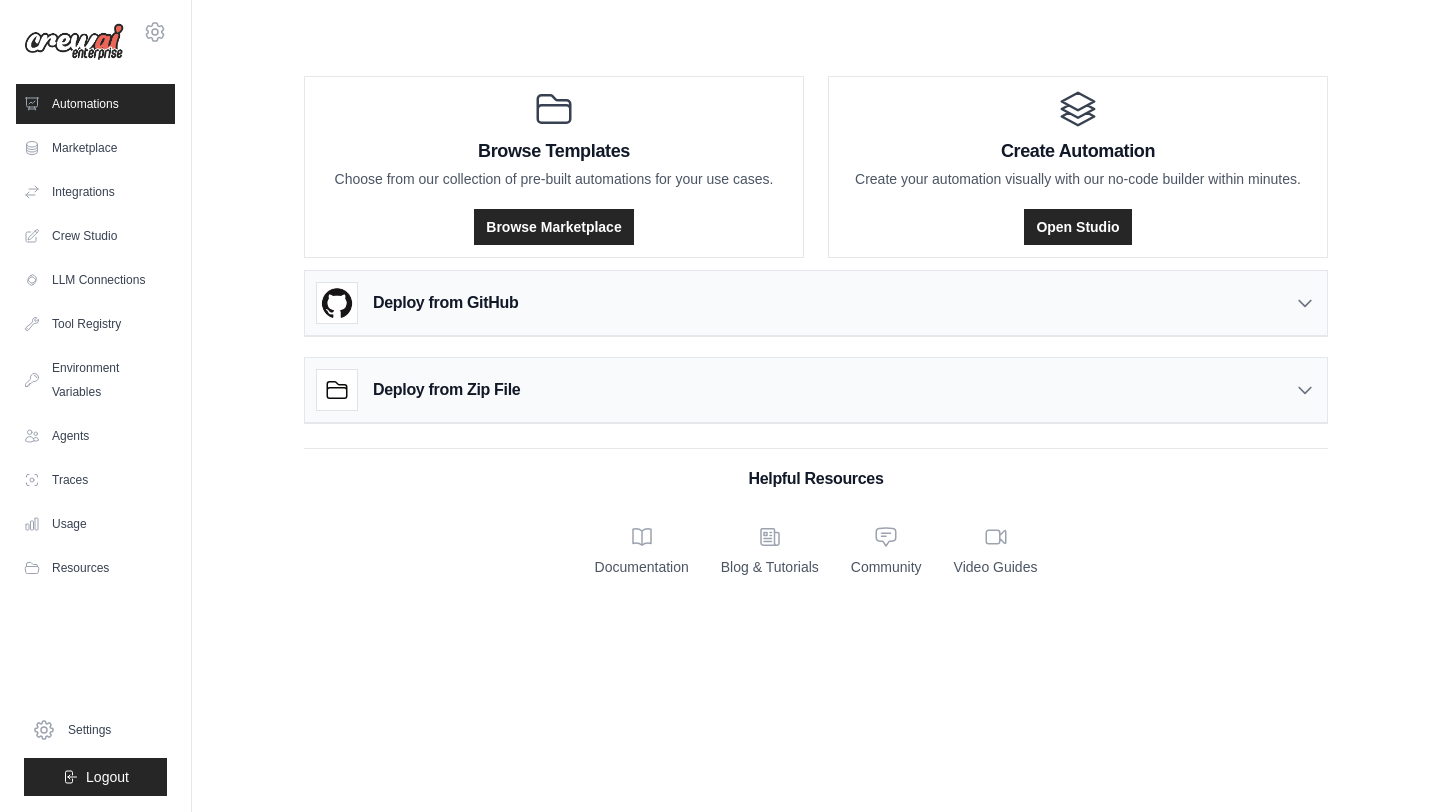 scroll, scrollTop: 0, scrollLeft: 0, axis: both 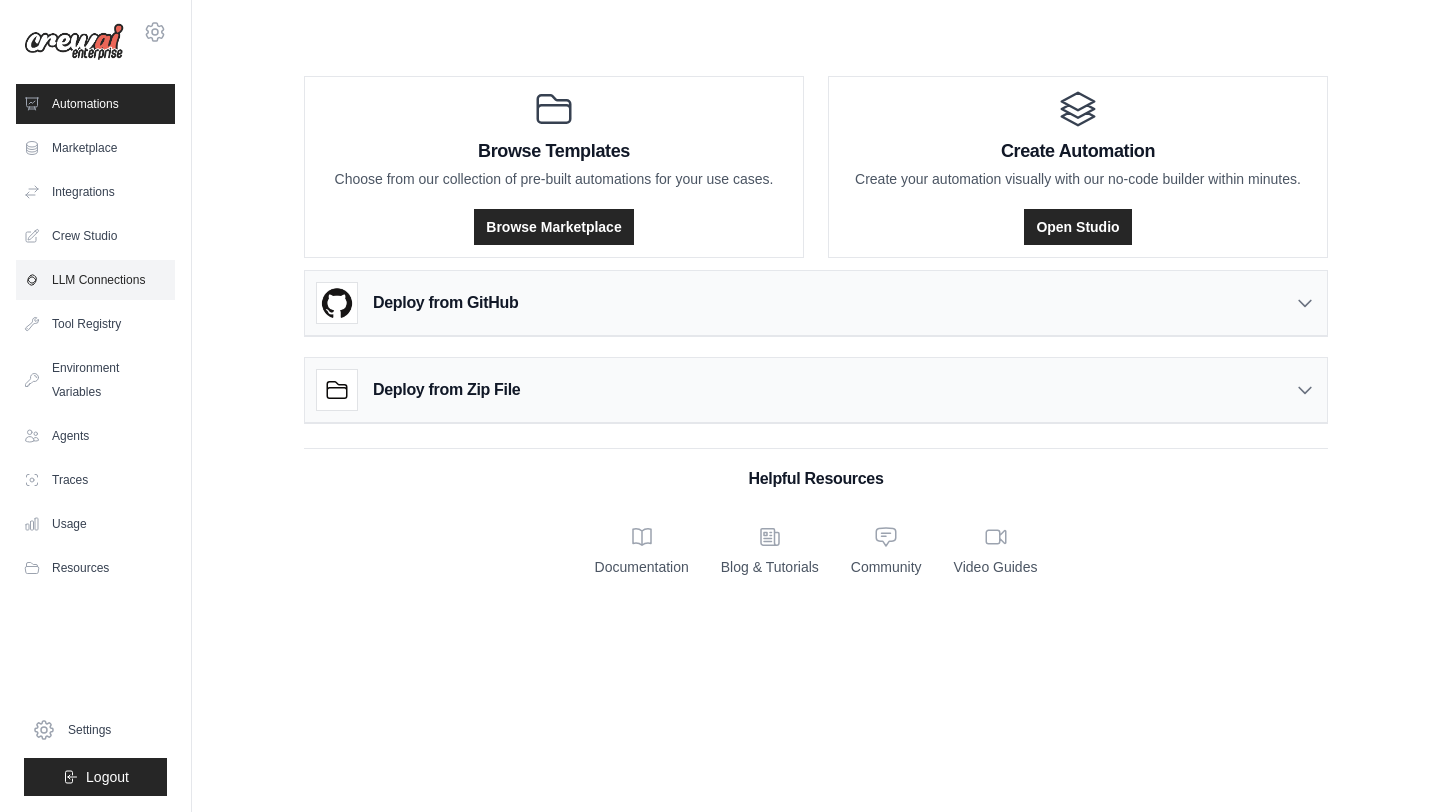 click on "LLM Connections" at bounding box center (95, 280) 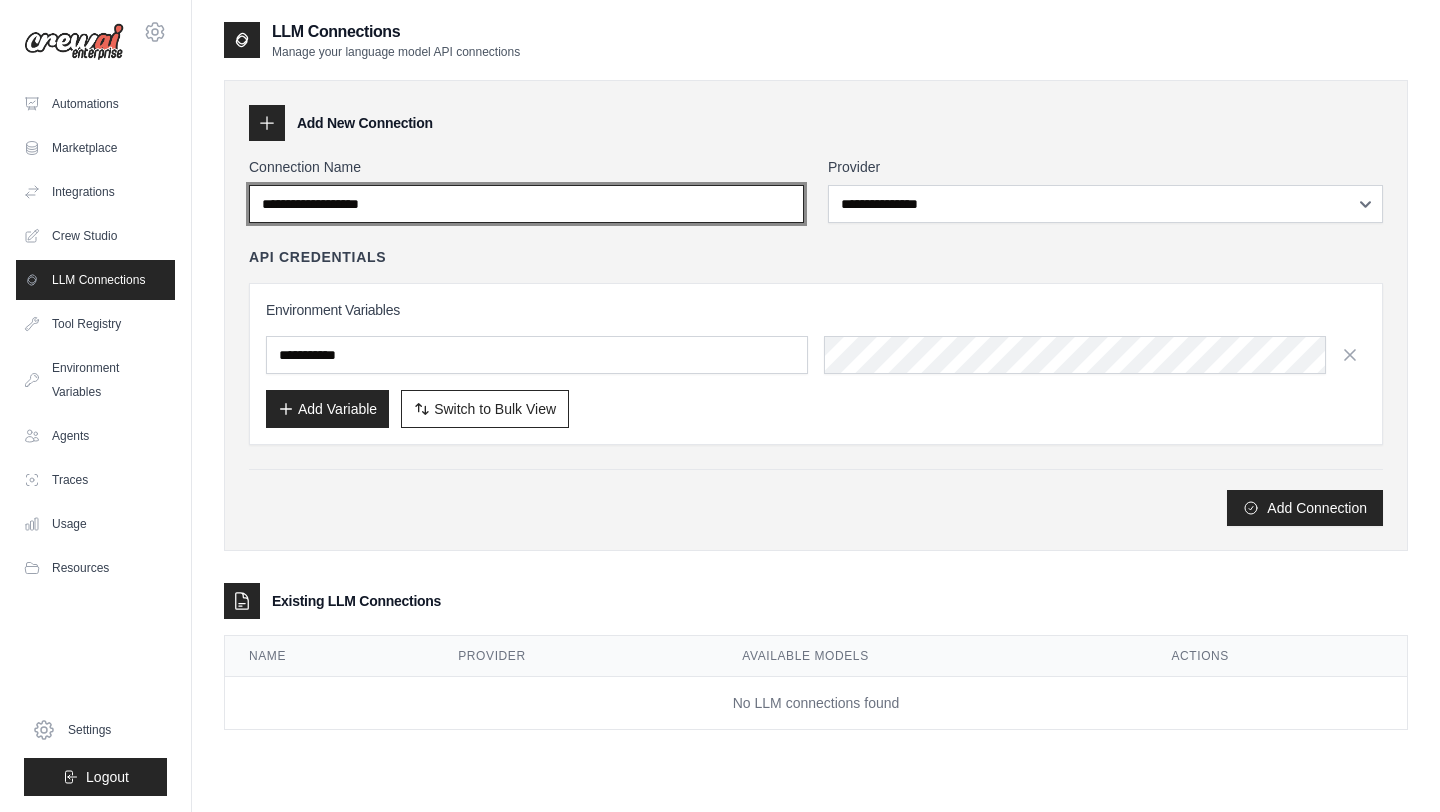 click on "Connection Name" at bounding box center [526, 204] 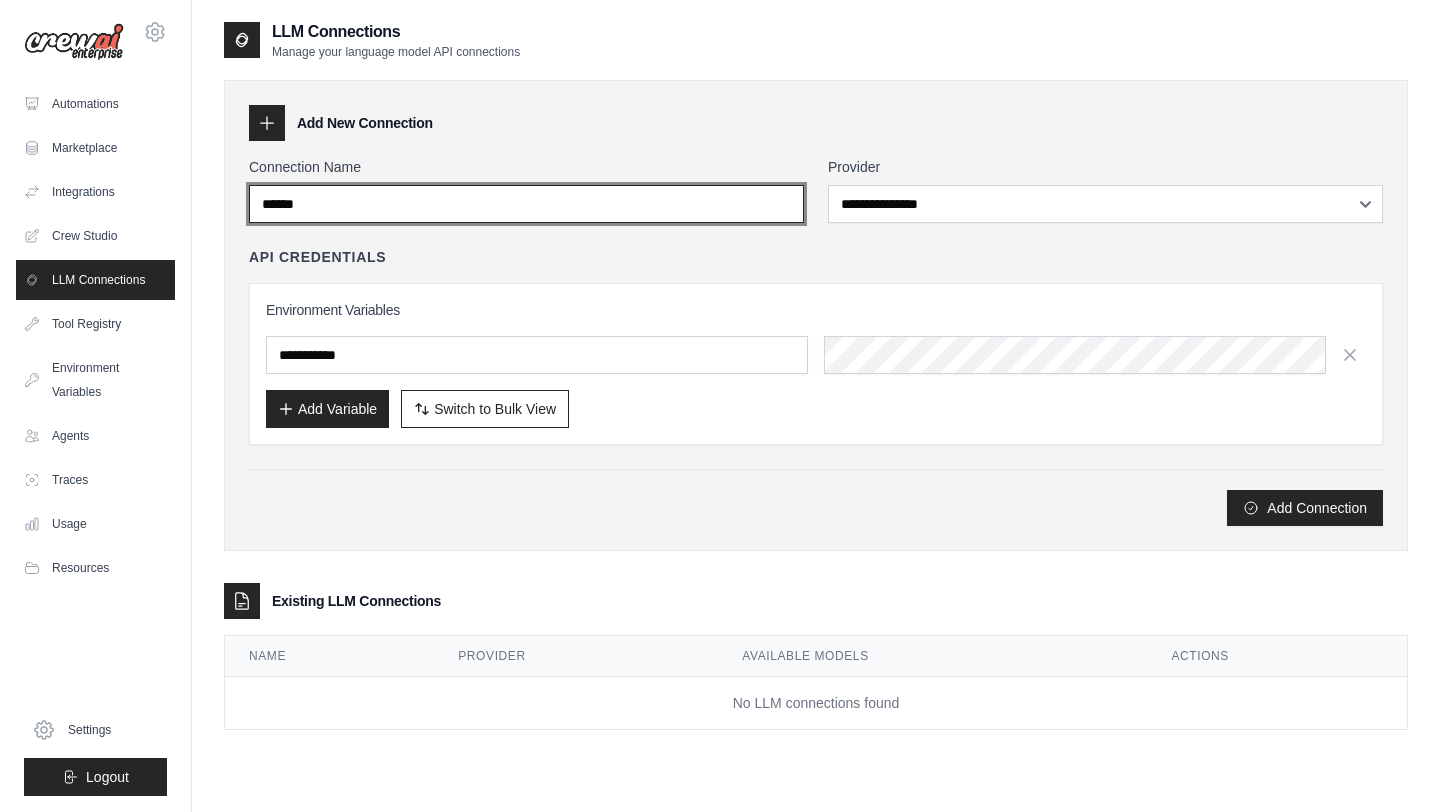 type on "******" 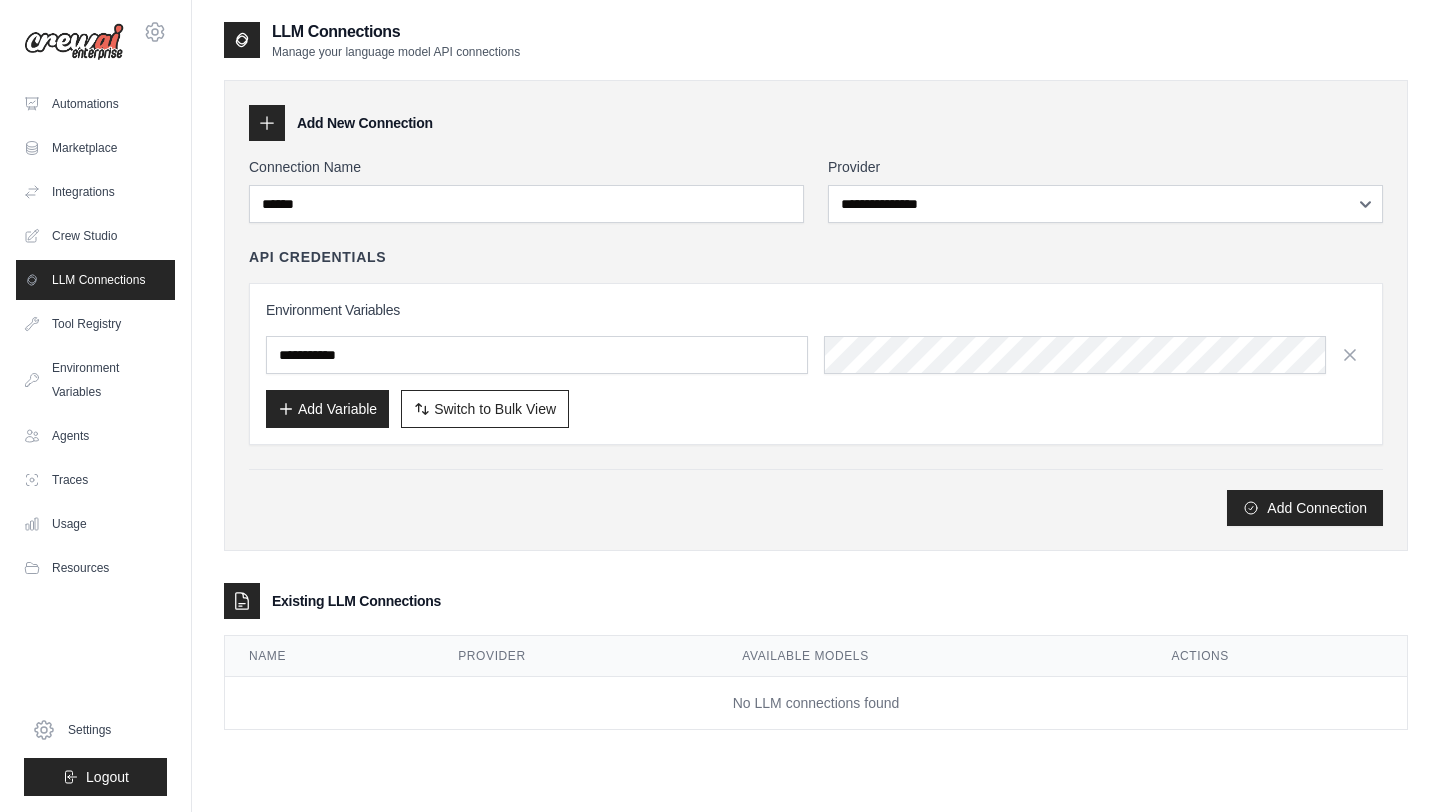 click on "**********" at bounding box center (816, 341) 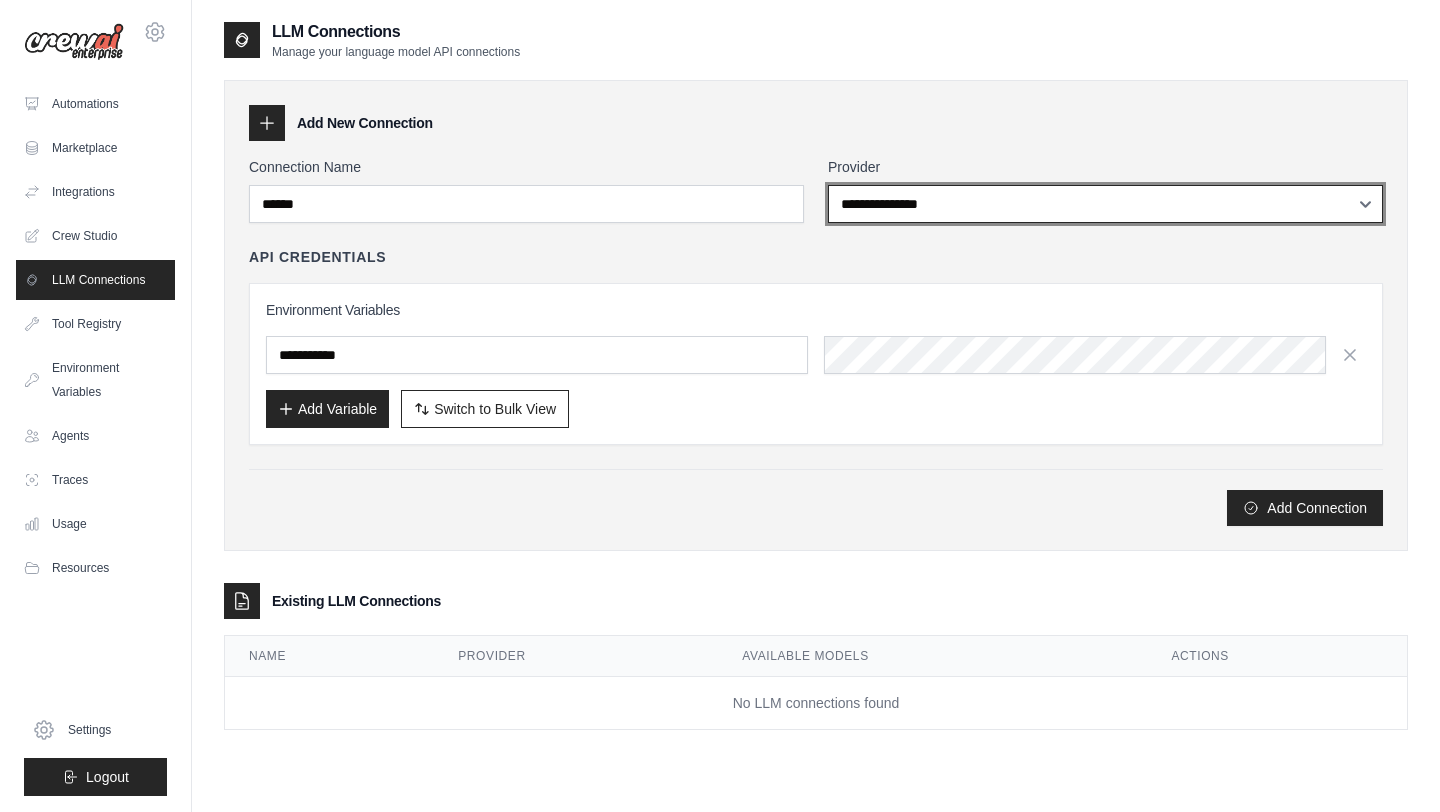 click on "**********" at bounding box center (1105, 204) 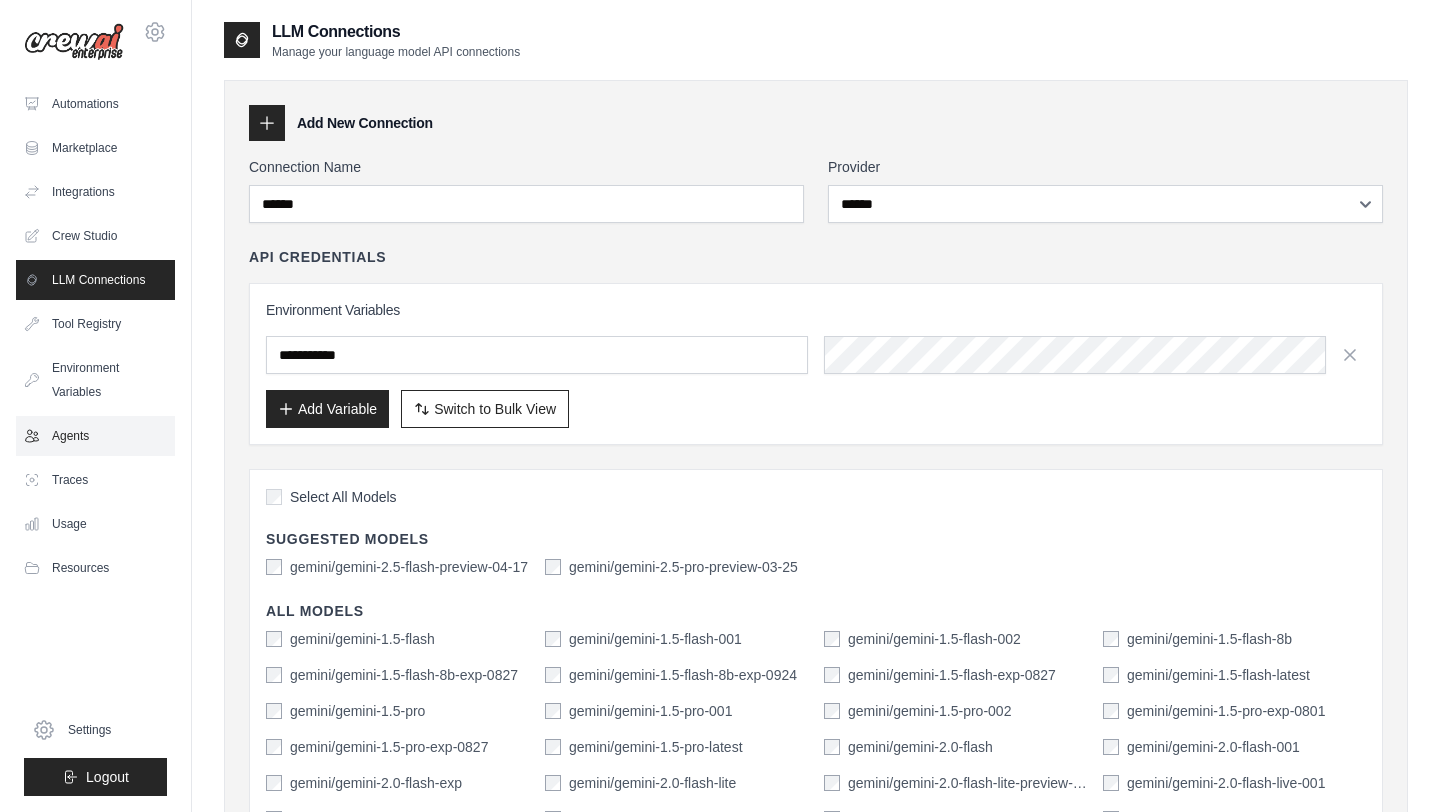 click on "Agents" at bounding box center (95, 436) 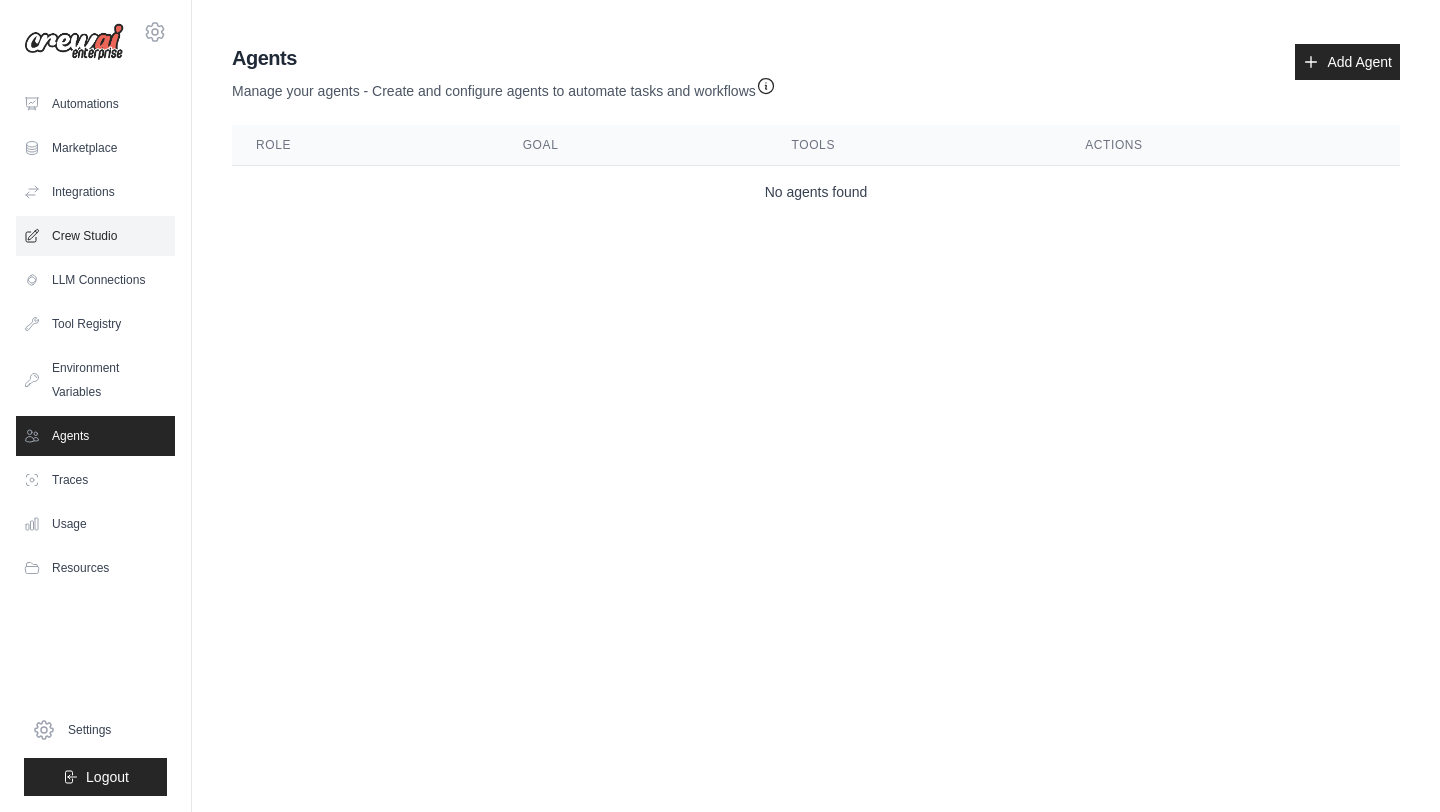 click on "Crew Studio" at bounding box center [95, 236] 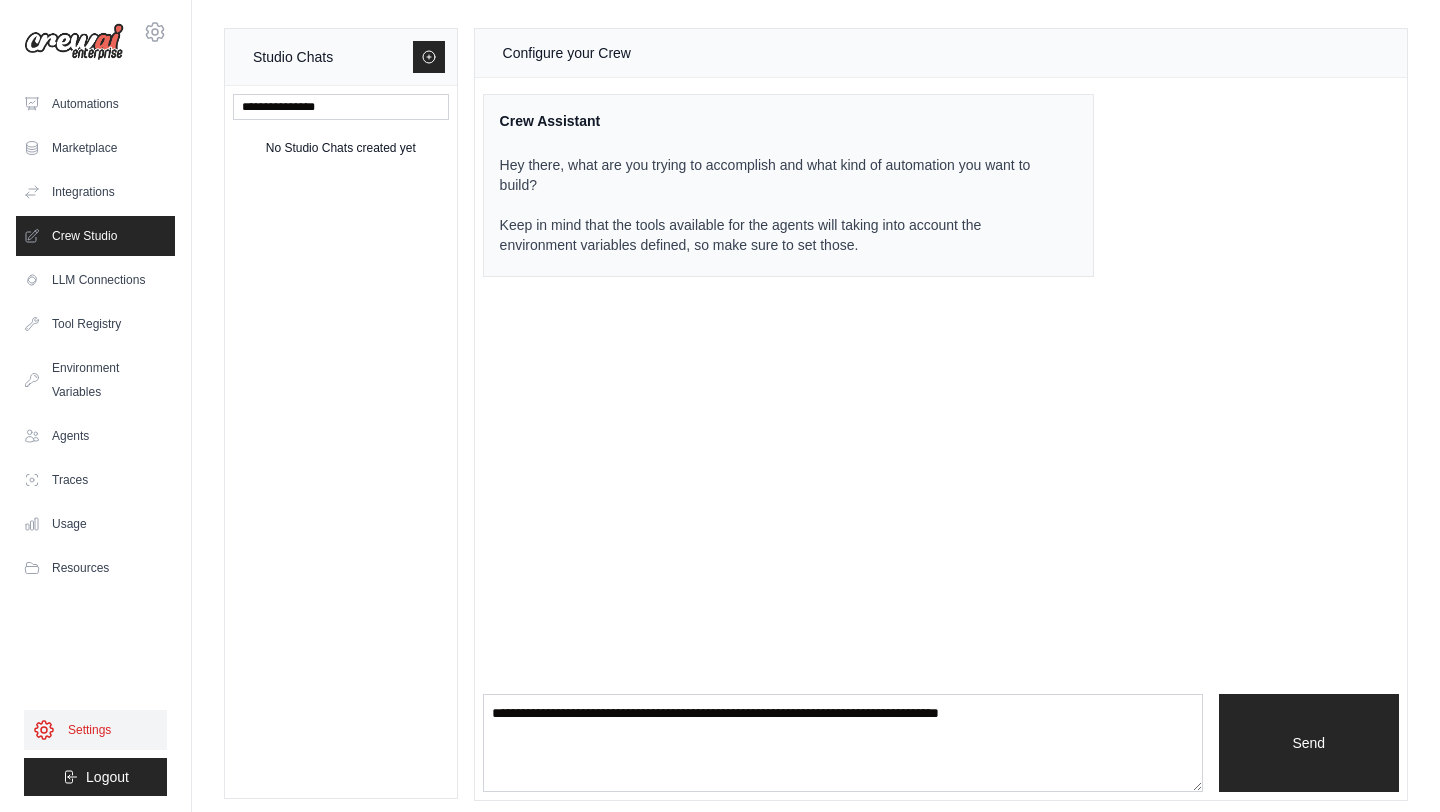 click on "Settings" at bounding box center (95, 730) 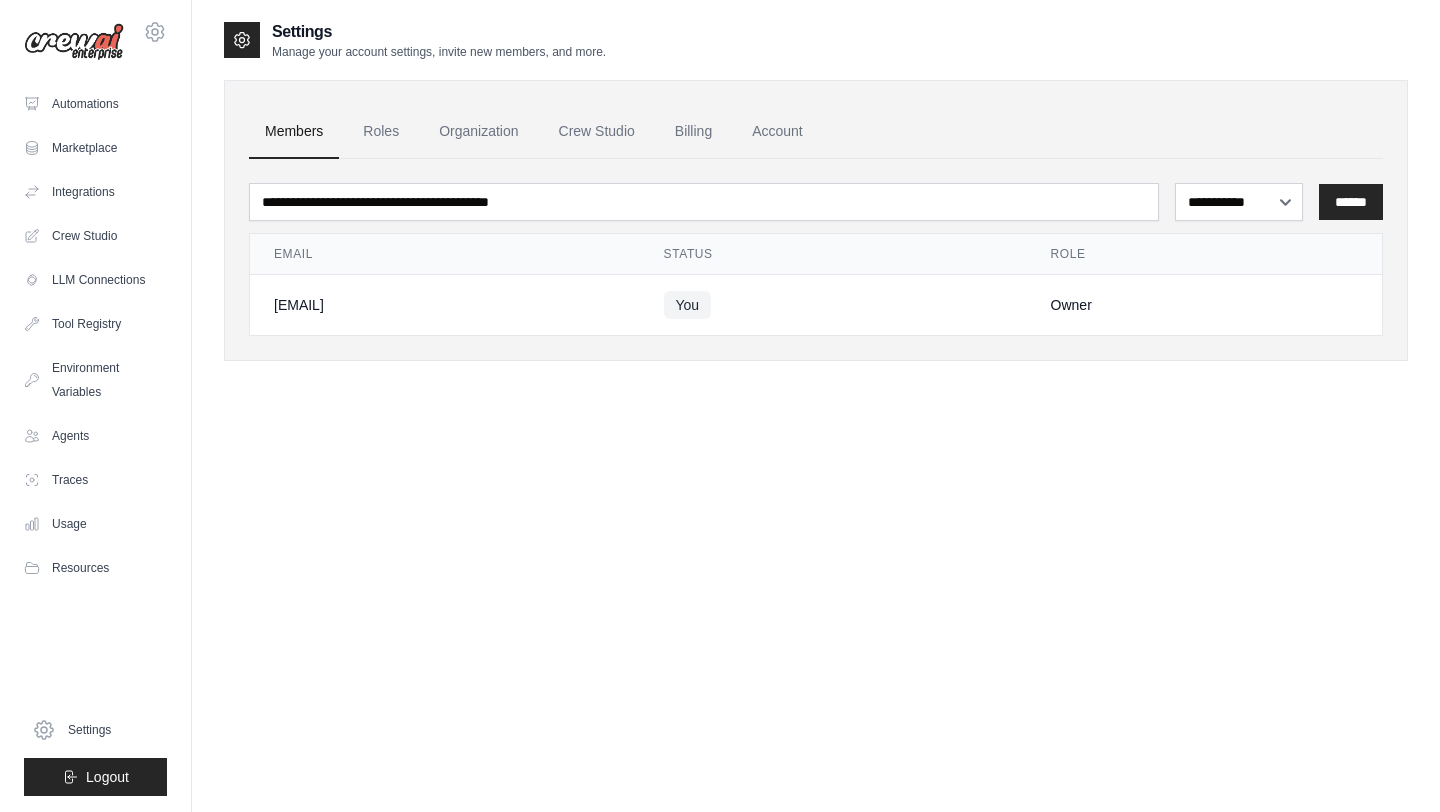 click 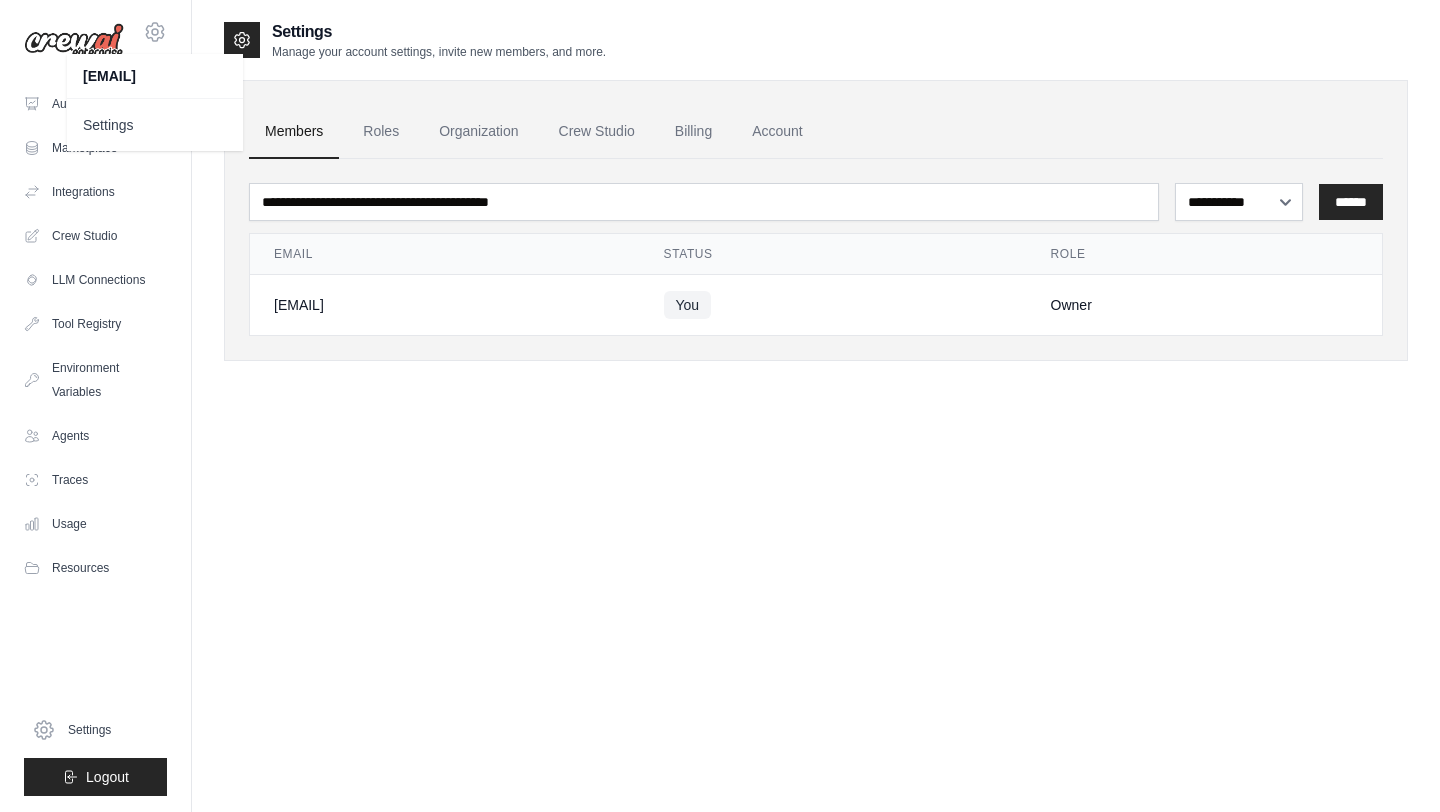 click on "**********" at bounding box center [816, 426] 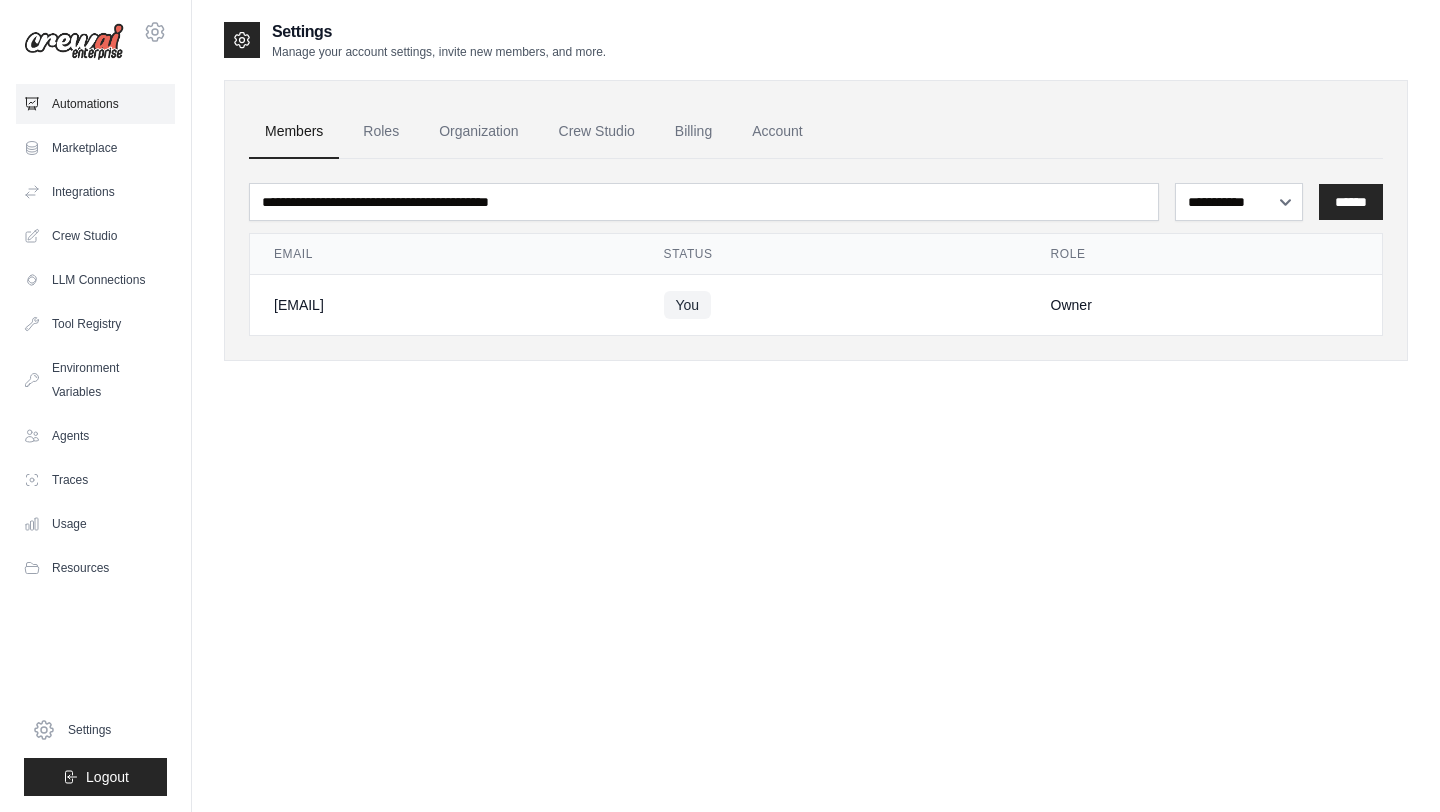 click on "Automations" at bounding box center (95, 104) 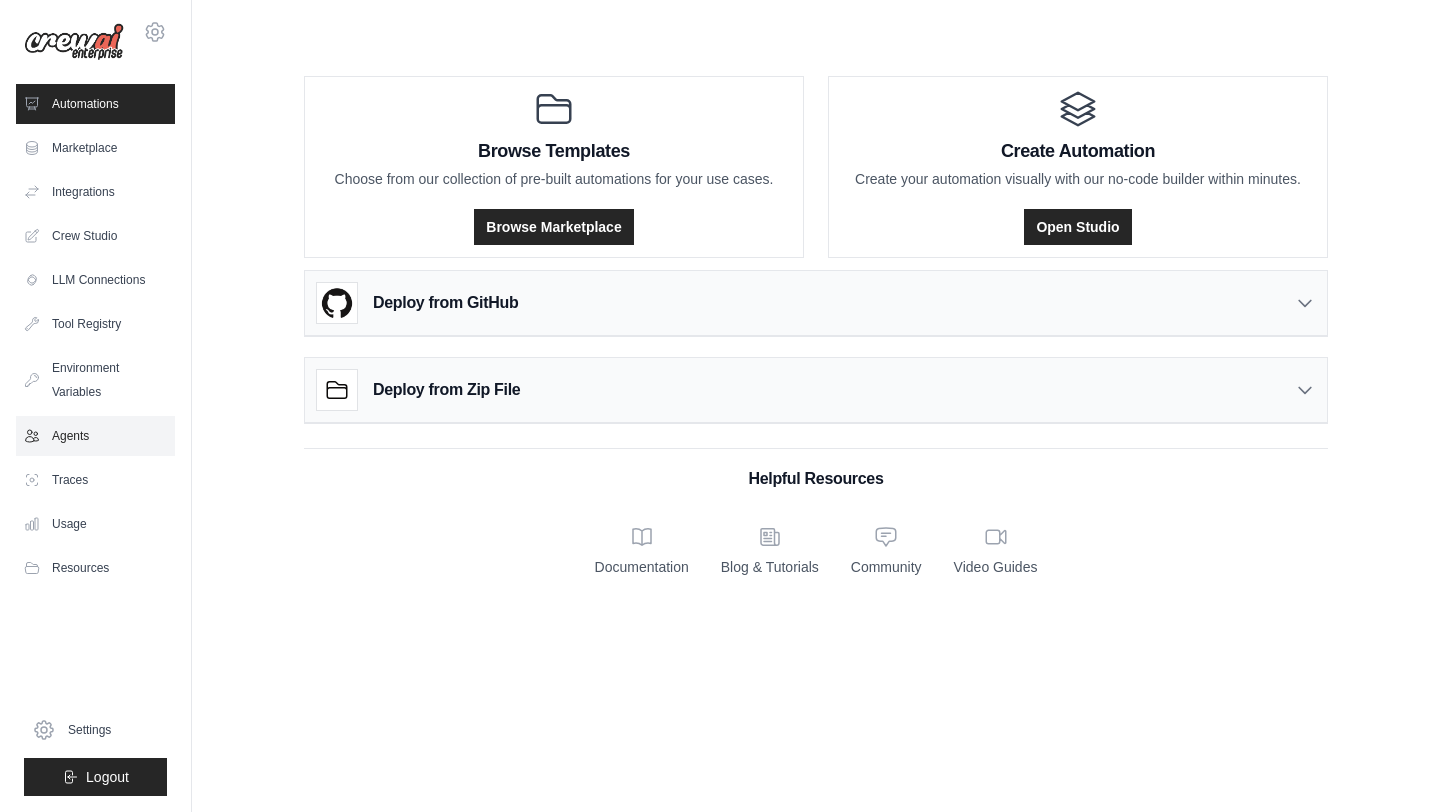 click on "Agents" at bounding box center [95, 436] 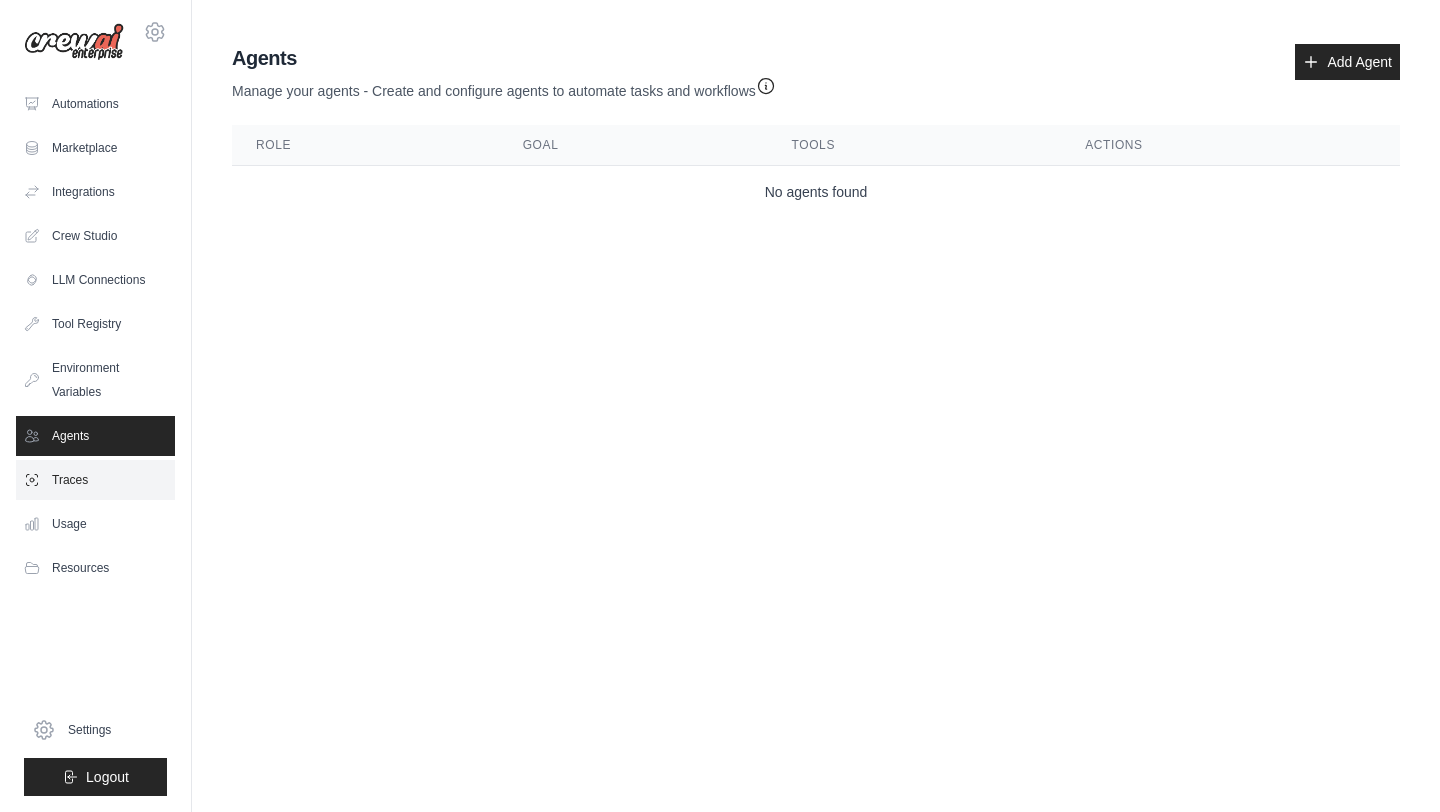 click on "Traces" at bounding box center (95, 480) 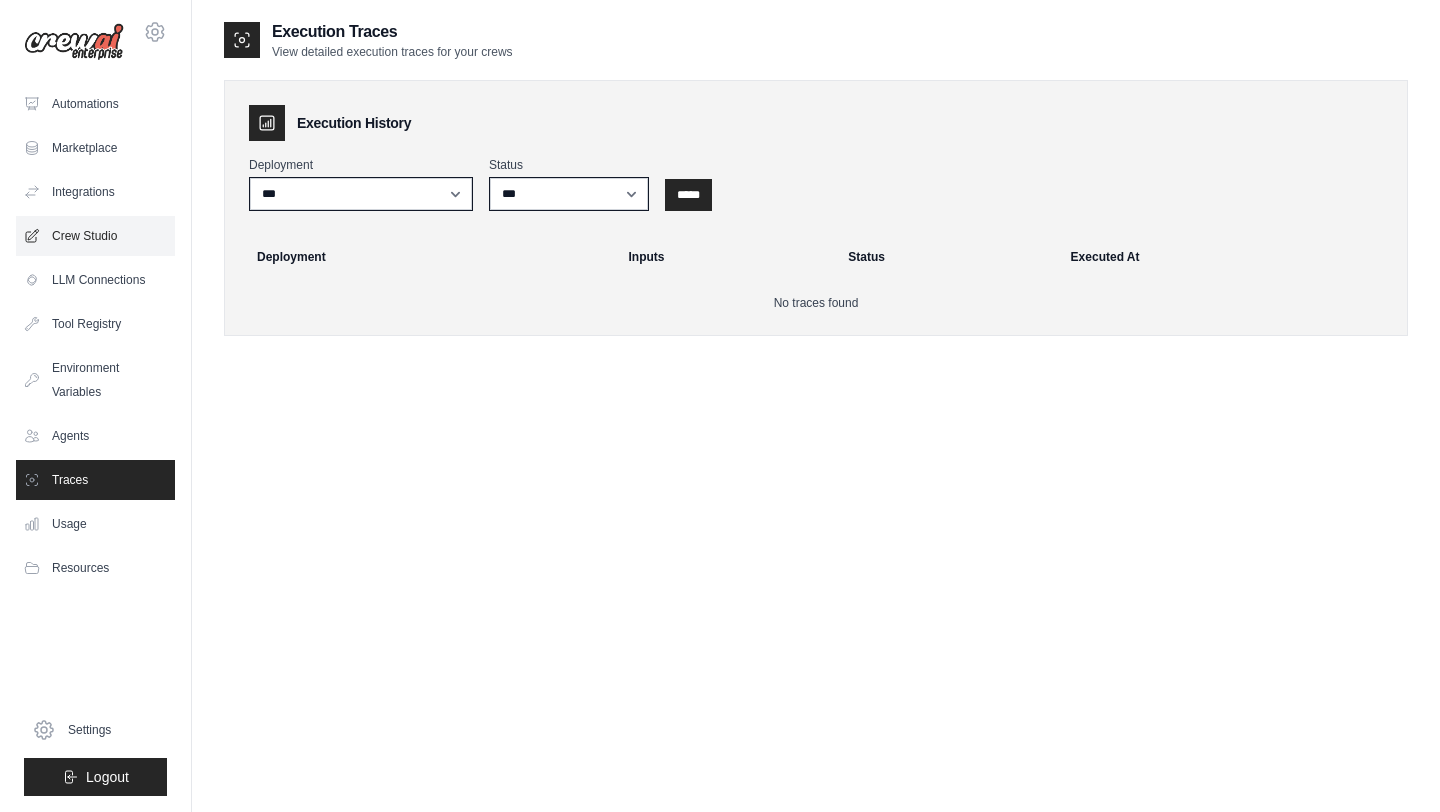 click on "Crew Studio" at bounding box center (95, 236) 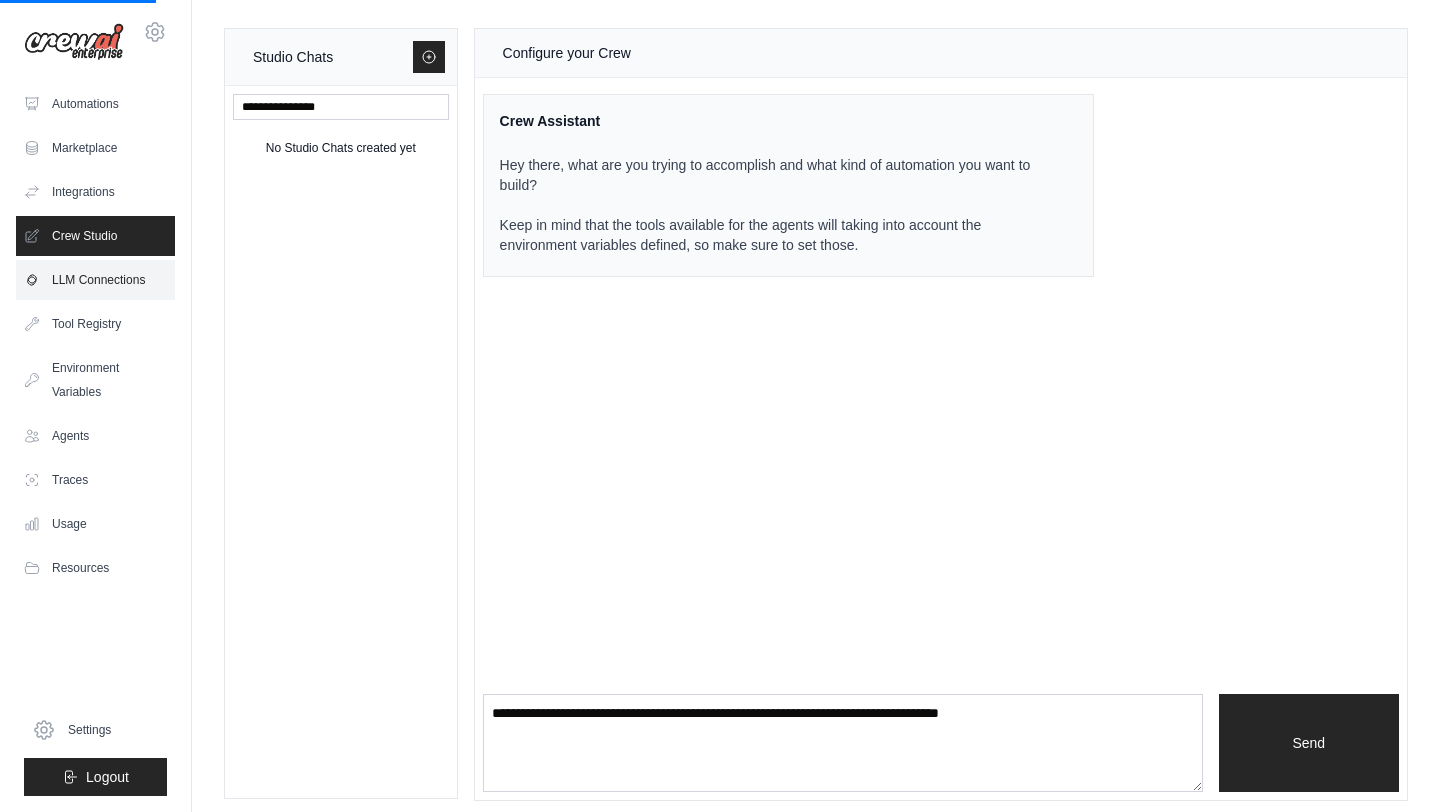 click on "LLM Connections" at bounding box center [95, 280] 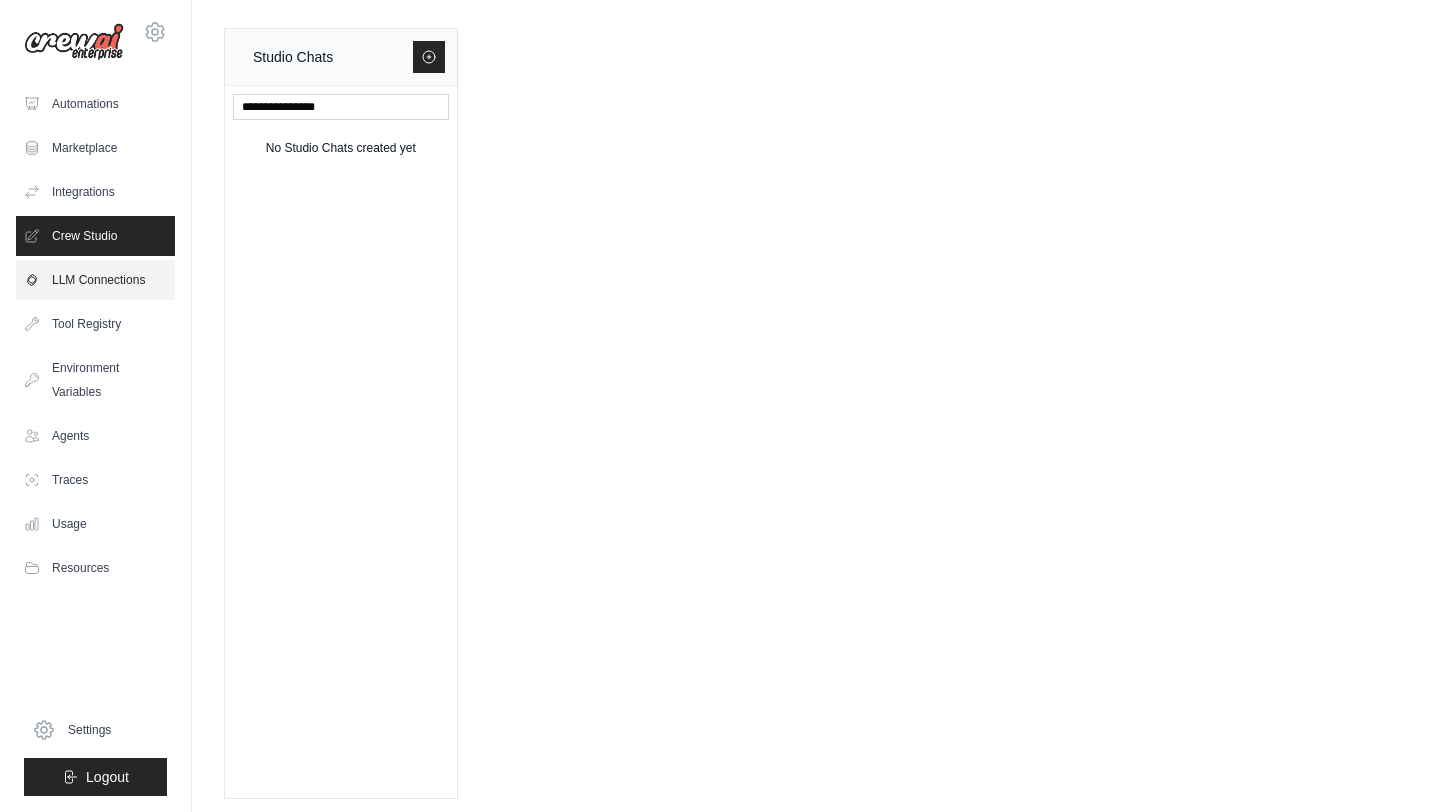 click on "LLM Connections" at bounding box center (95, 280) 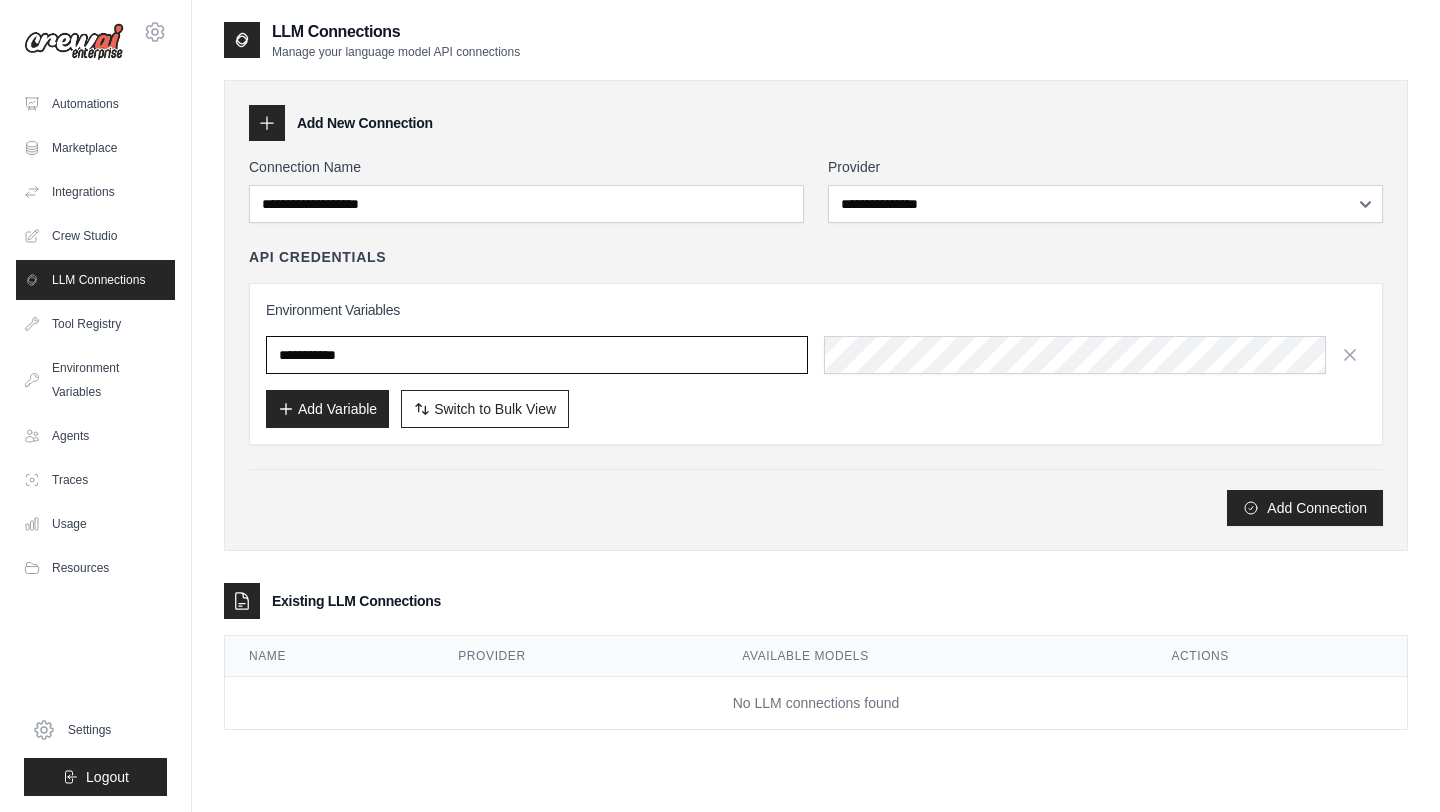 click at bounding box center [537, 355] 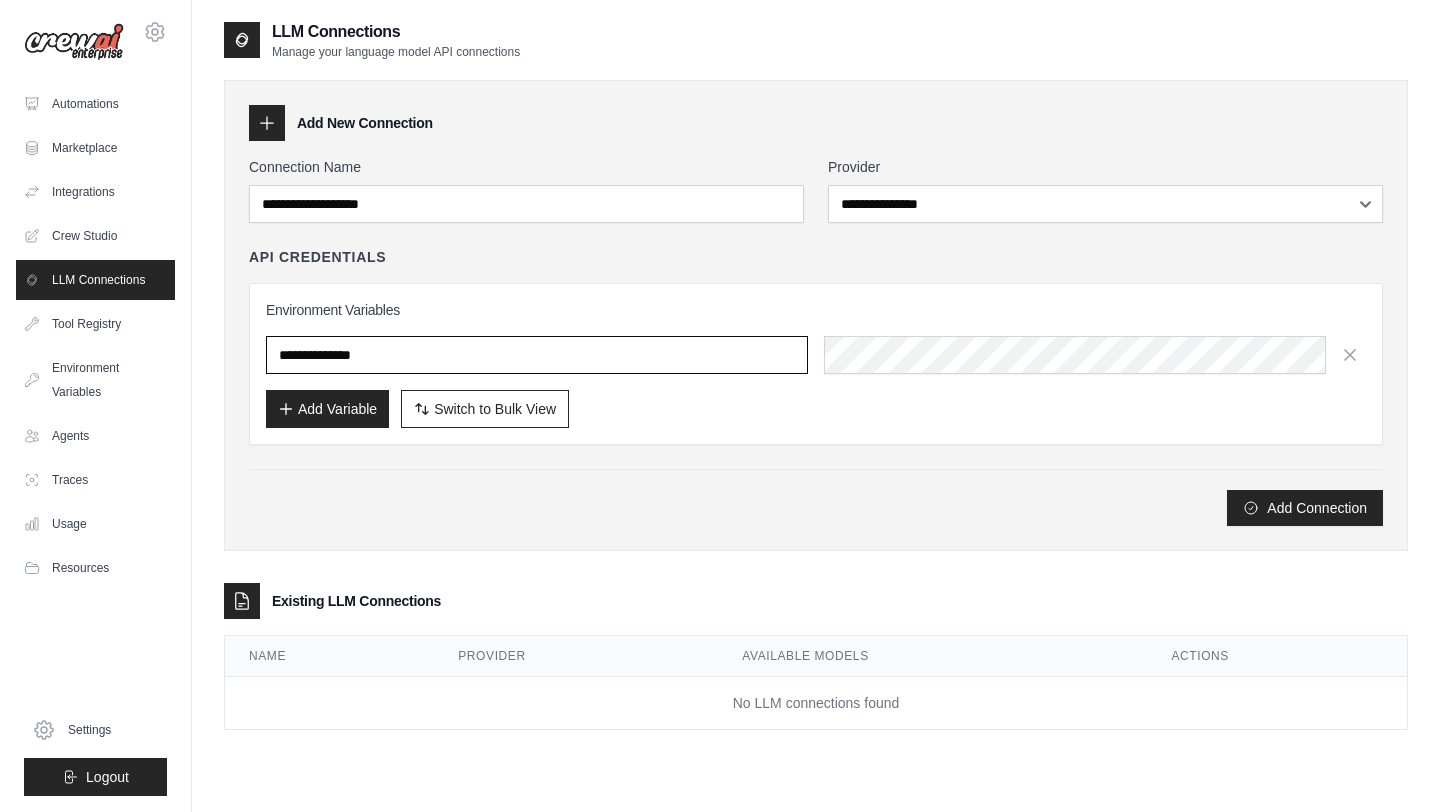 type on "**********" 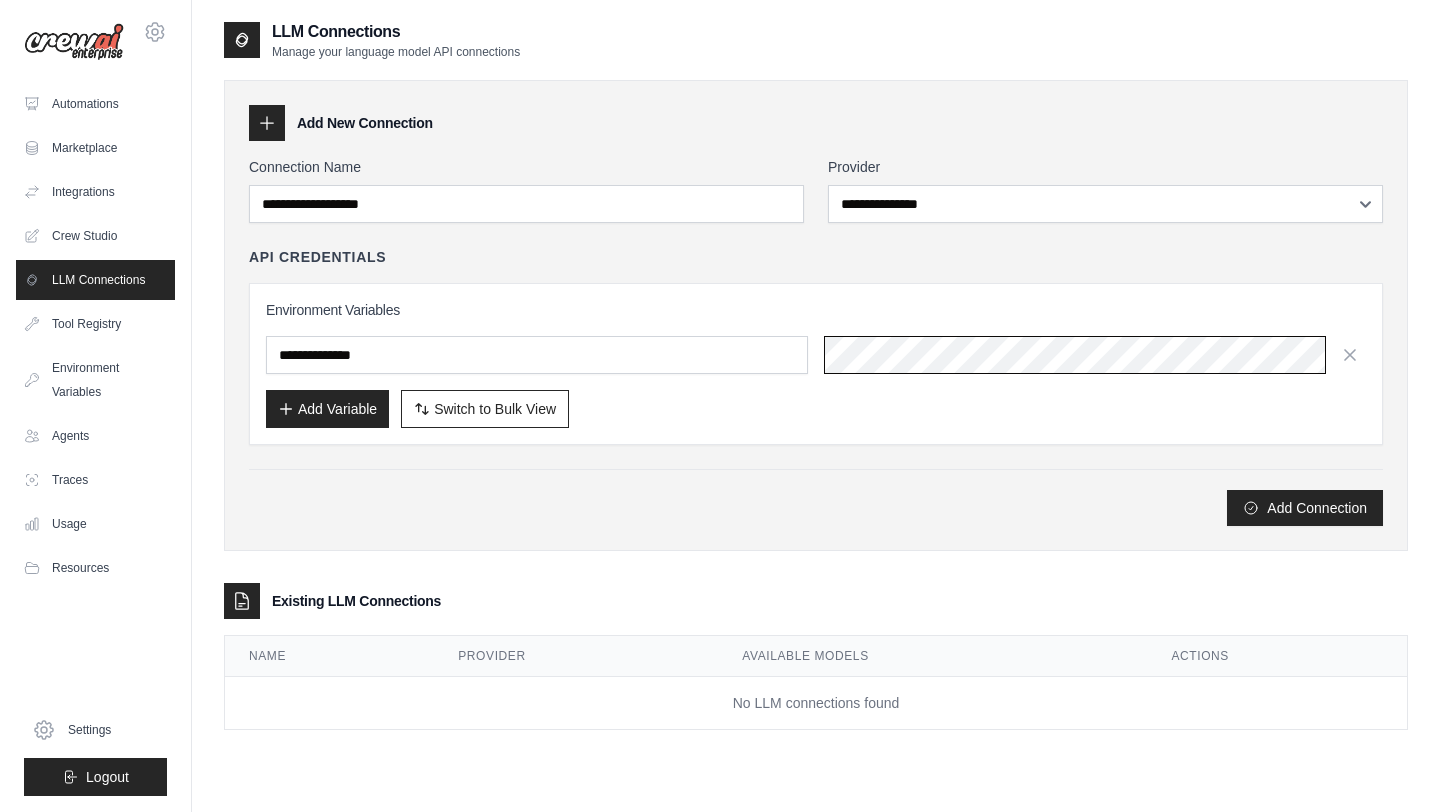 scroll, scrollTop: 0, scrollLeft: 906, axis: horizontal 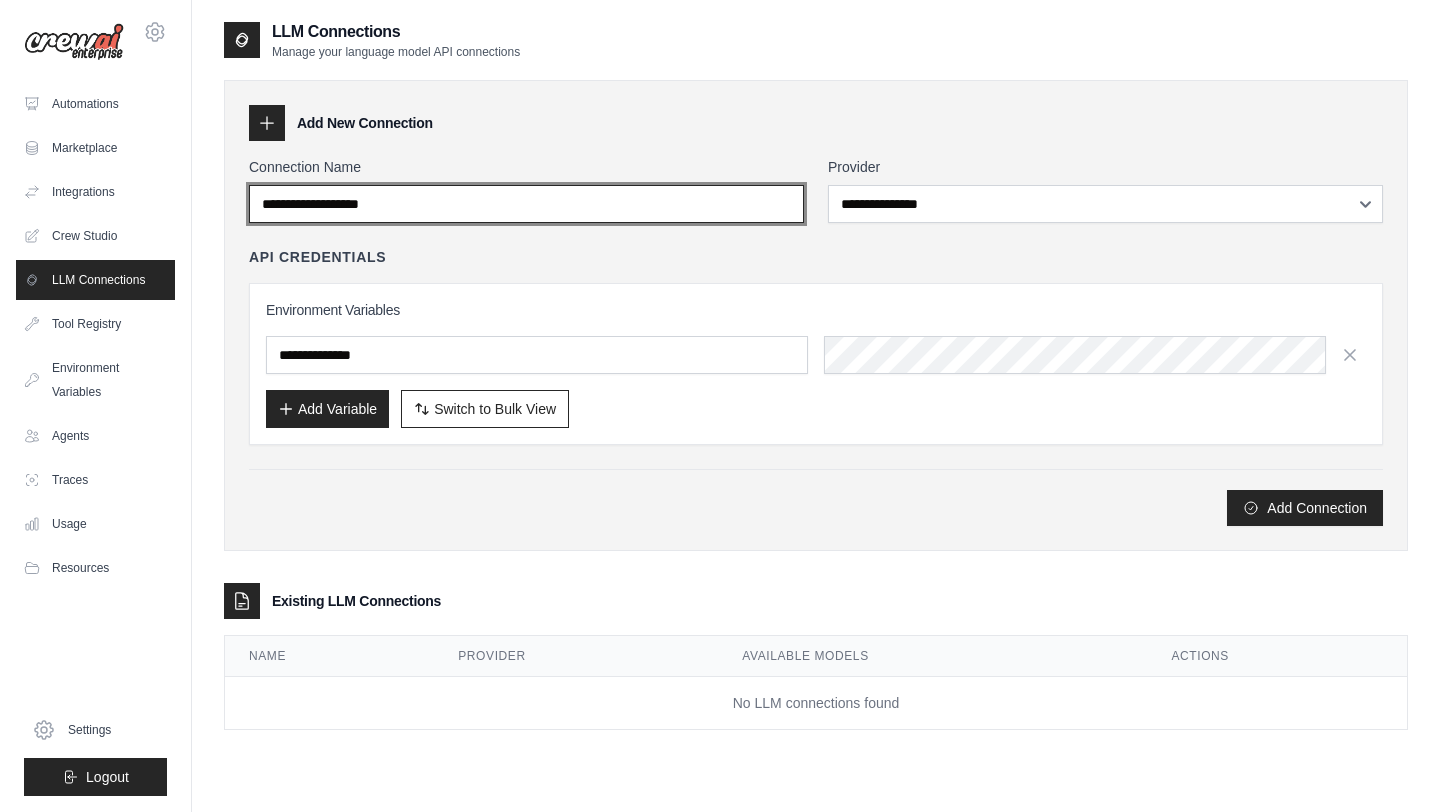 click on "Connection Name" at bounding box center [526, 204] 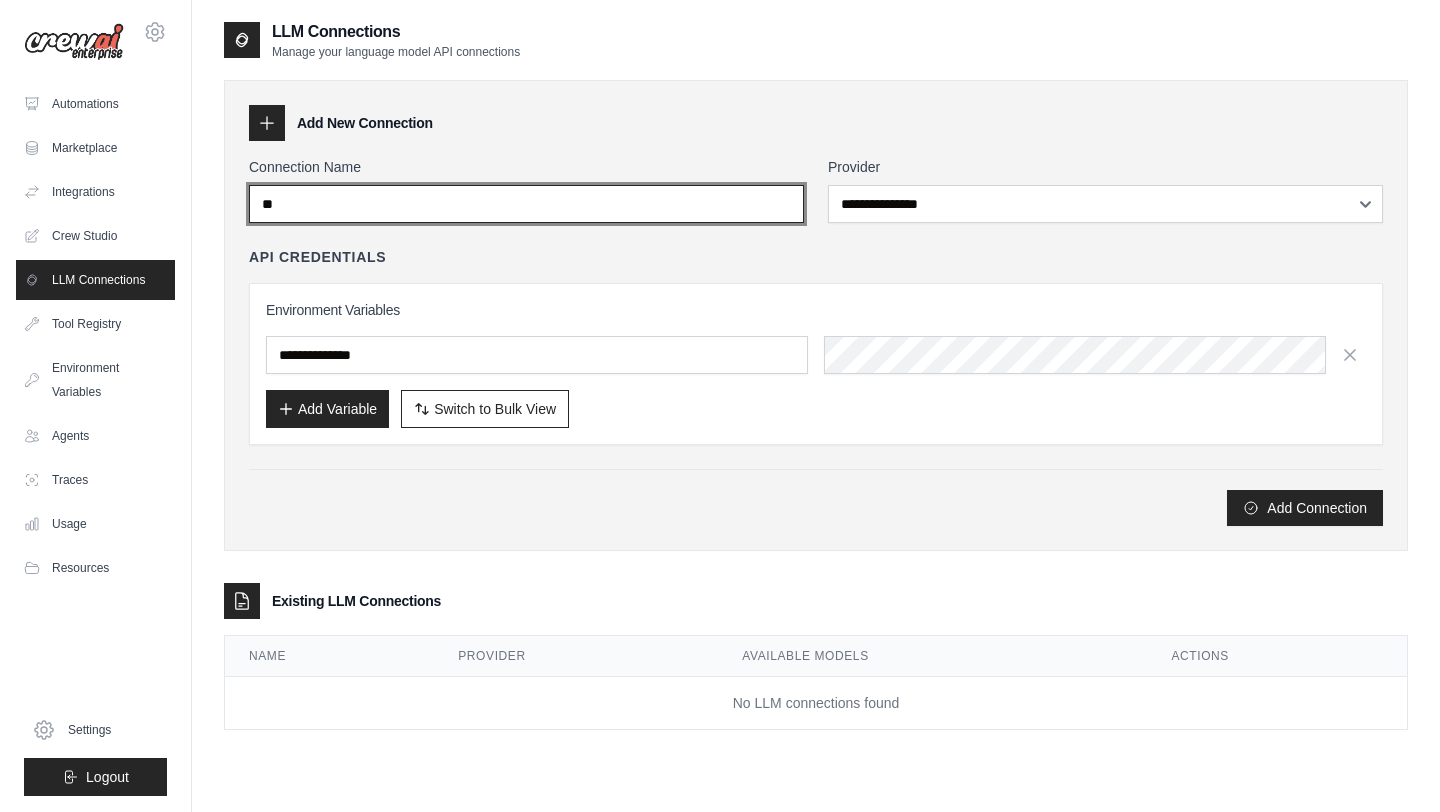 type on "*" 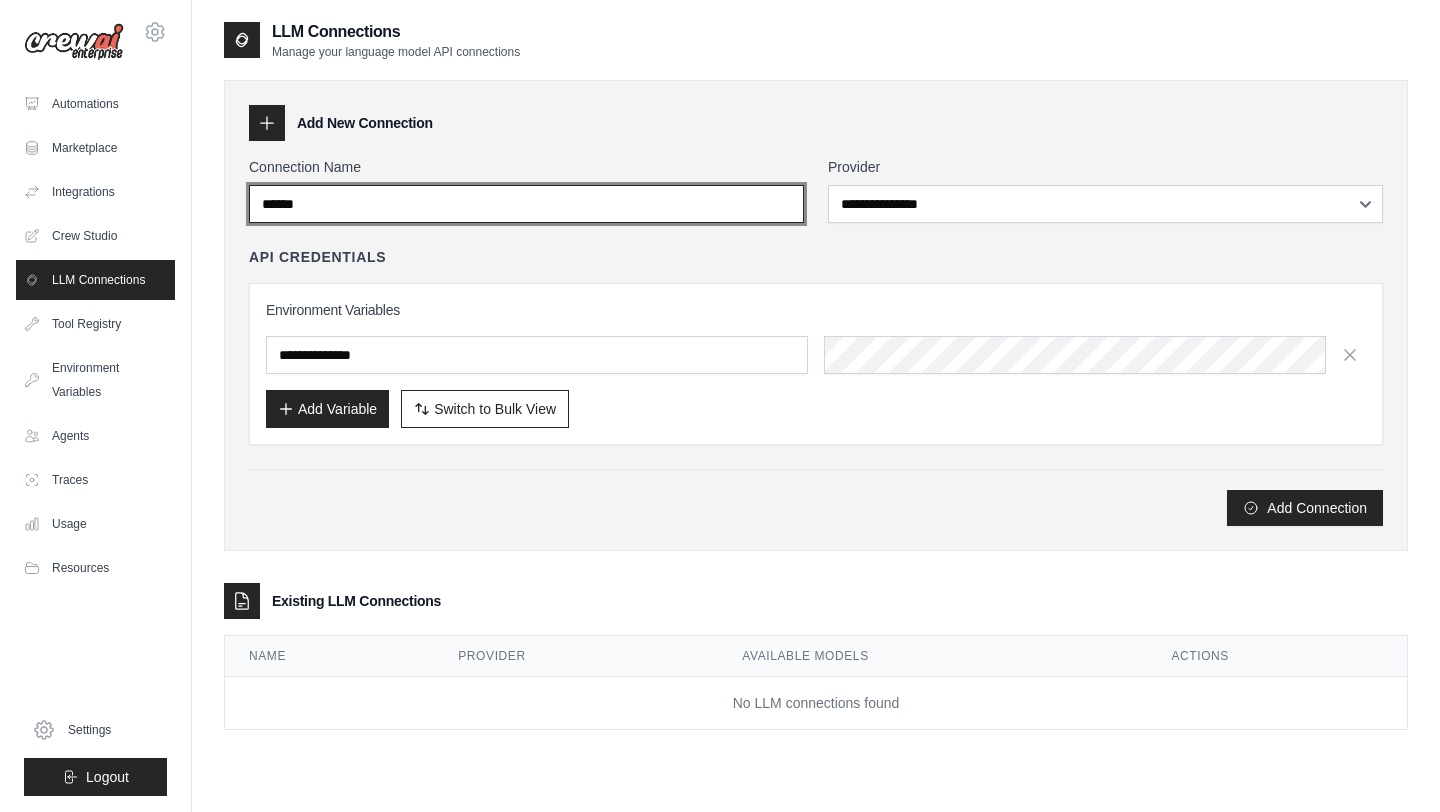type on "******" 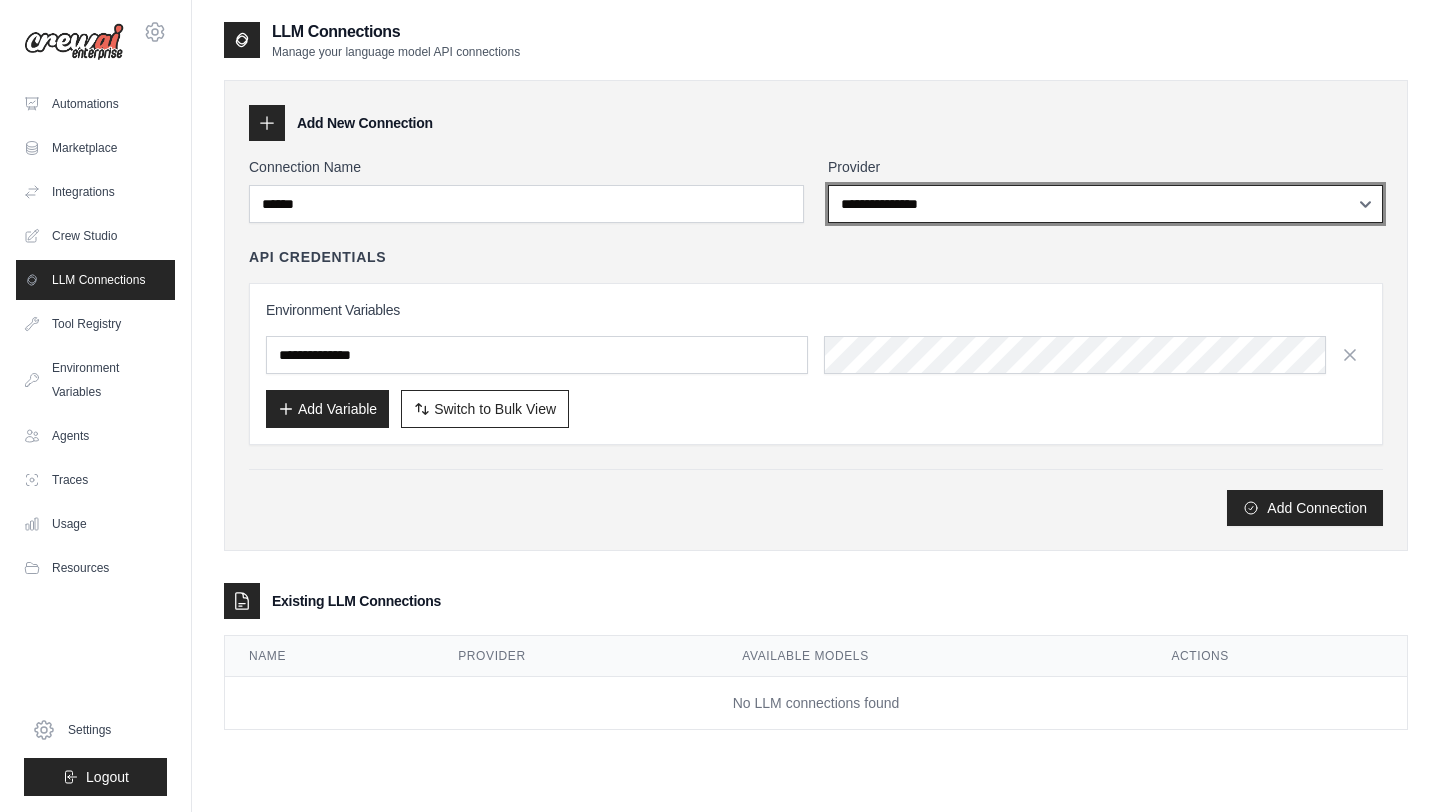 click on "**********" at bounding box center (1105, 204) 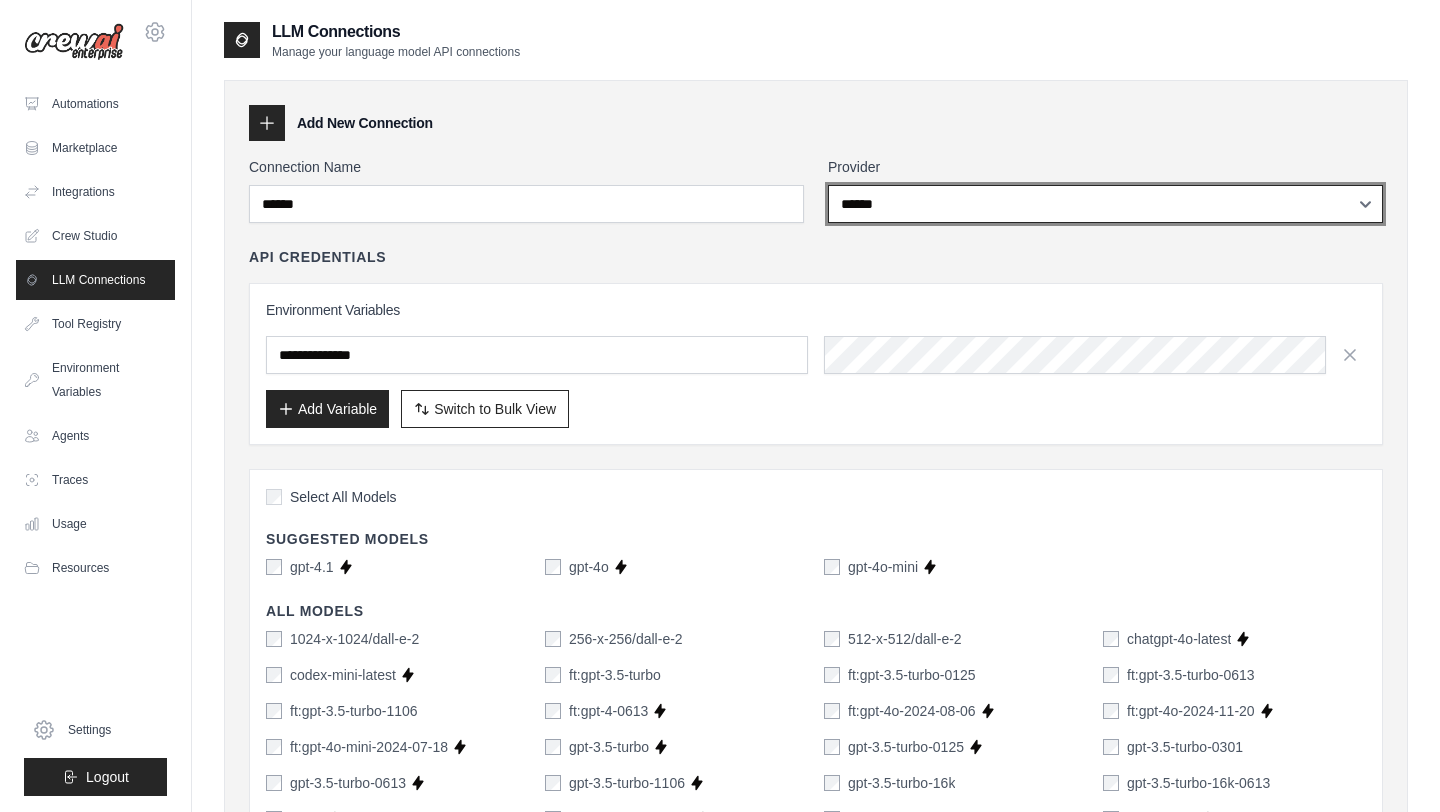 scroll, scrollTop: 30, scrollLeft: 0, axis: vertical 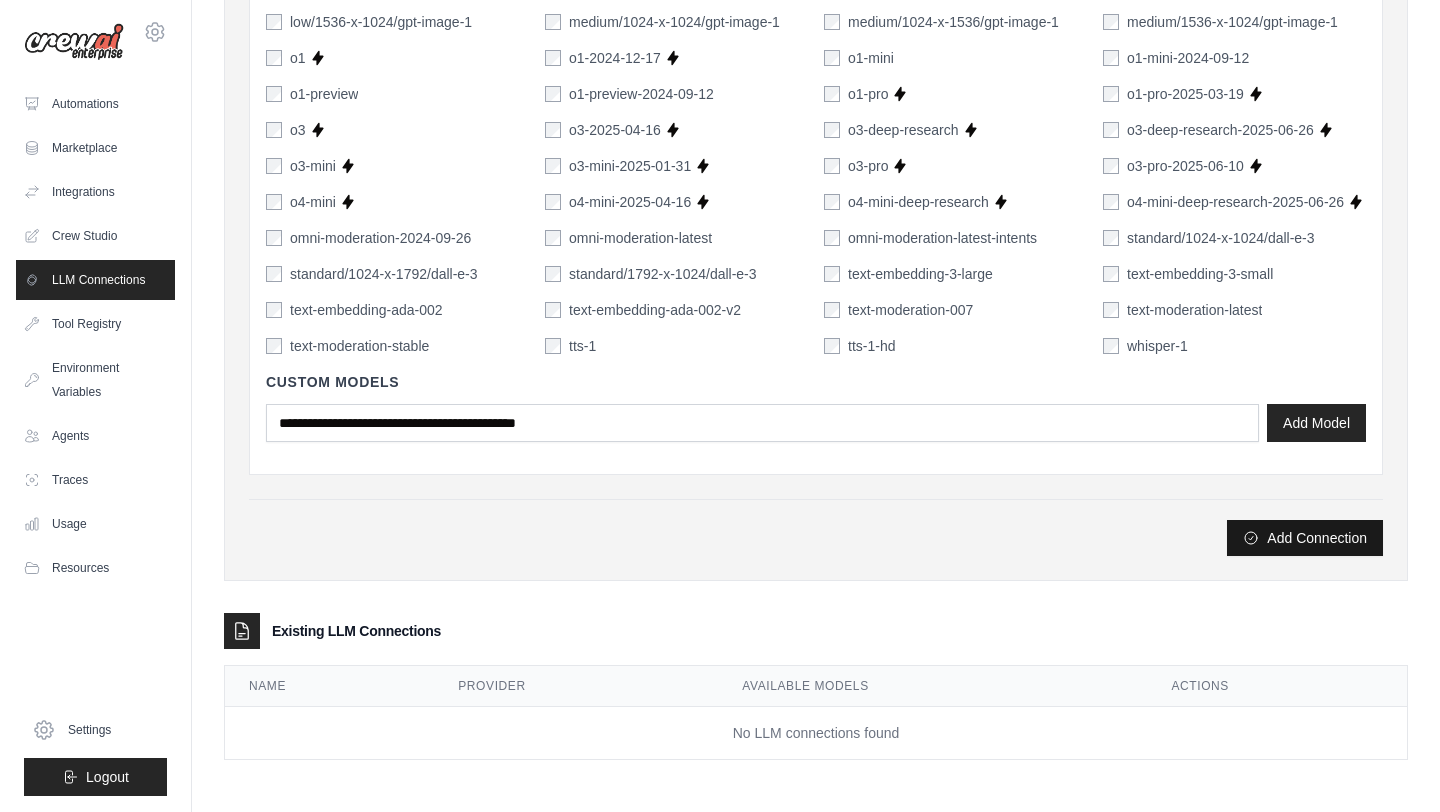 click on "Add Connection" at bounding box center (1305, 538) 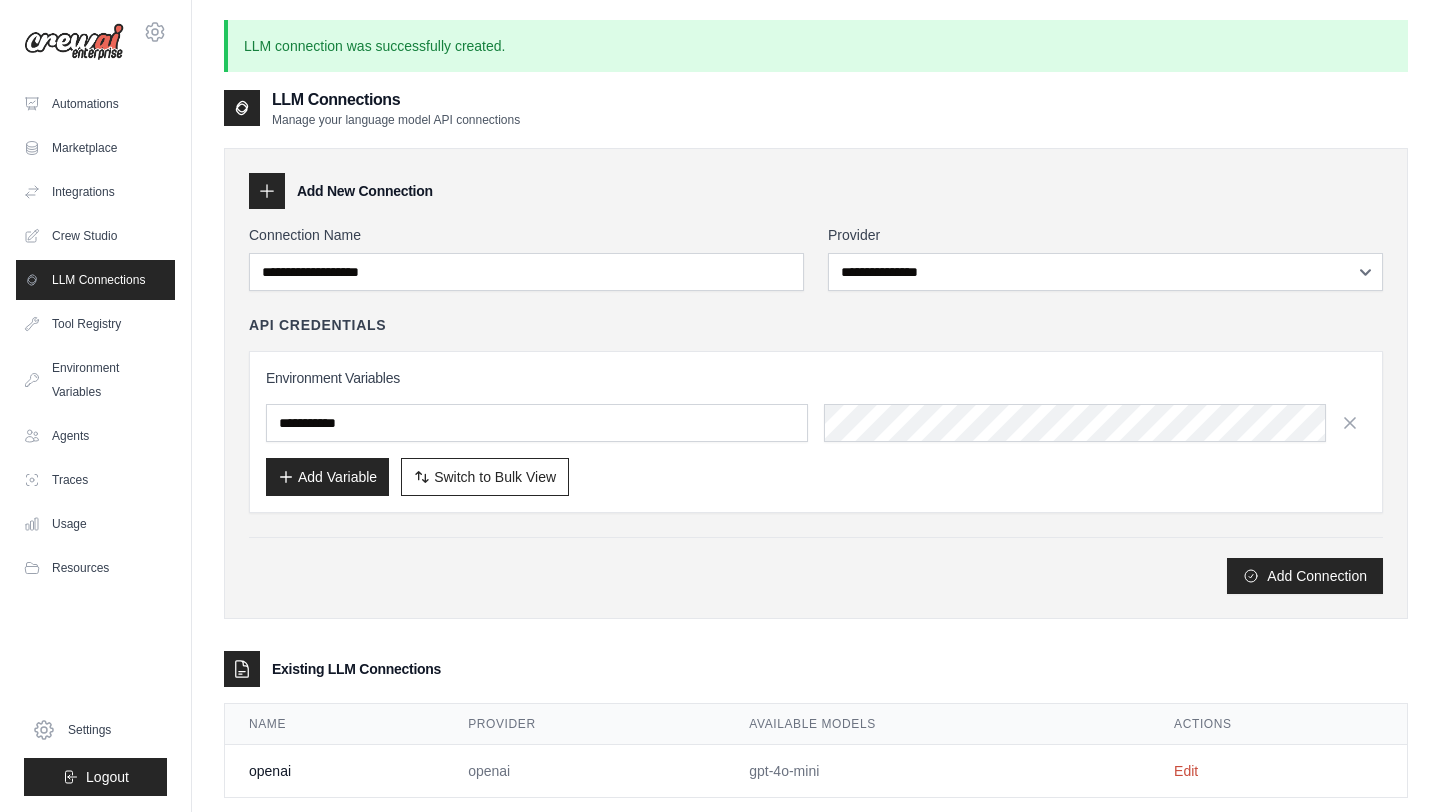 scroll, scrollTop: 108, scrollLeft: 0, axis: vertical 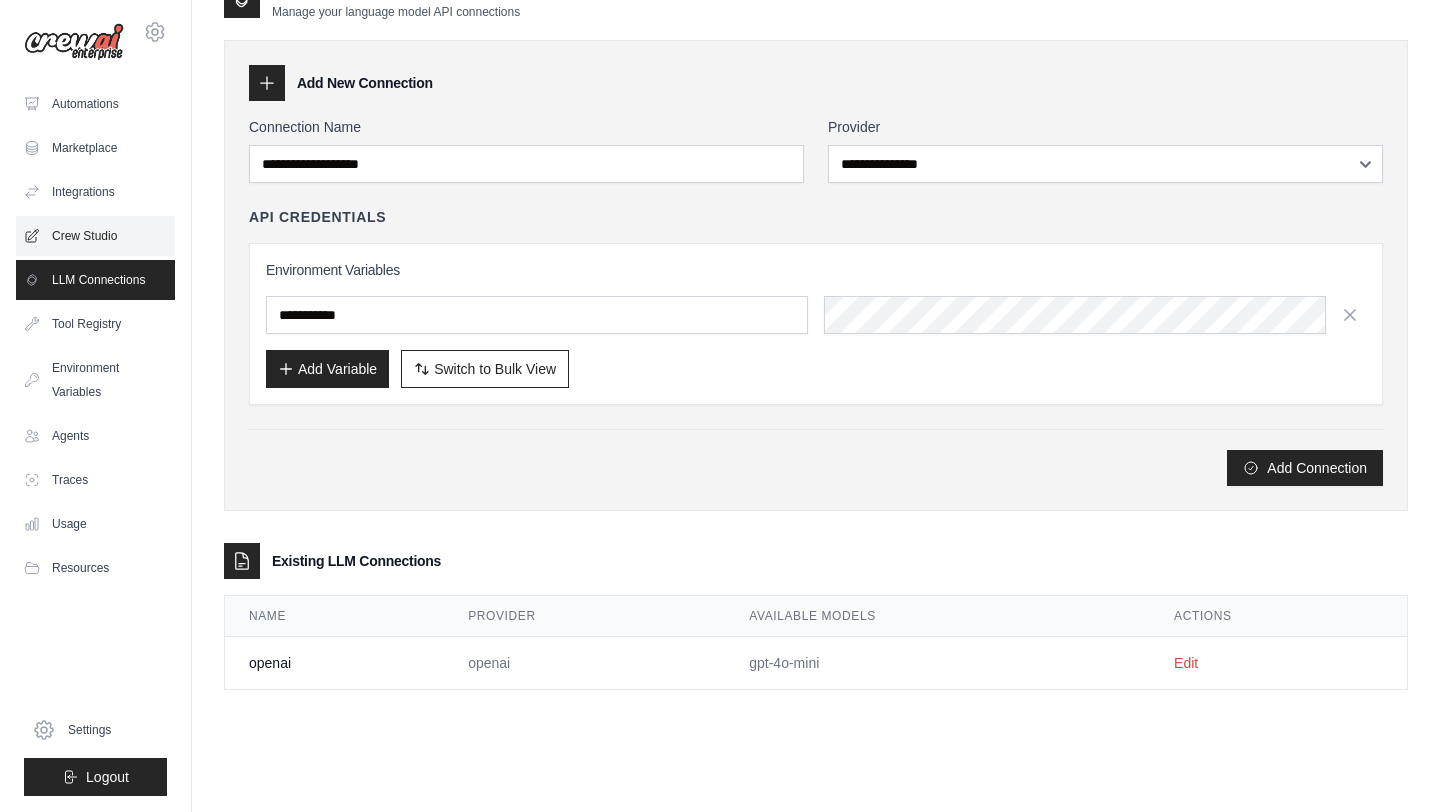 click on "Crew Studio" at bounding box center (95, 236) 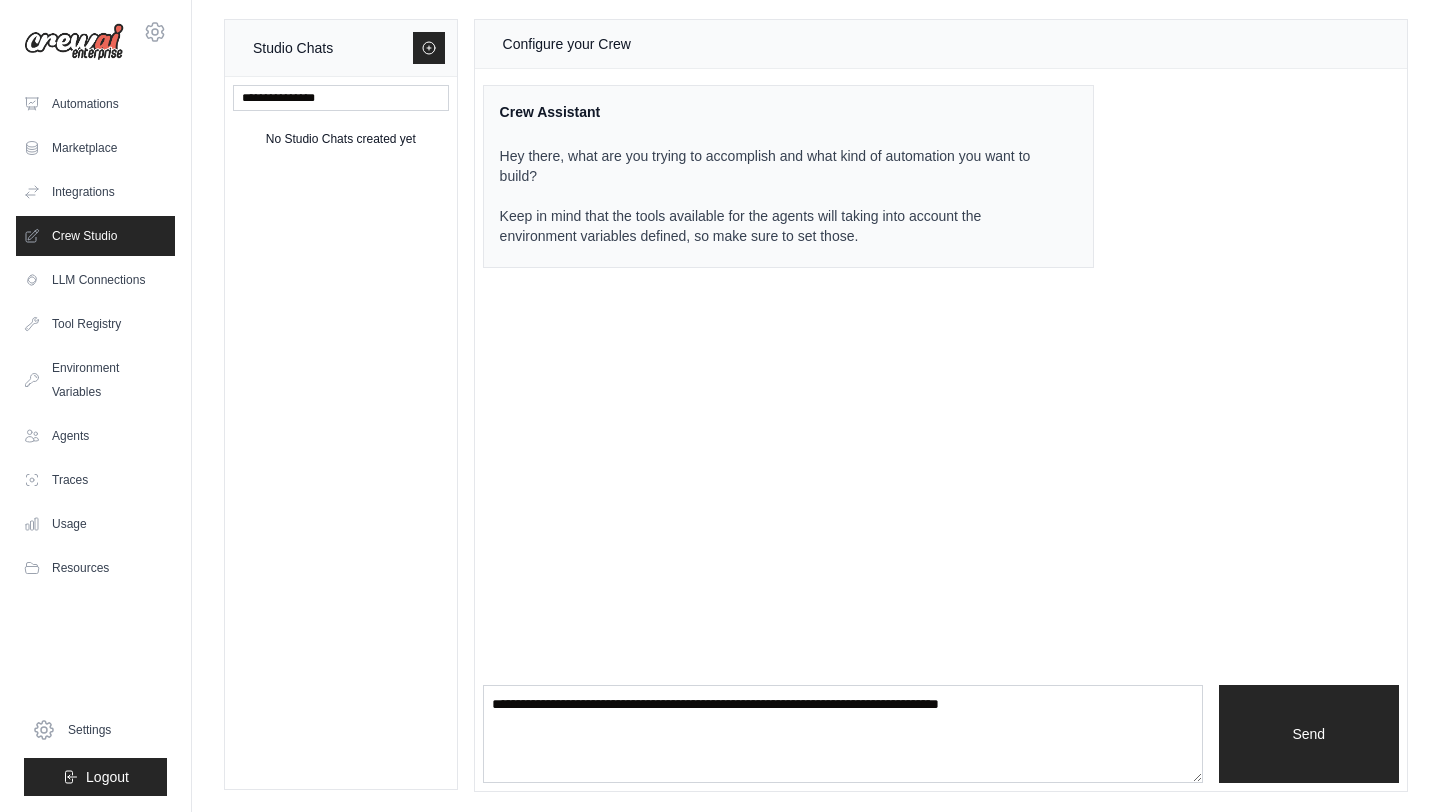 scroll, scrollTop: 0, scrollLeft: 0, axis: both 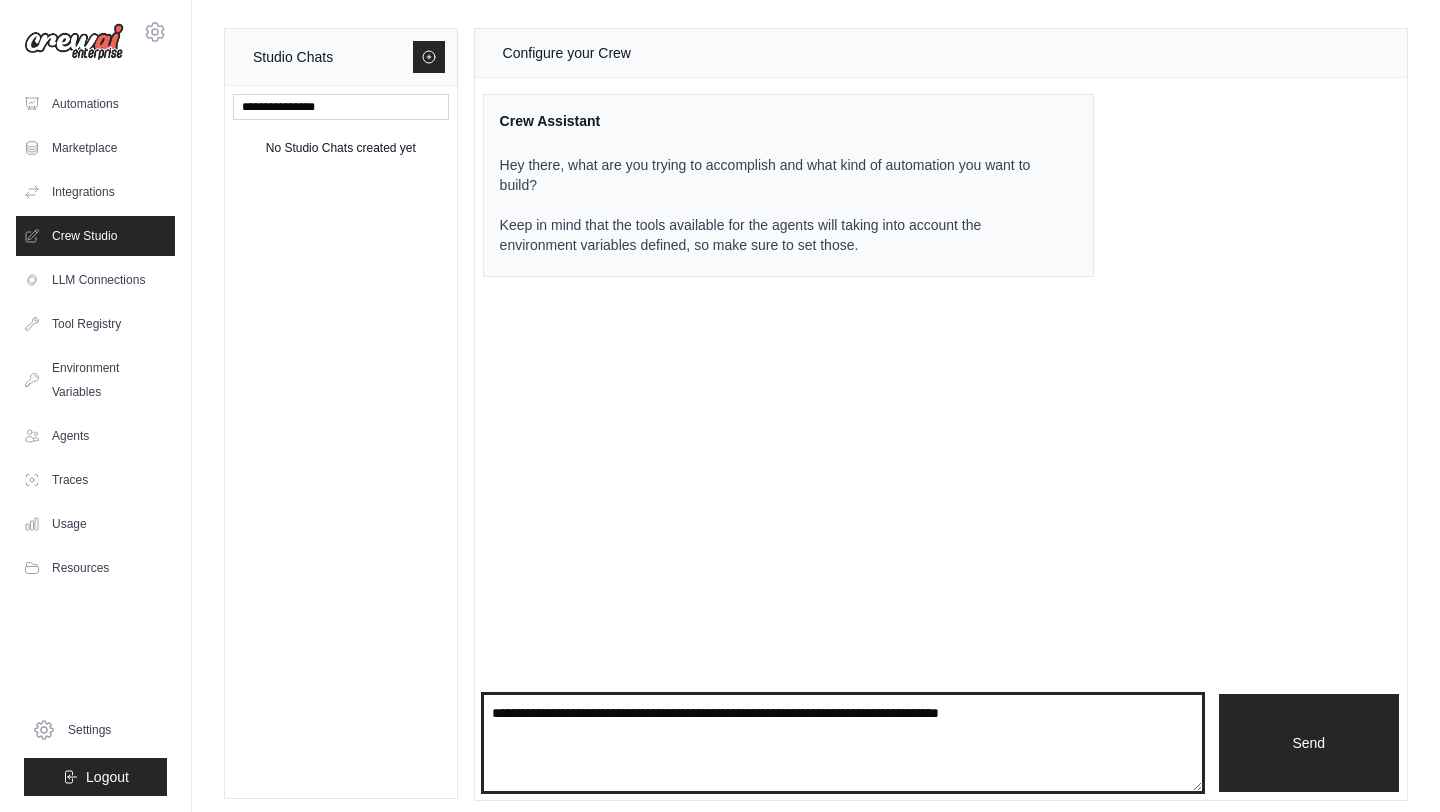 click at bounding box center (843, 743) 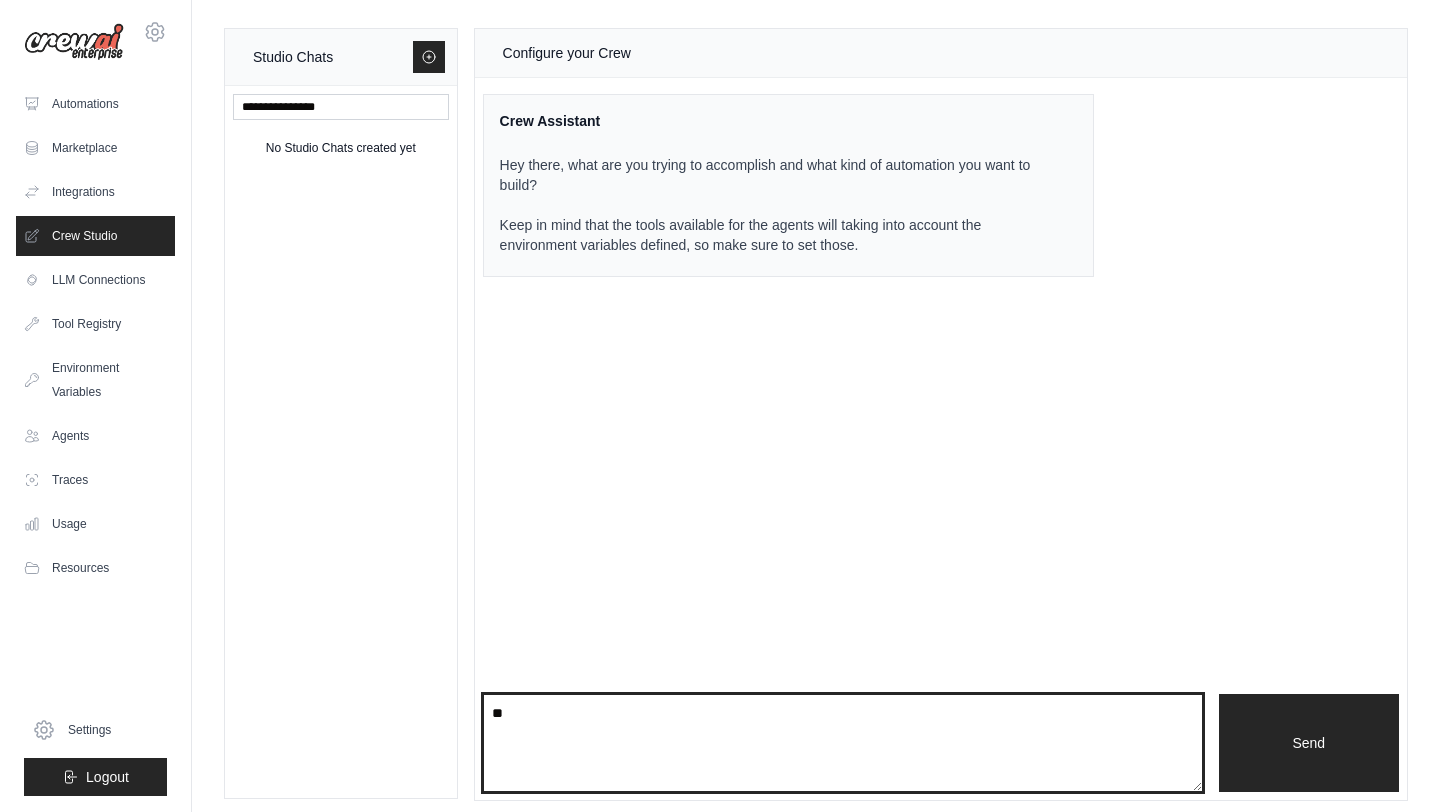 type on "*" 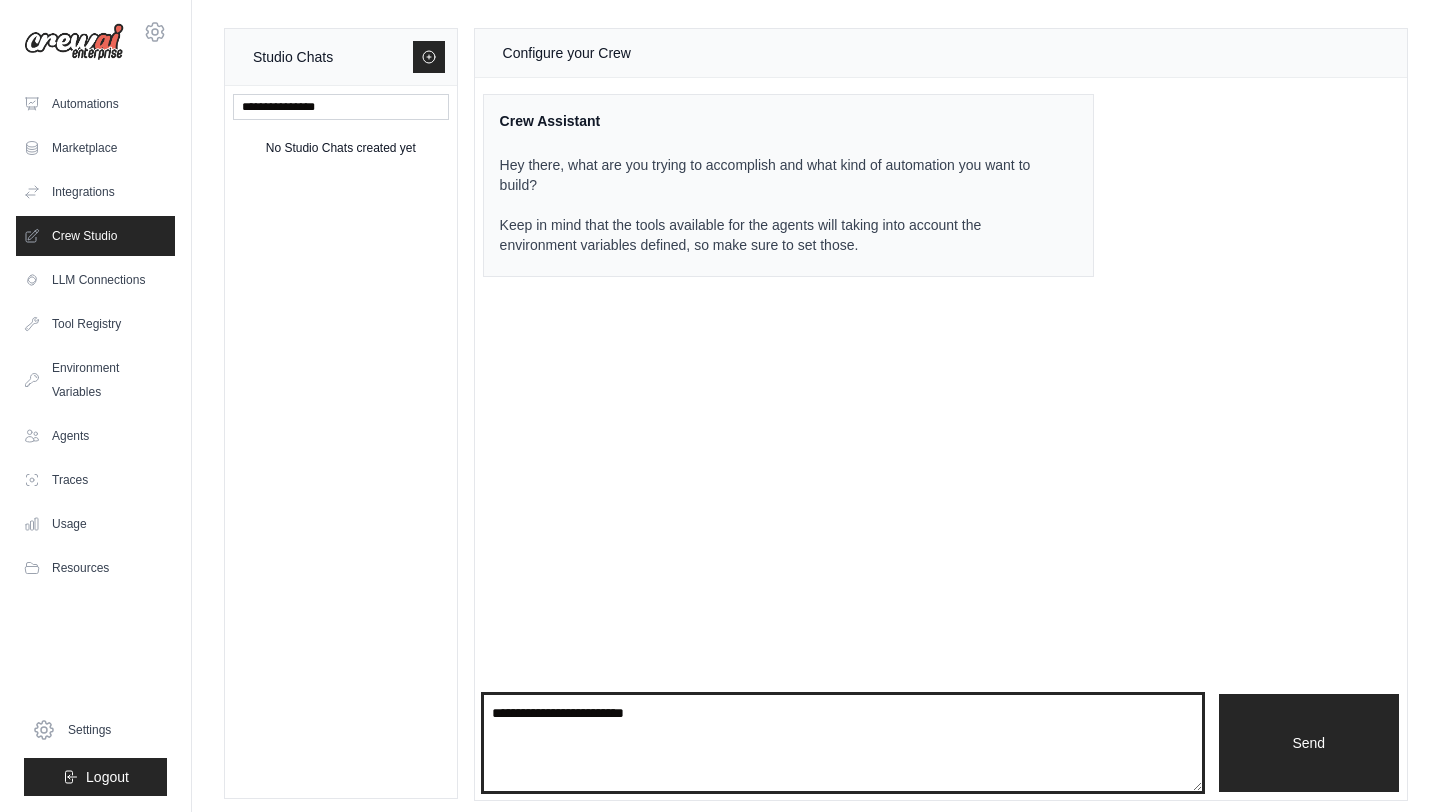 type on "**********" 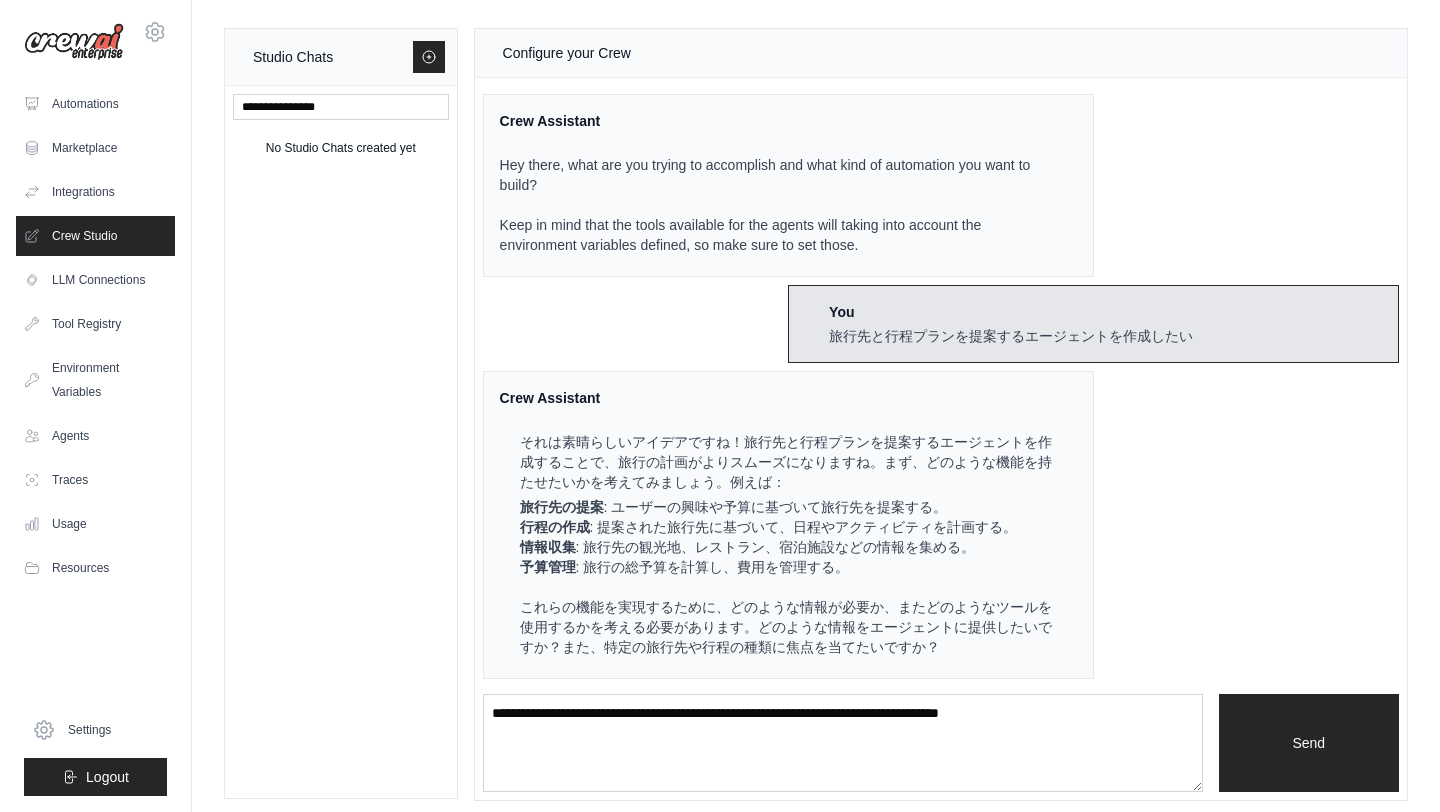 scroll, scrollTop: 0, scrollLeft: 0, axis: both 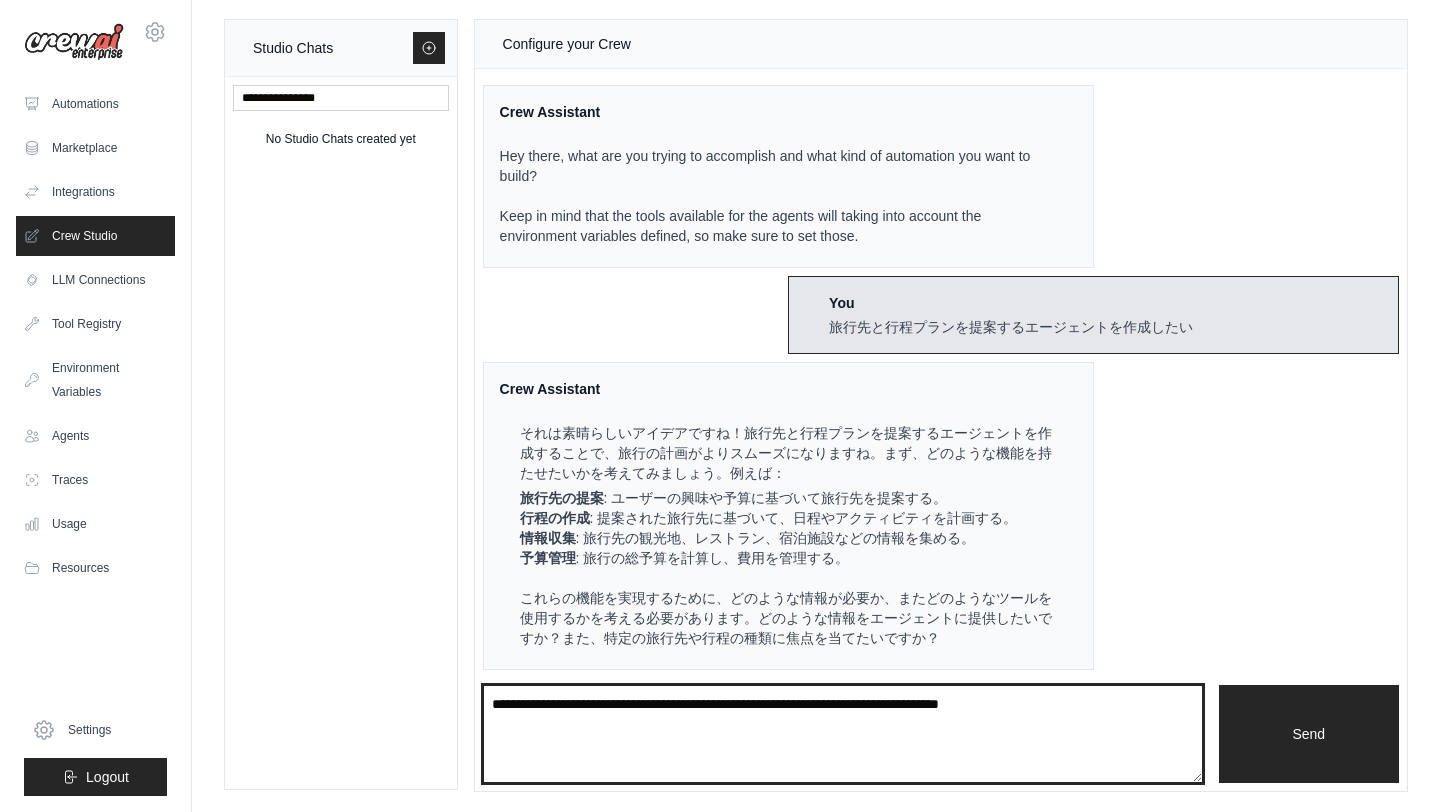 click at bounding box center (843, 734) 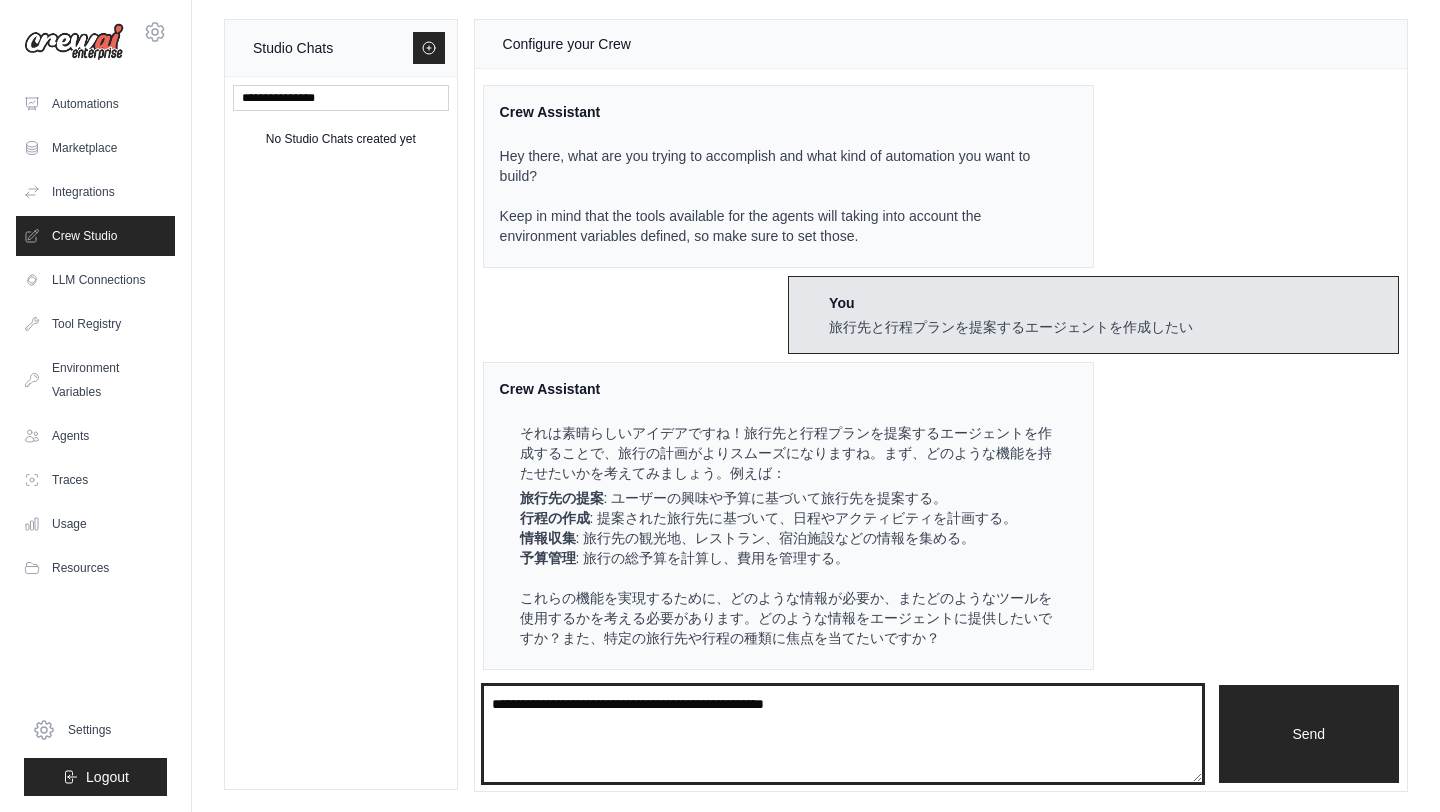 type on "**********" 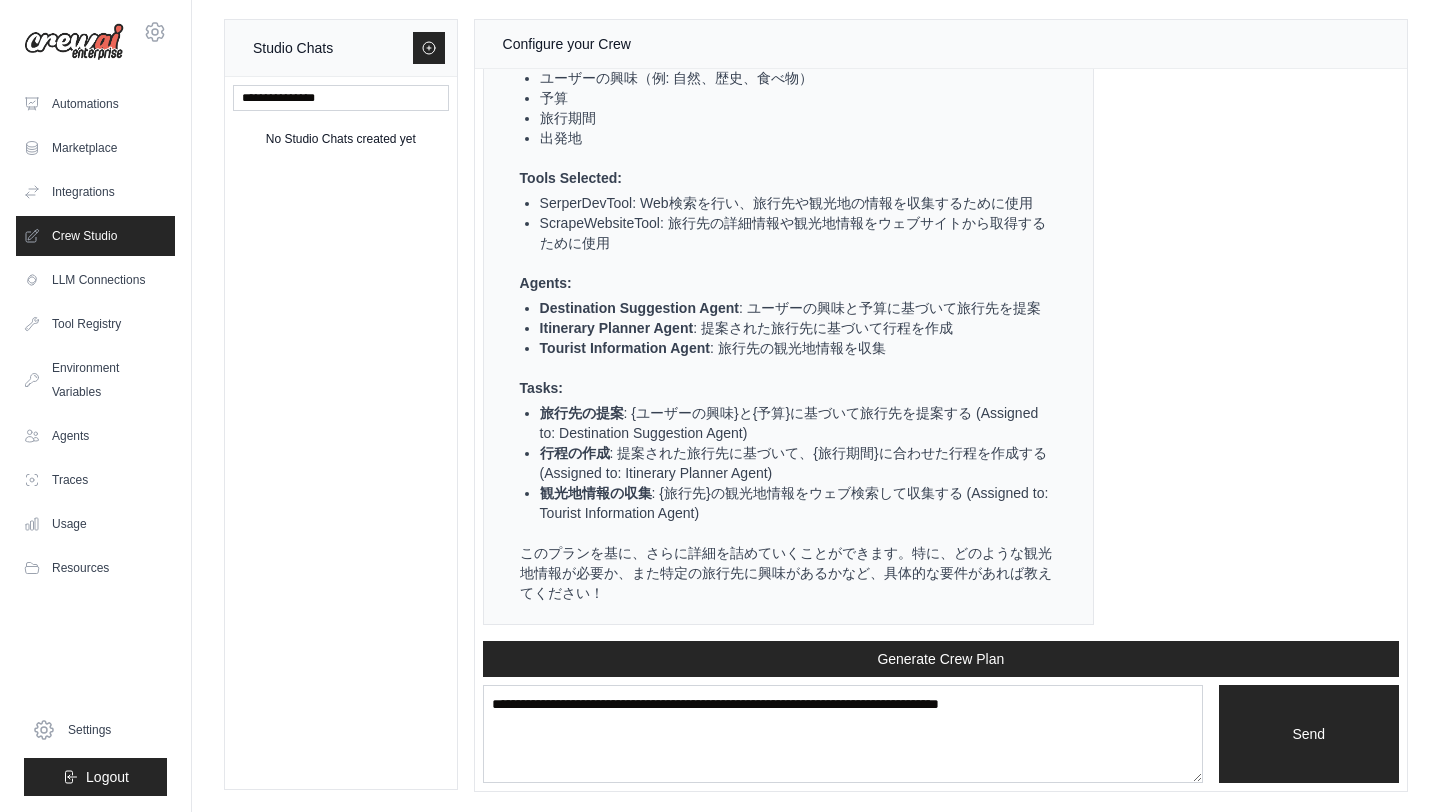 scroll, scrollTop: 1061, scrollLeft: 0, axis: vertical 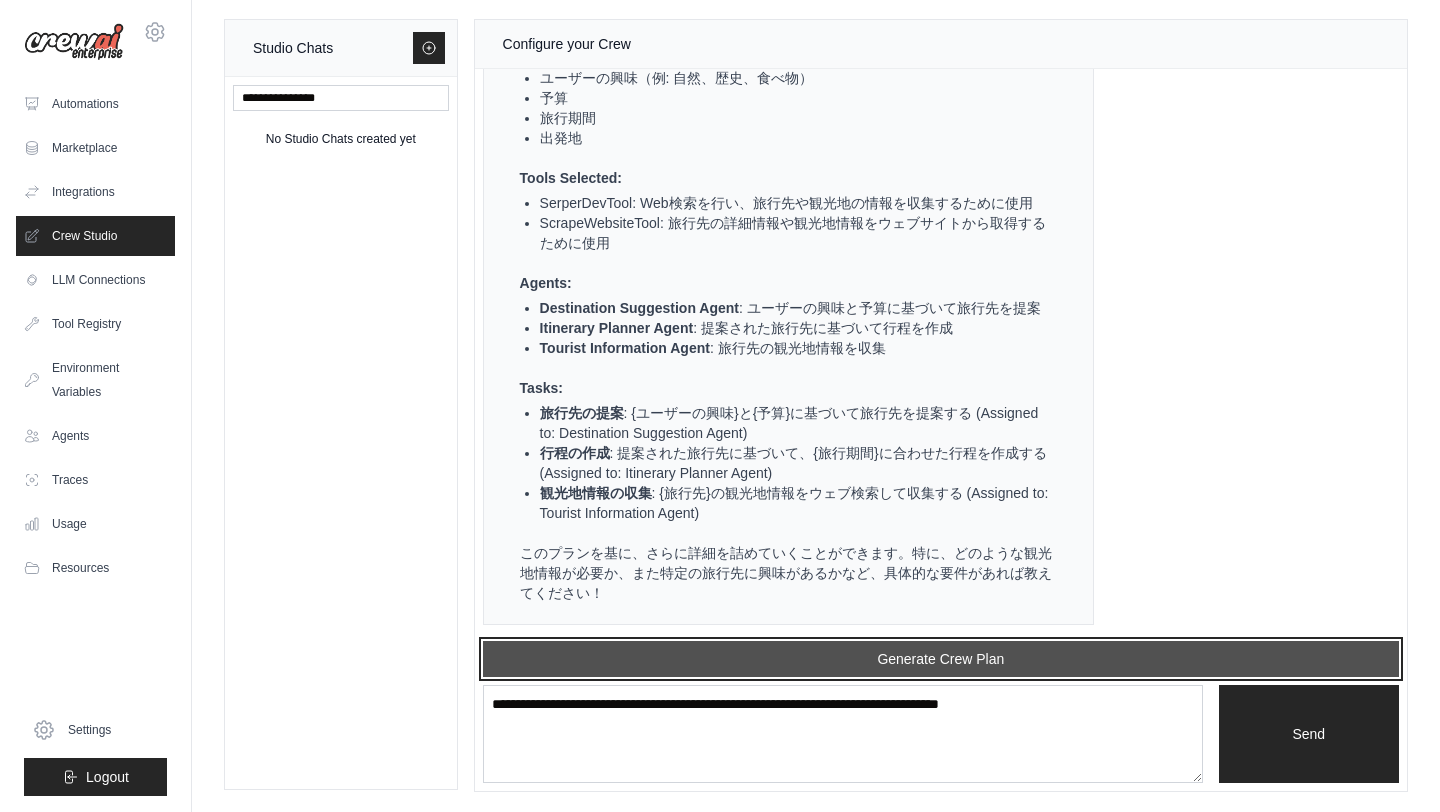 click on "Generate Crew Plan" at bounding box center [941, 659] 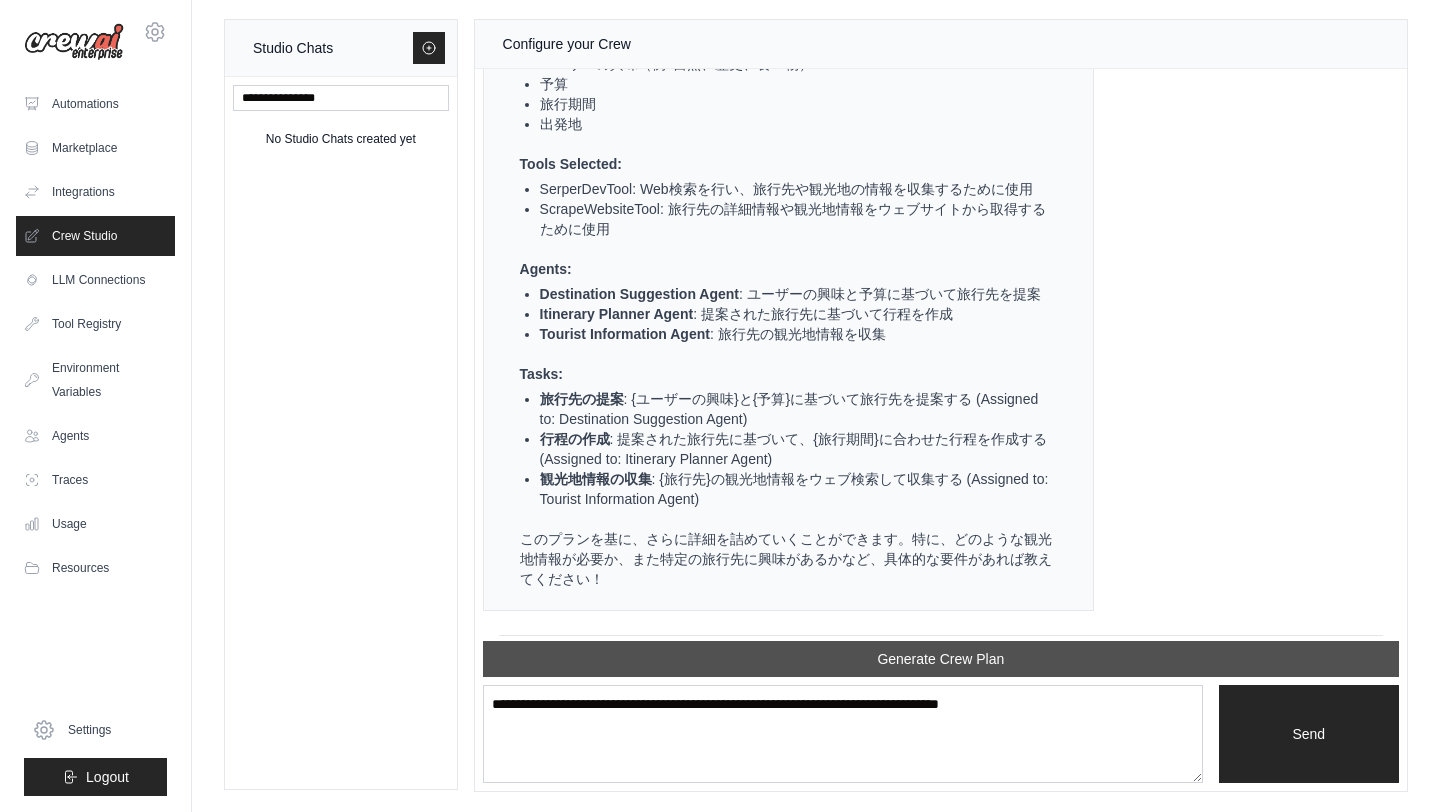 scroll, scrollTop: 1936, scrollLeft: 0, axis: vertical 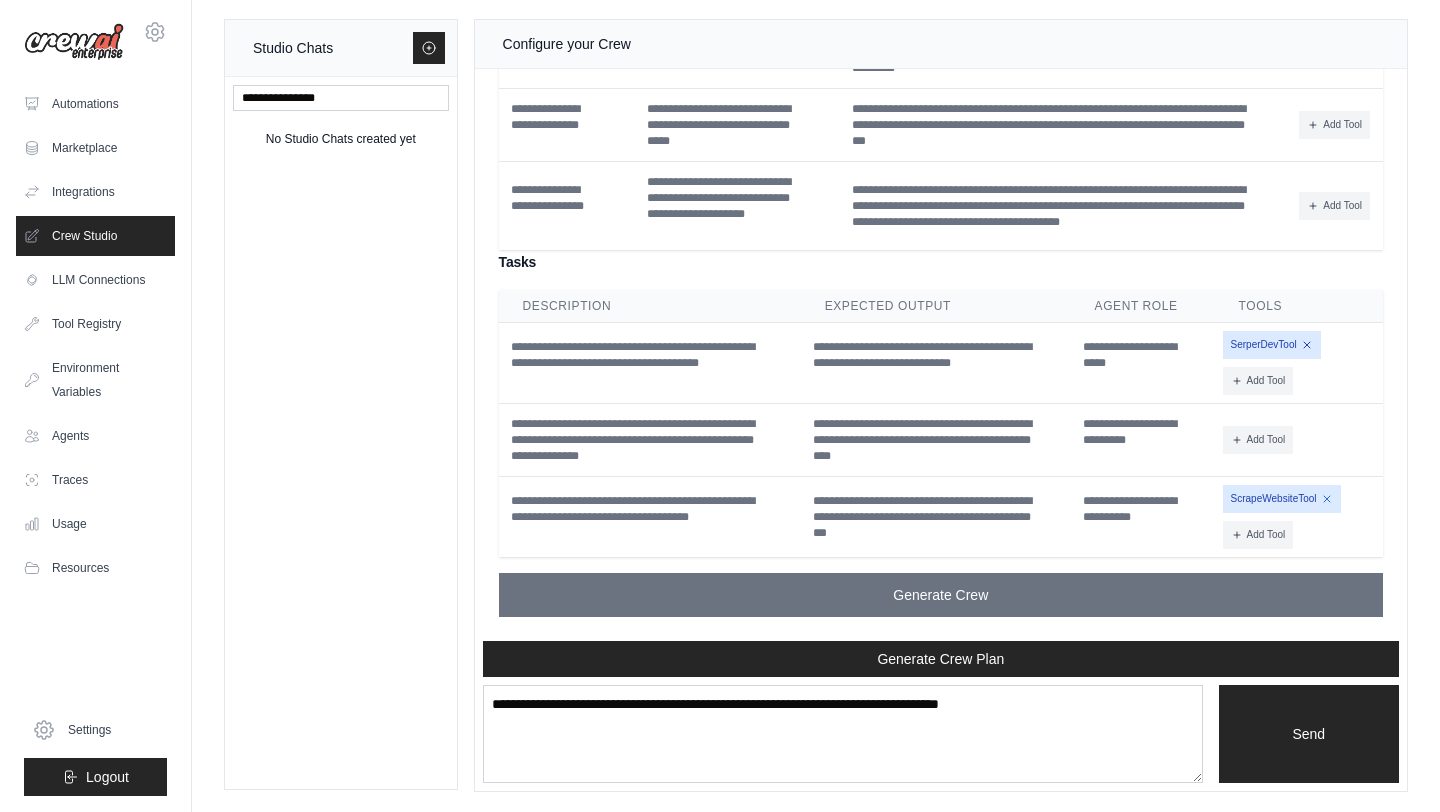 click 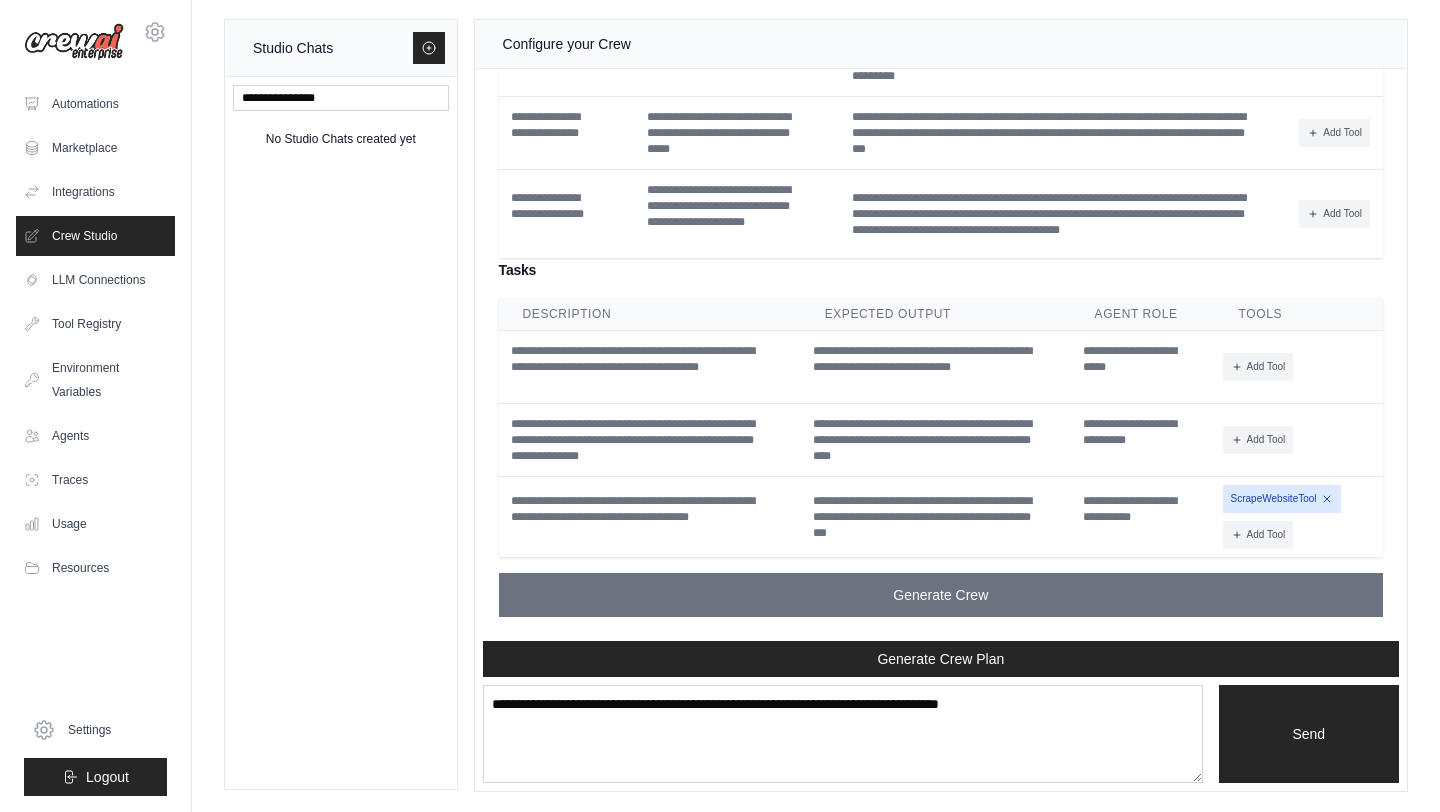 click 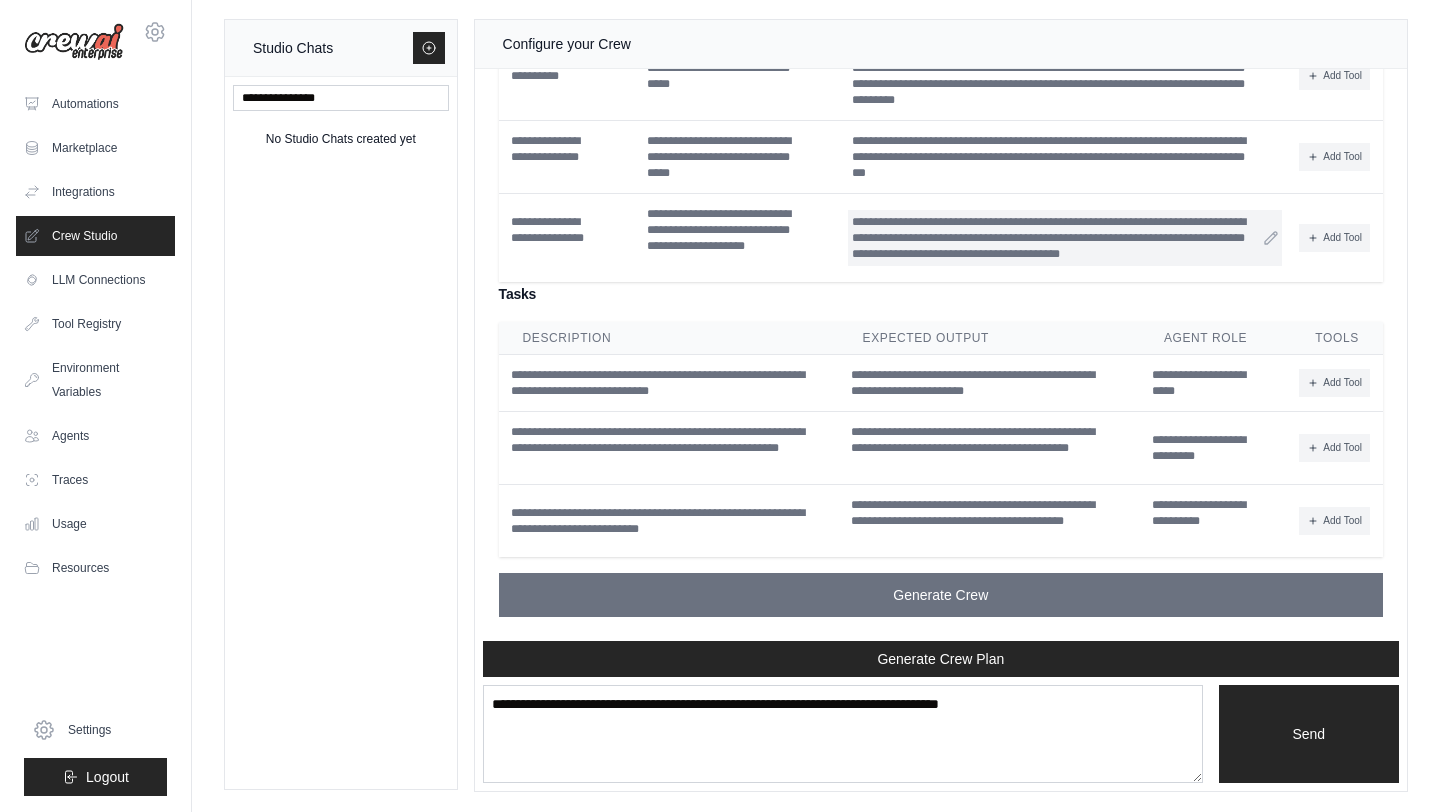 scroll, scrollTop: 1904, scrollLeft: 0, axis: vertical 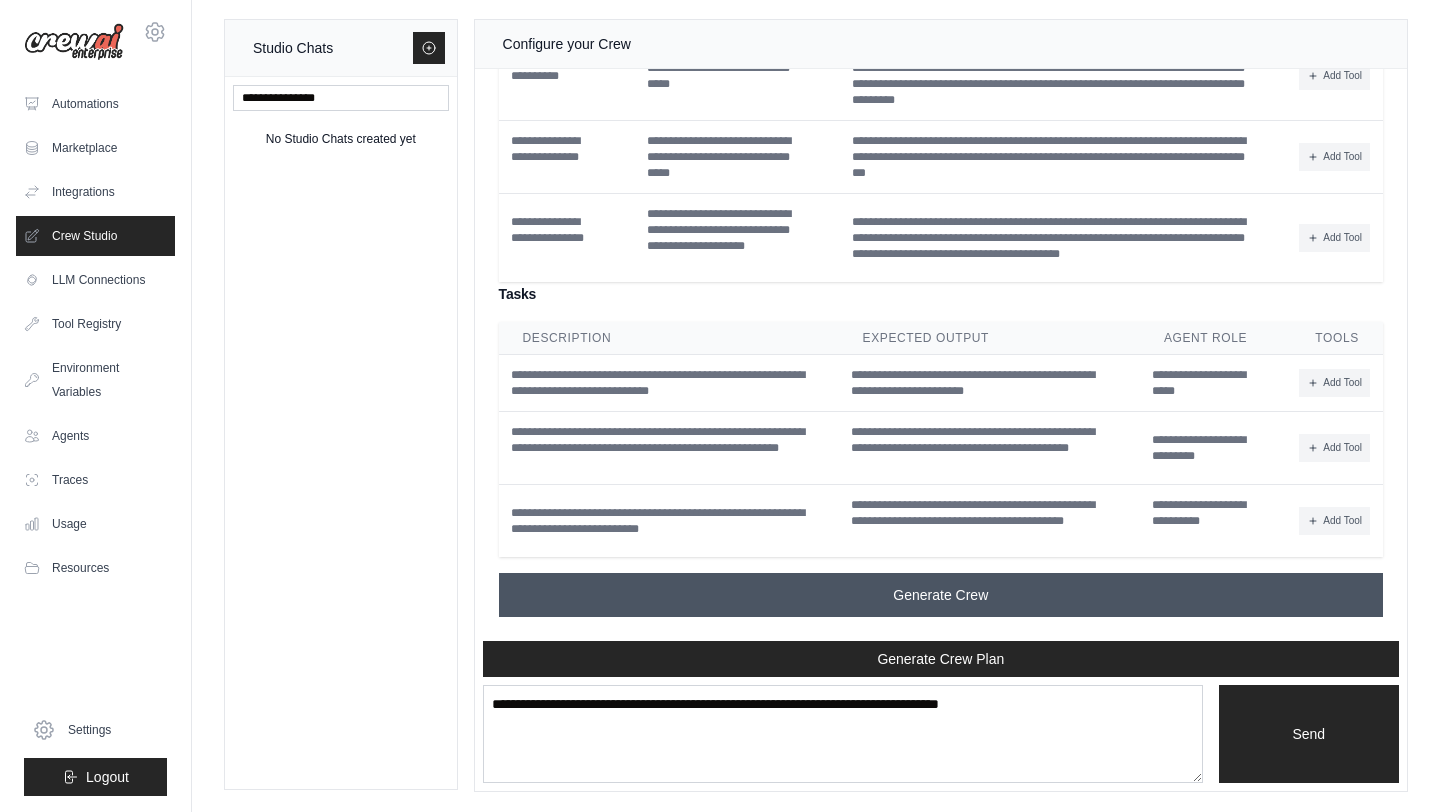 click on "Generate Crew" at bounding box center (941, 595) 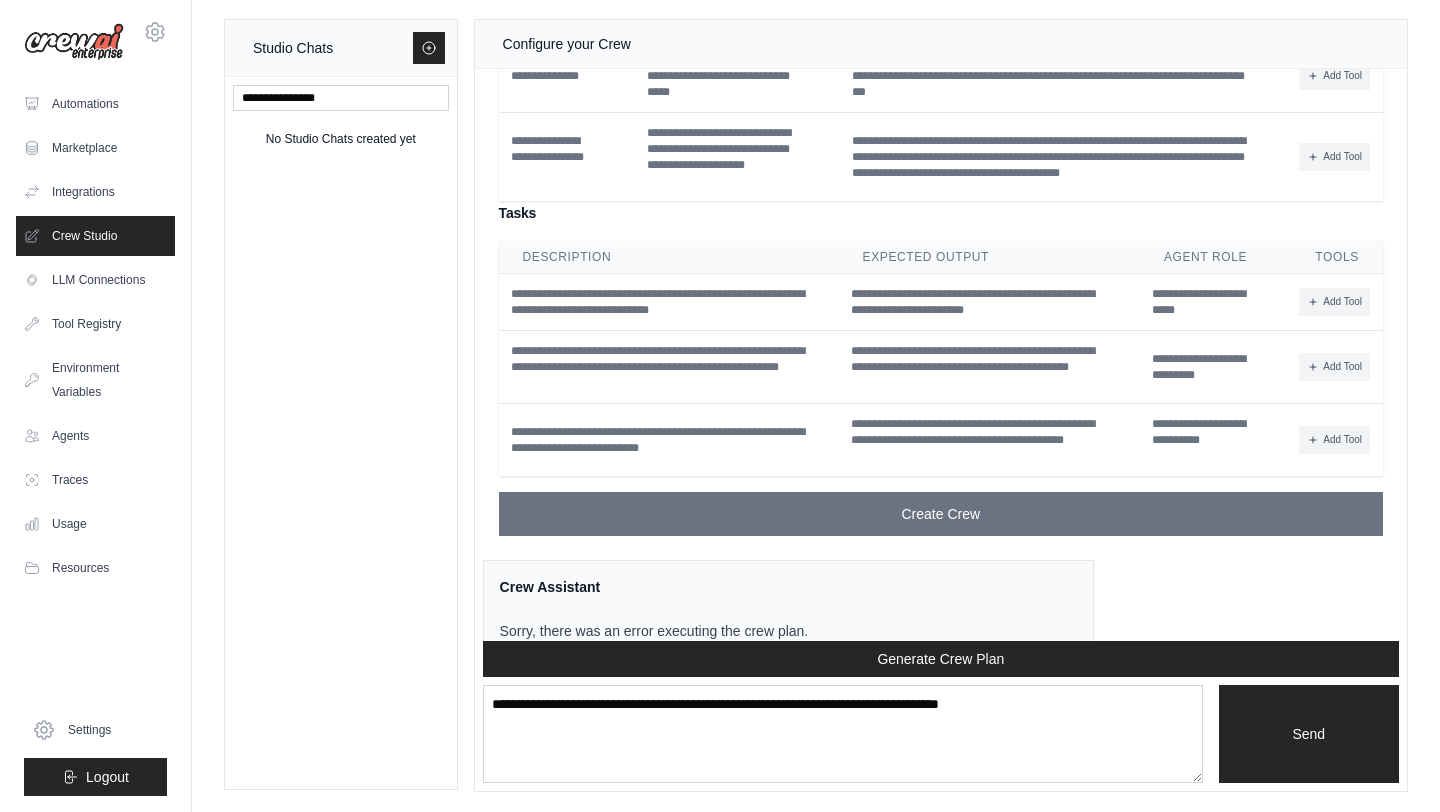 scroll, scrollTop: 1924, scrollLeft: 0, axis: vertical 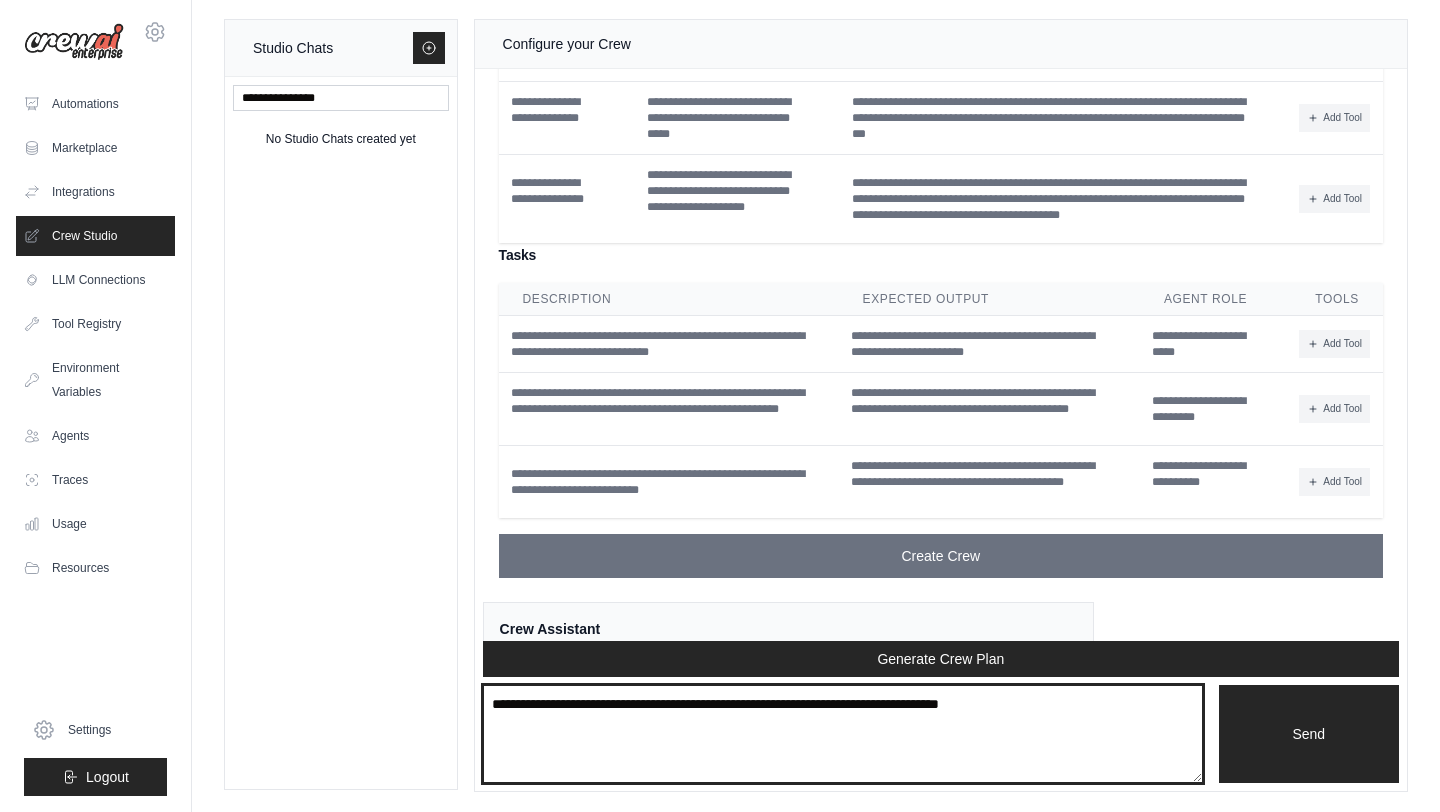 click at bounding box center [843, 734] 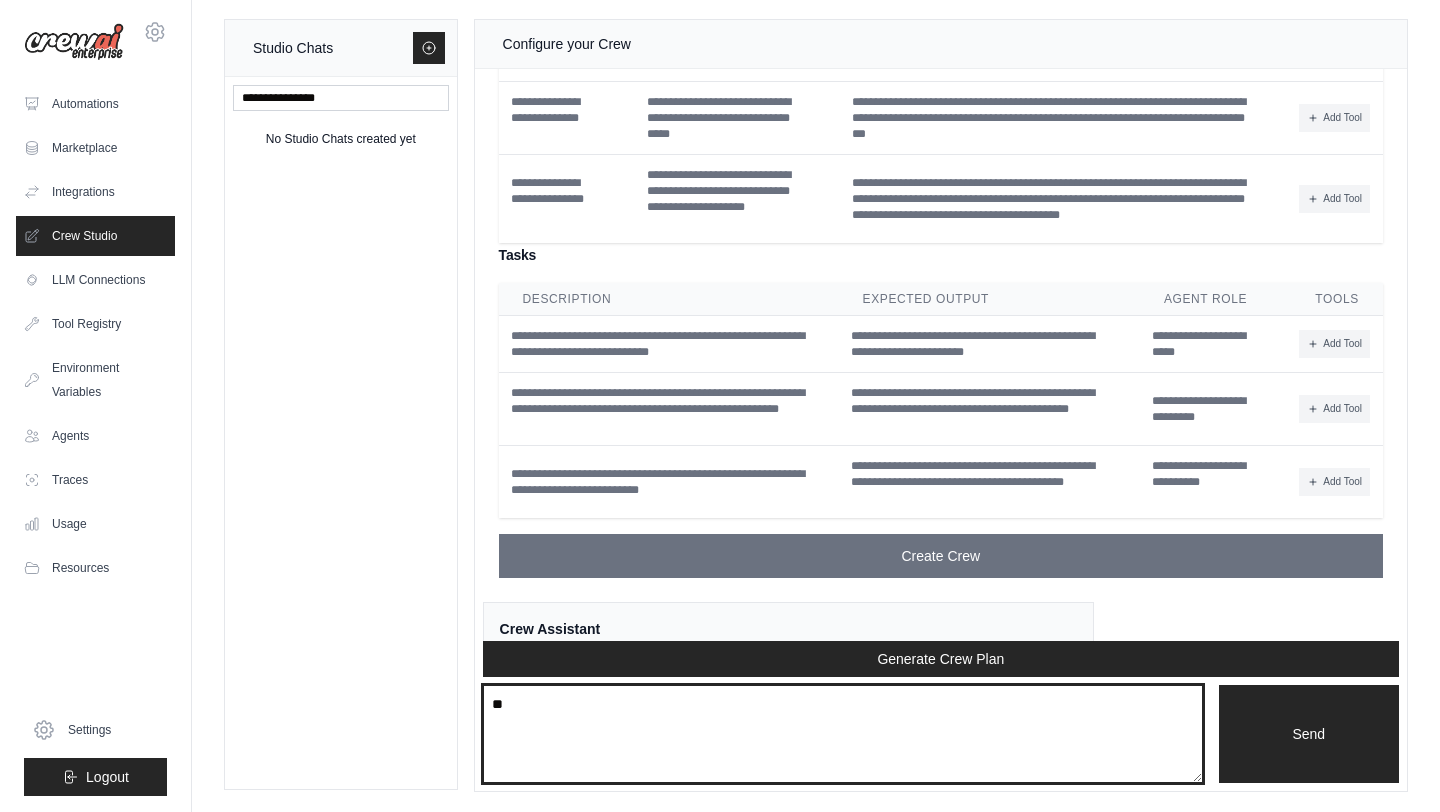 type on "*" 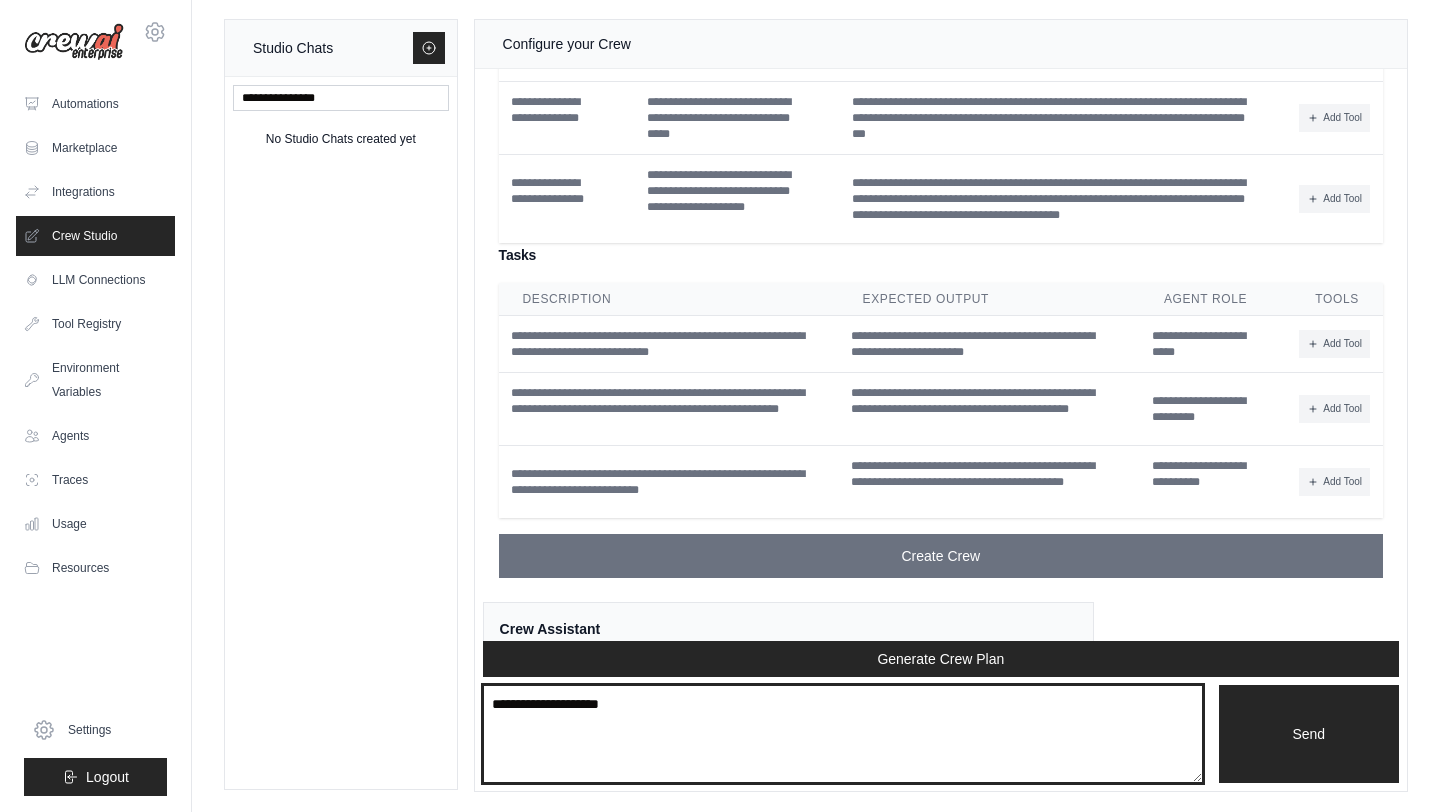 type on "**********" 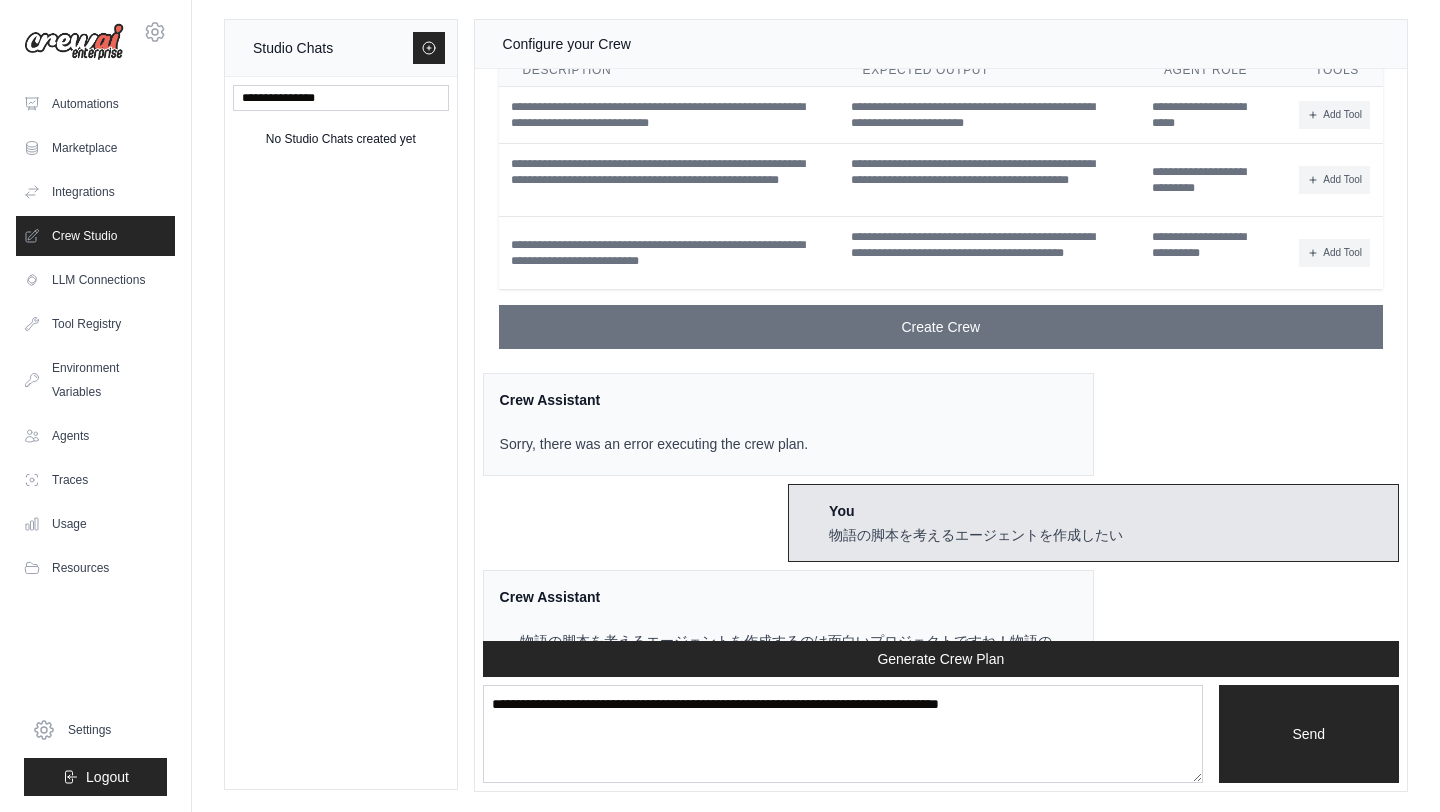 scroll, scrollTop: 2505, scrollLeft: 0, axis: vertical 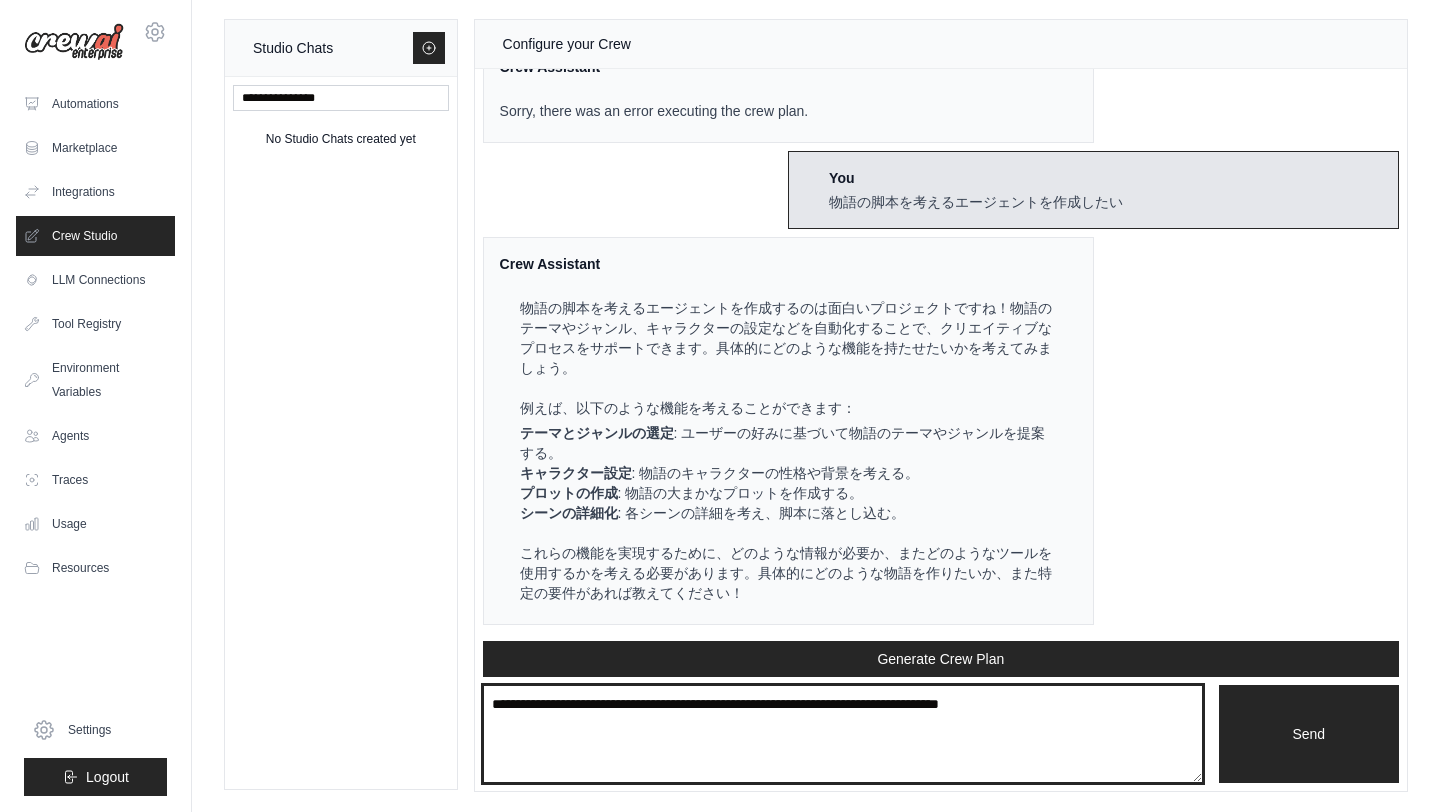 click at bounding box center (843, 734) 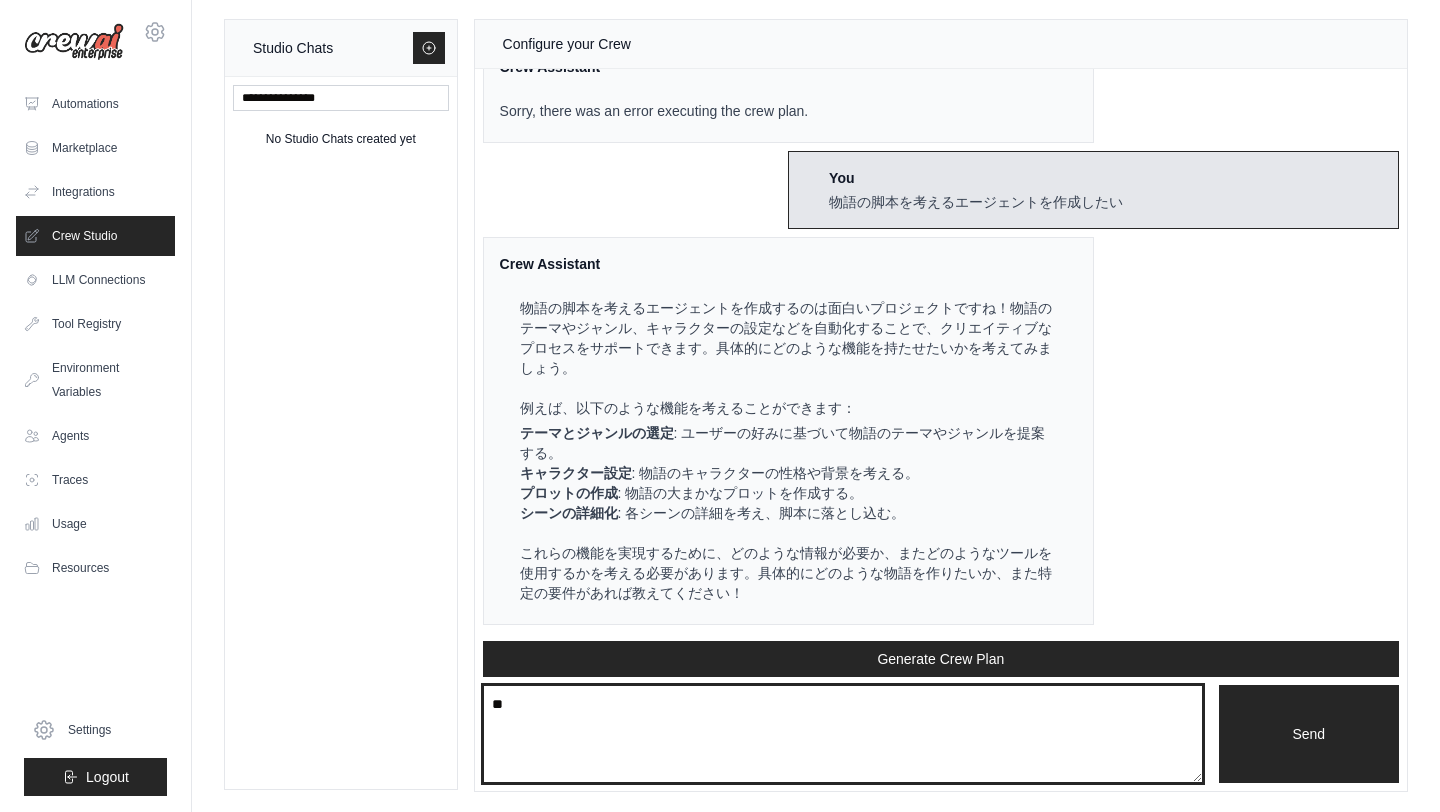 type on "*" 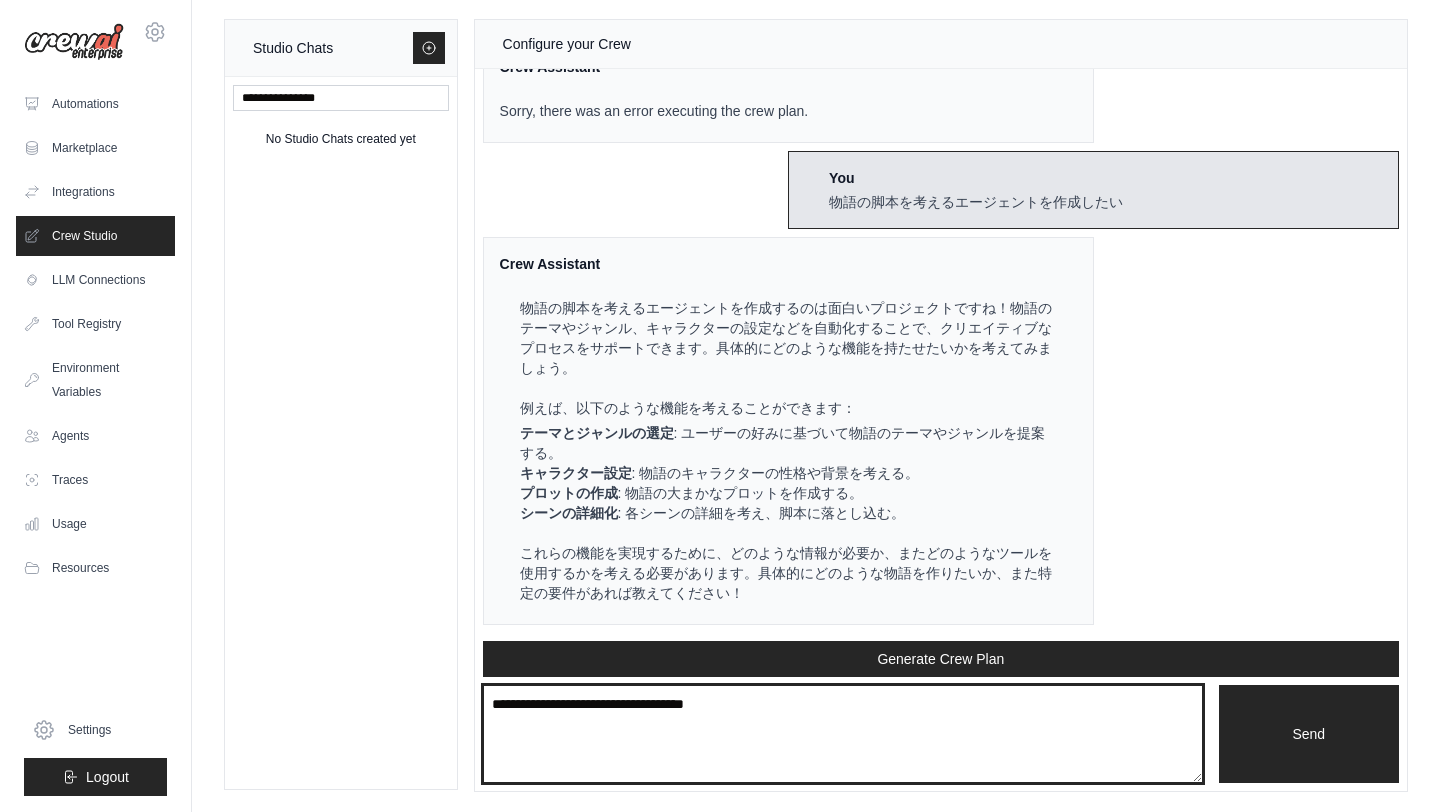 type on "**********" 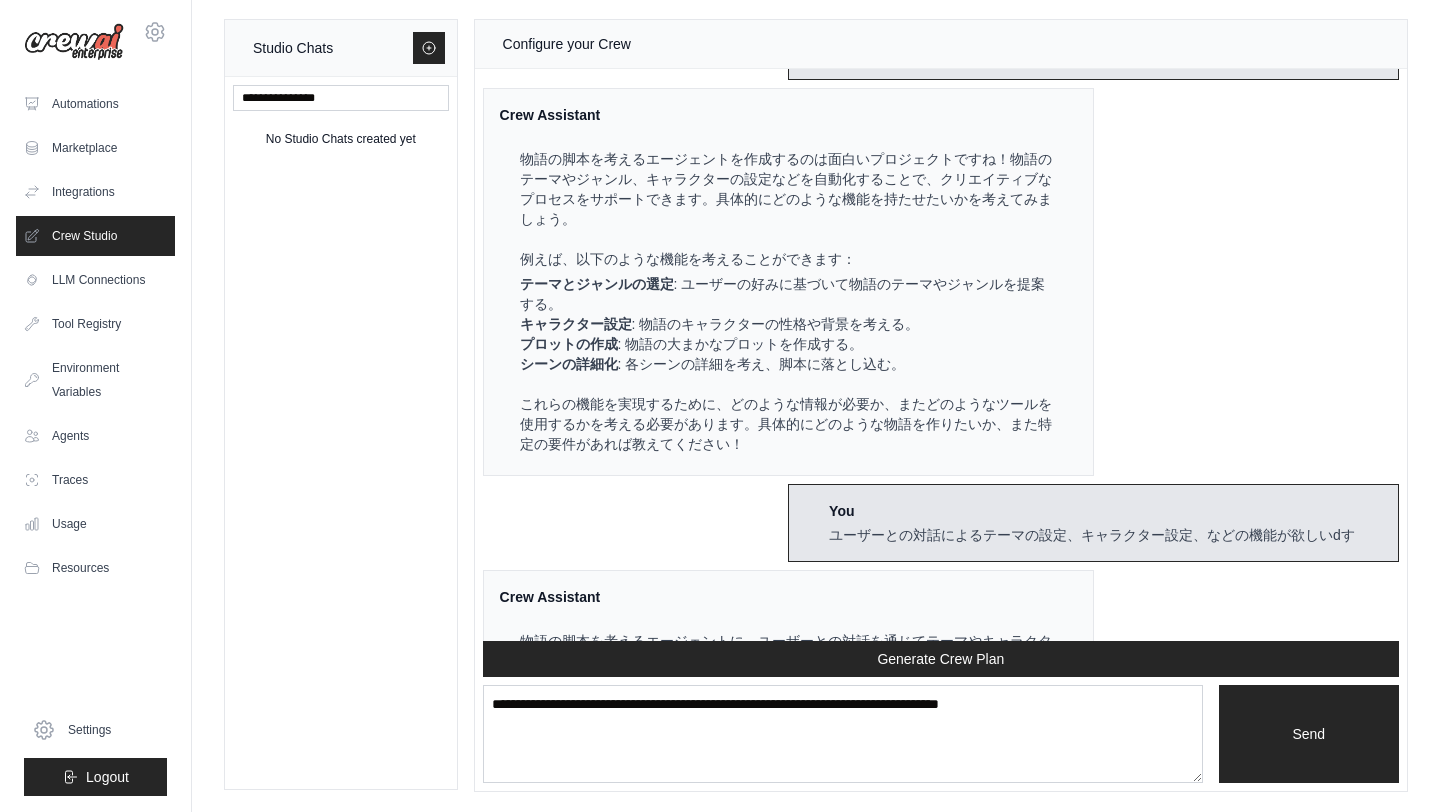 scroll, scrollTop: 3567, scrollLeft: 0, axis: vertical 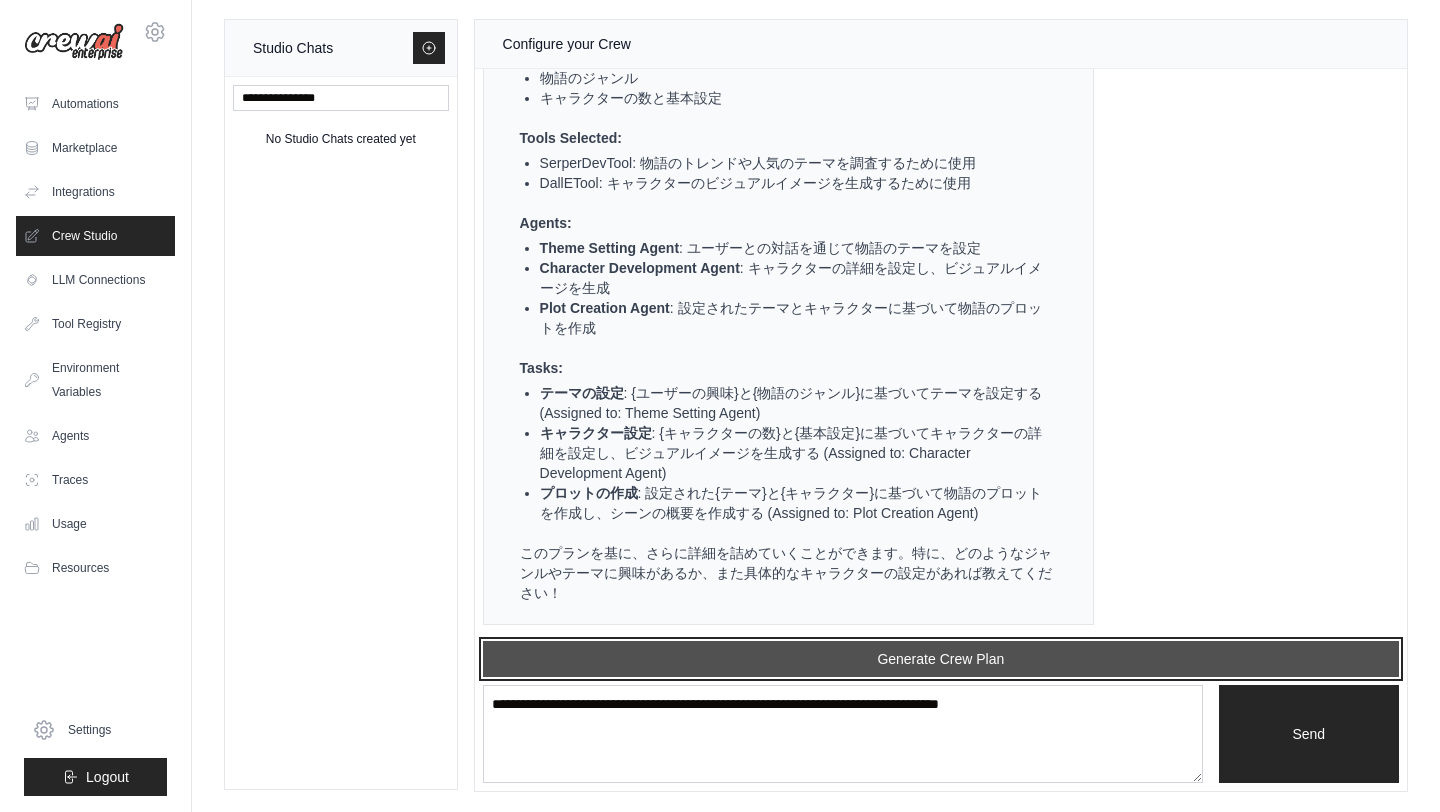 click on "Generate Crew Plan" at bounding box center [941, 659] 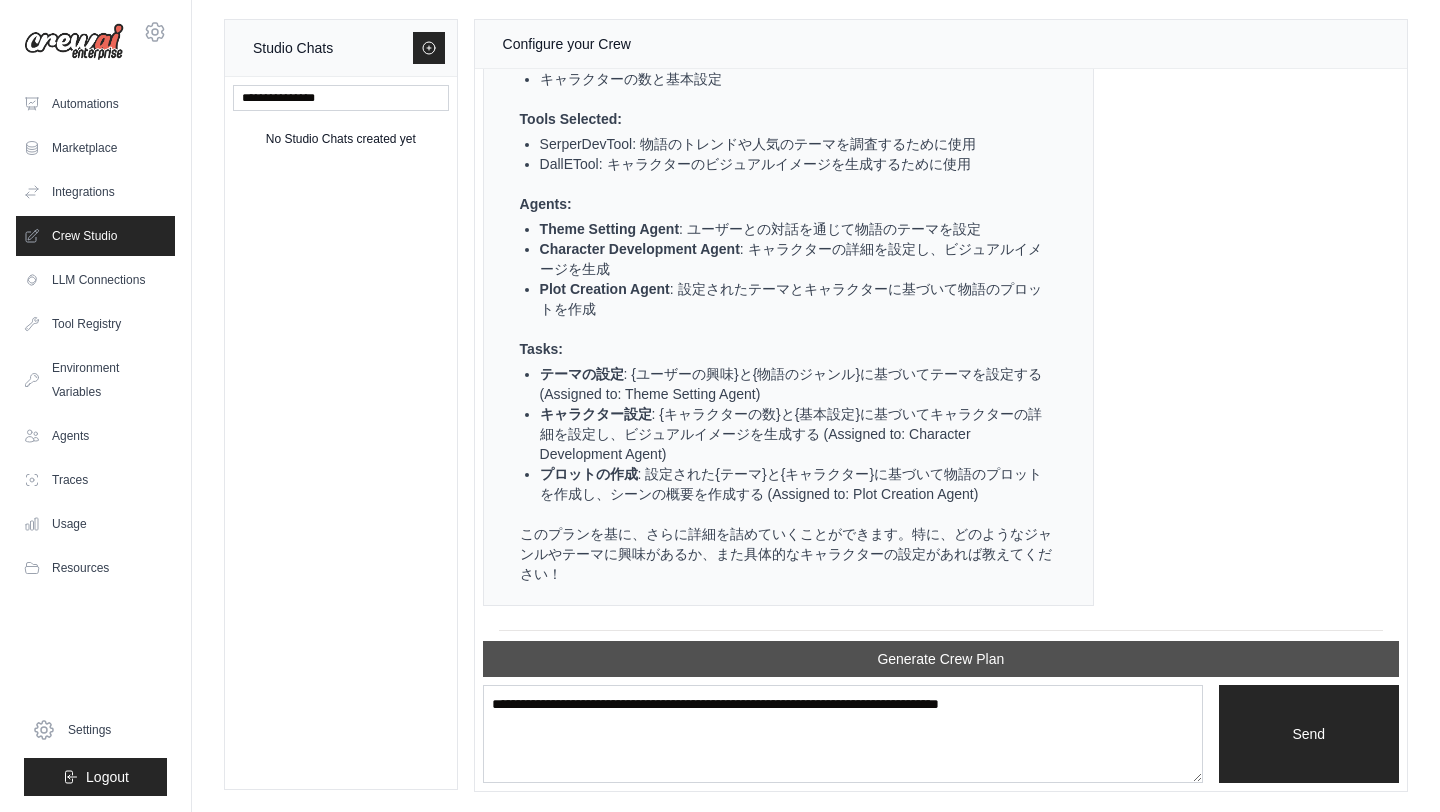 scroll, scrollTop: 4469, scrollLeft: 0, axis: vertical 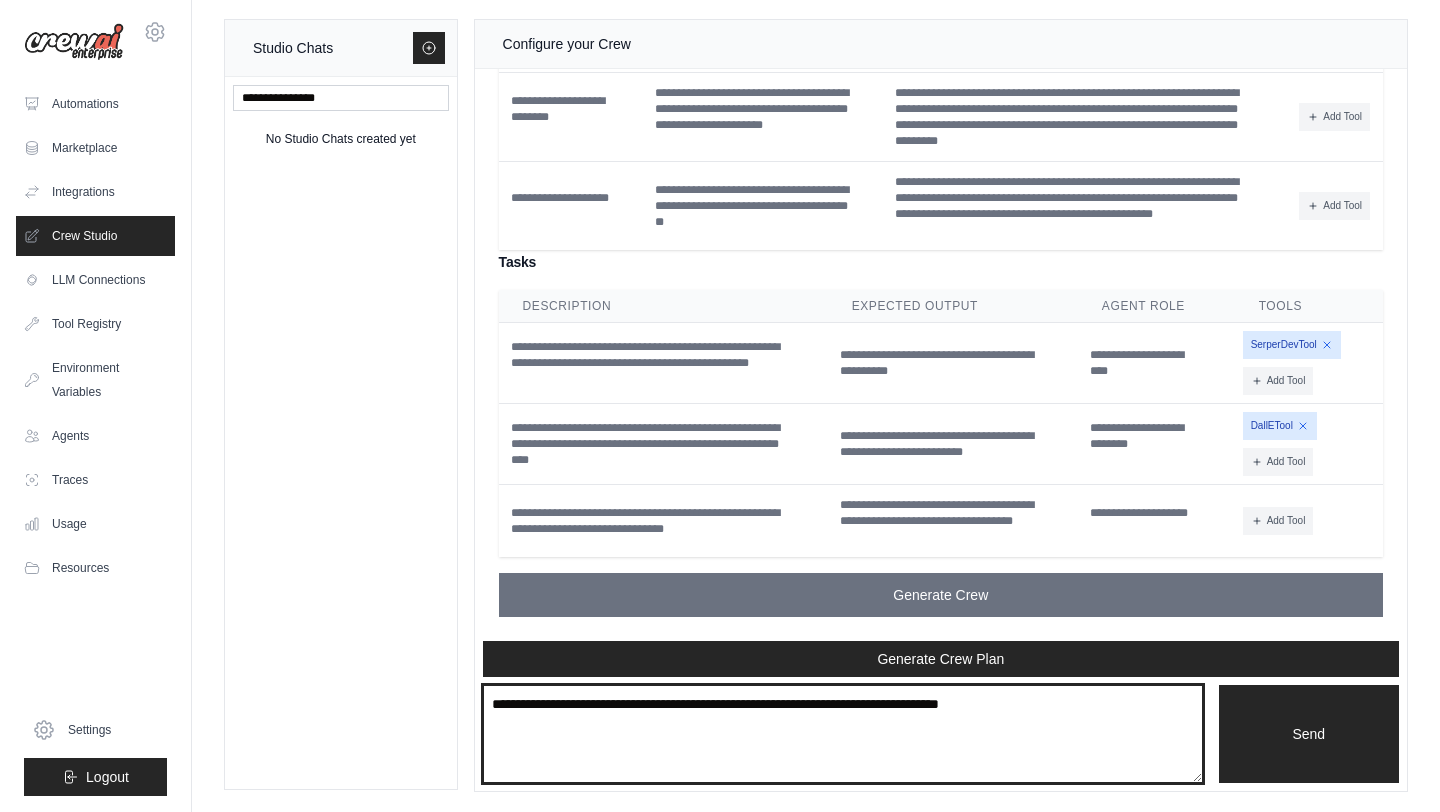 click at bounding box center (843, 734) 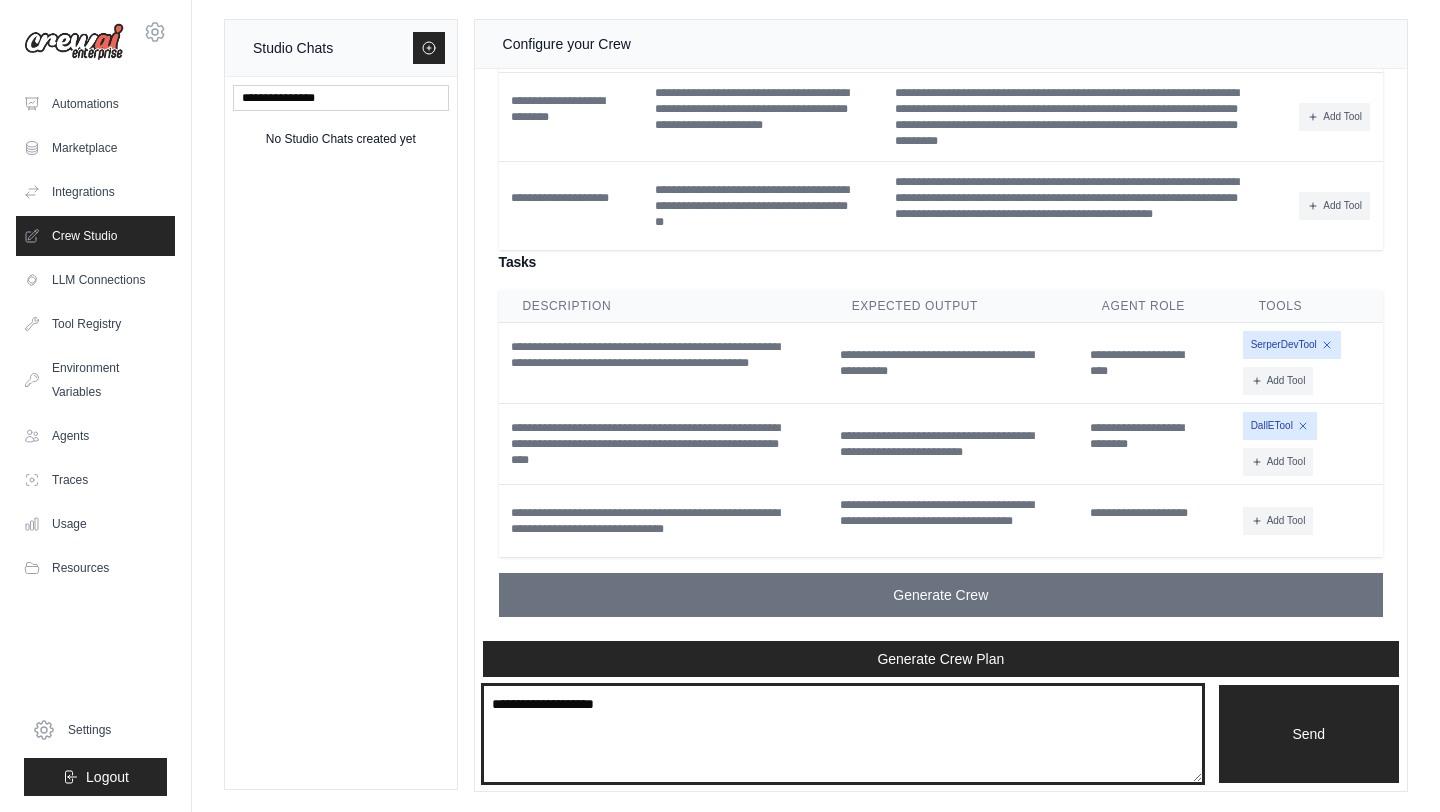 type on "**********" 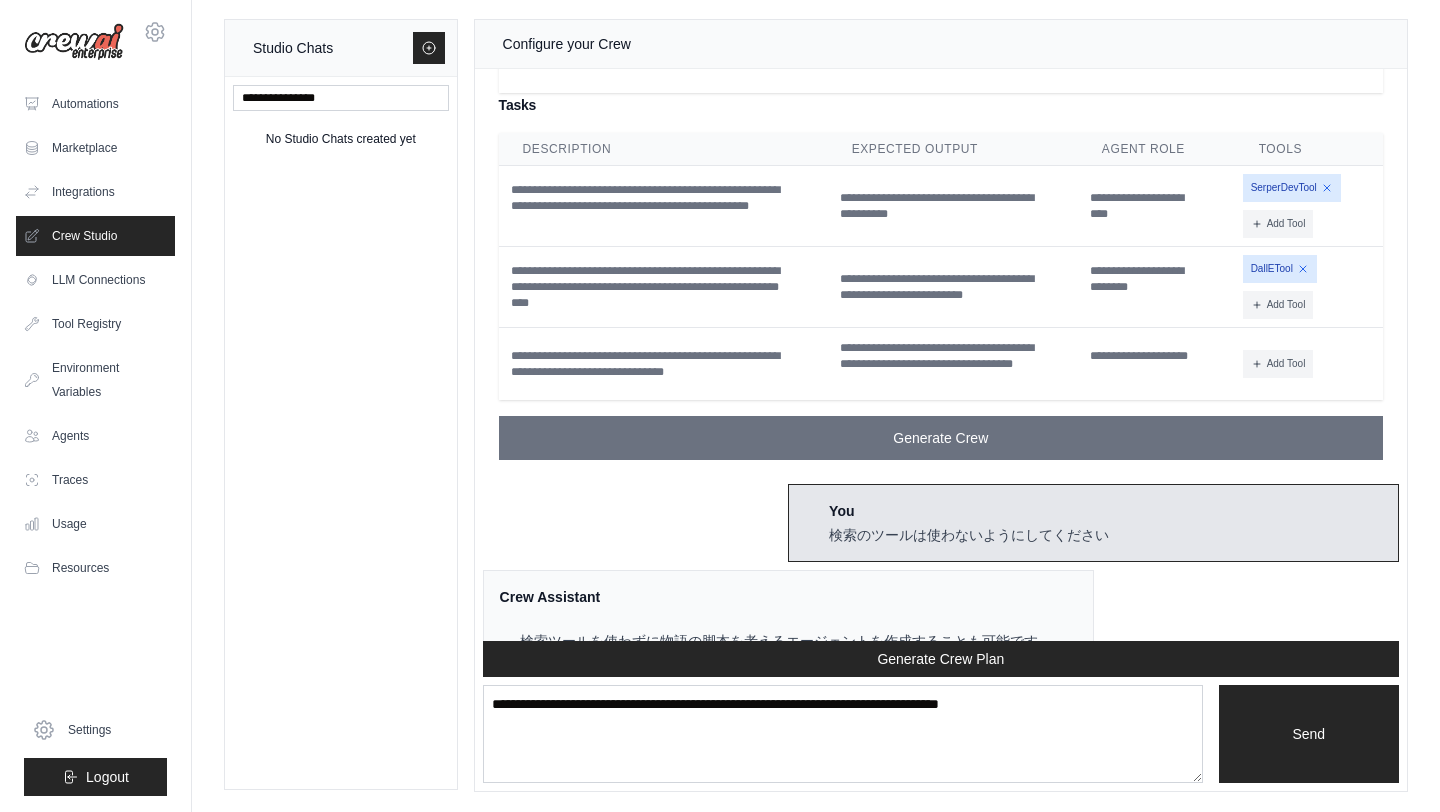 scroll, scrollTop: 5499, scrollLeft: 0, axis: vertical 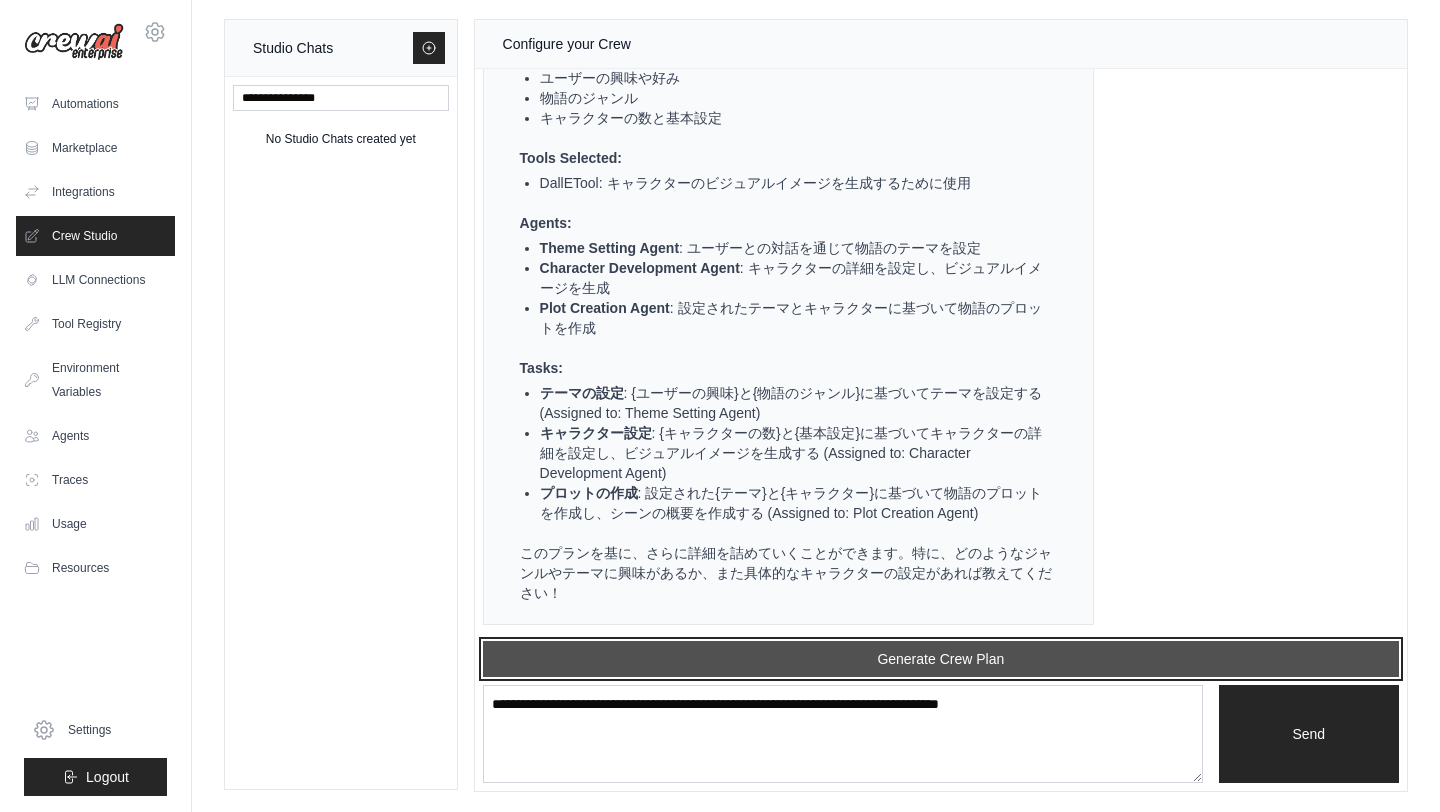 click on "Generate Crew Plan" at bounding box center (941, 659) 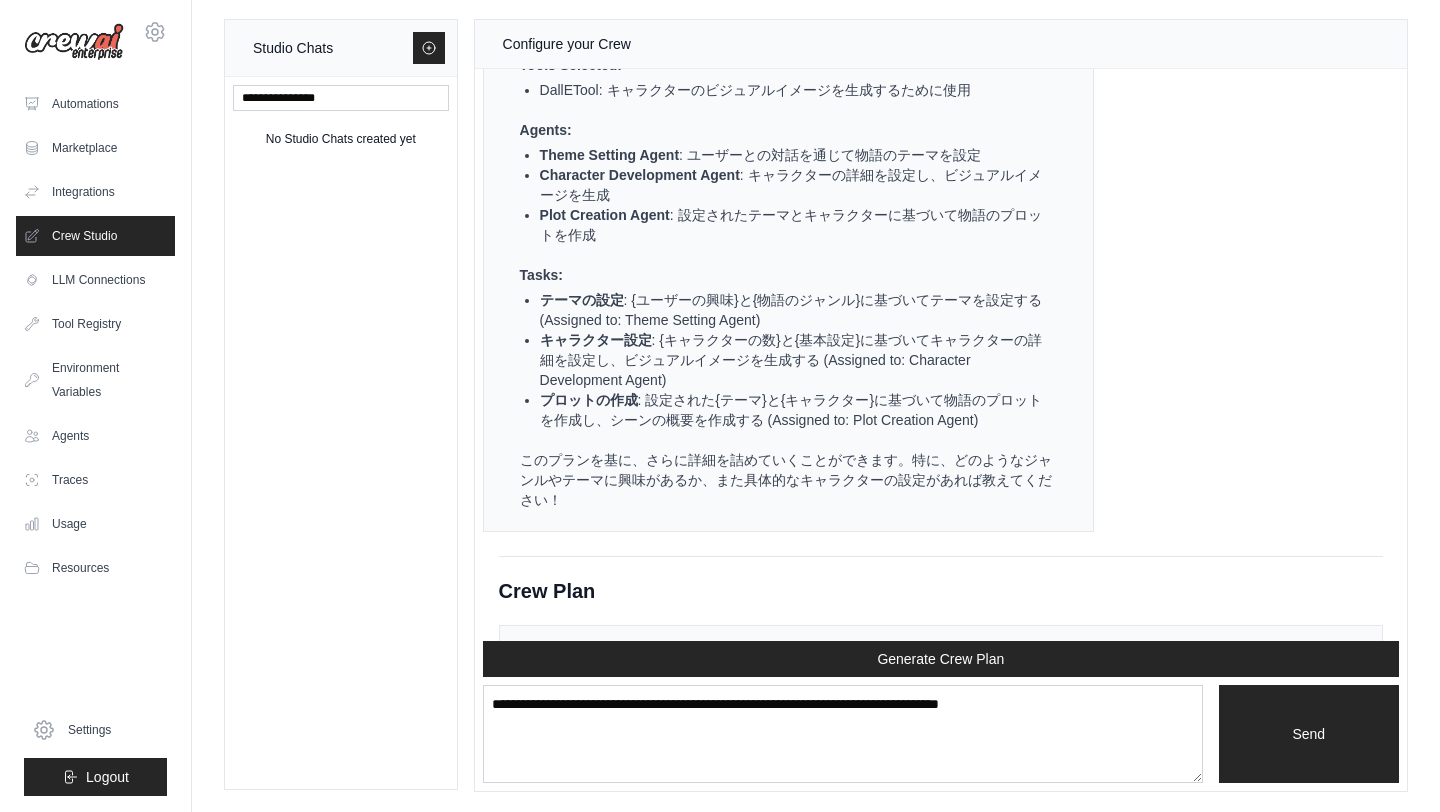 scroll, scrollTop: 5427, scrollLeft: 0, axis: vertical 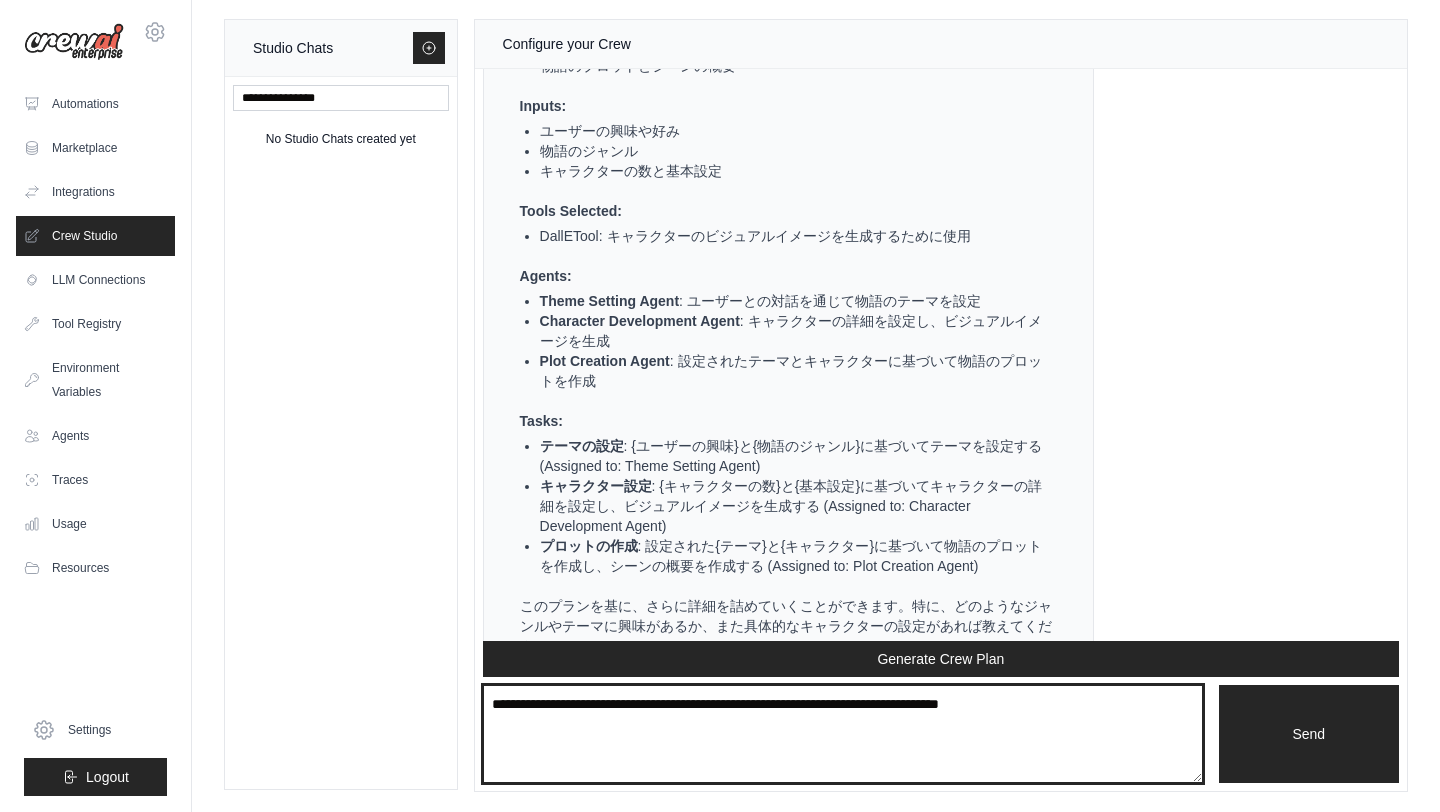 click at bounding box center (843, 734) 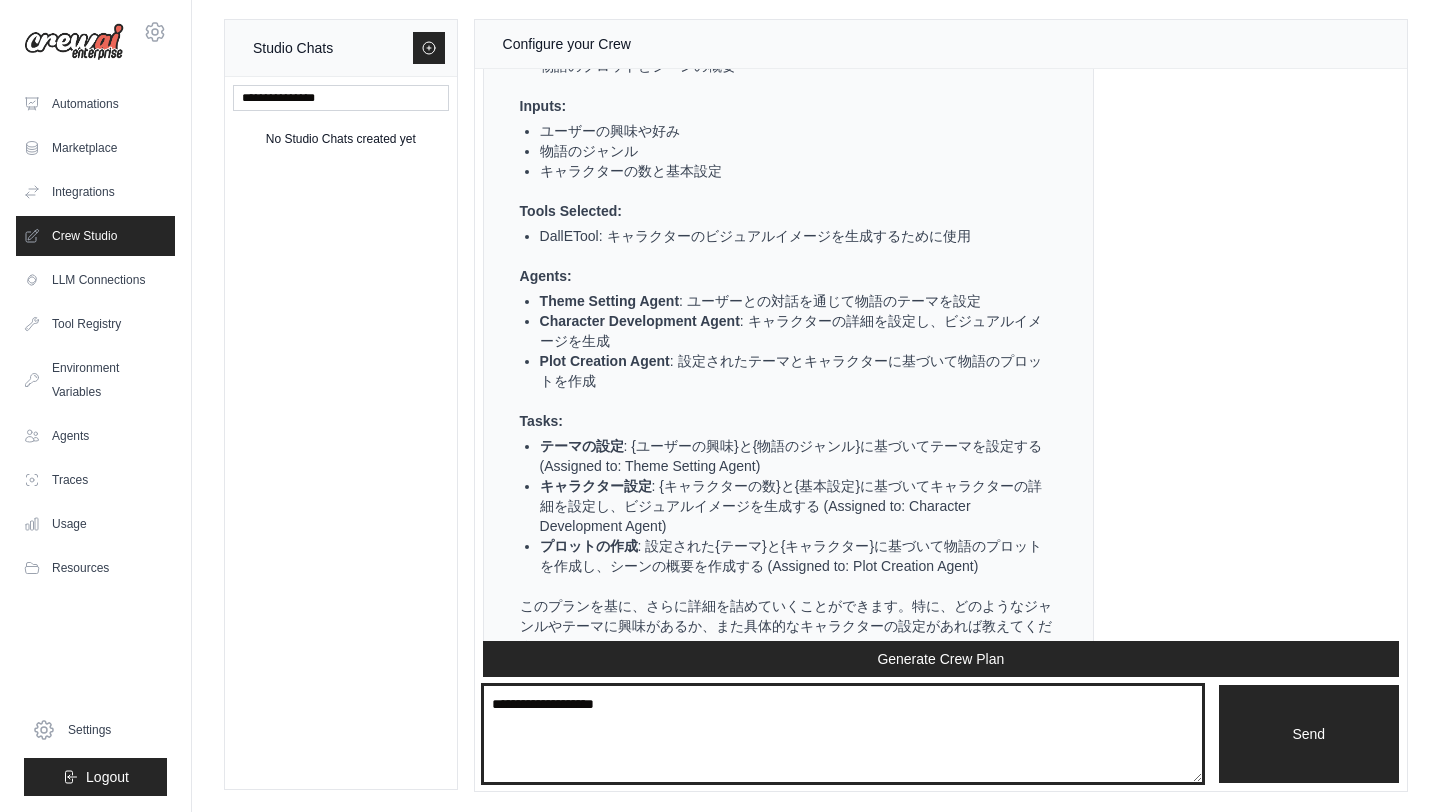 type on "**********" 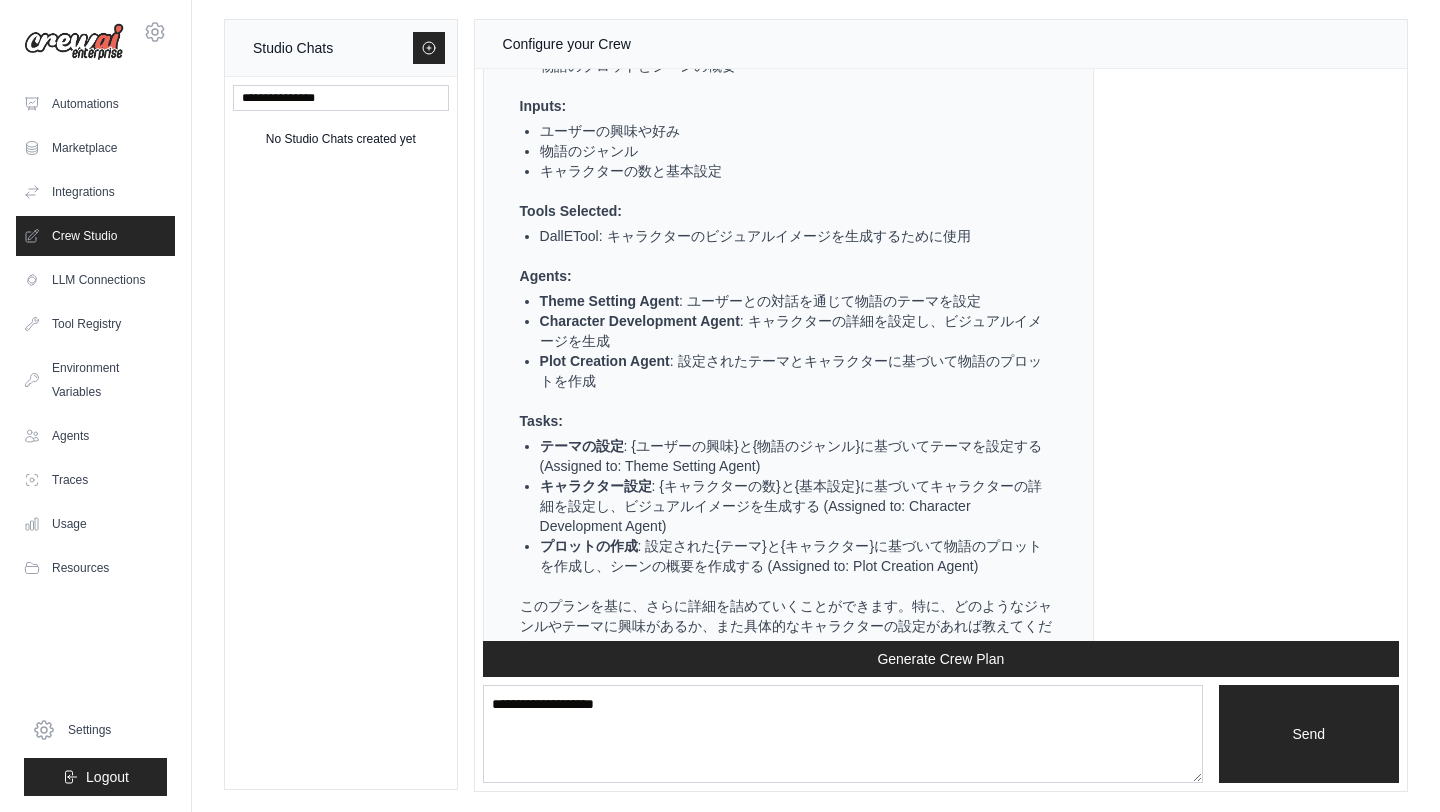 type 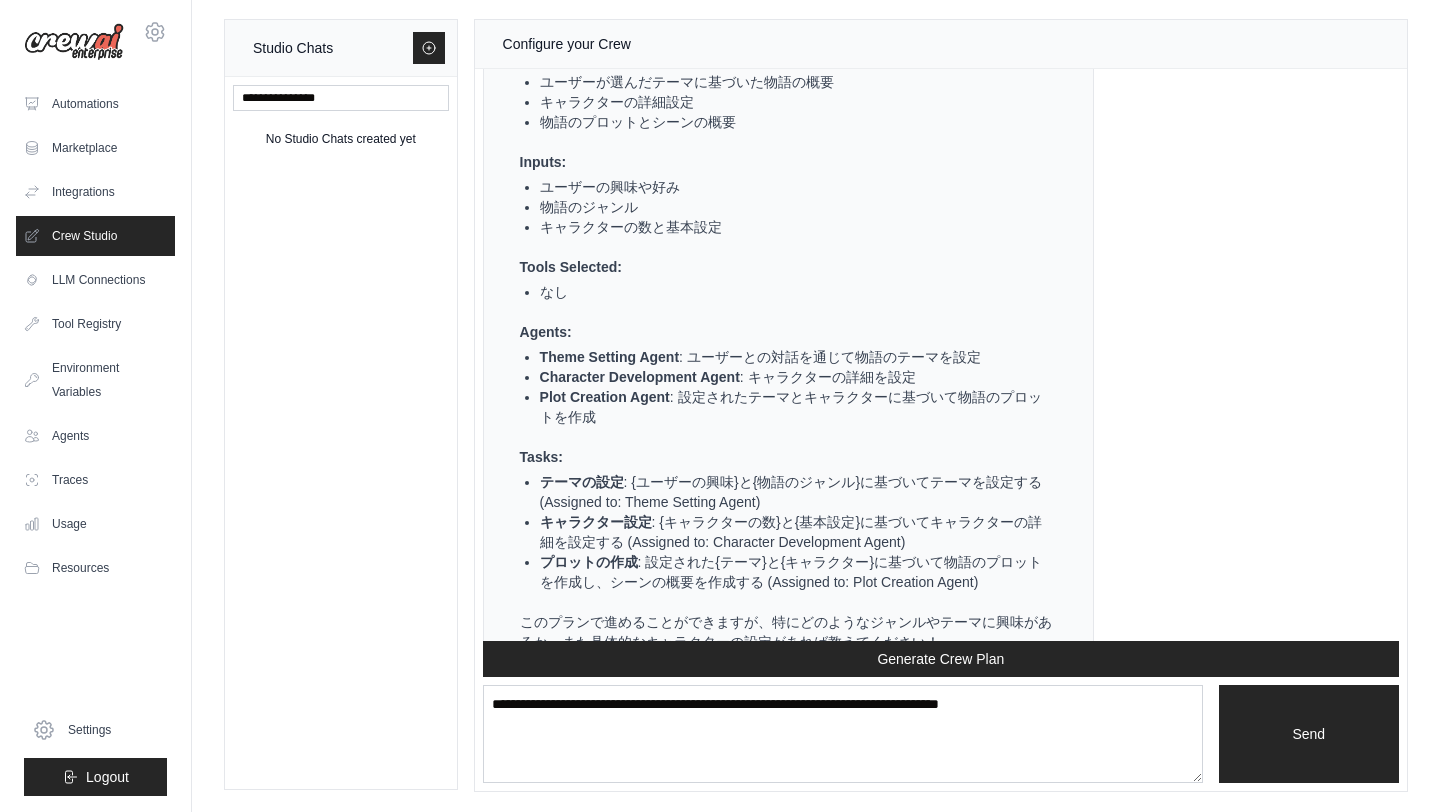 scroll, scrollTop: 7203, scrollLeft: 0, axis: vertical 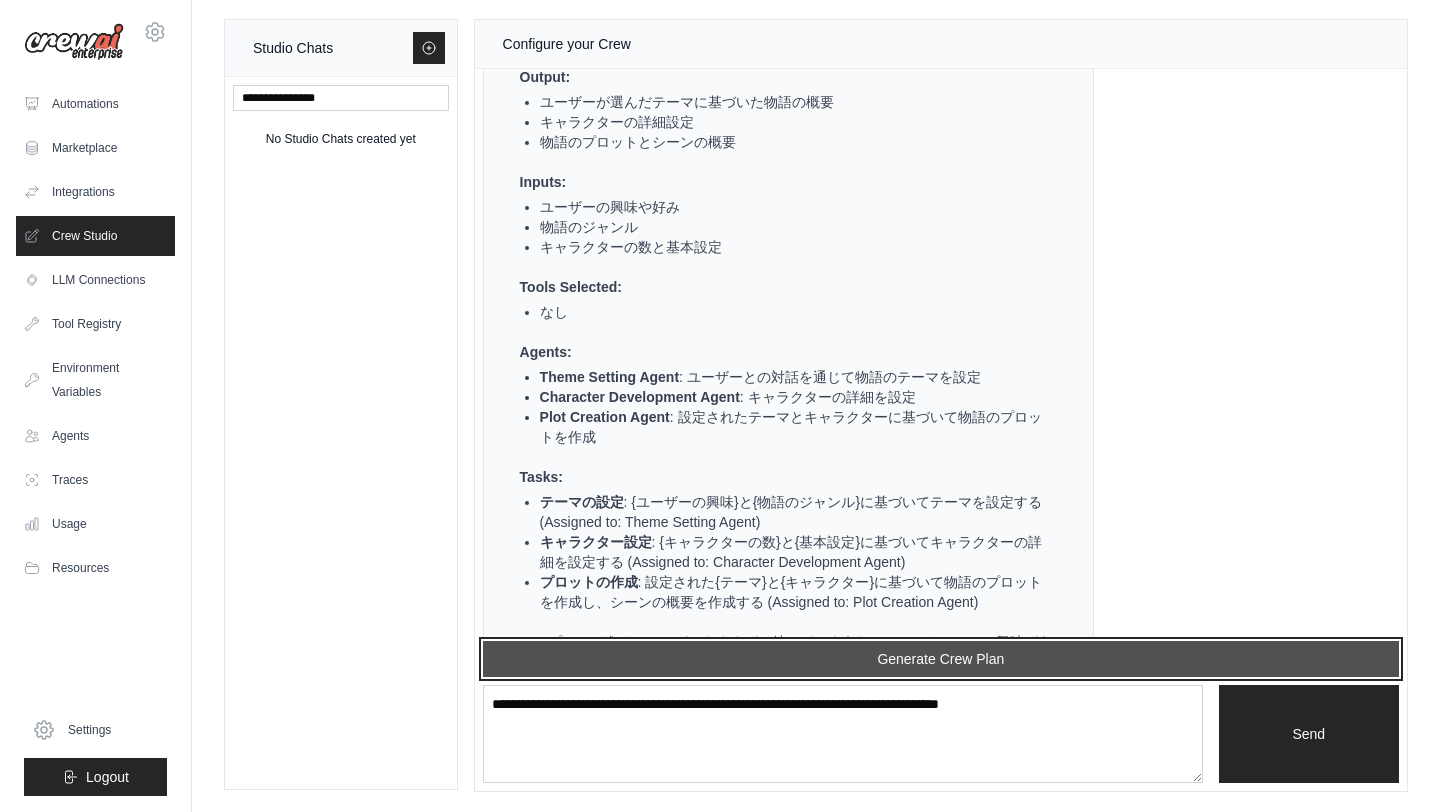 click on "Generate Crew Plan" at bounding box center [941, 659] 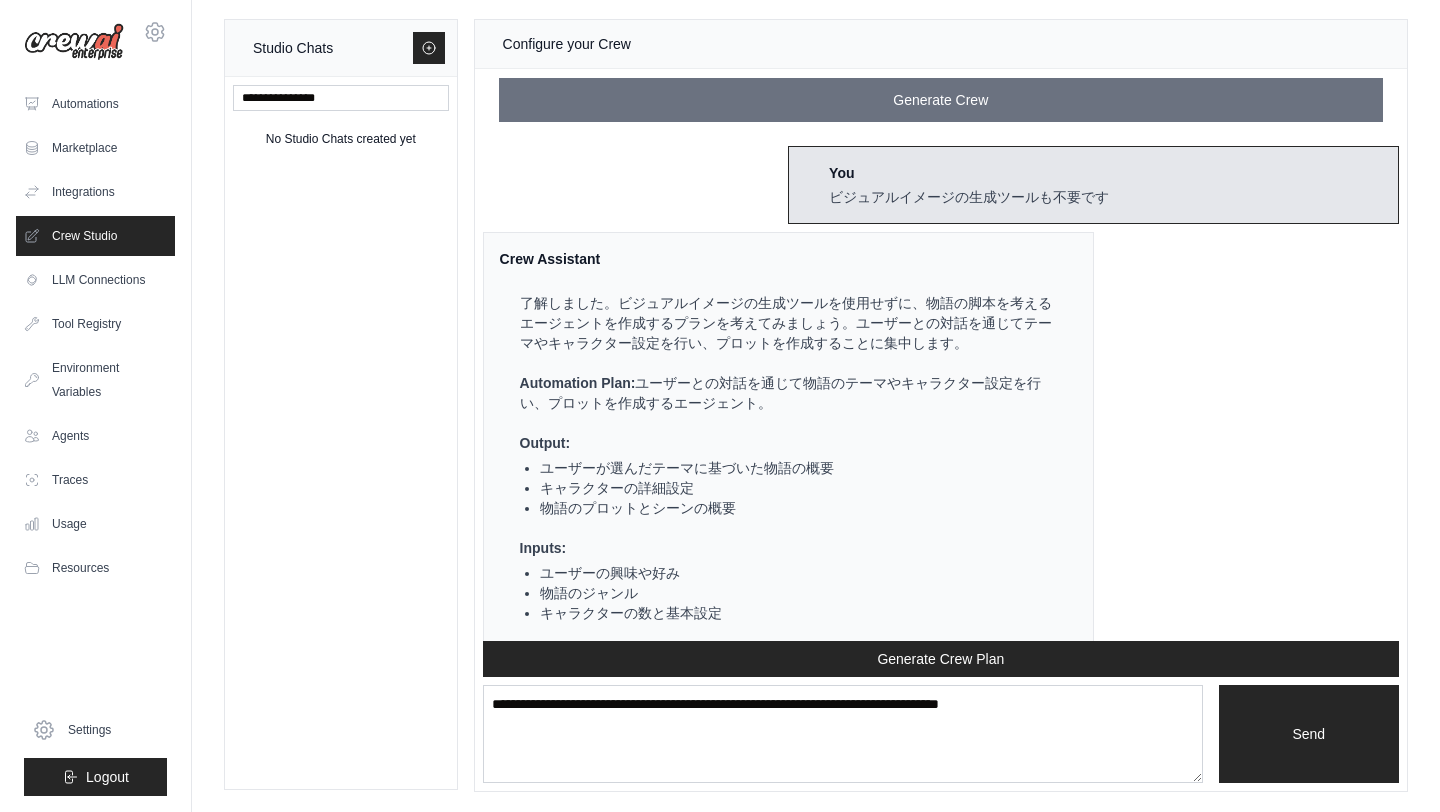 scroll, scrollTop: 8097, scrollLeft: 0, axis: vertical 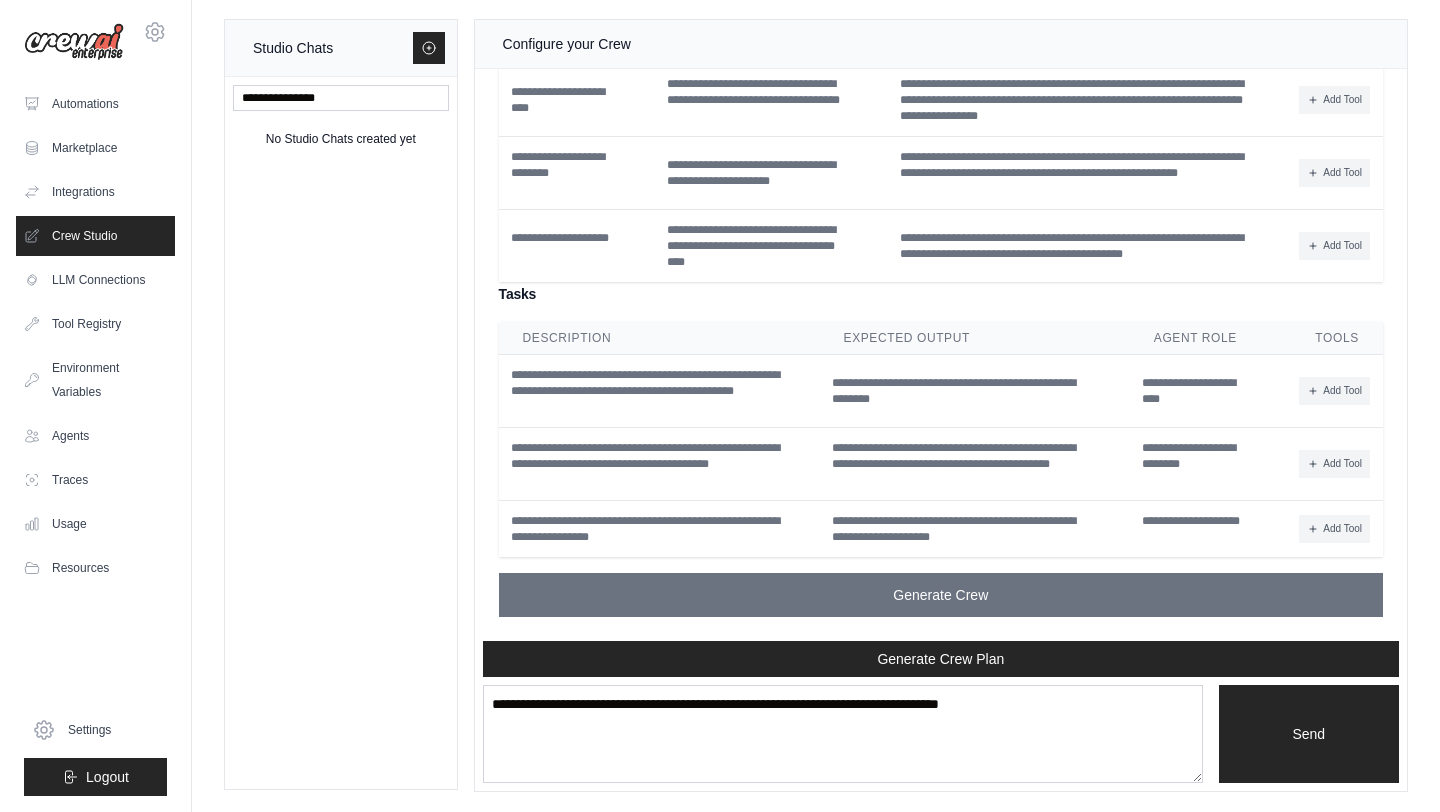 click on "**********" at bounding box center [941, 304] 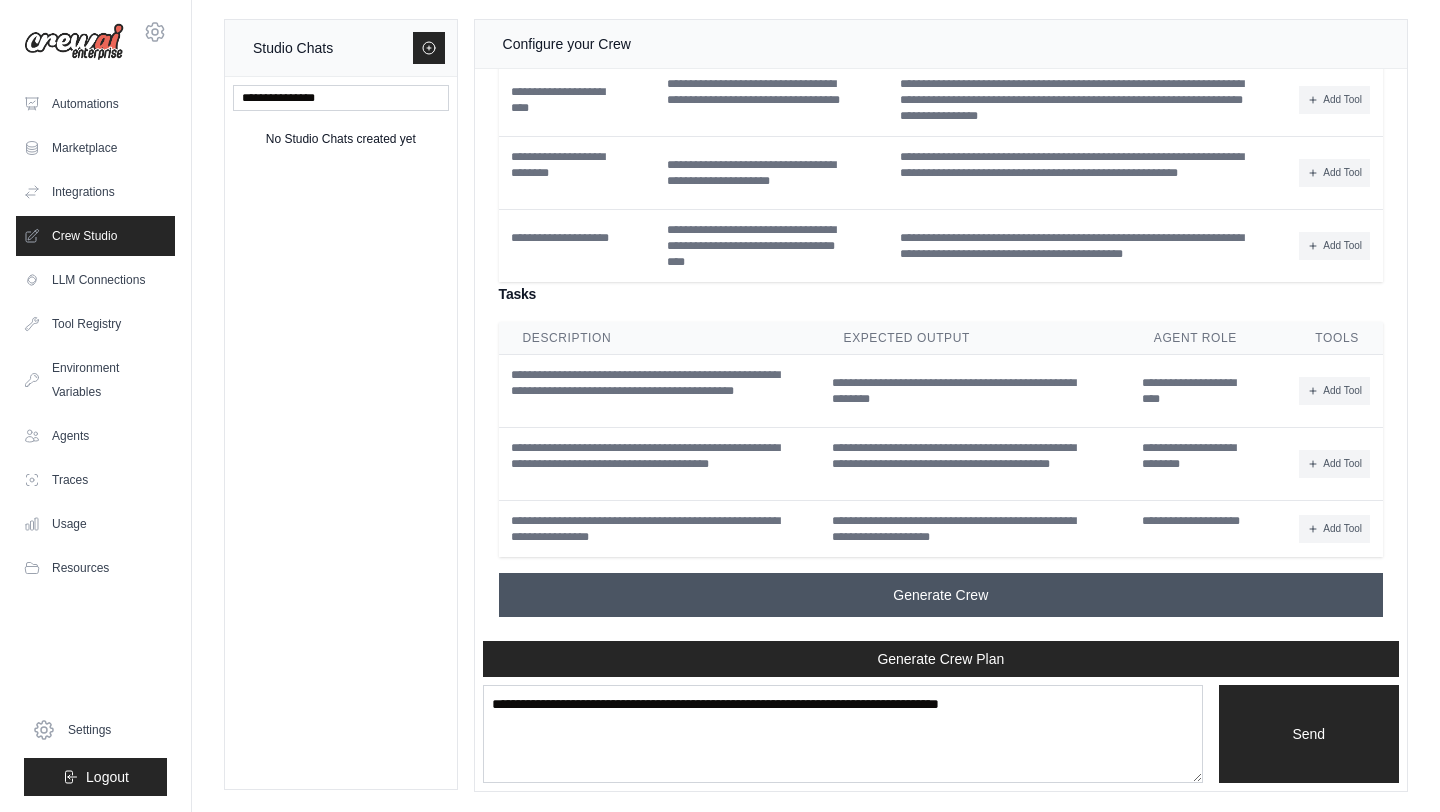 click on "Generate Crew" at bounding box center (940, 595) 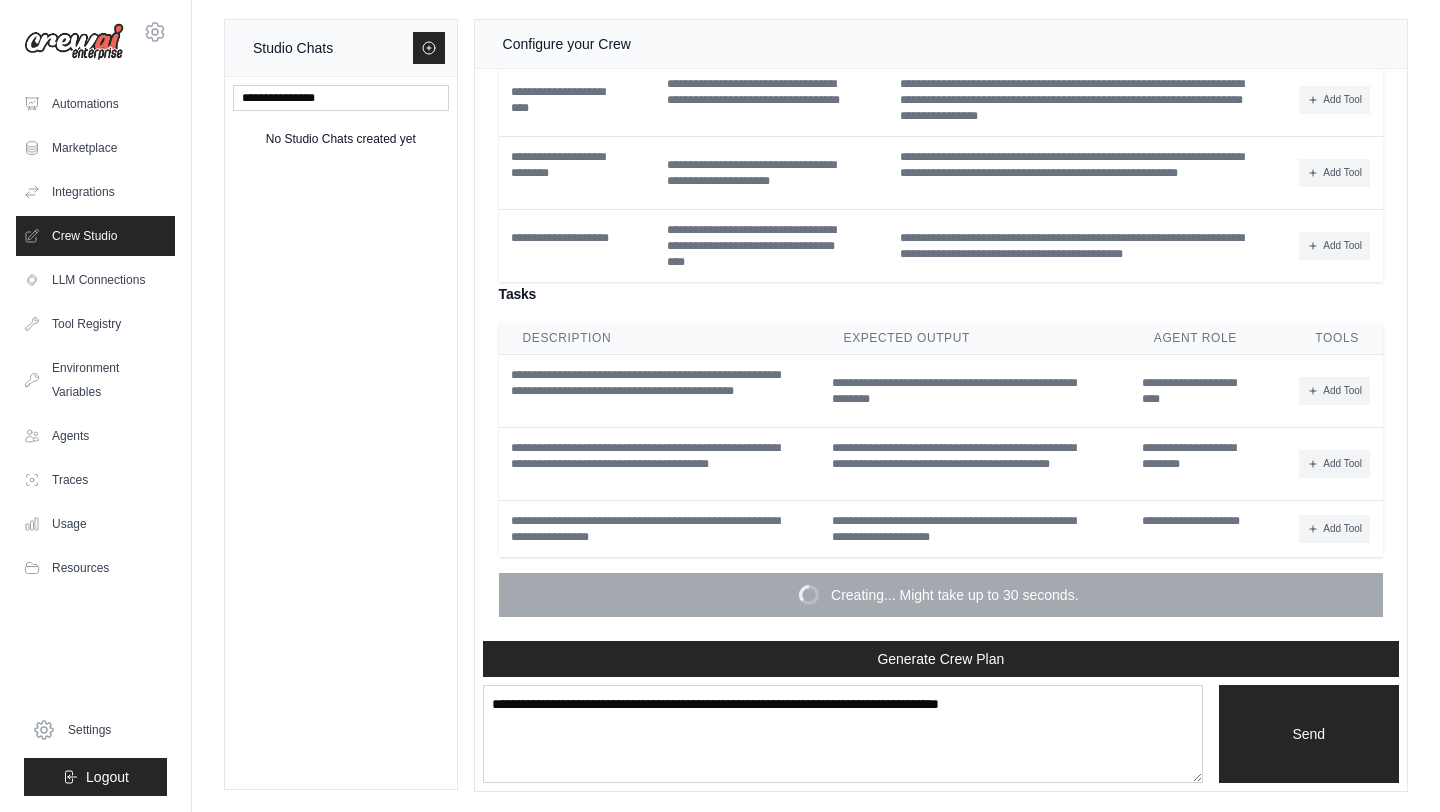scroll, scrollTop: 8039, scrollLeft: 0, axis: vertical 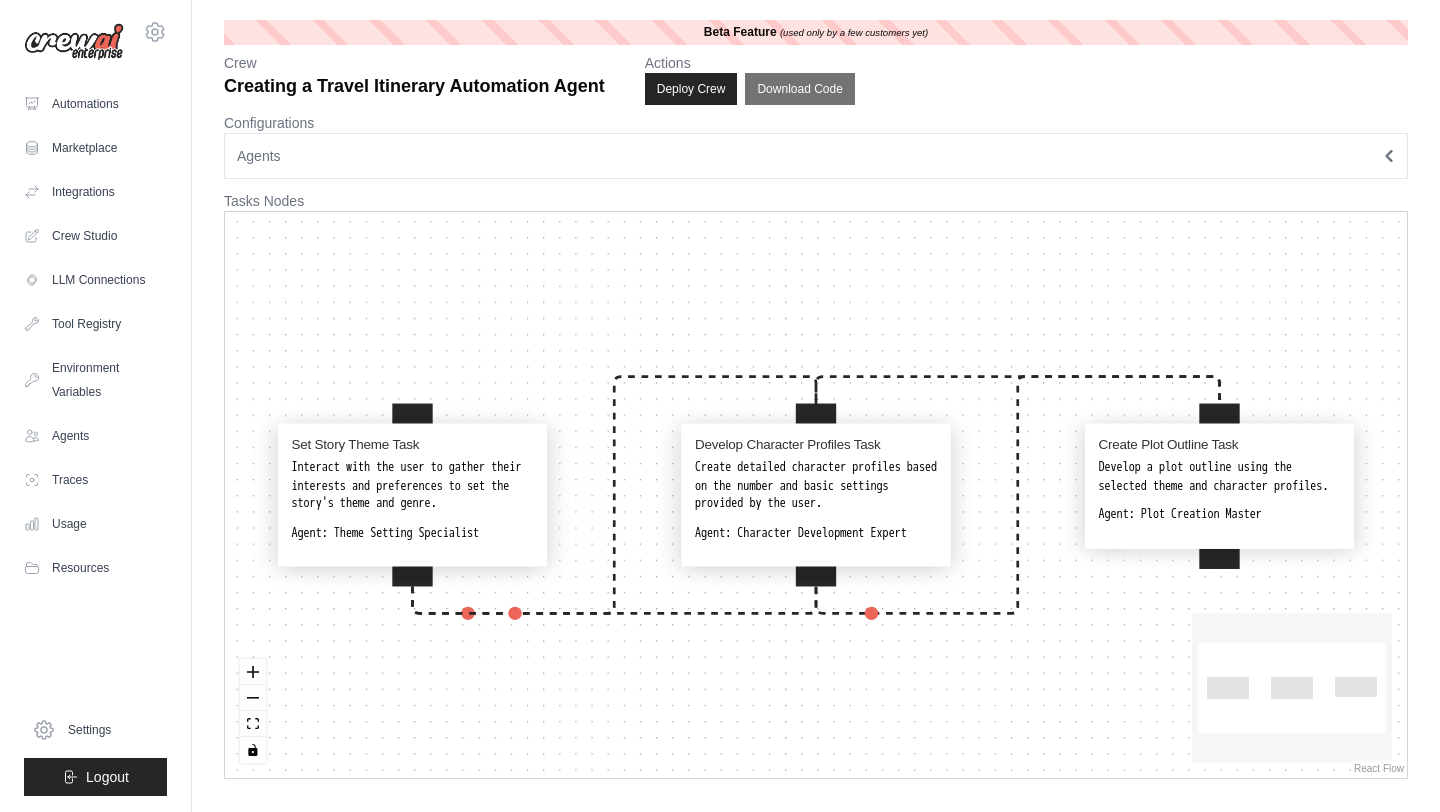 click on "Agents" at bounding box center [816, 156] 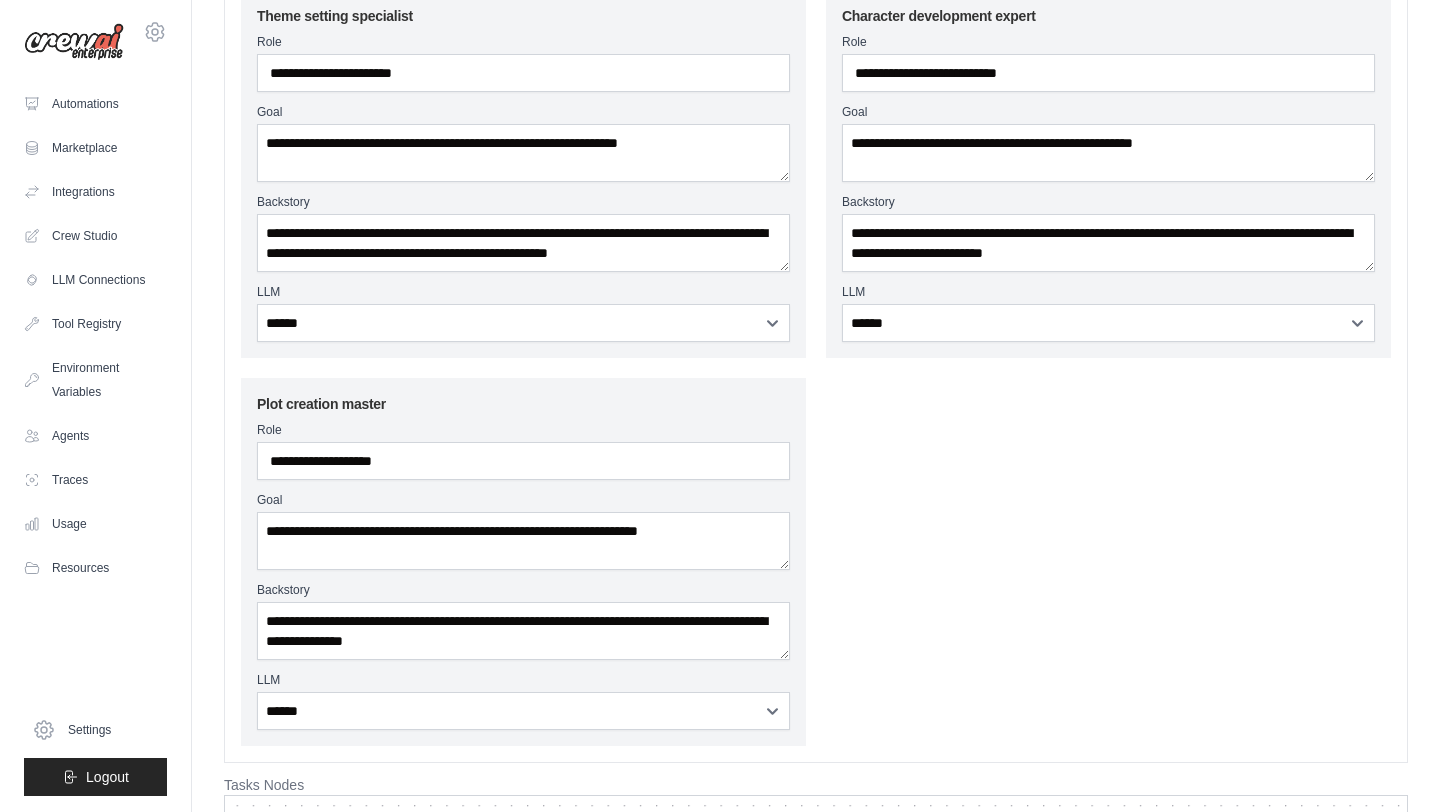 scroll, scrollTop: 272, scrollLeft: 0, axis: vertical 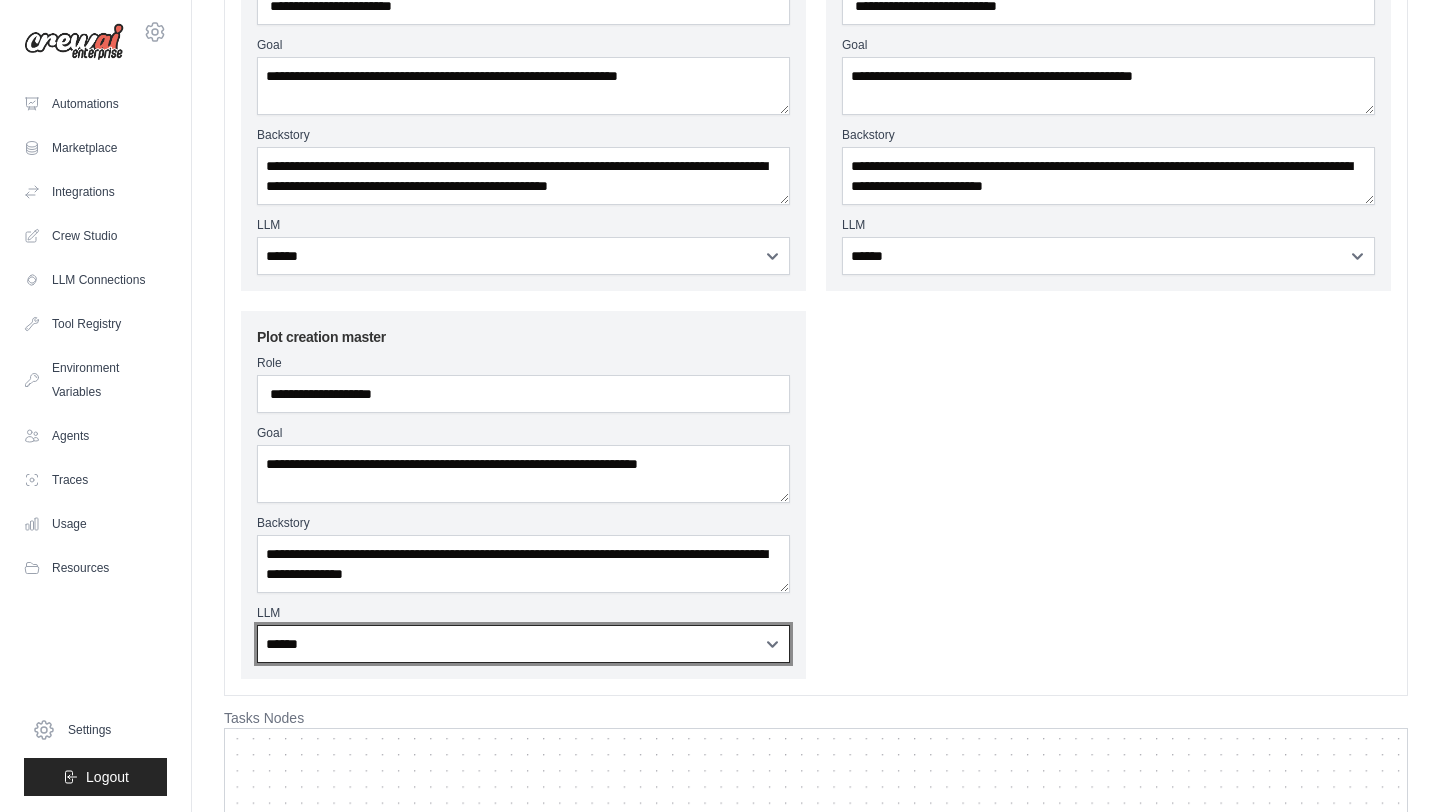 click on "**********" at bounding box center [523, 644] 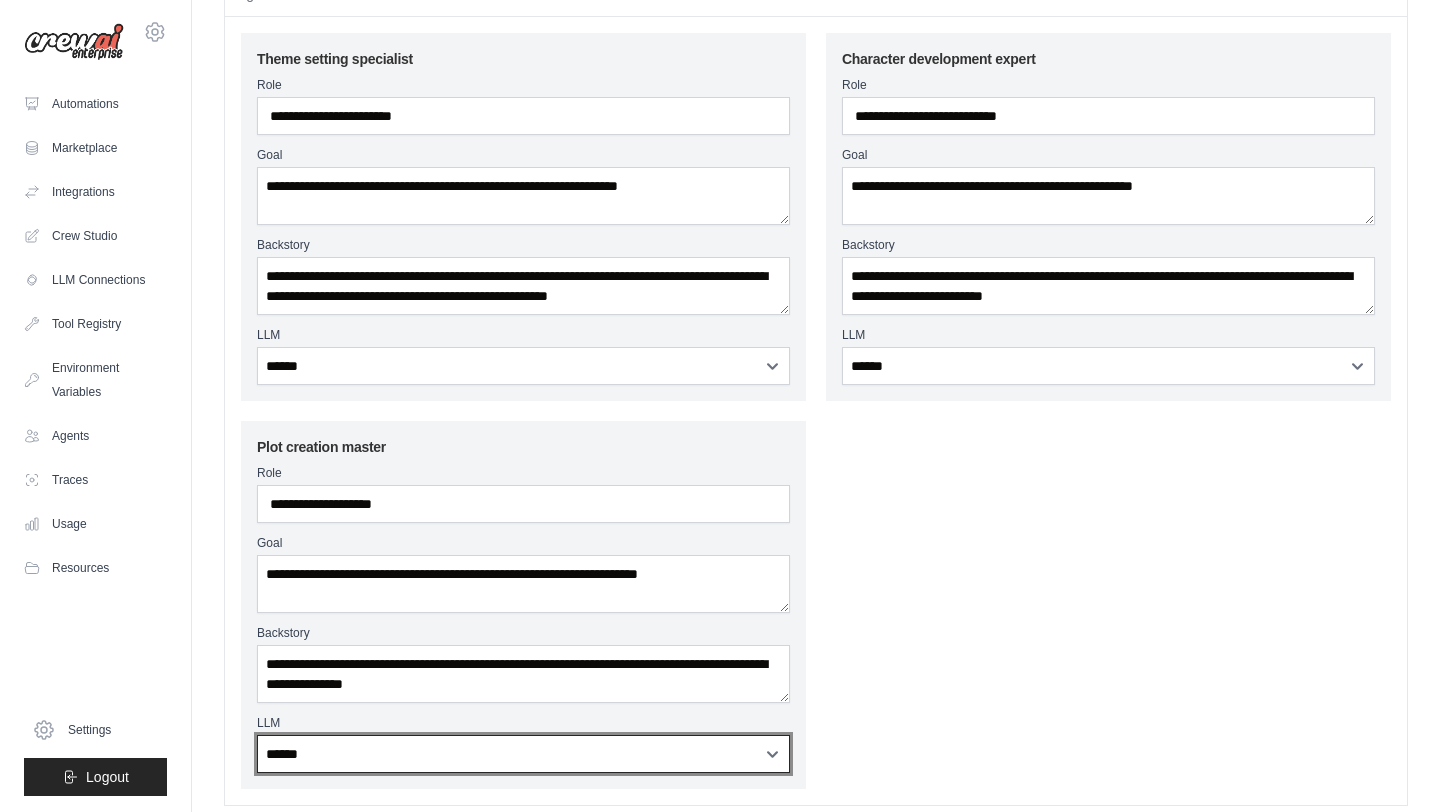 scroll, scrollTop: 0, scrollLeft: 0, axis: both 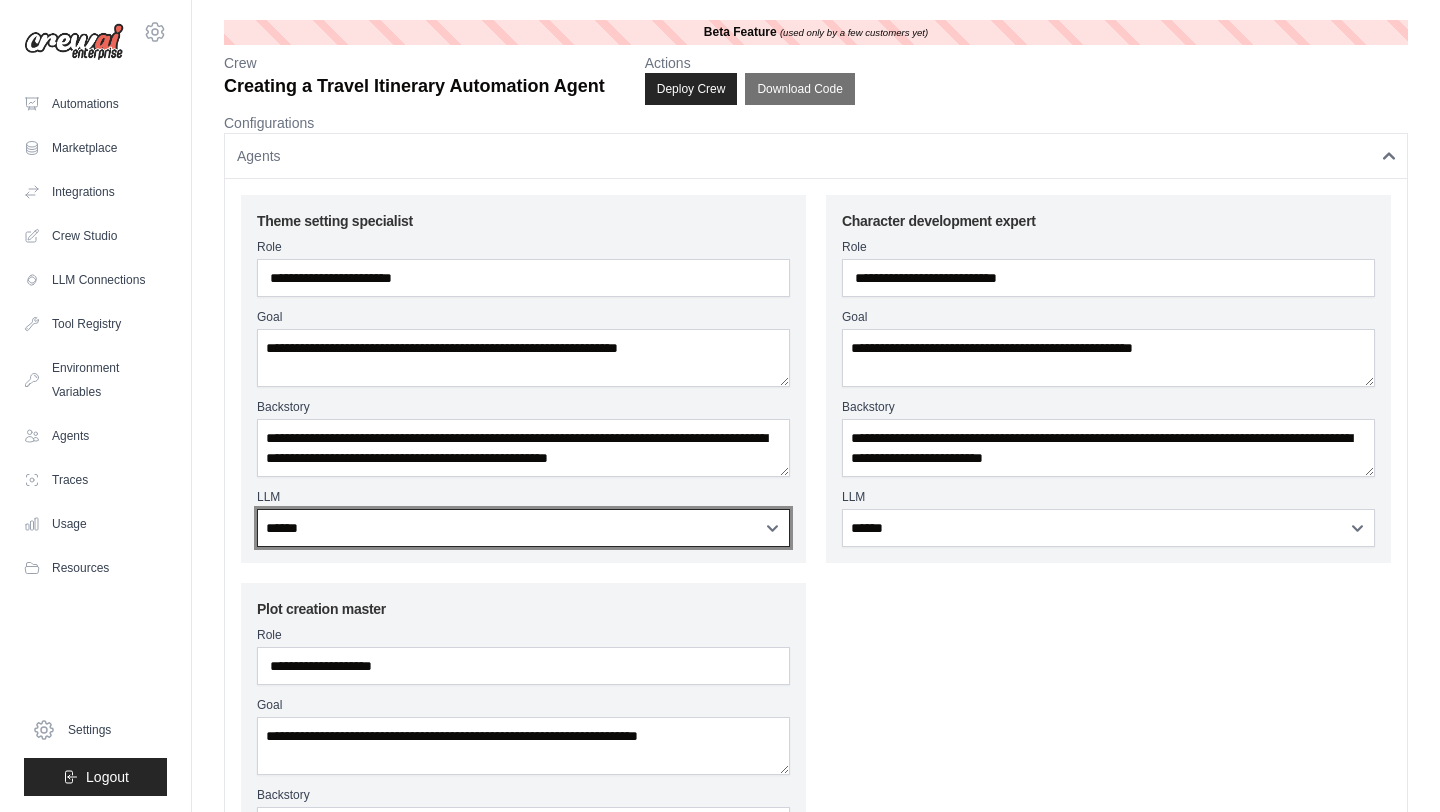 click on "**********" at bounding box center [523, 528] 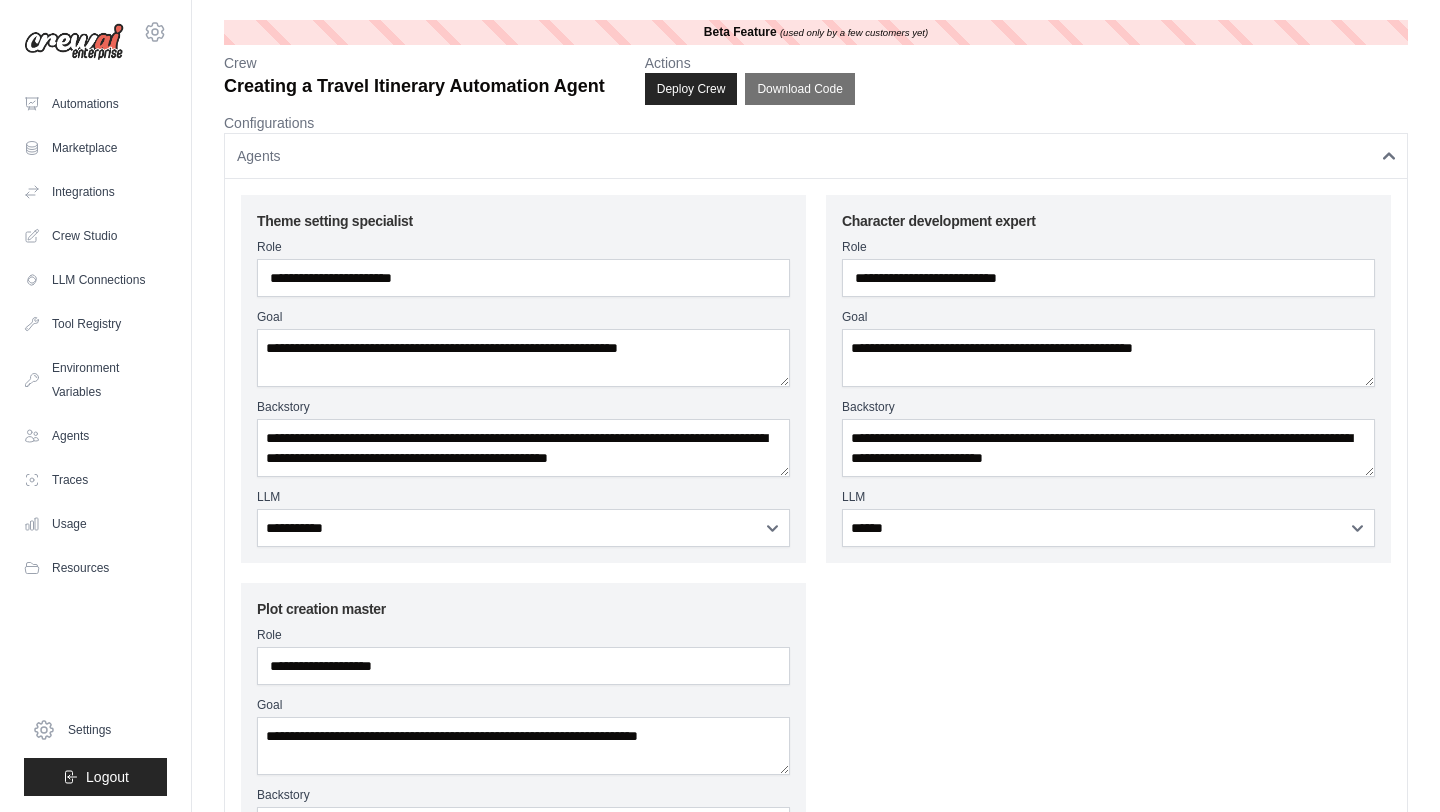 click on "LLM" at bounding box center (523, 497) 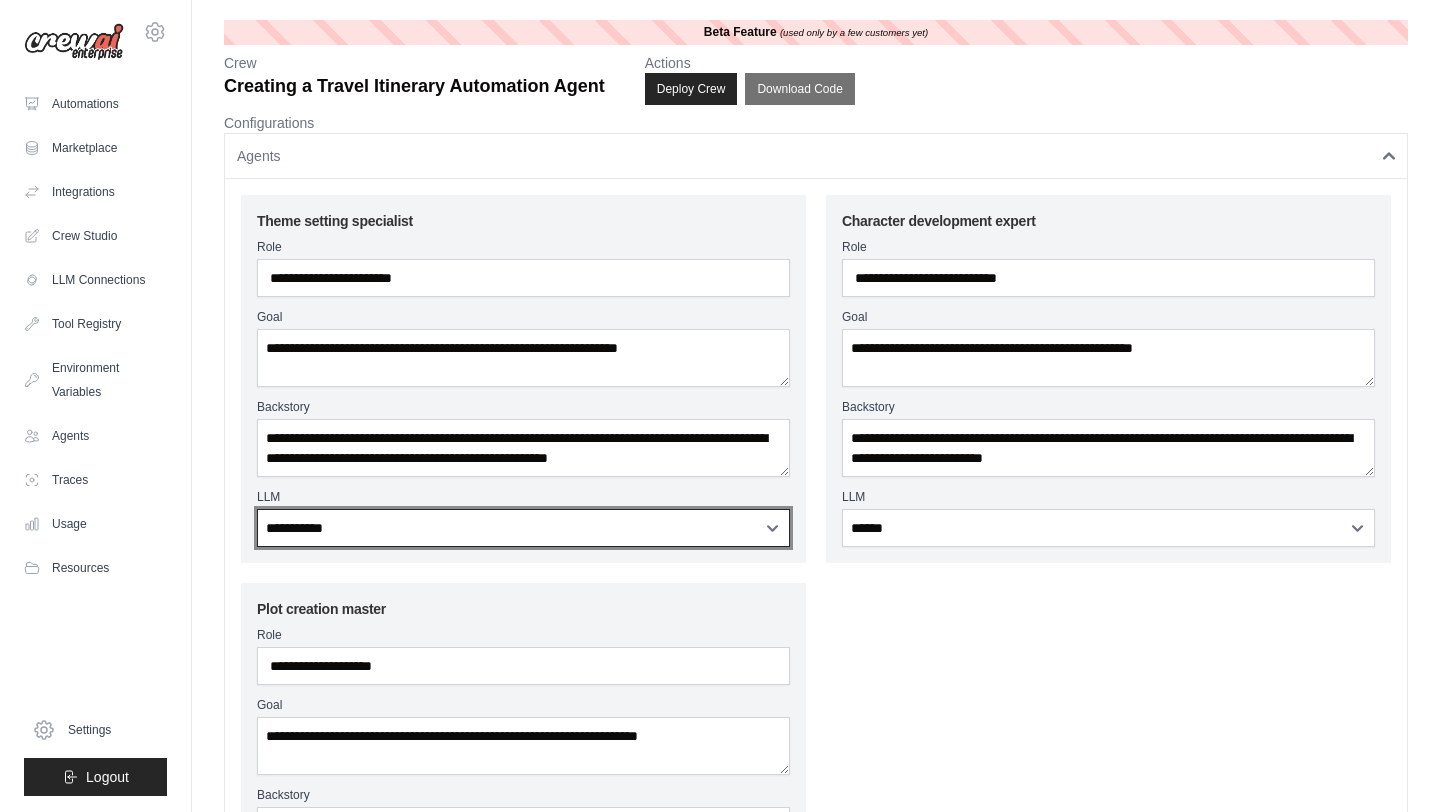 click on "**********" at bounding box center (523, 528) 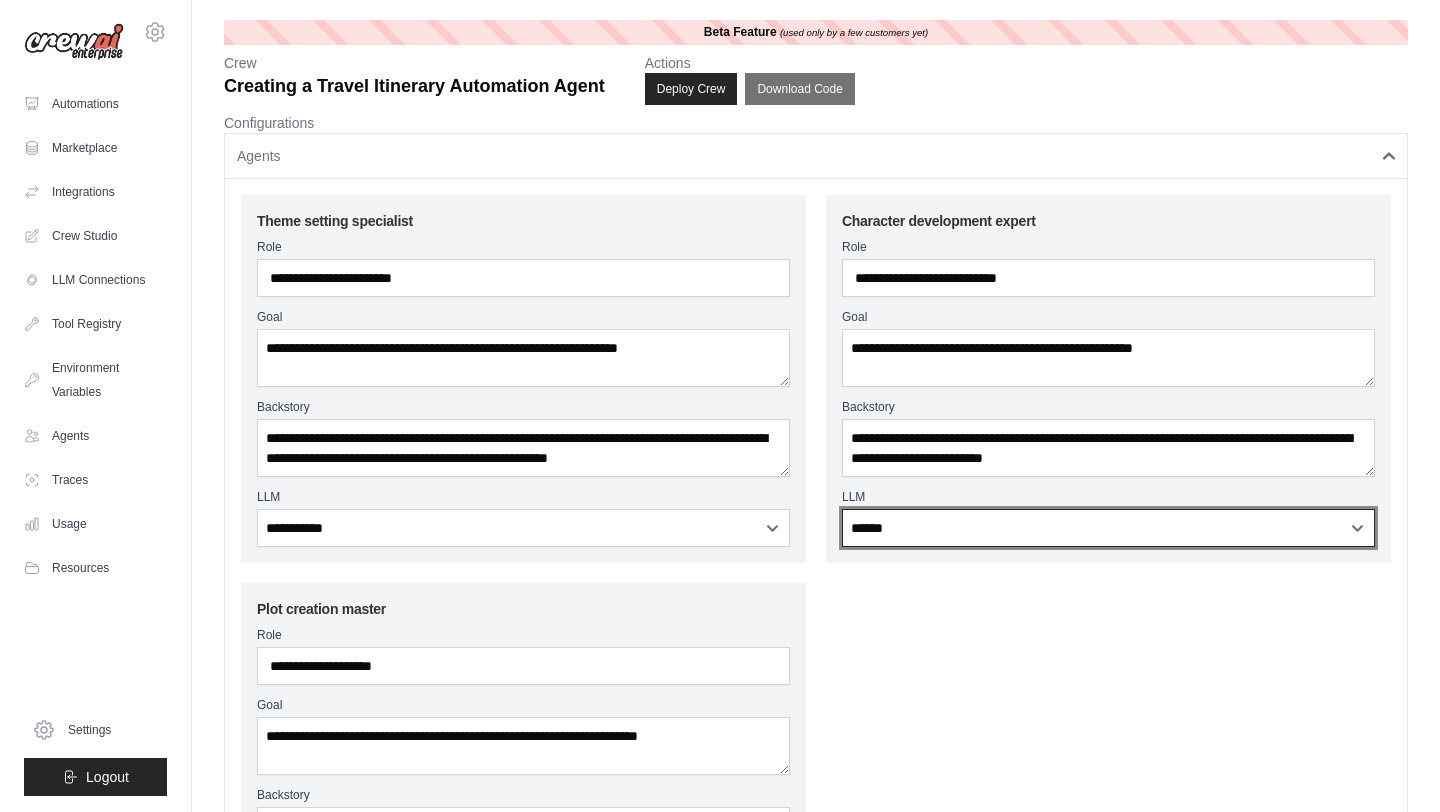 click on "**********" at bounding box center [1108, 528] 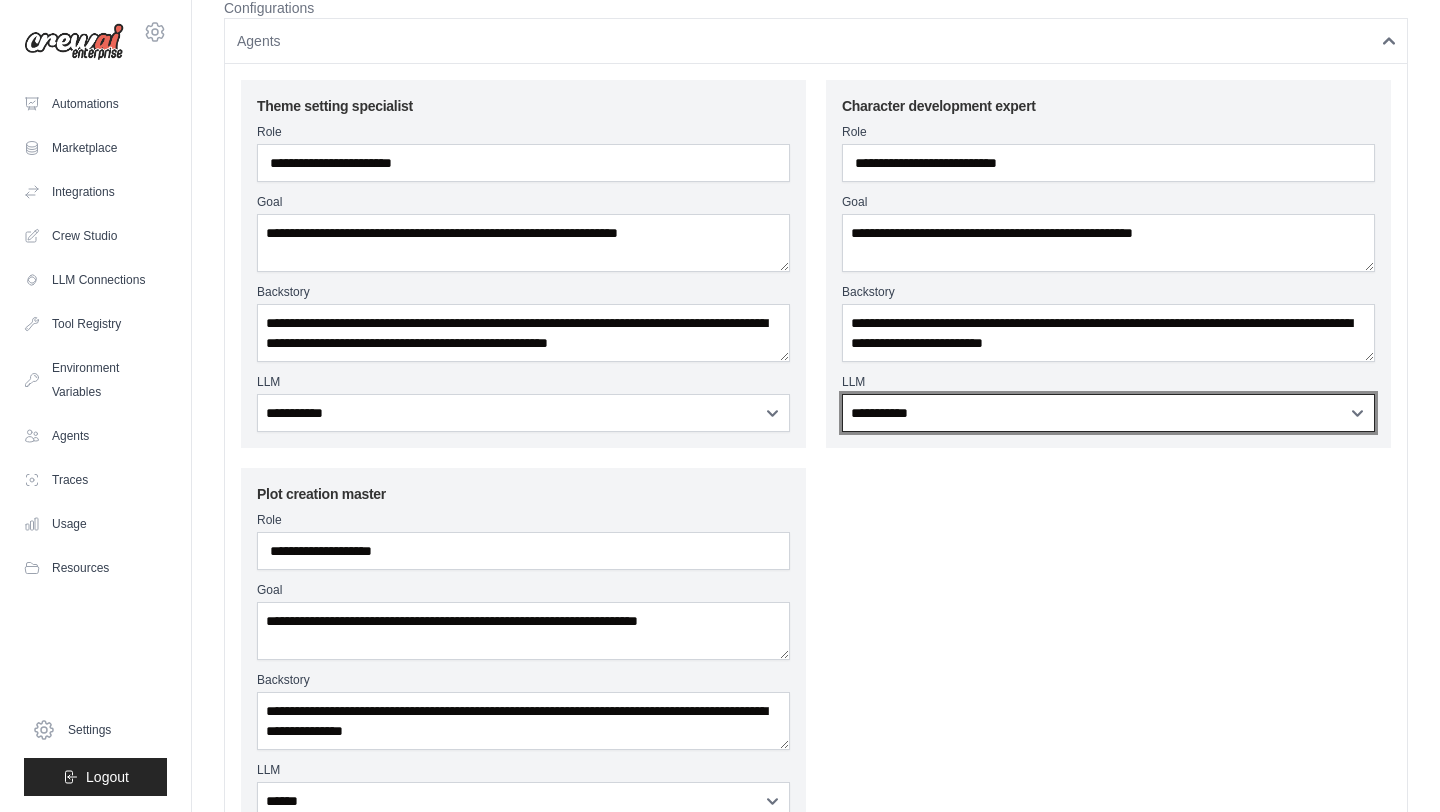 scroll, scrollTop: 174, scrollLeft: 0, axis: vertical 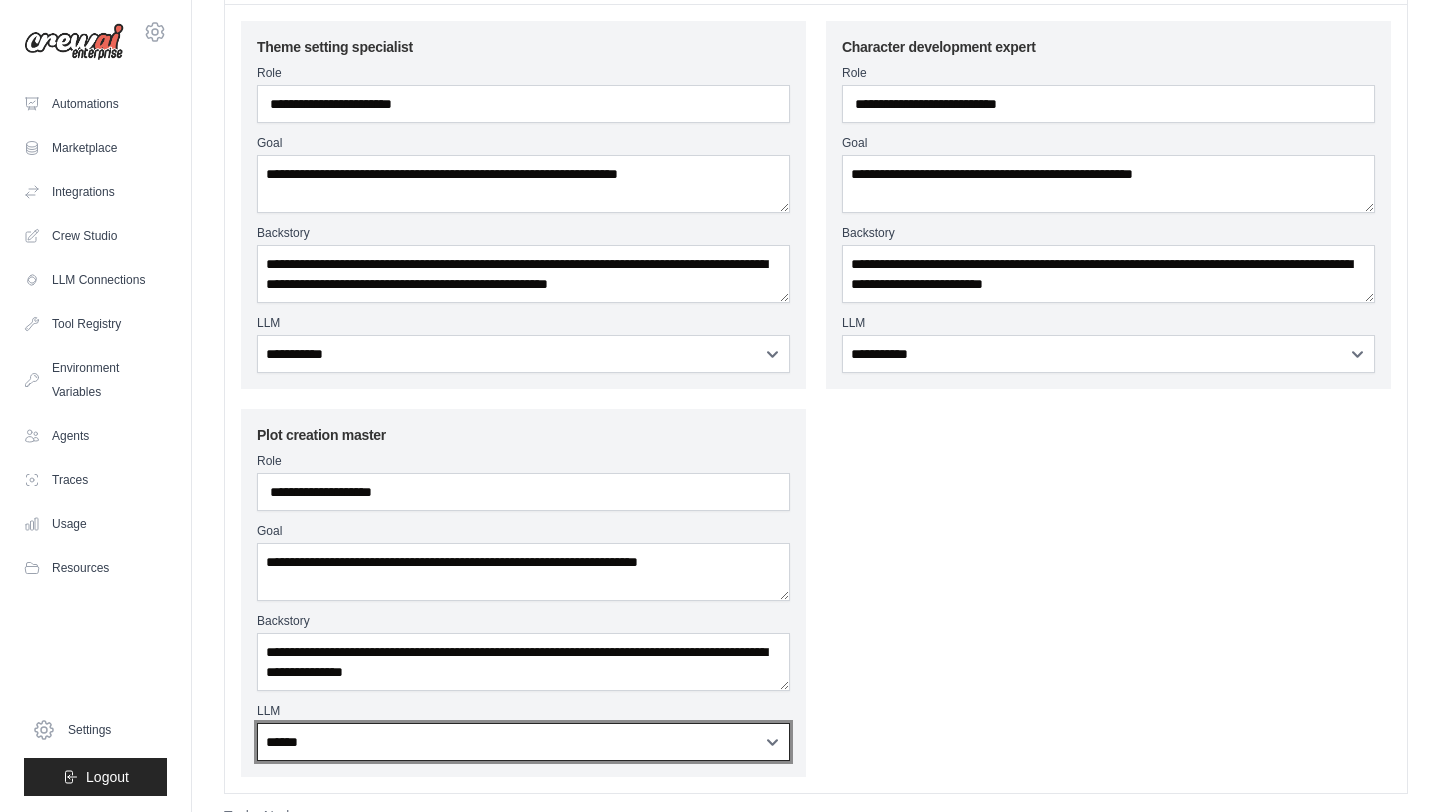 click on "**********" at bounding box center (523, 742) 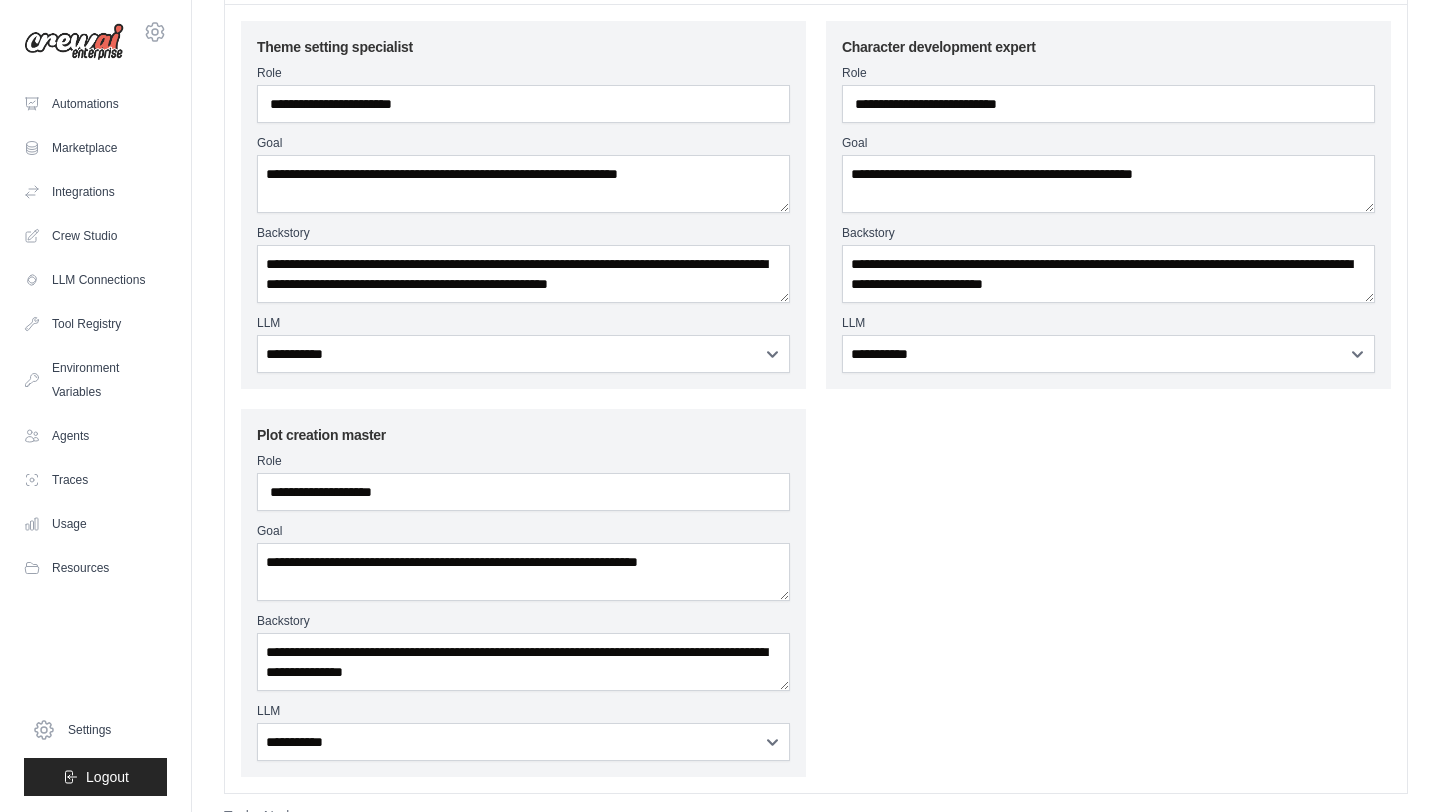 click on "**********" at bounding box center (816, 399) 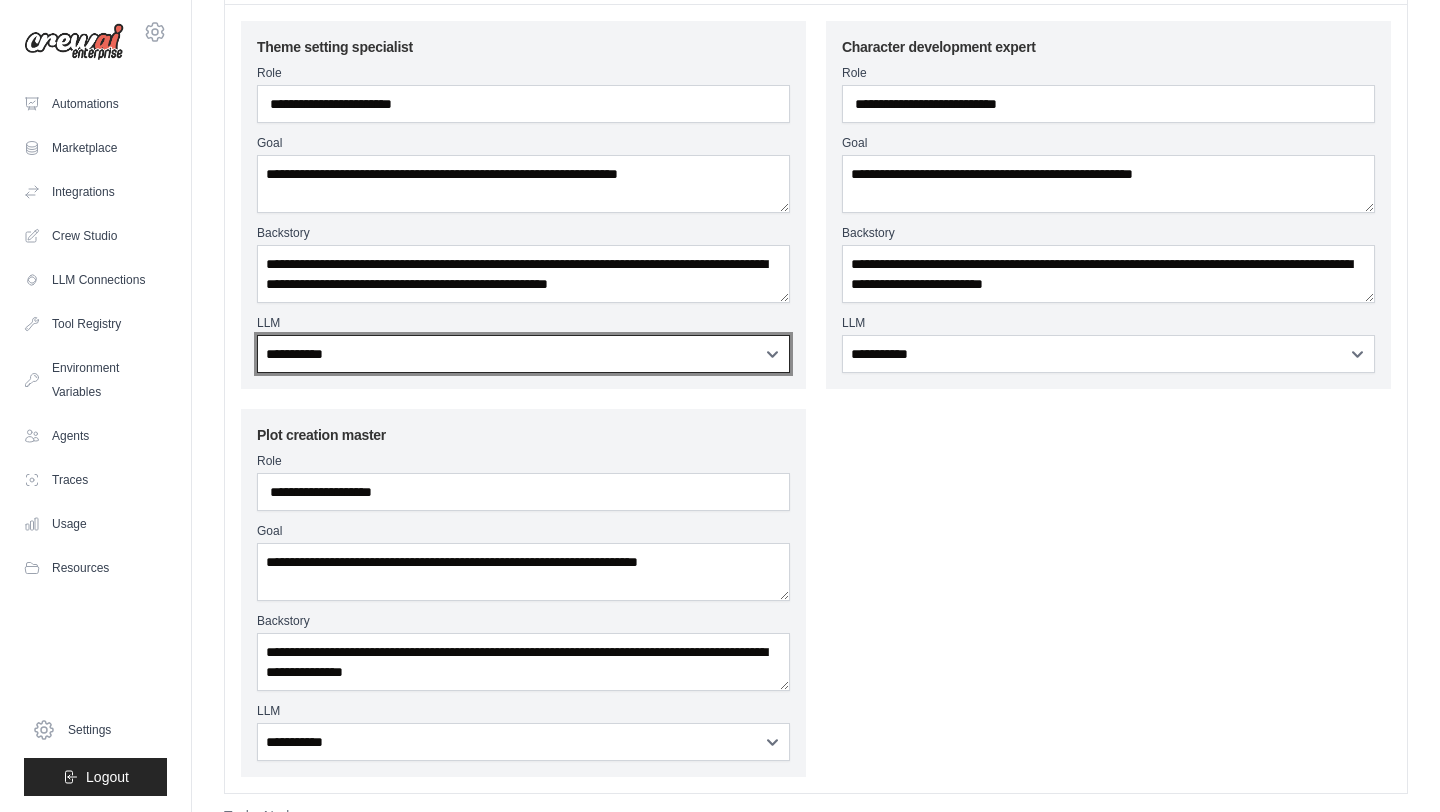 click on "**********" at bounding box center (523, 354) 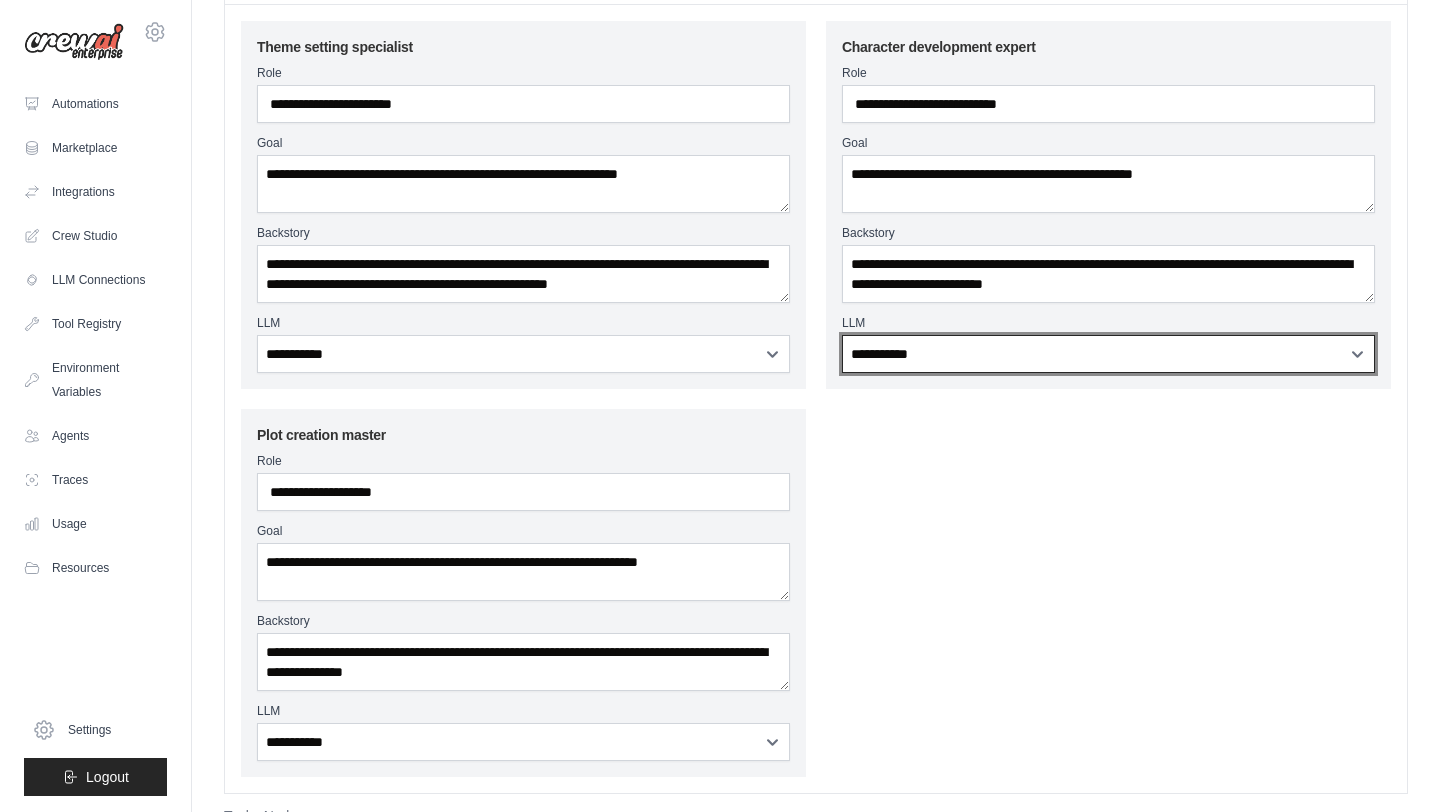 click on "**********" at bounding box center (1108, 354) 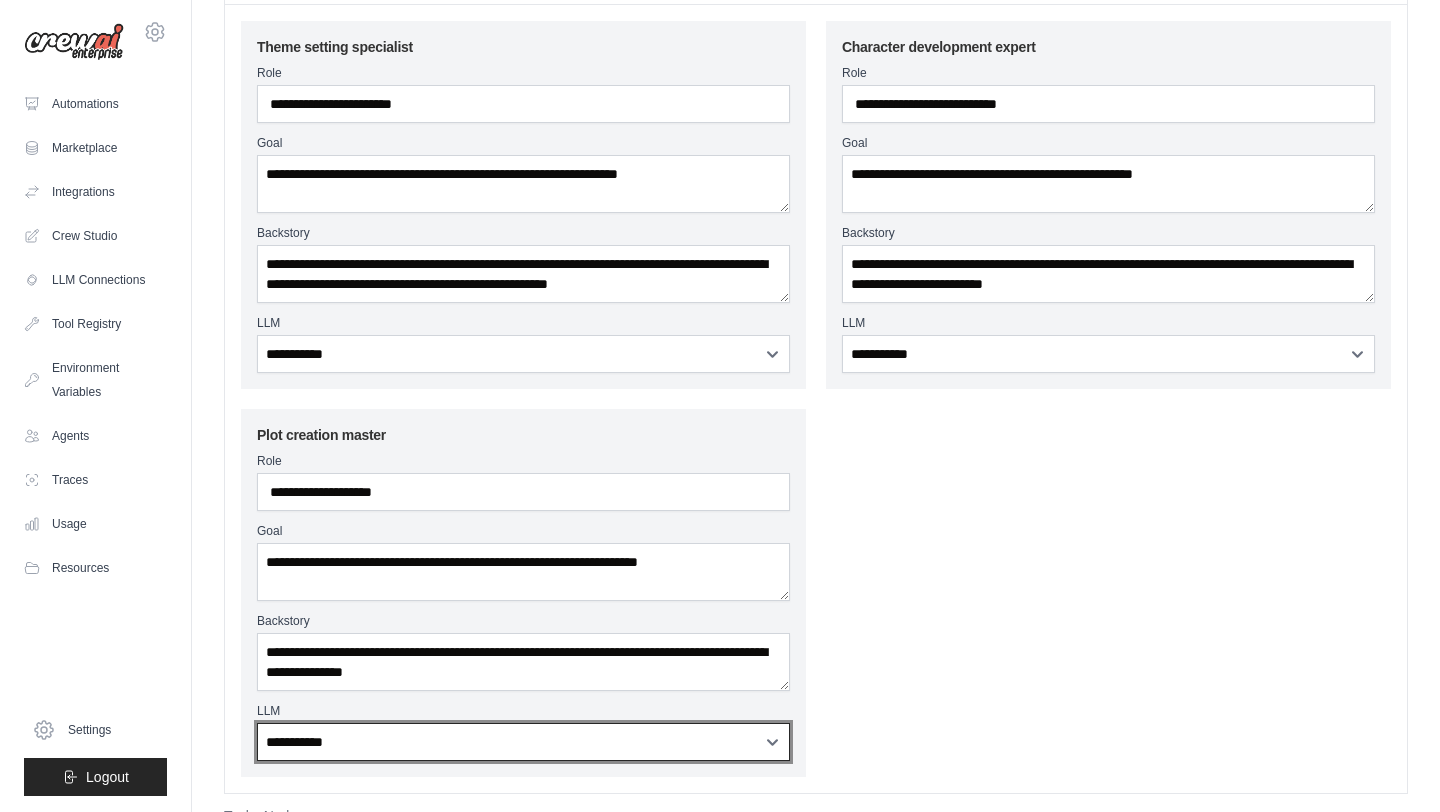 click on "**********" at bounding box center [523, 742] 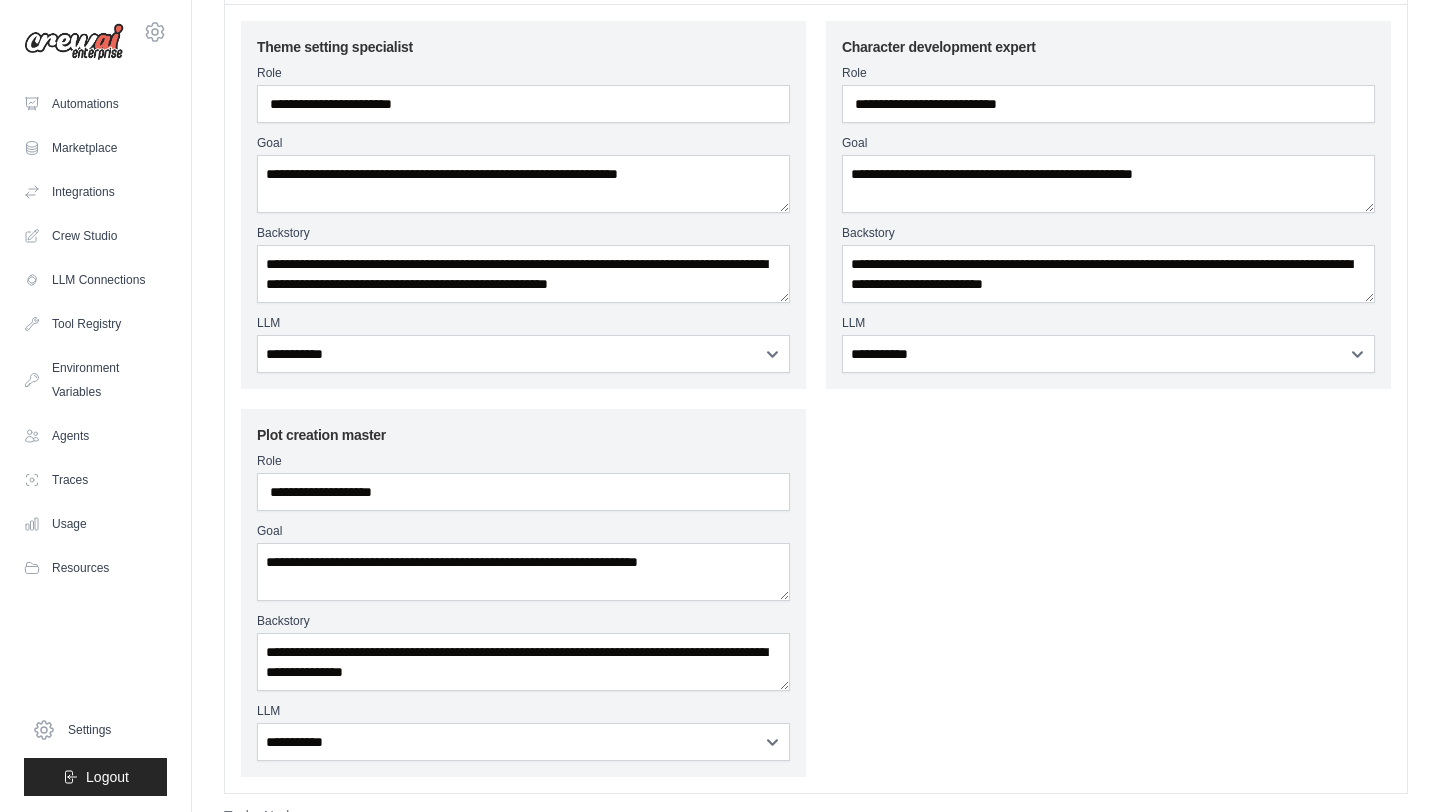 click on "**********" at bounding box center [816, 399] 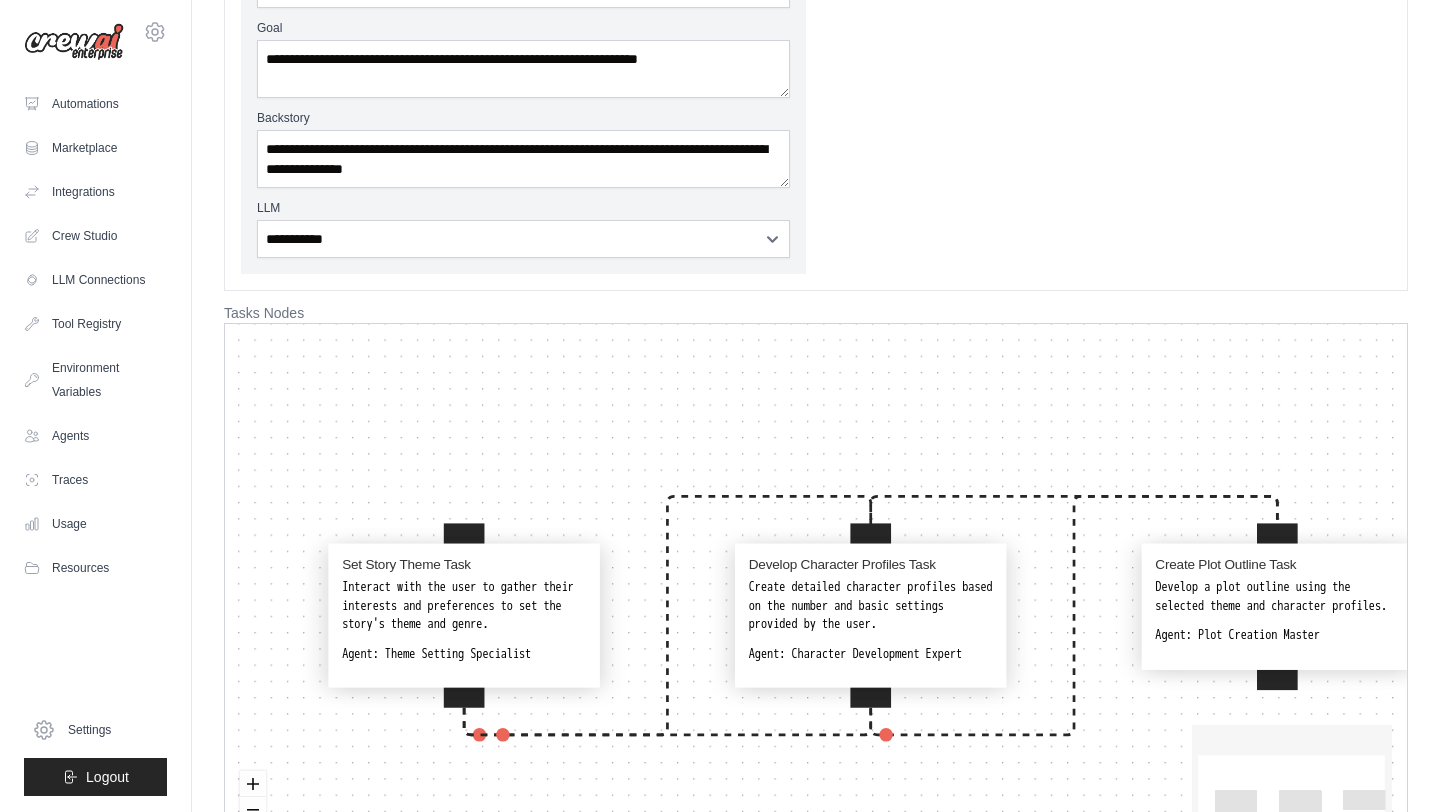 scroll, scrollTop: 776, scrollLeft: 0, axis: vertical 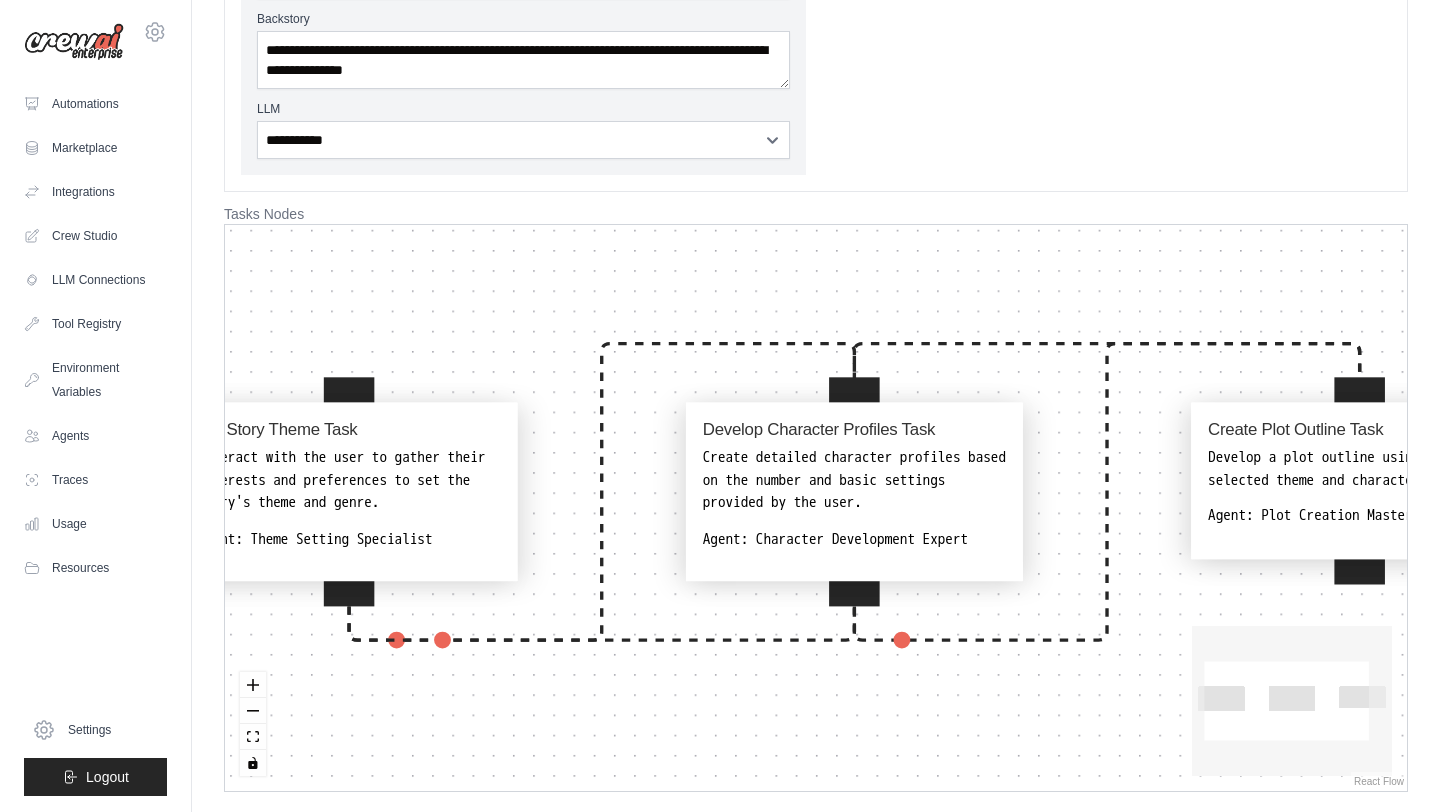 click on "**********" at bounding box center (816, -203) 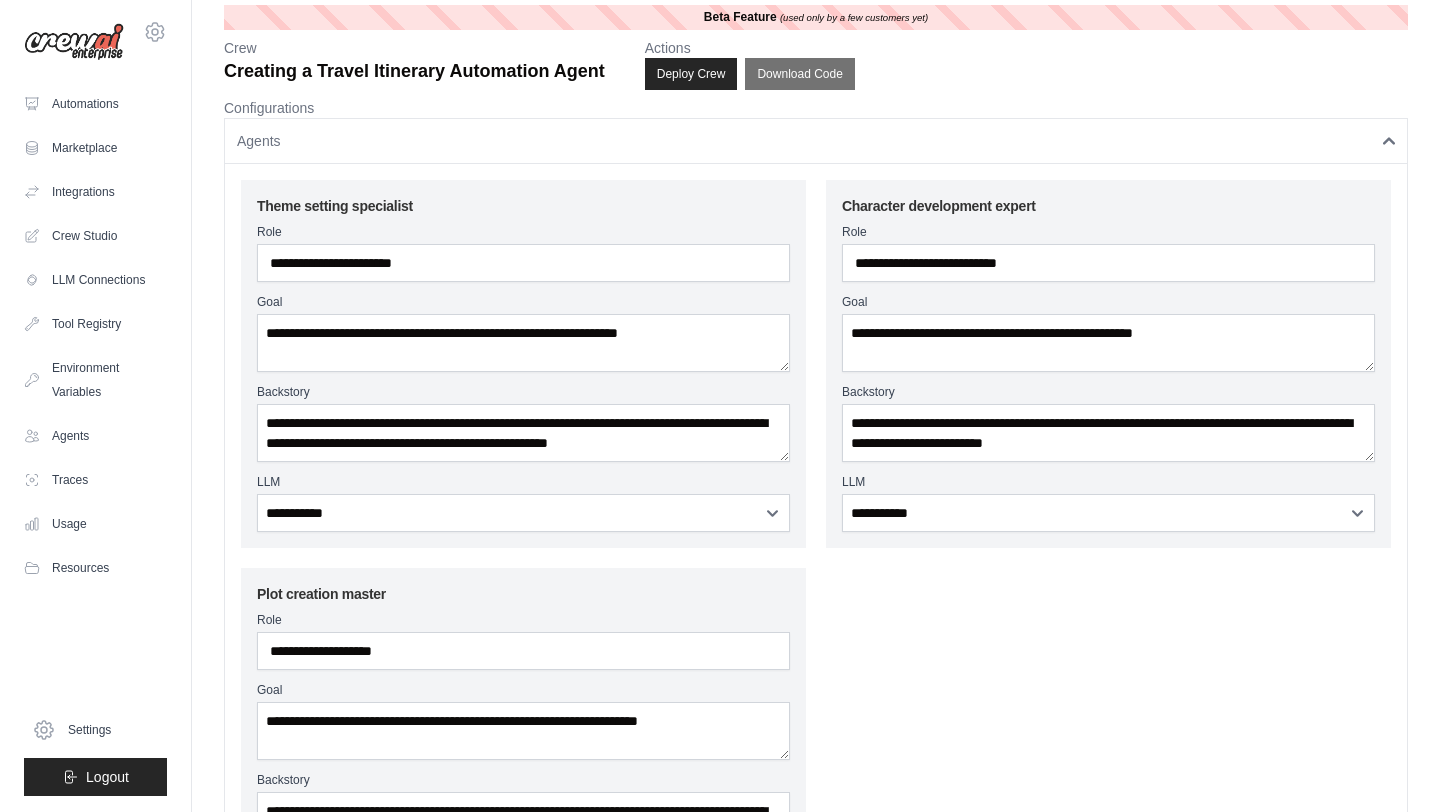 scroll, scrollTop: 0, scrollLeft: 0, axis: both 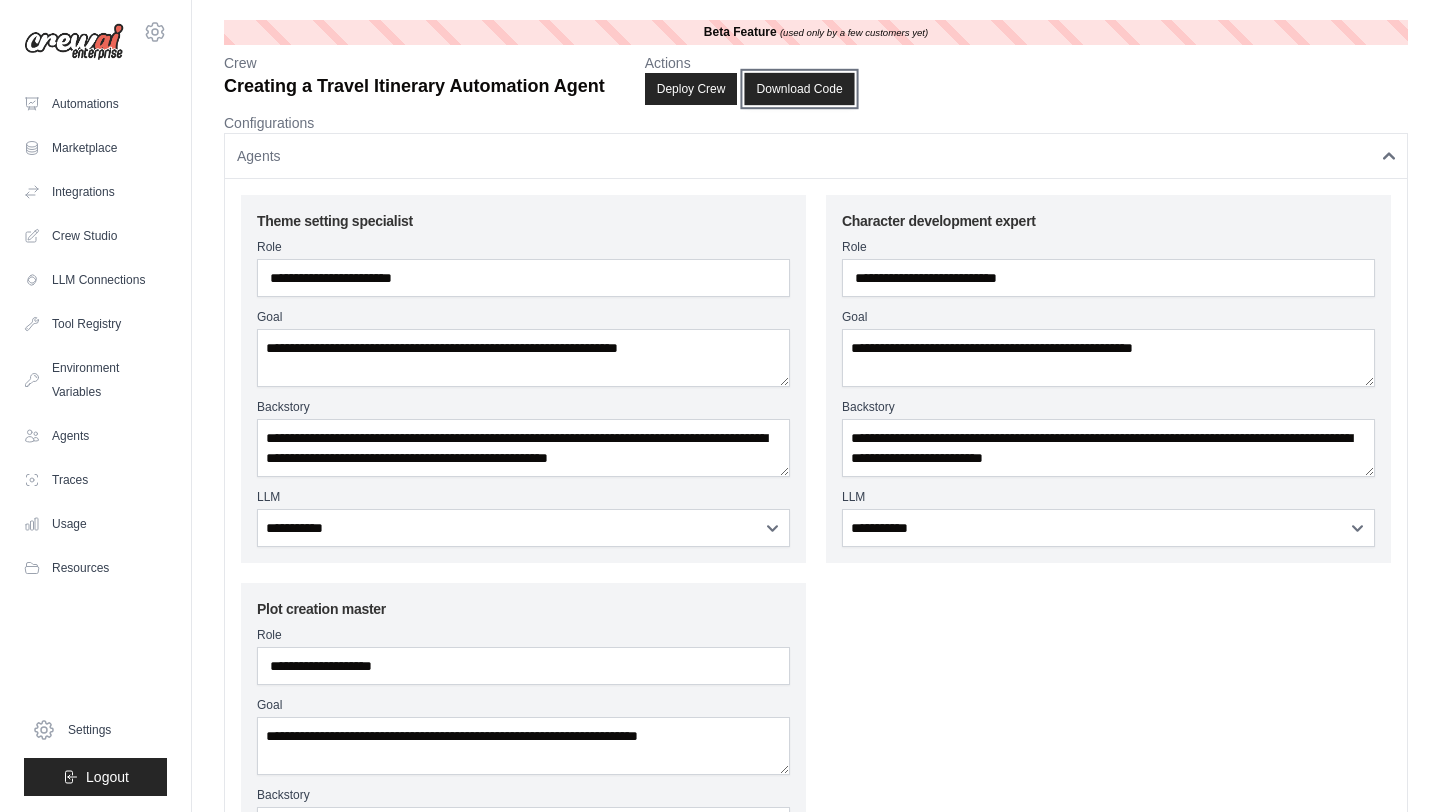 click on "Download Code" at bounding box center [800, 89] 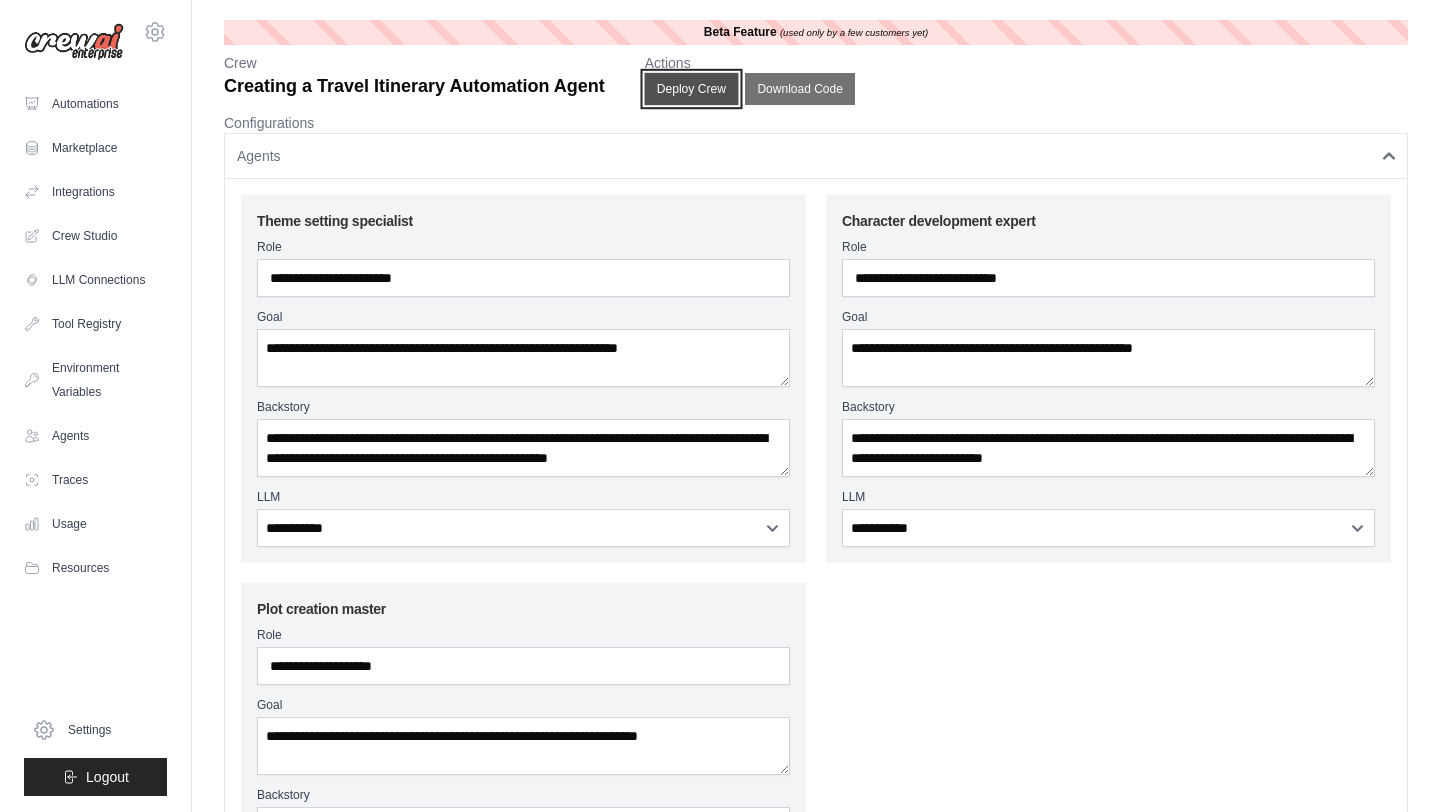 click on "Deploy Crew" at bounding box center [691, 89] 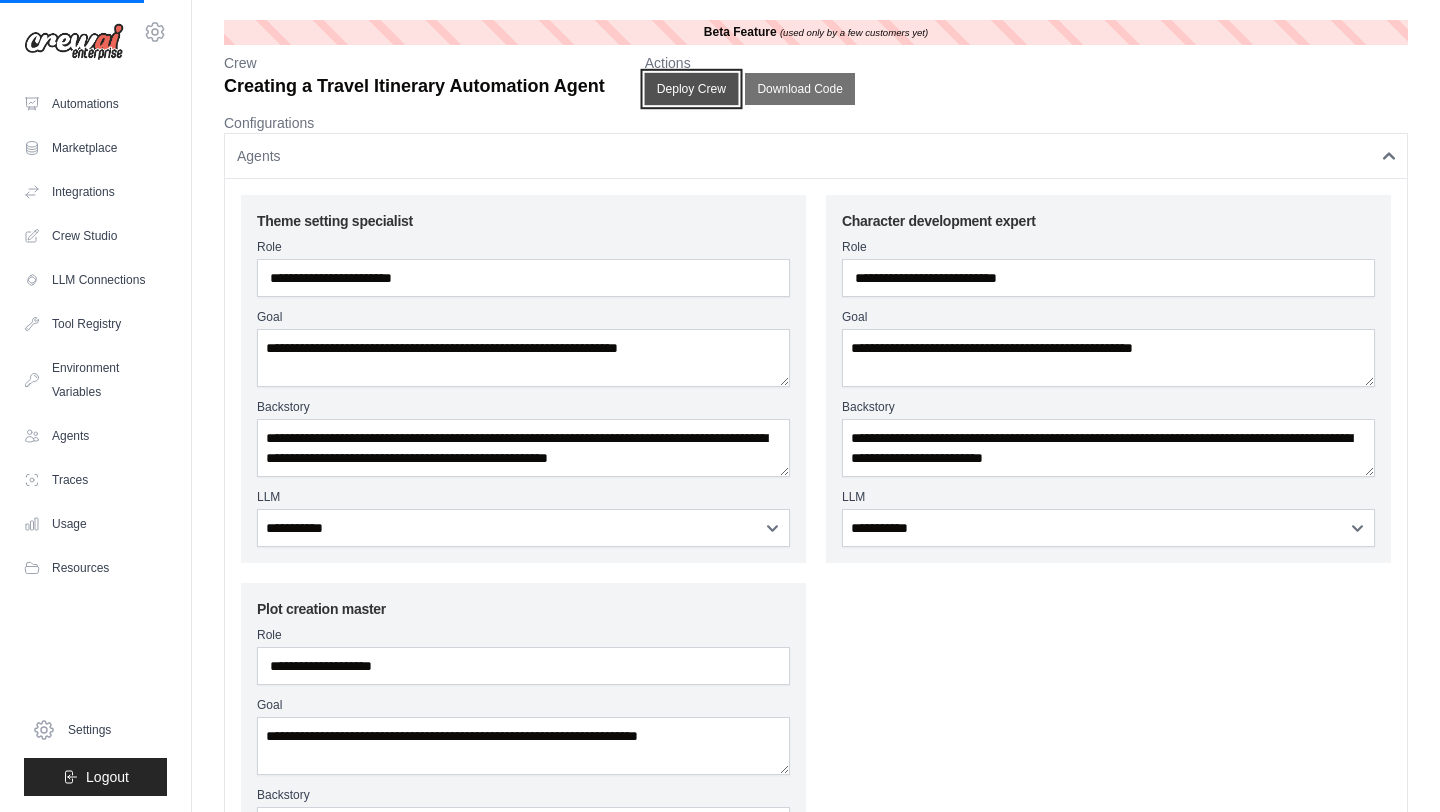 click on "Deploy Crew" at bounding box center (691, 89) 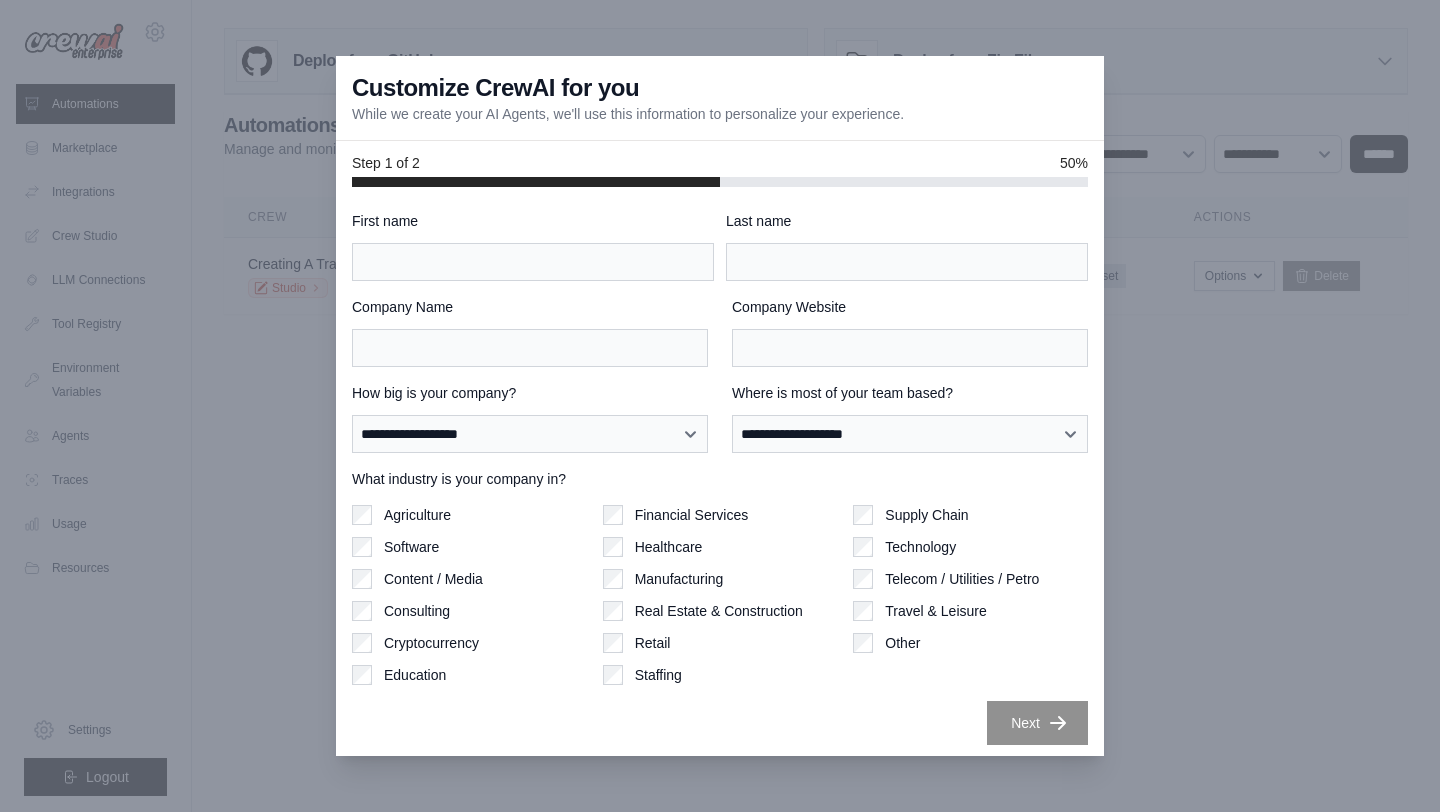 scroll, scrollTop: 0, scrollLeft: 0, axis: both 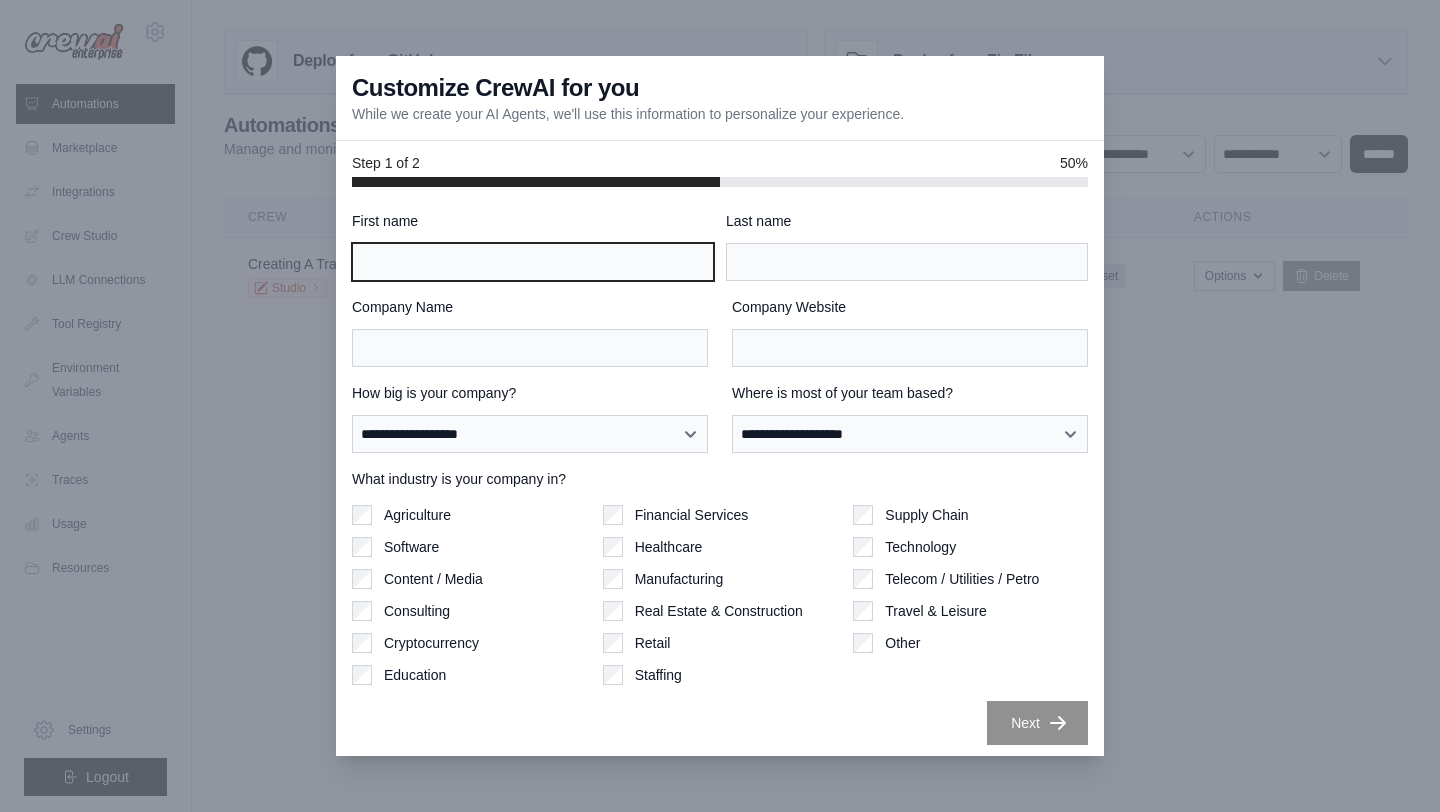 click on "First name" at bounding box center [533, 262] 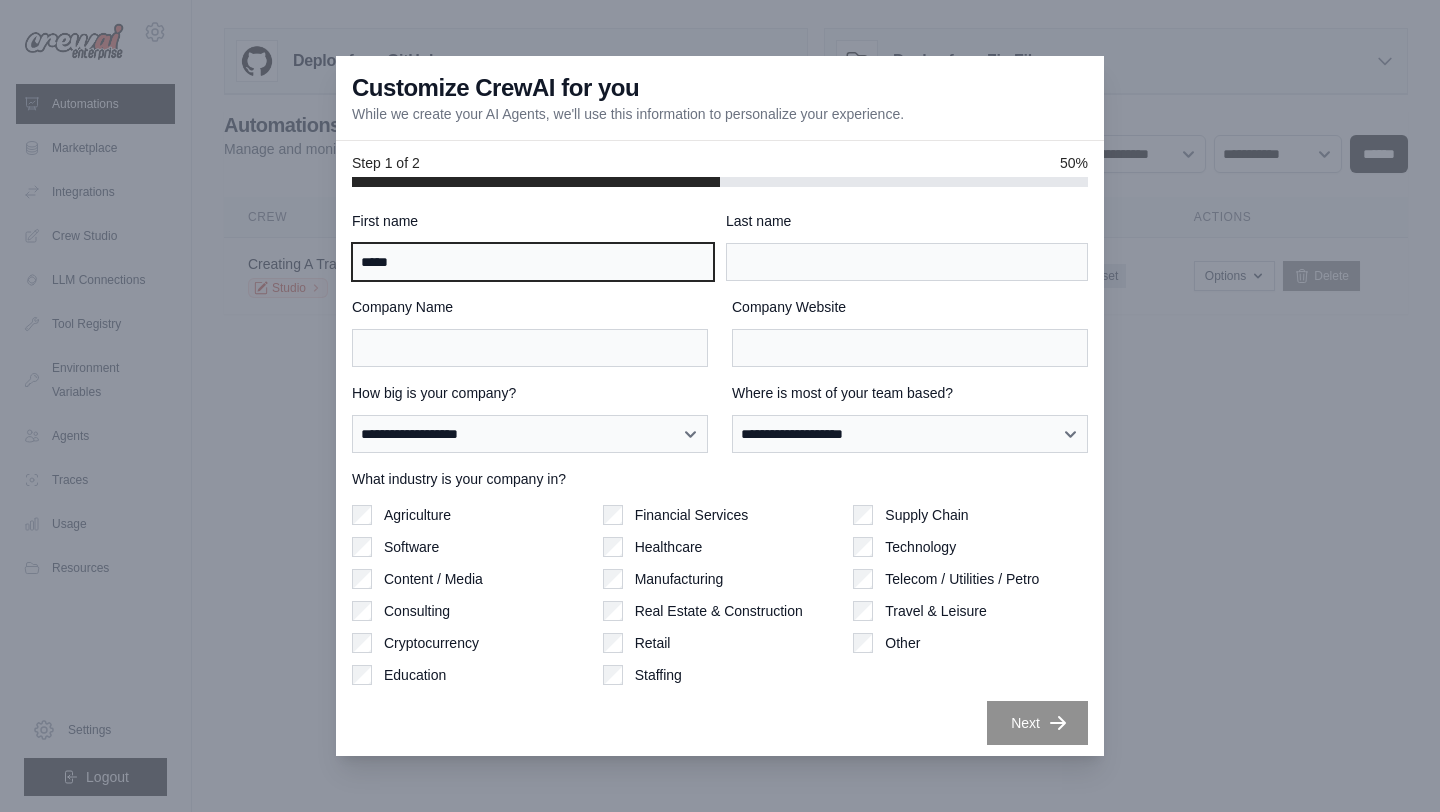 type on "*****" 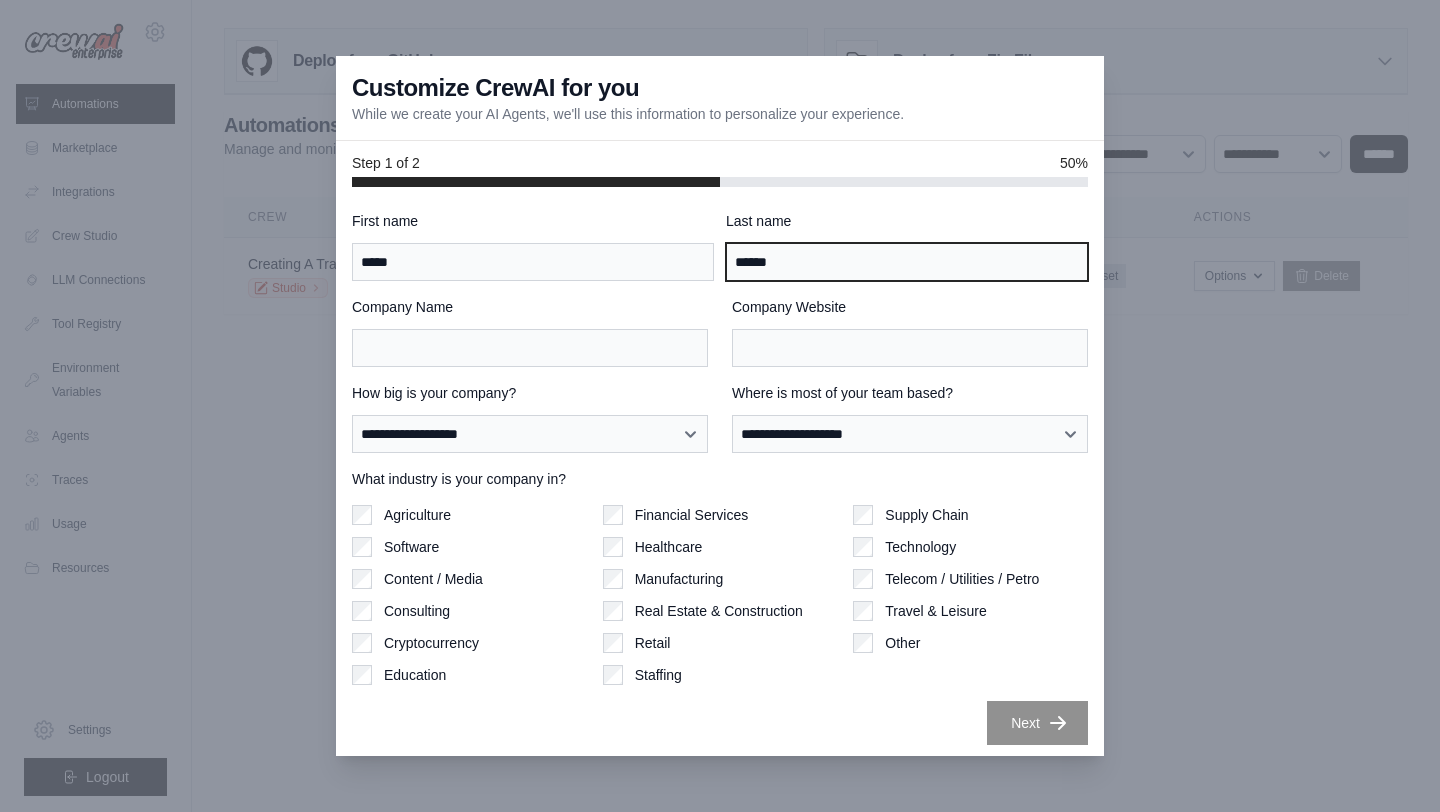 type on "******" 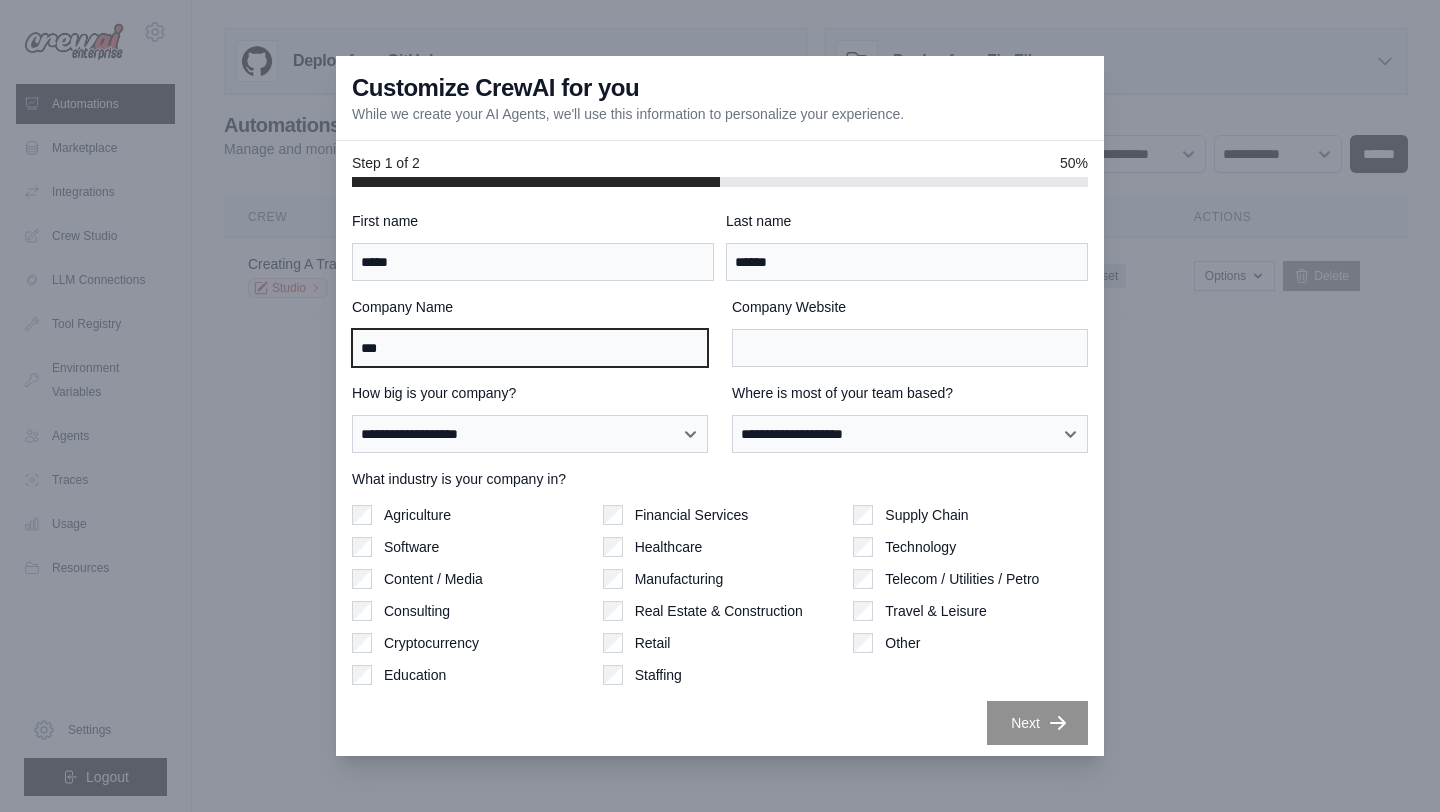 type on "***" 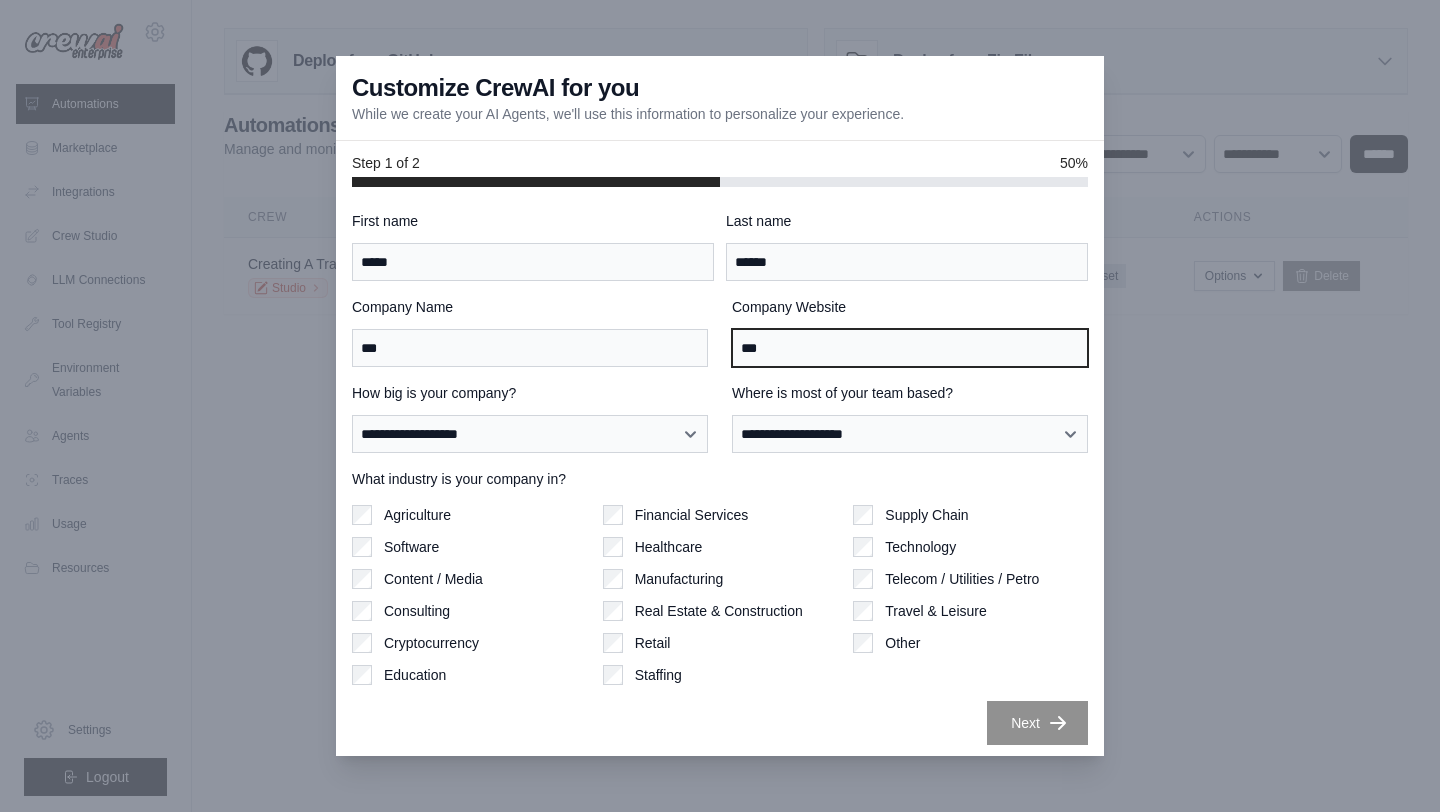 type on "***" 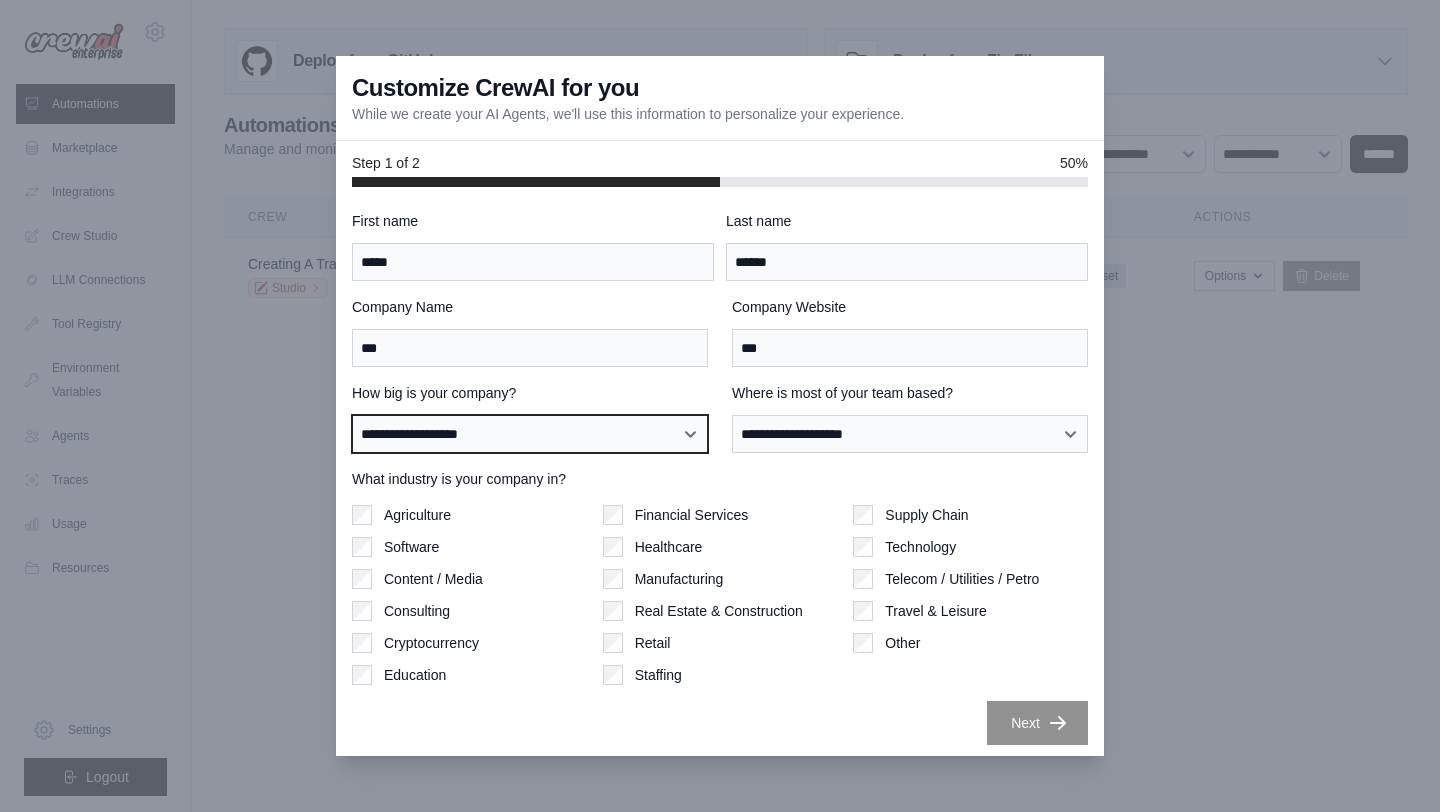 click on "**********" at bounding box center [530, 434] 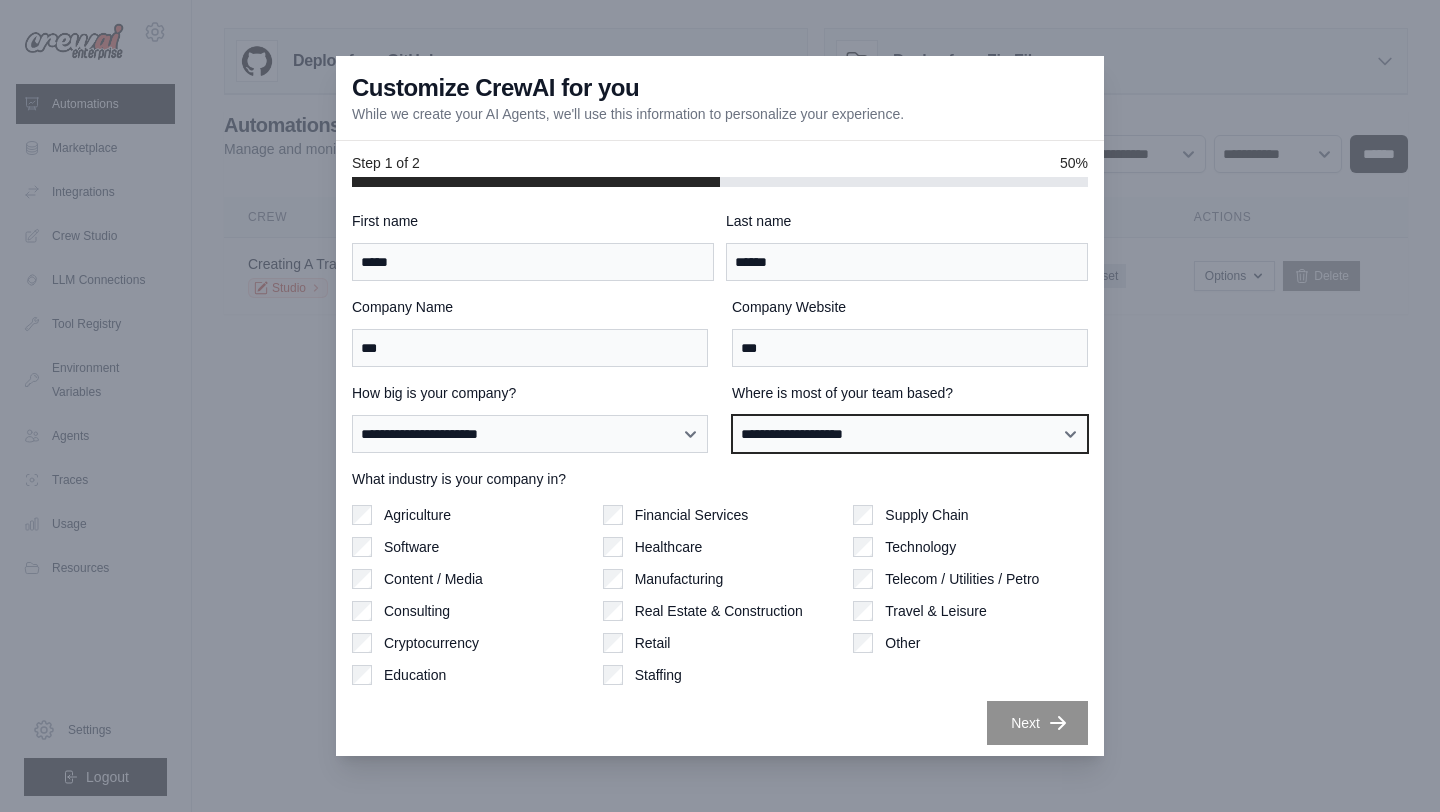 click on "**********" at bounding box center [910, 434] 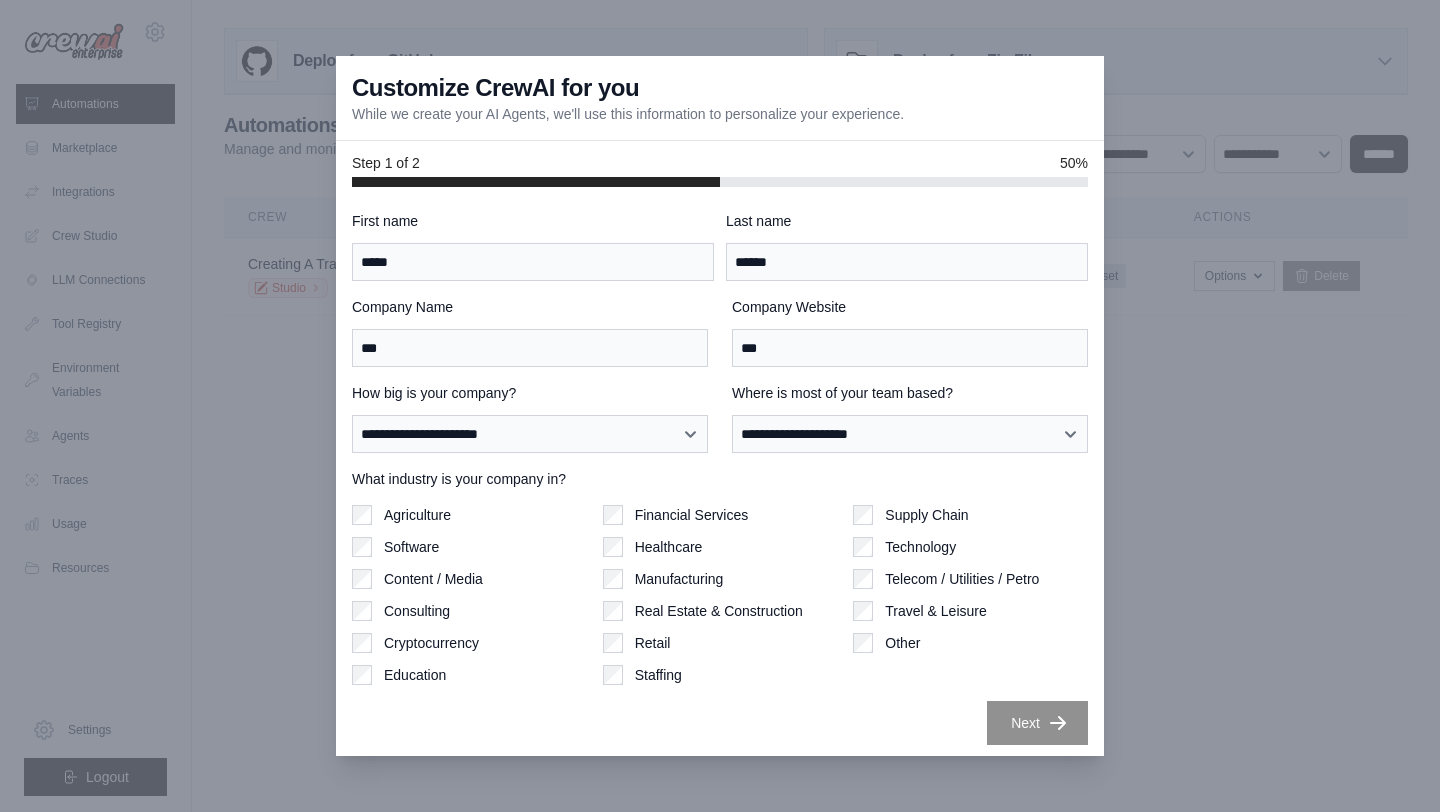 click on "Other" at bounding box center (902, 643) 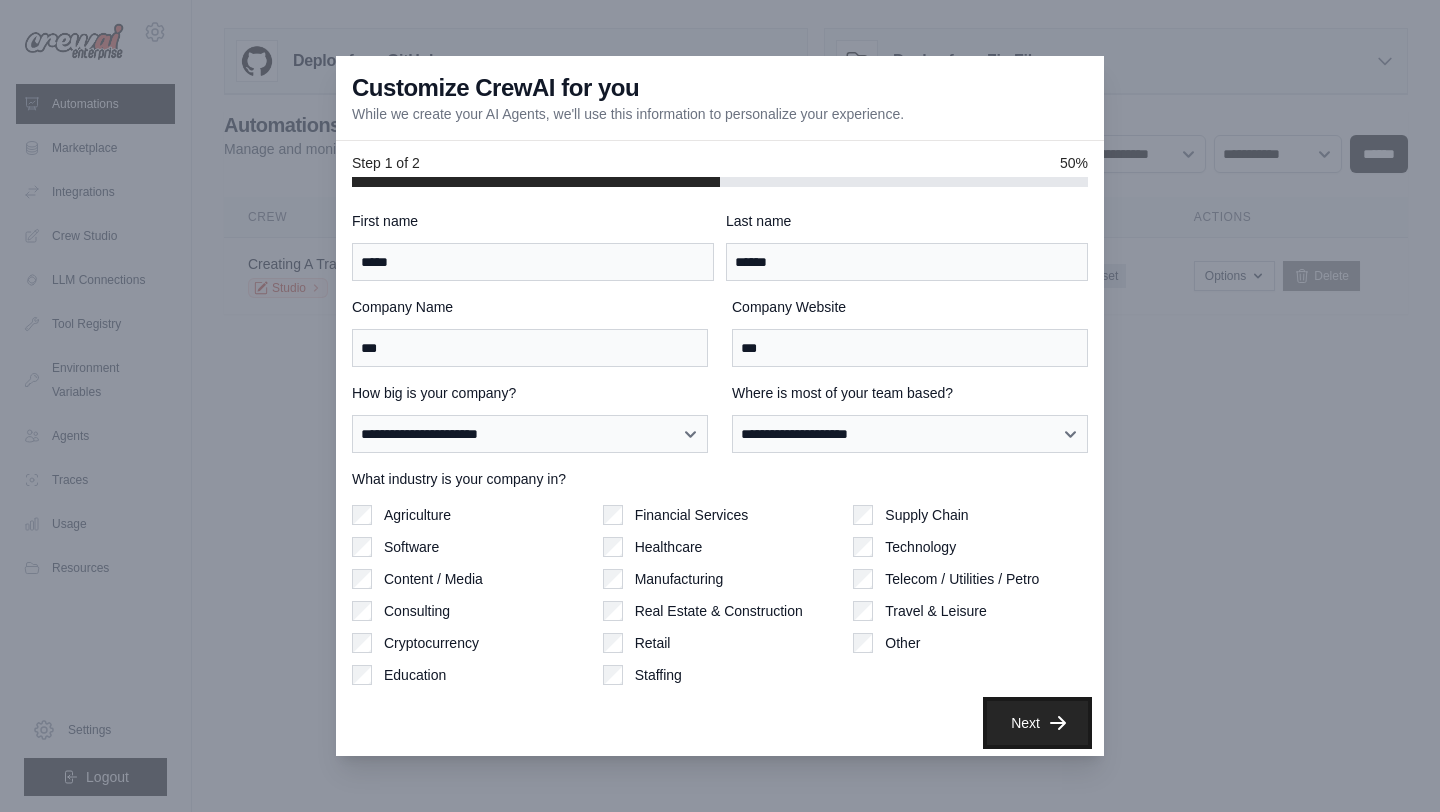 click on "Next" at bounding box center (1037, 723) 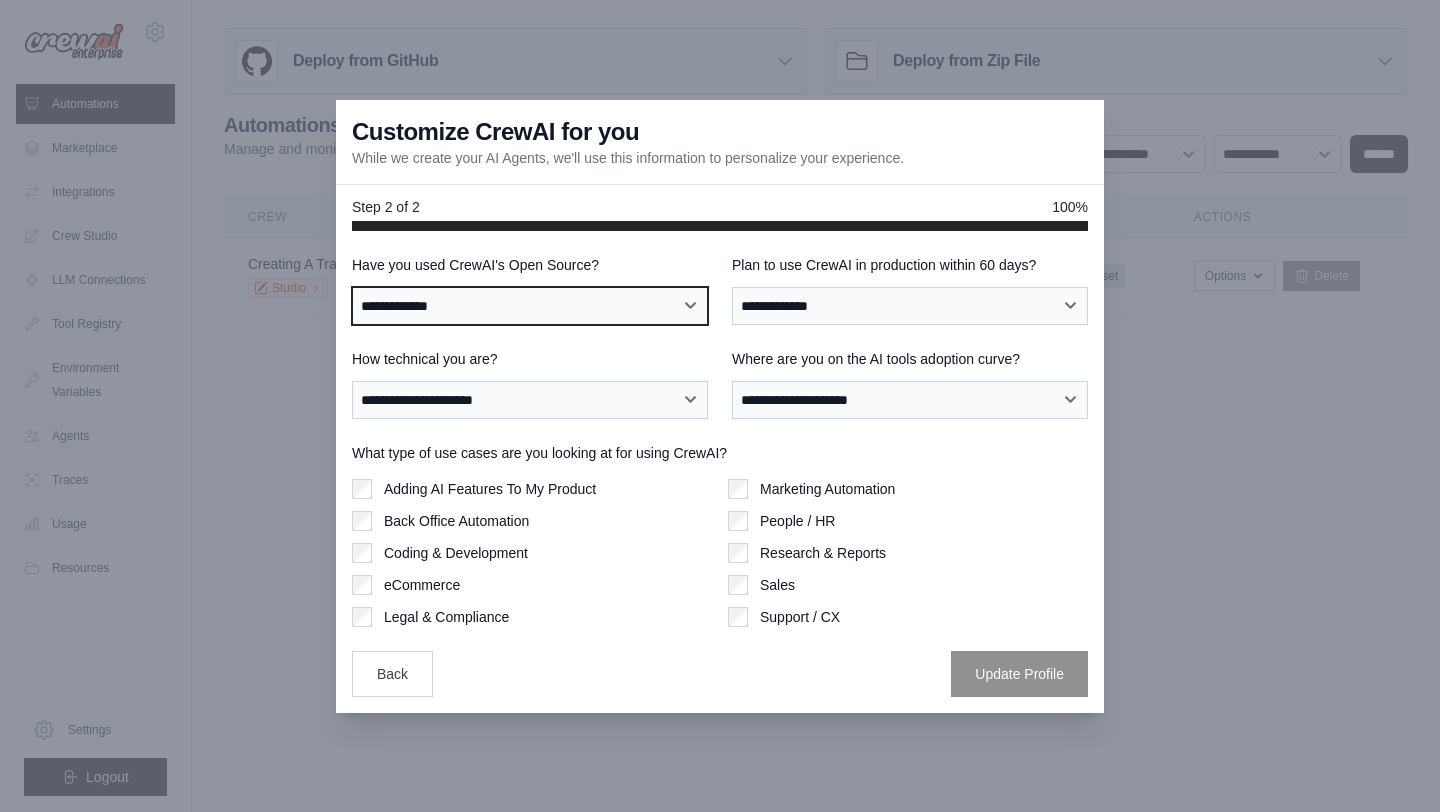 click on "**********" at bounding box center [530, 306] 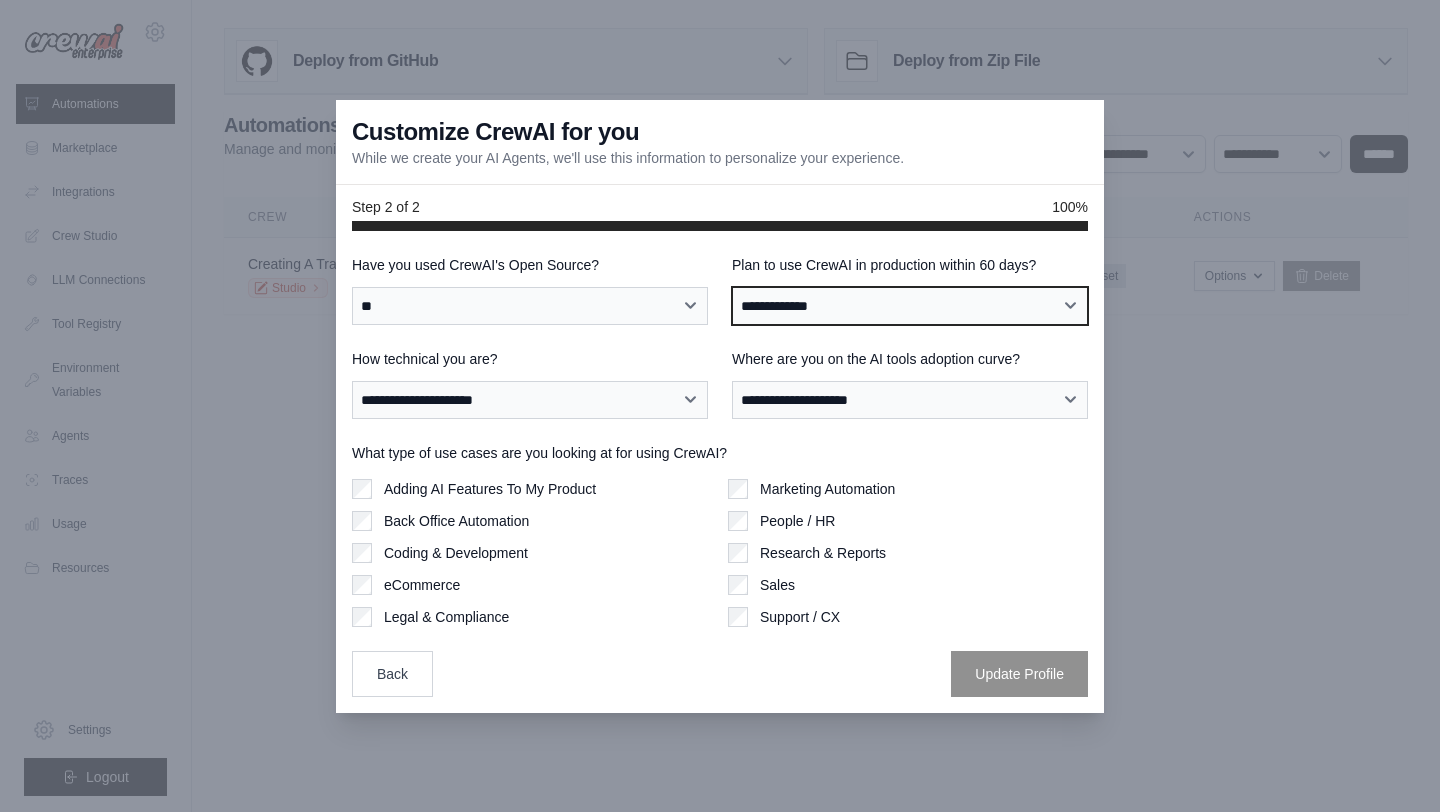 click on "**********" at bounding box center (910, 306) 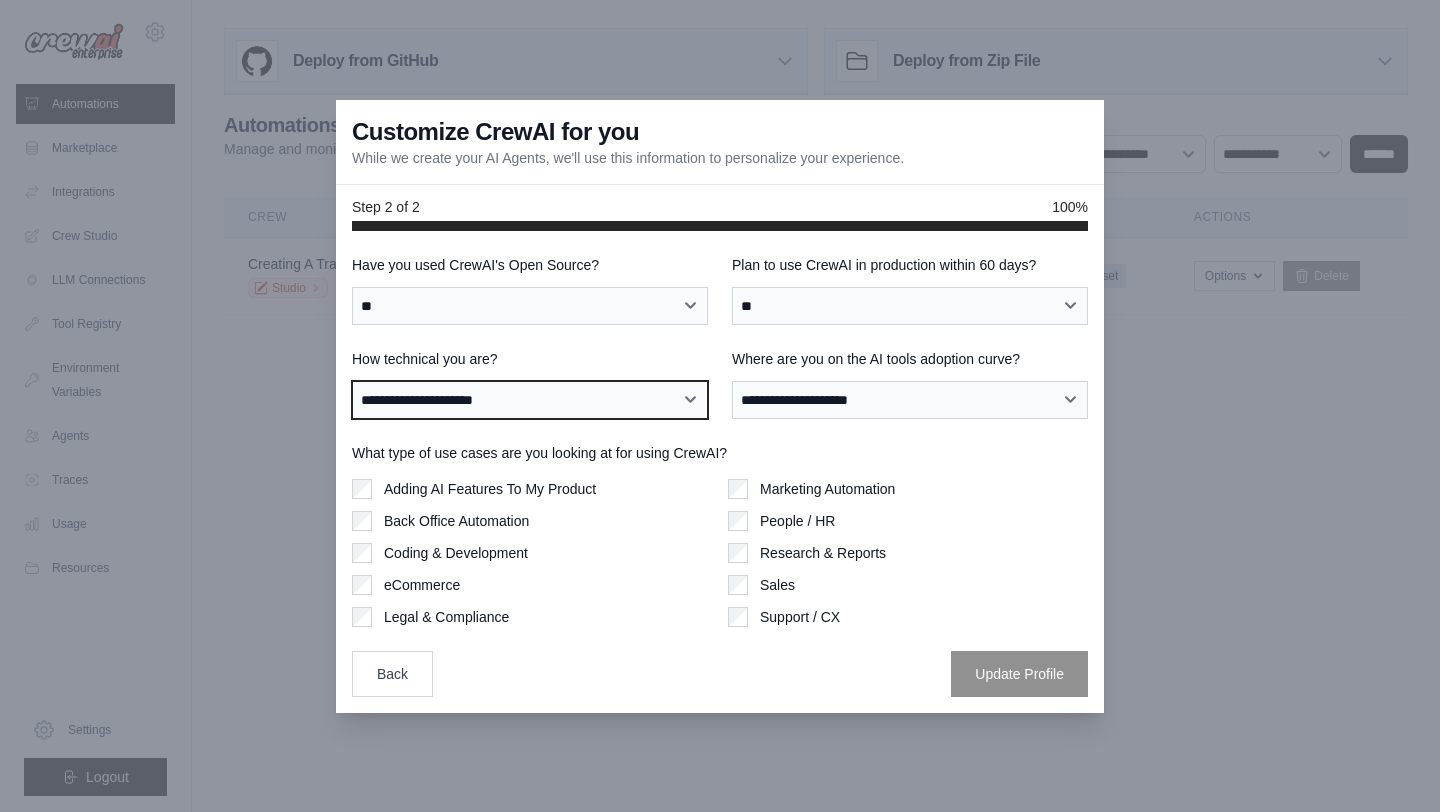 click on "**********" at bounding box center [530, 400] 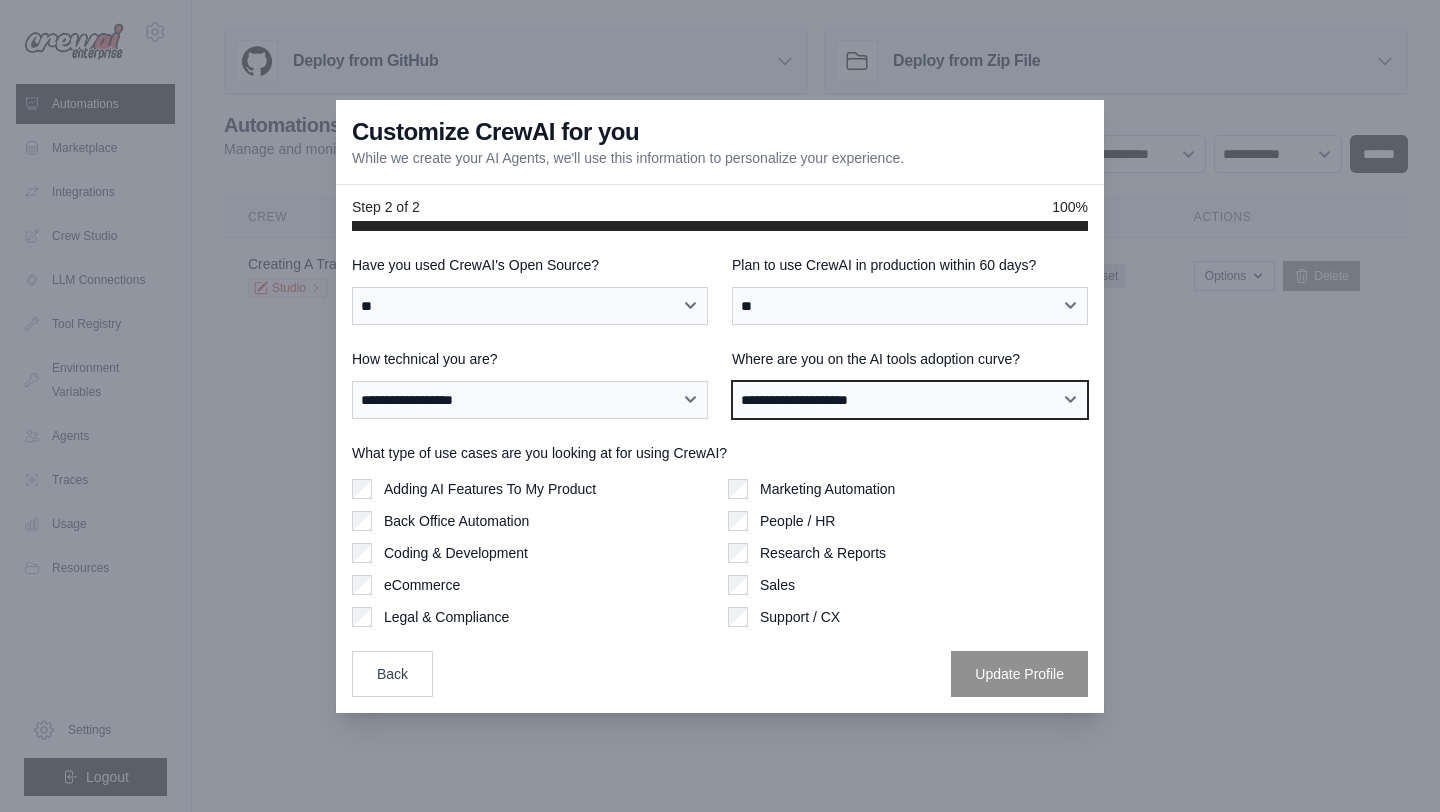 click on "**********" at bounding box center [910, 400] 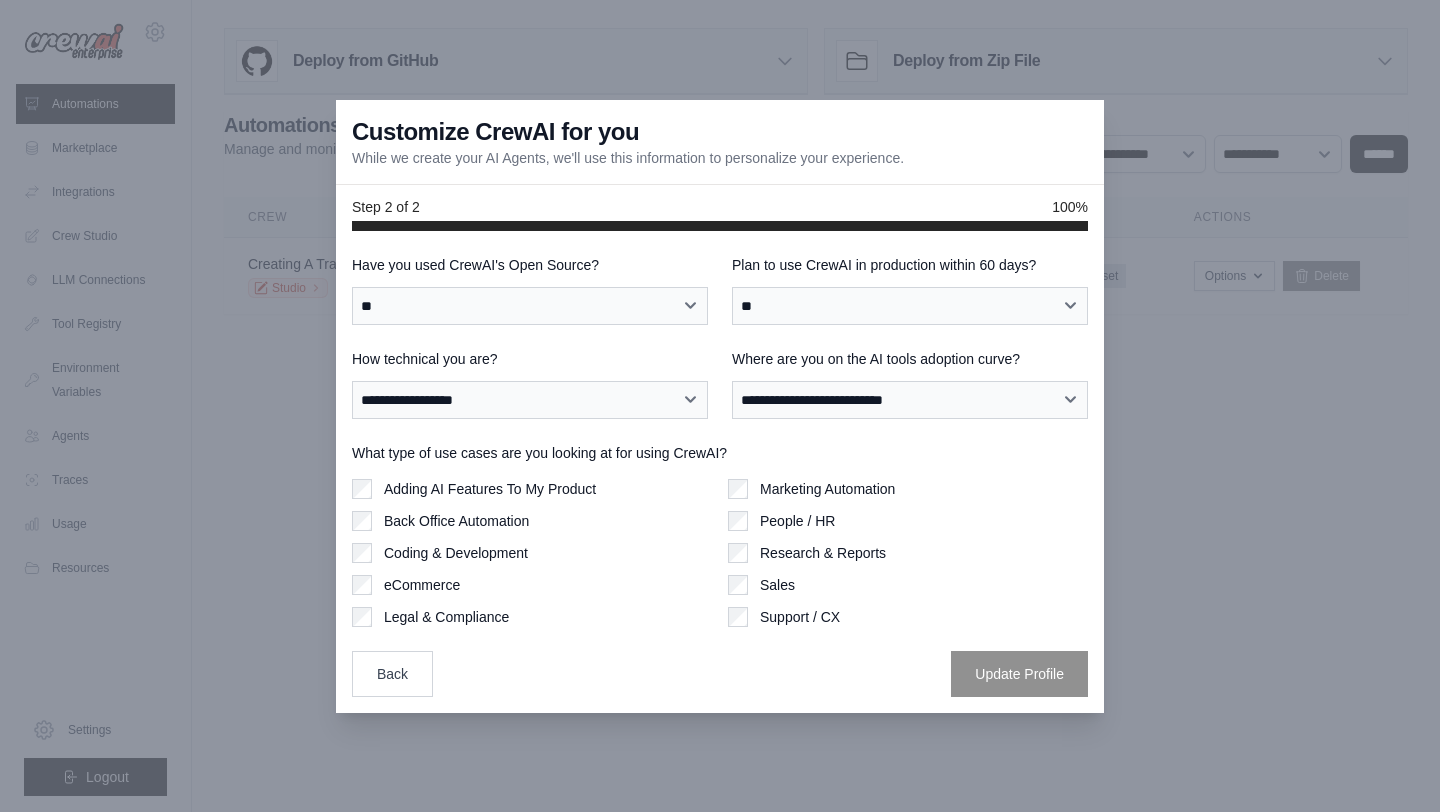 click on "Support / CX" at bounding box center [800, 617] 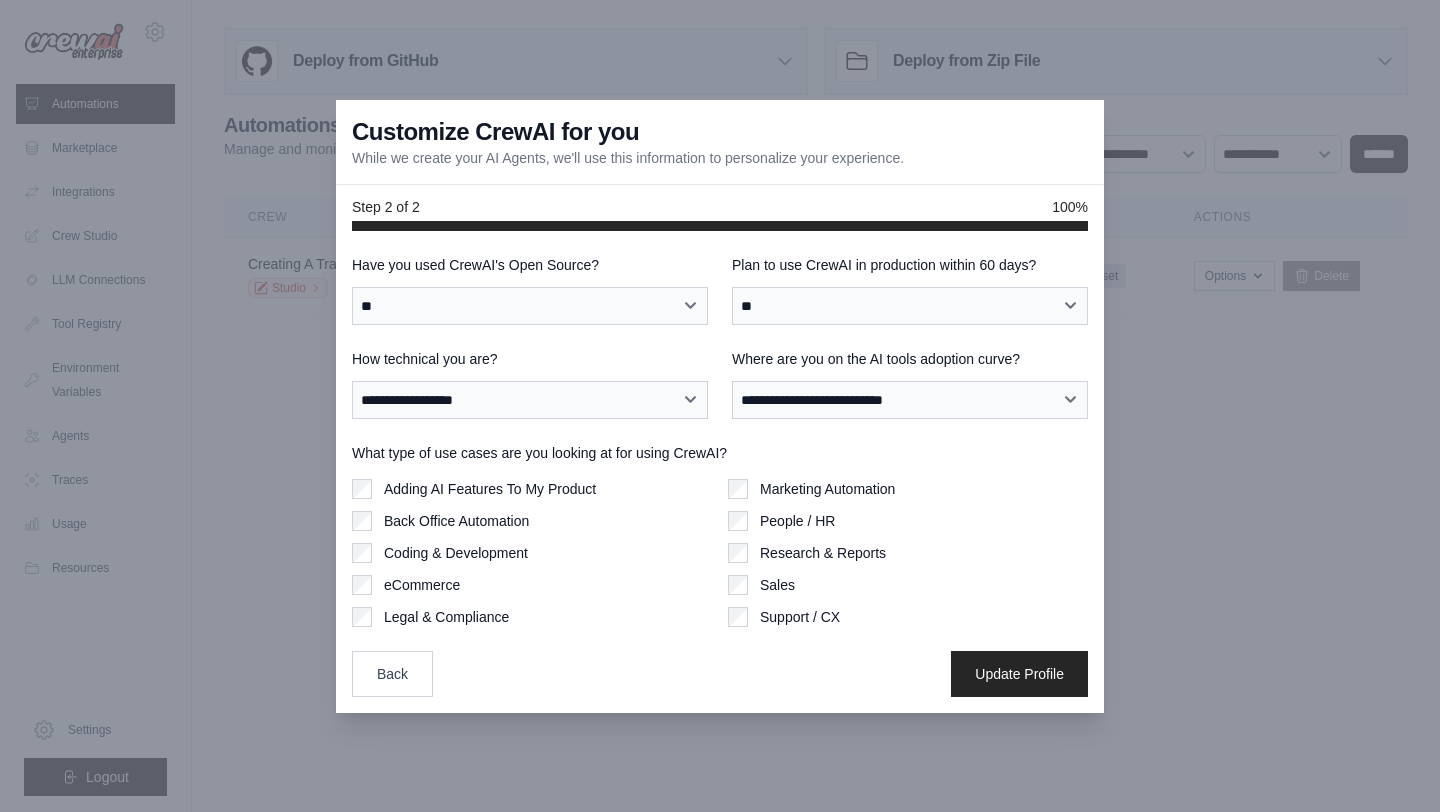 click on "**********" at bounding box center (720, 472) 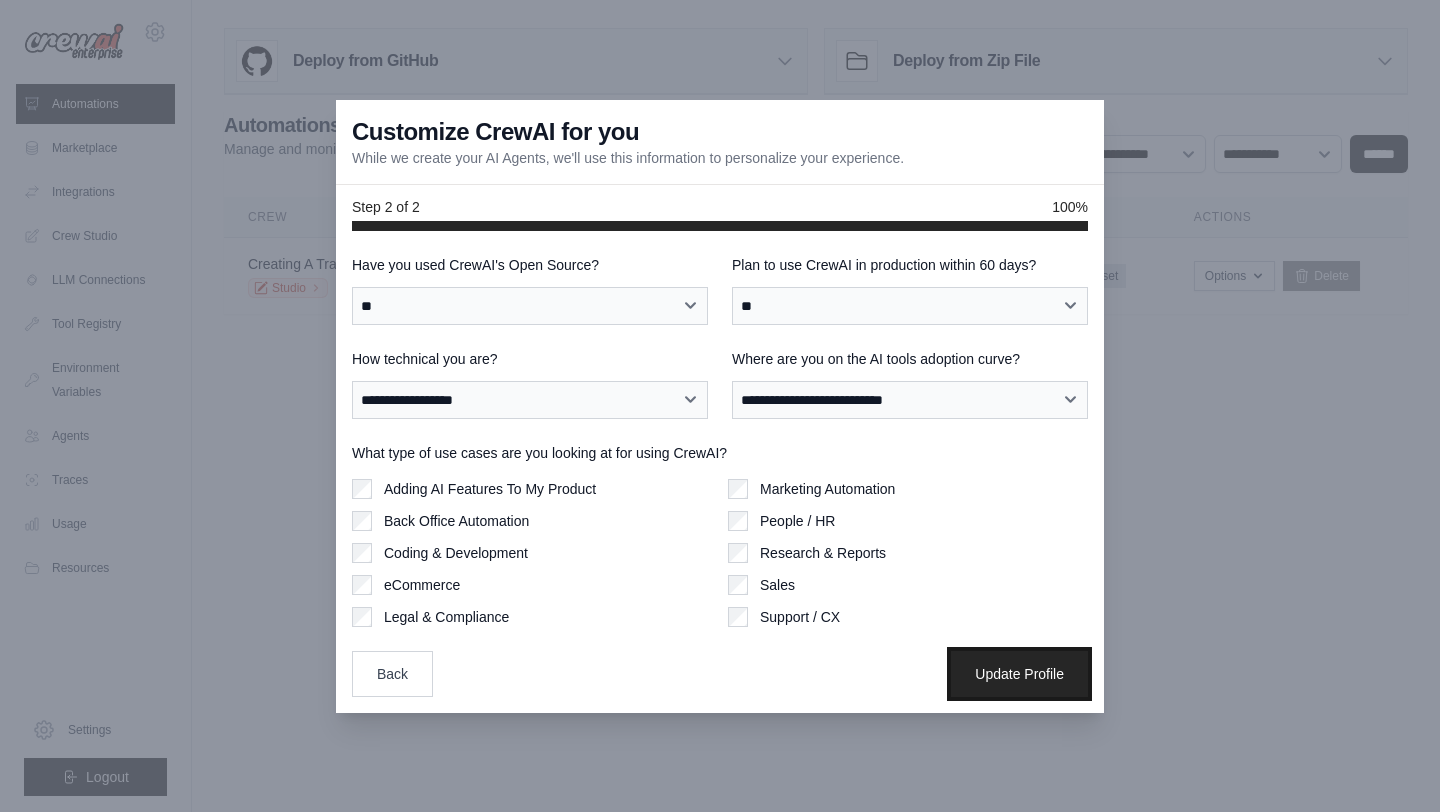click on "Update Profile" at bounding box center [1019, 674] 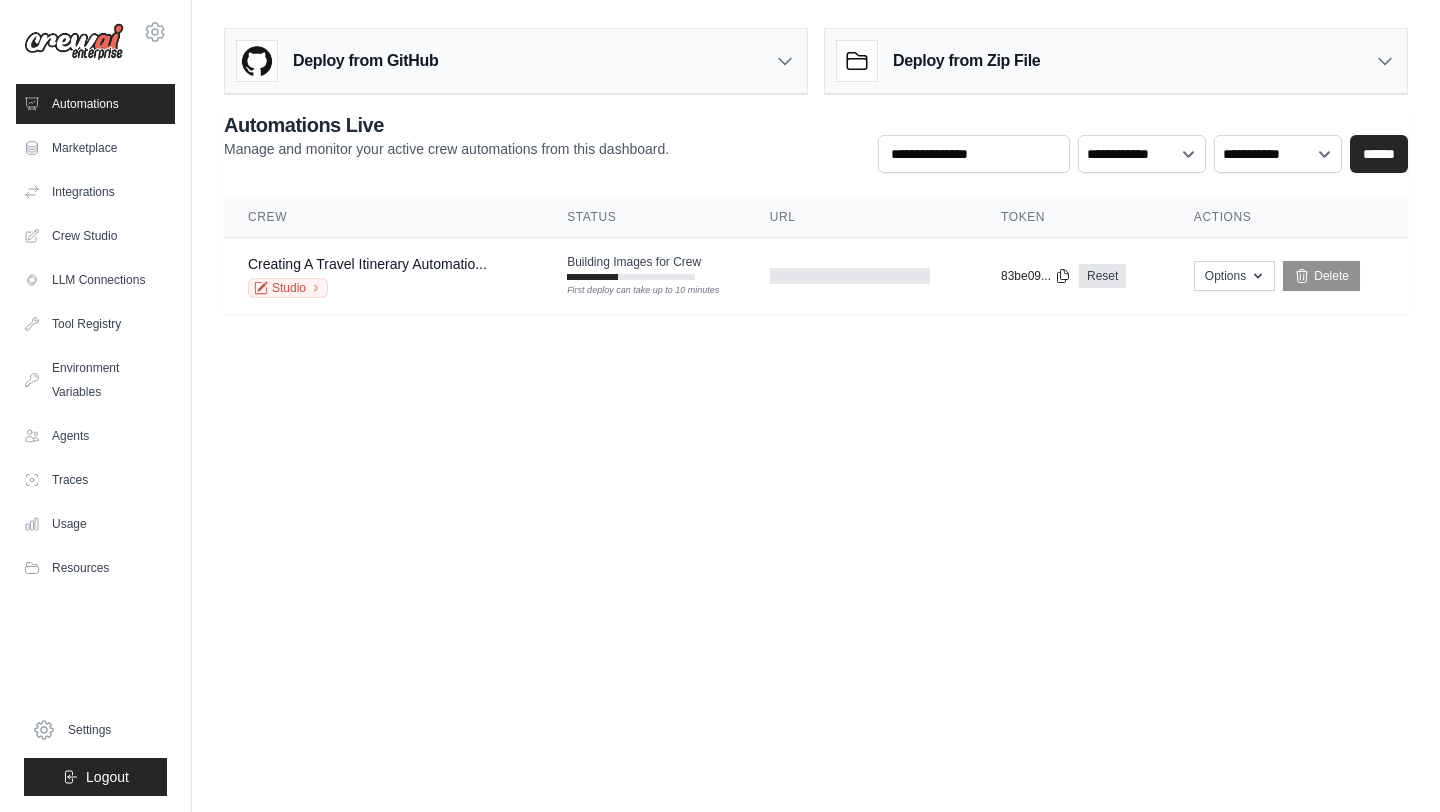 scroll, scrollTop: 0, scrollLeft: 0, axis: both 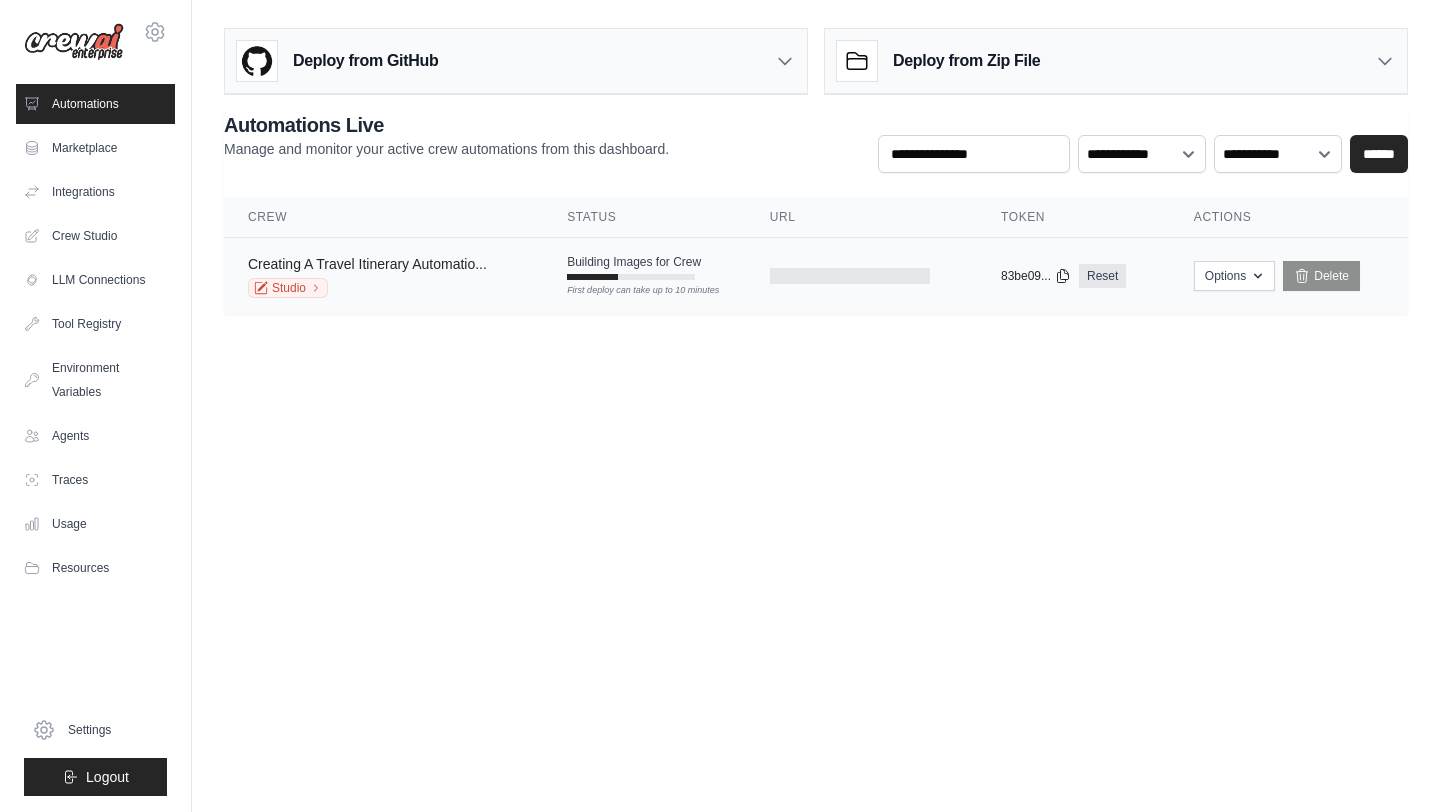 click on "Creating A Travel Itinerary Automatio..." at bounding box center [367, 264] 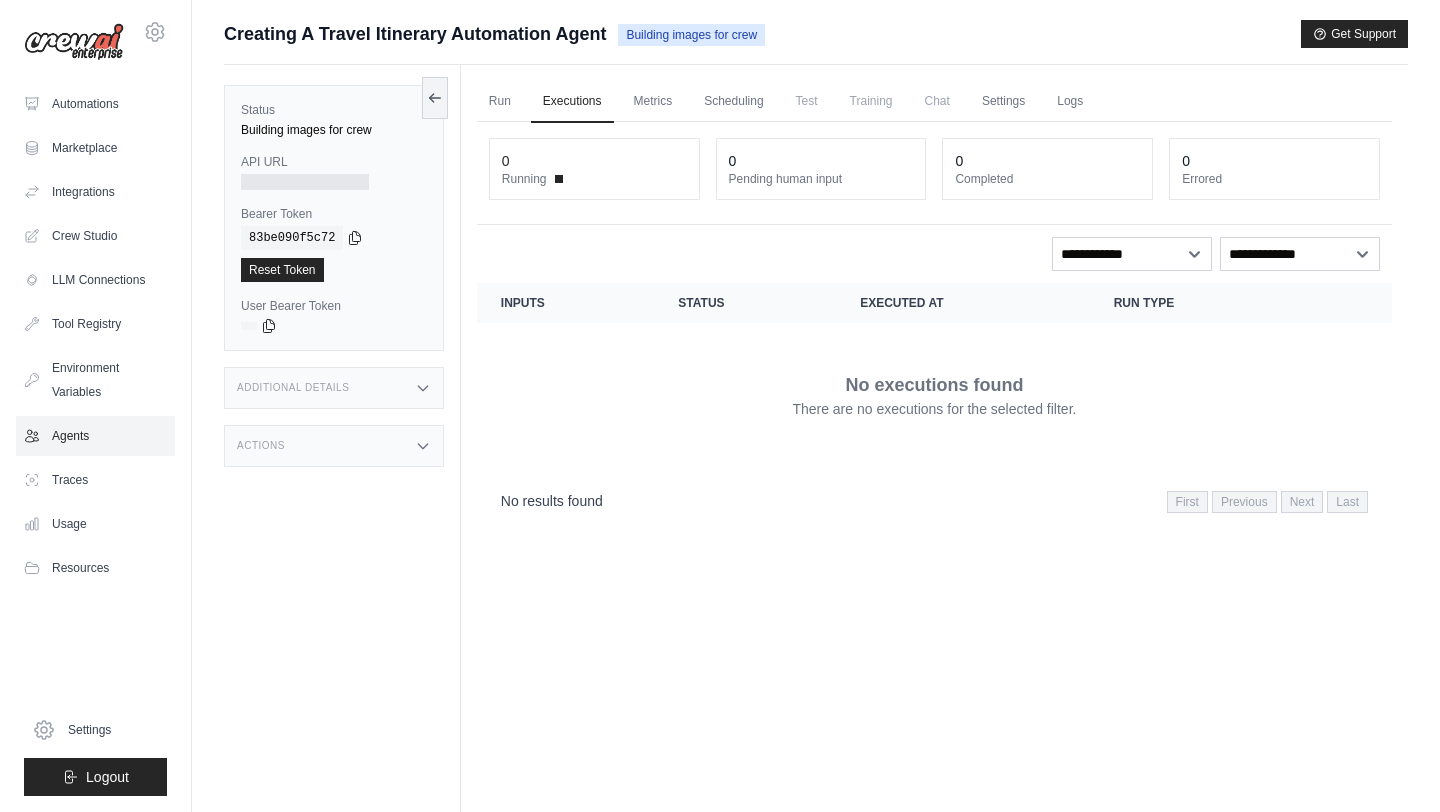 click on "Agents" at bounding box center (95, 436) 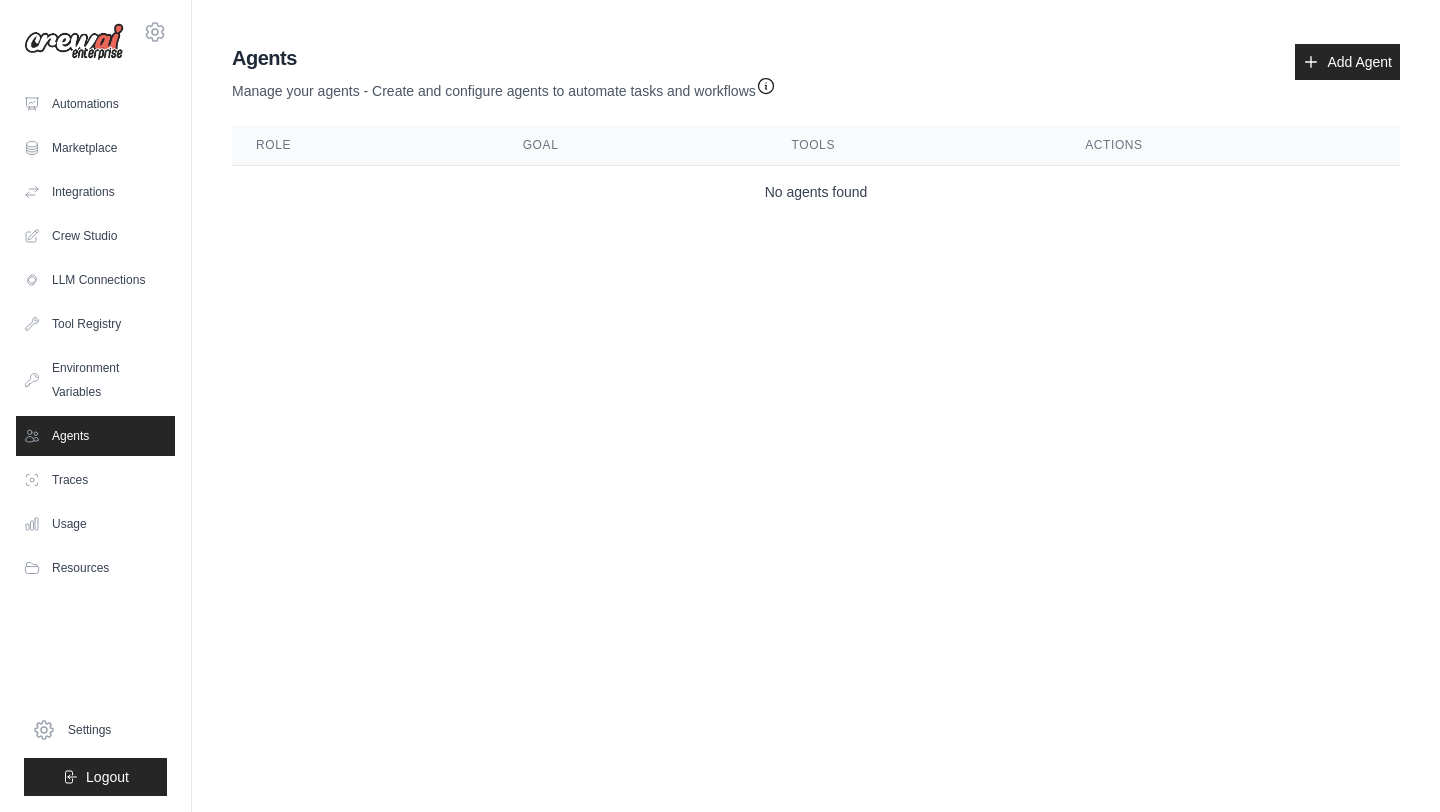 click 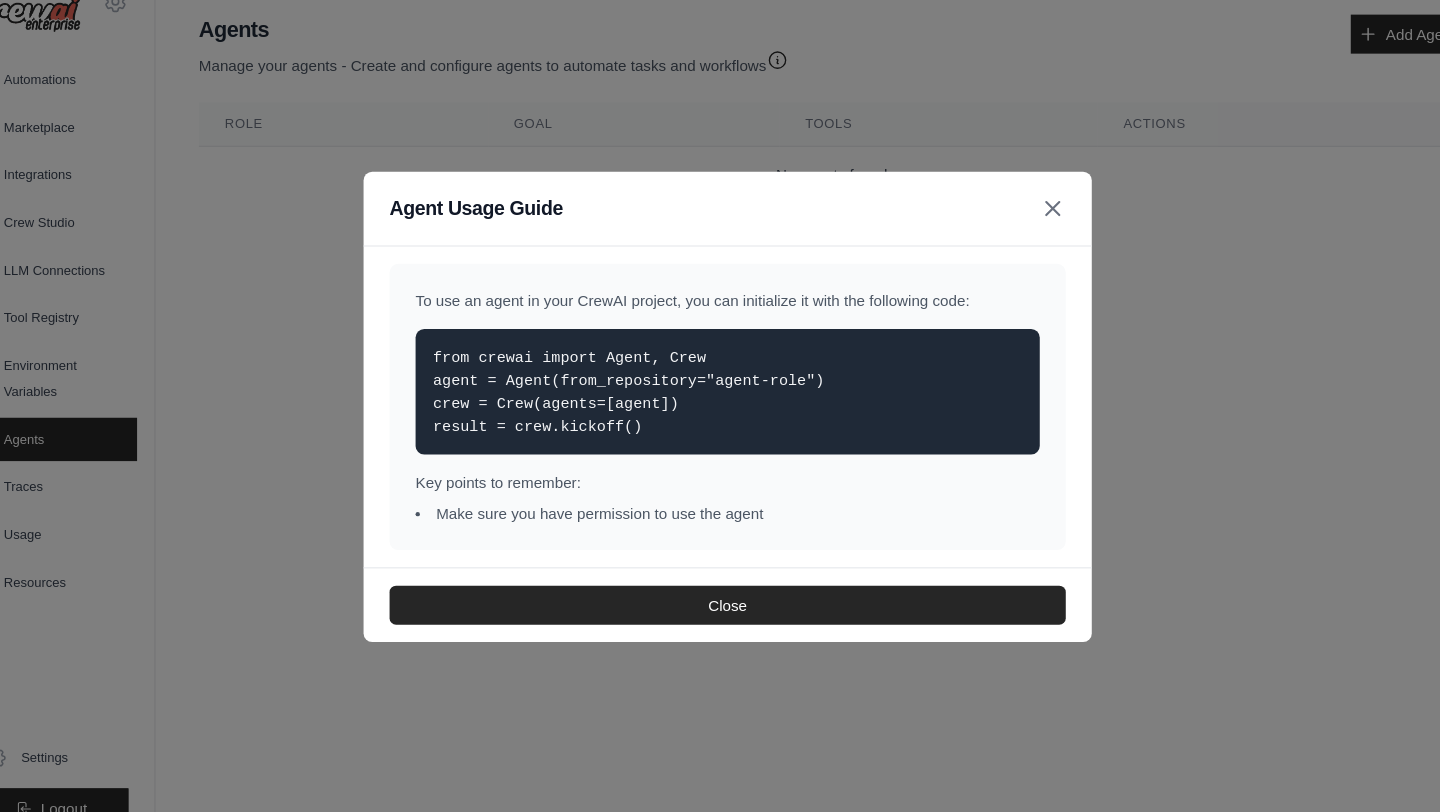 click 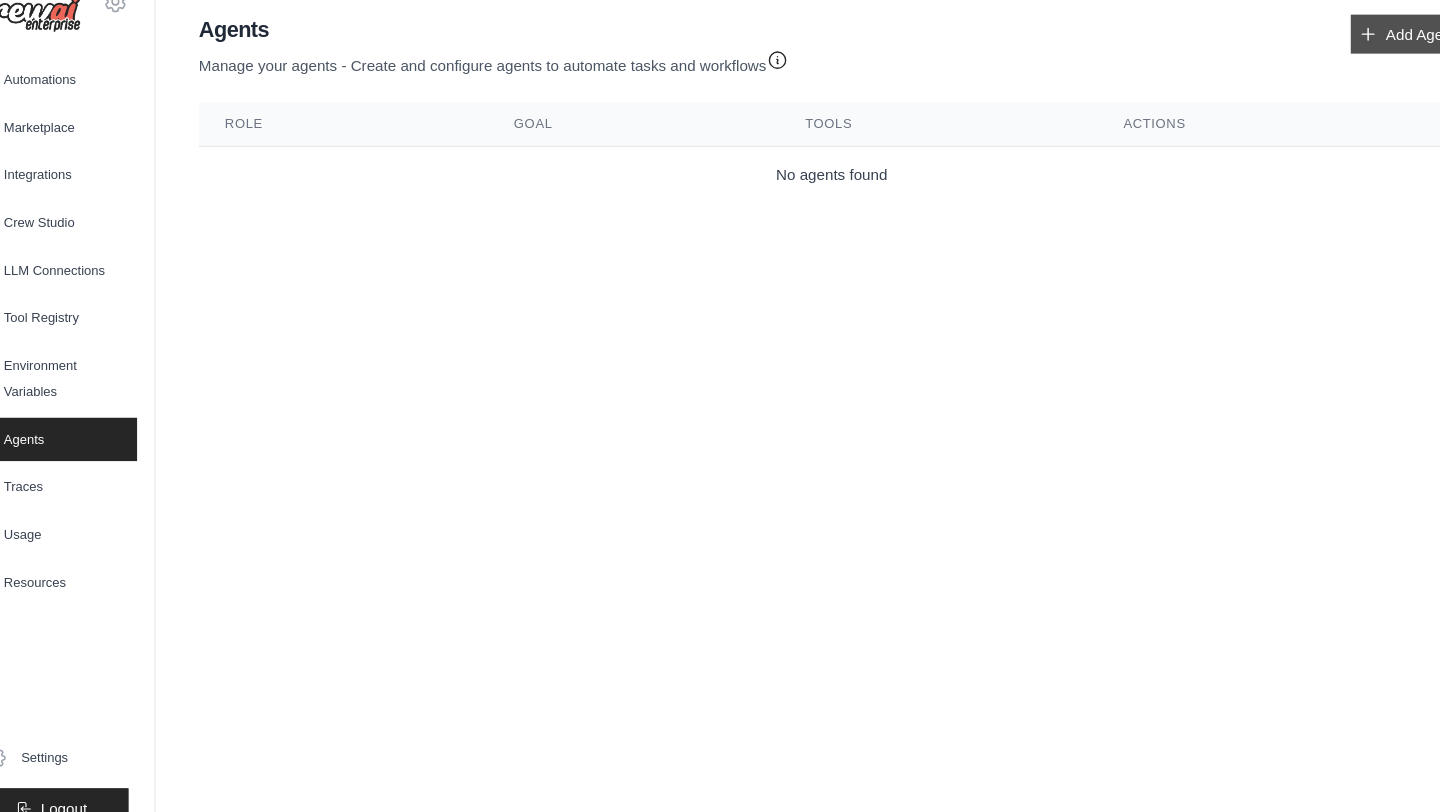 click on "Add Agent" at bounding box center [1347, 62] 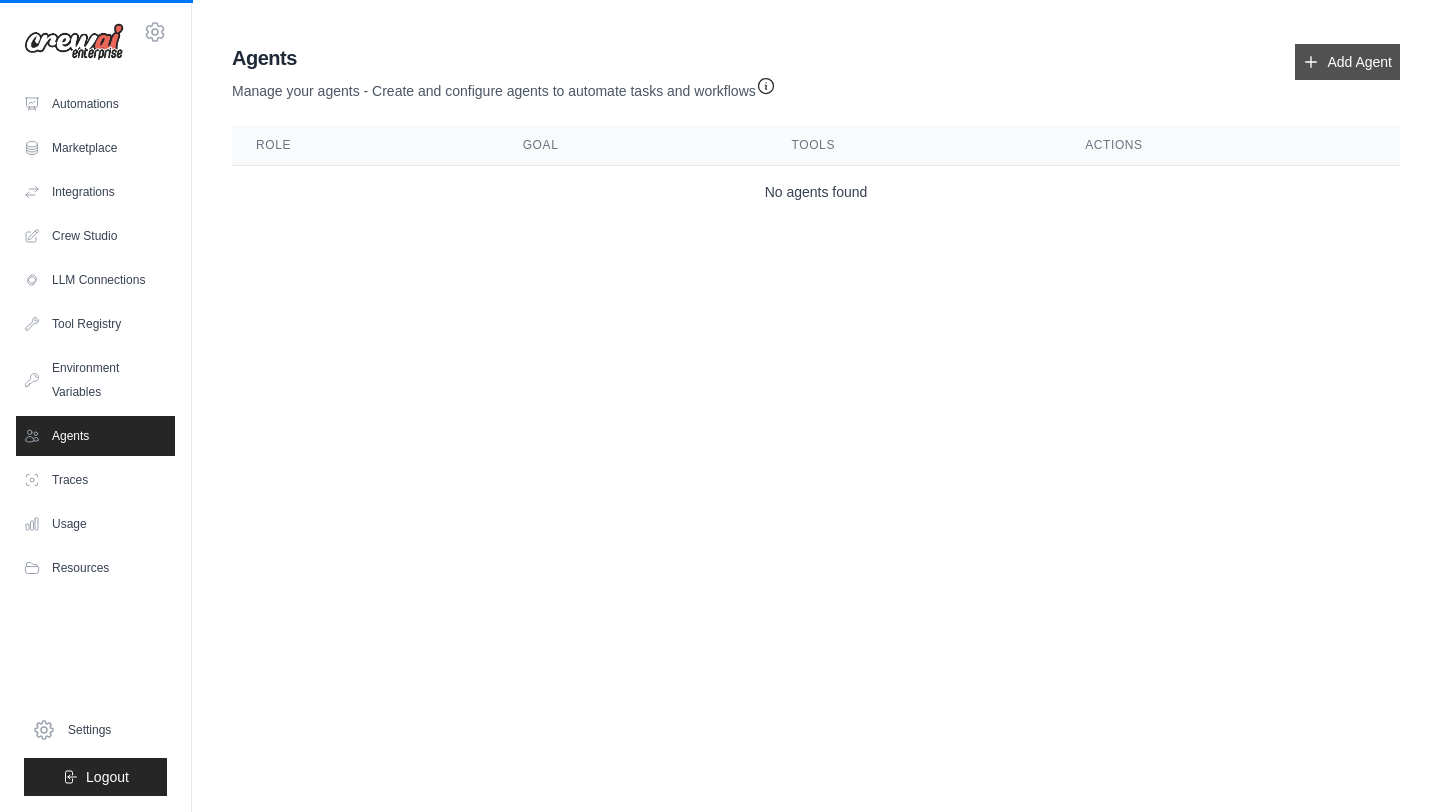 click on "Add Agent" at bounding box center (1347, 62) 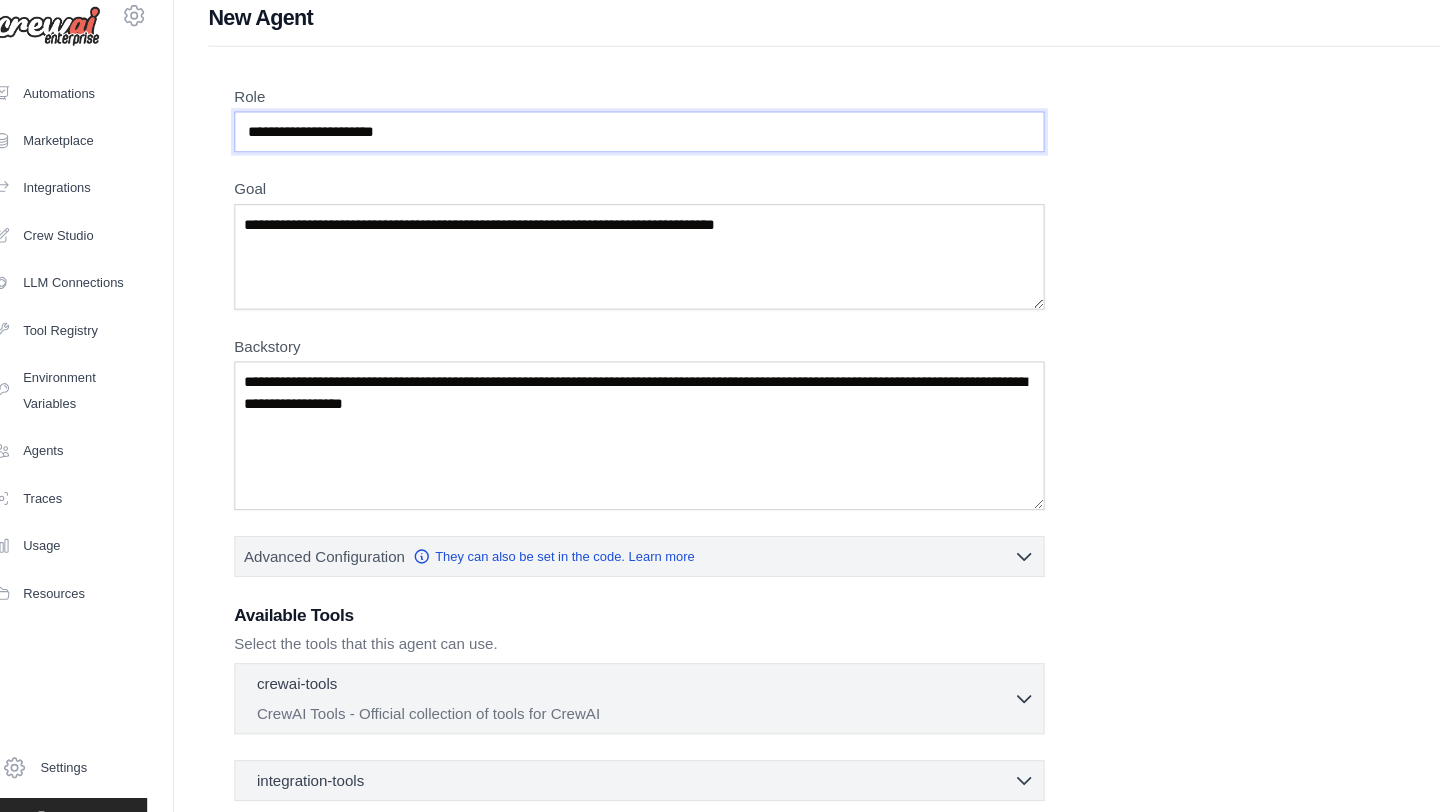 click on "Role" at bounding box center [624, 140] 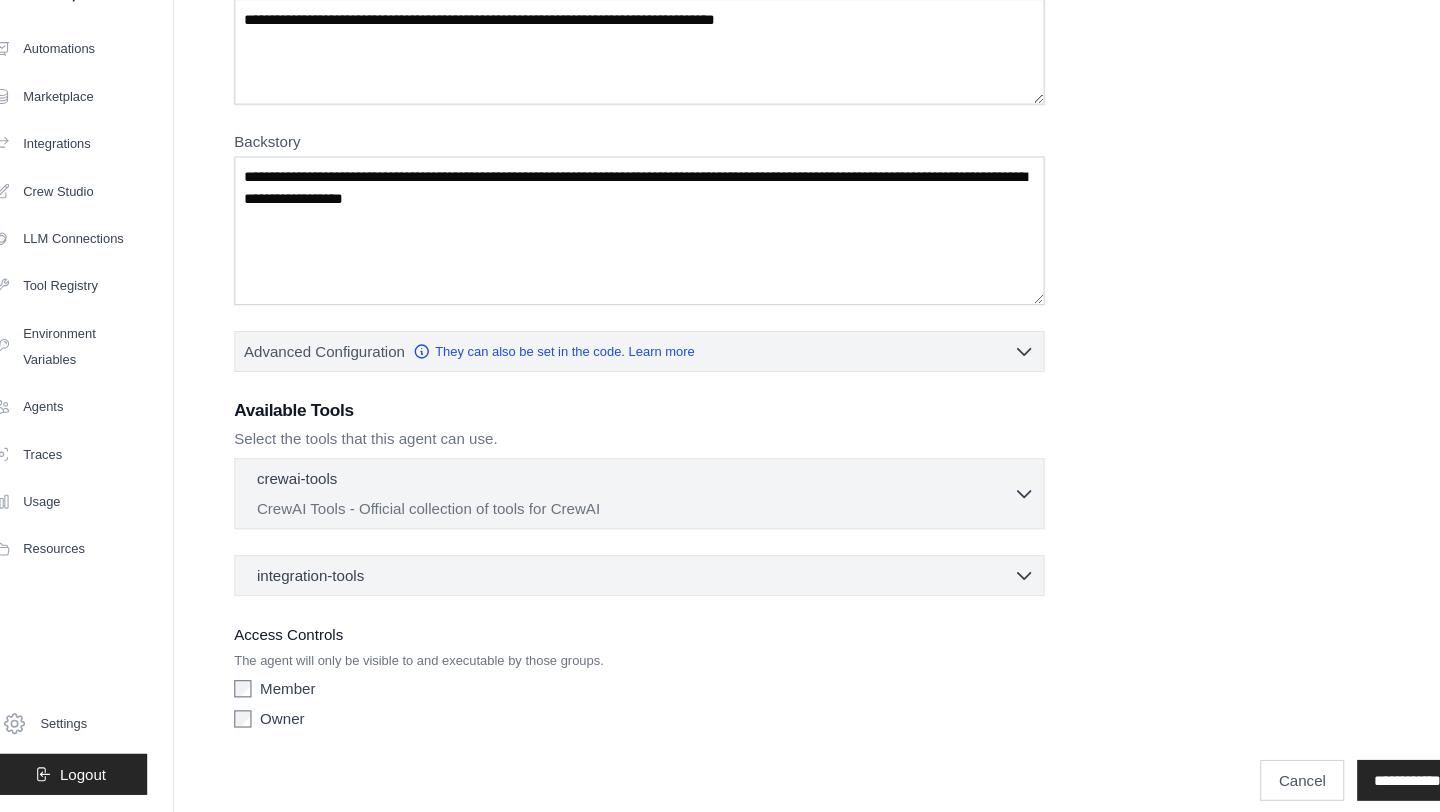 scroll, scrollTop: 171, scrollLeft: 0, axis: vertical 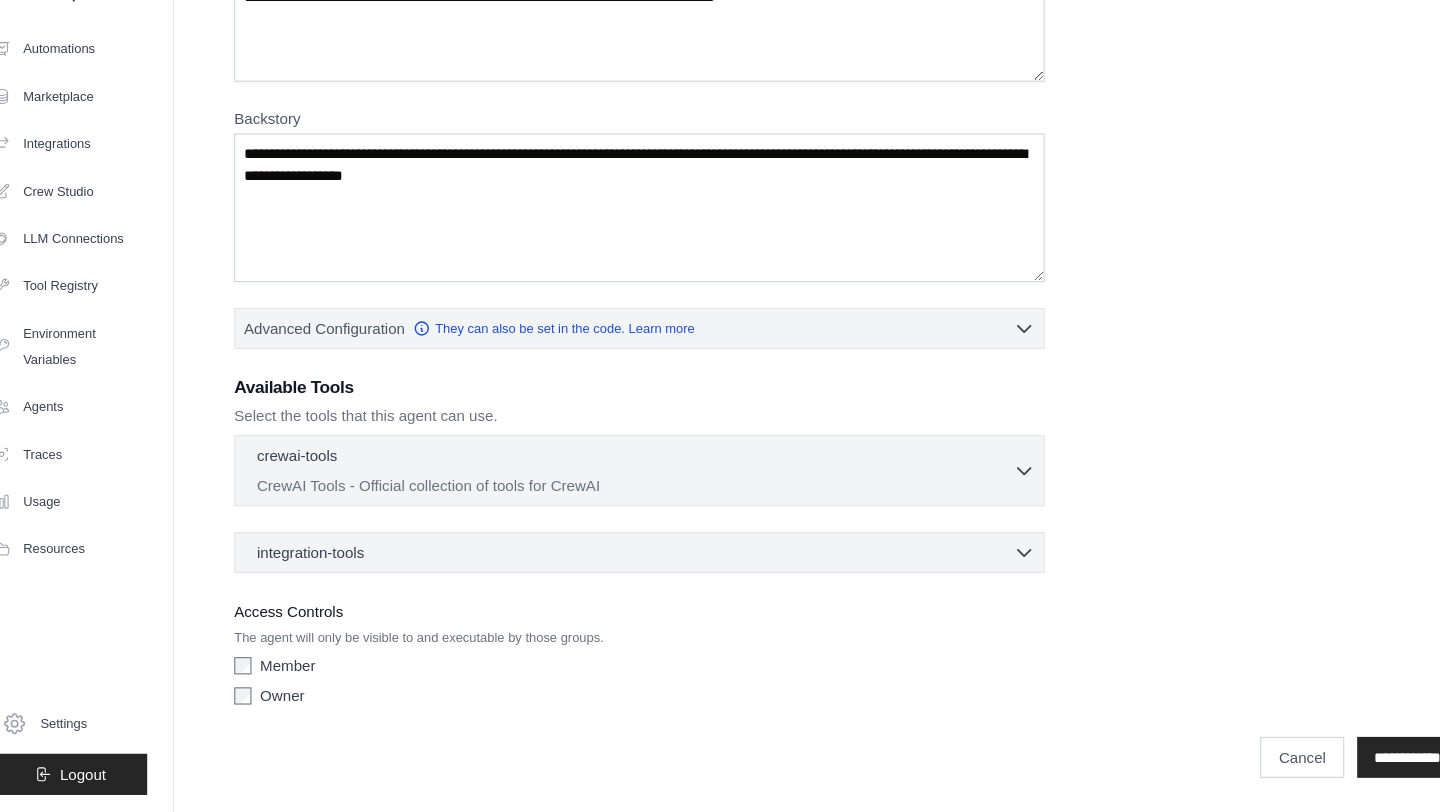click on "crewai-tools
0 selected" at bounding box center (620, 483) 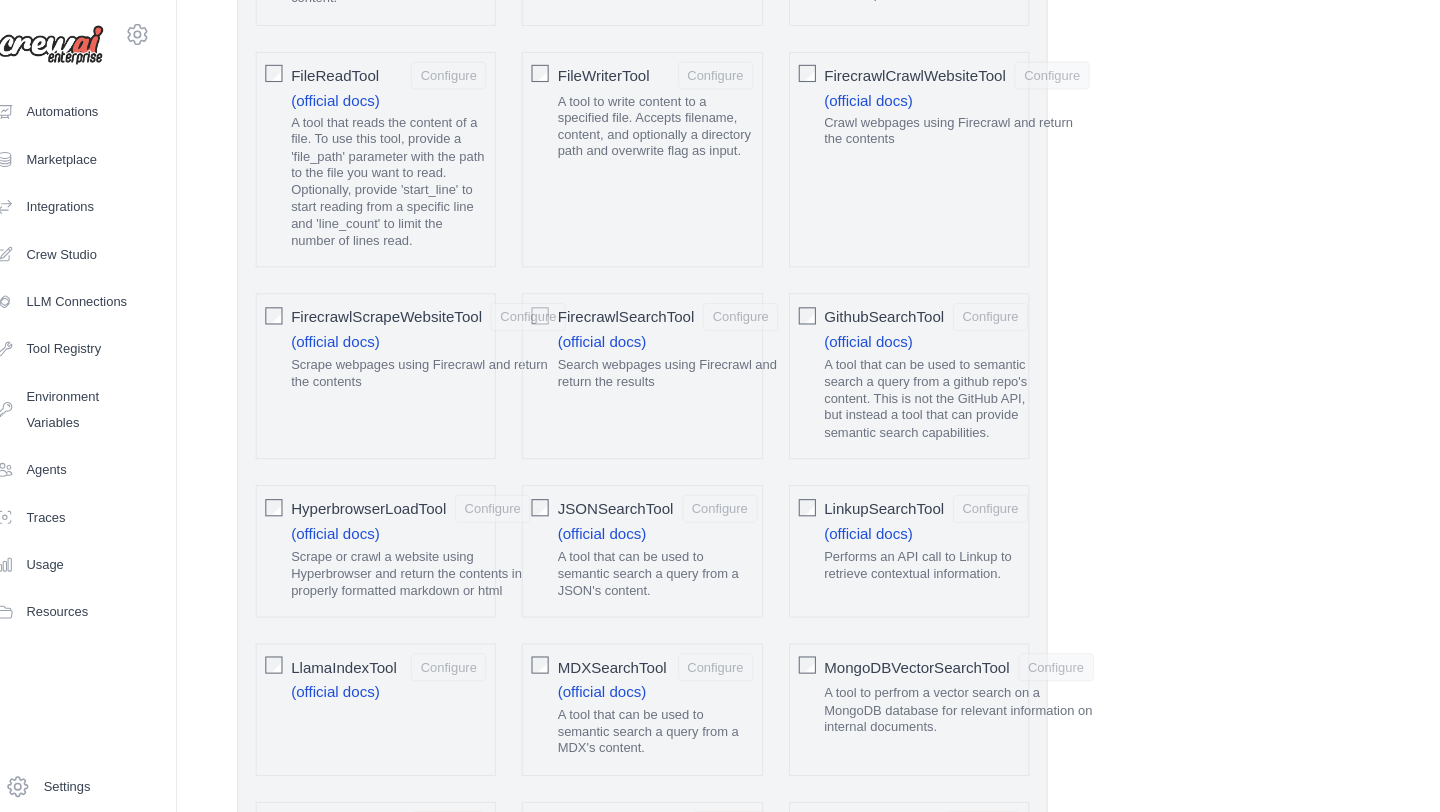 scroll, scrollTop: 0, scrollLeft: 0, axis: both 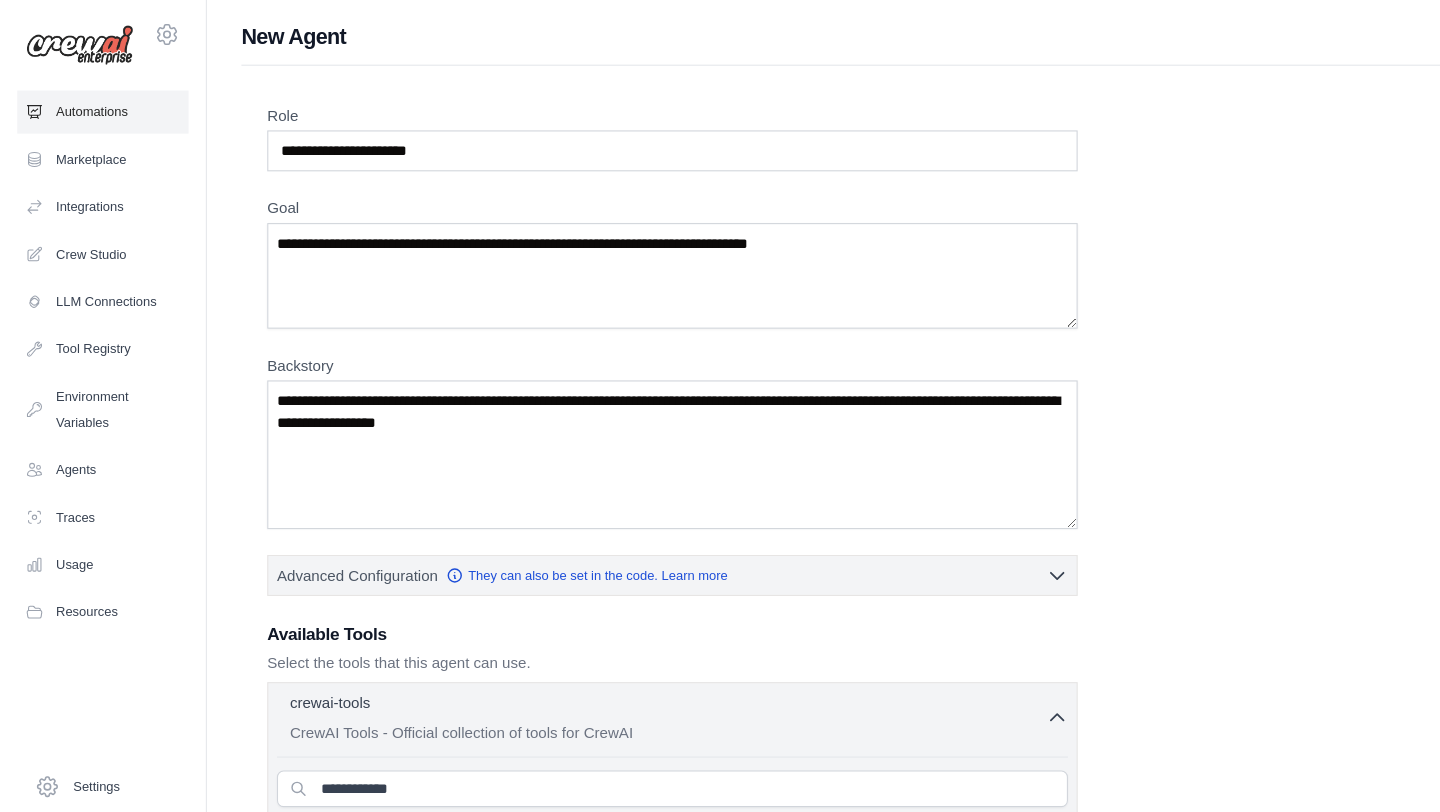 click on "Automations" at bounding box center (95, 104) 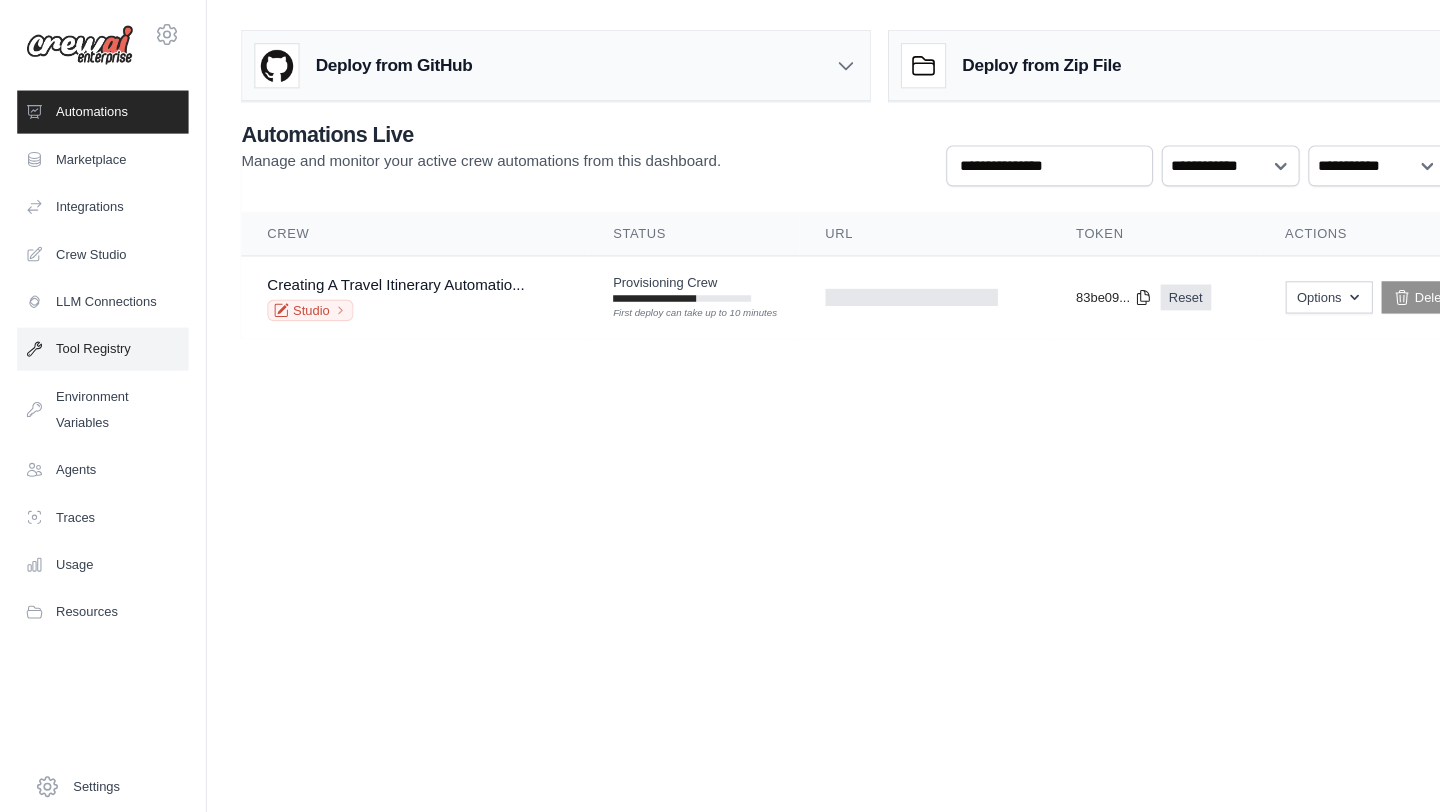 click on "Tool Registry" at bounding box center [95, 324] 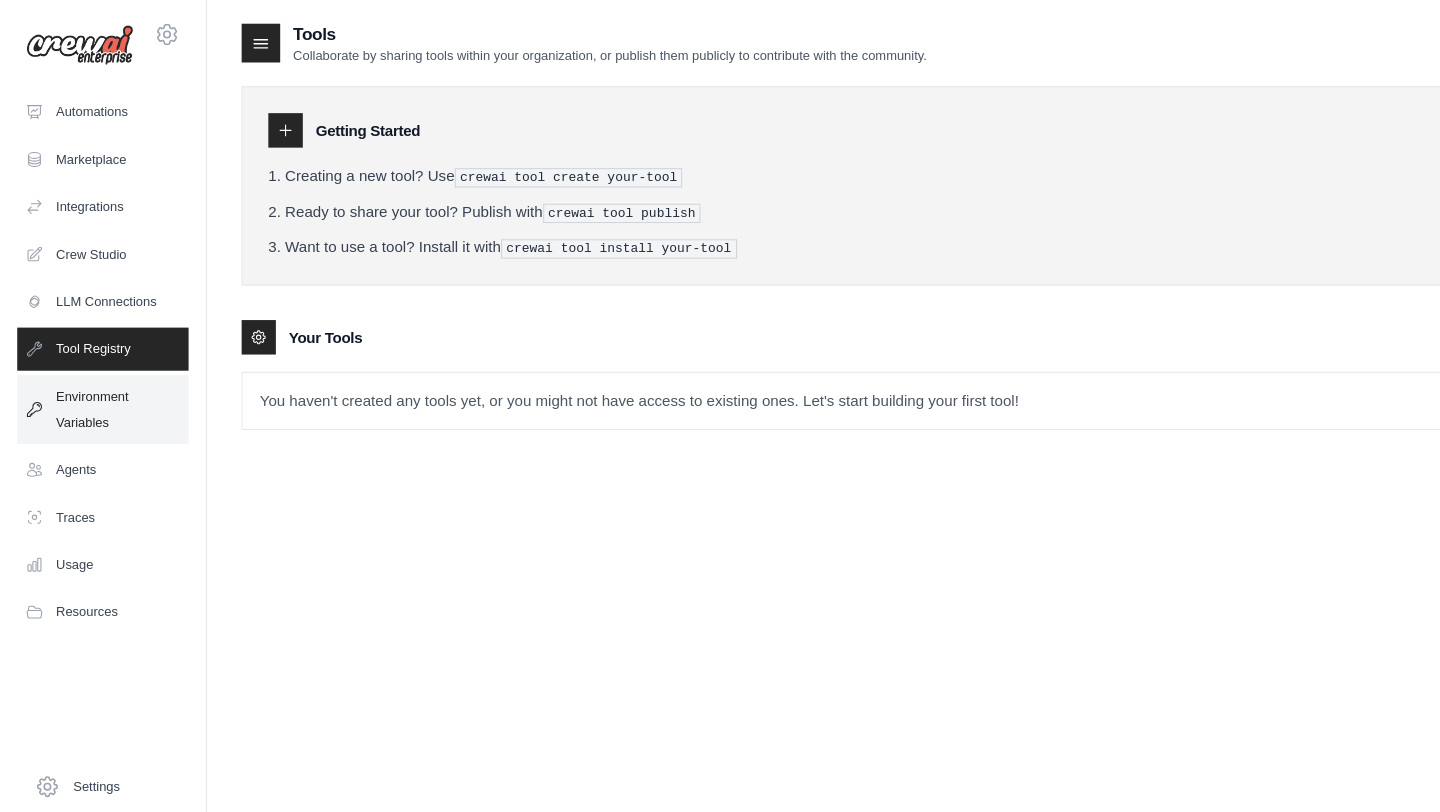click on "Environment Variables" at bounding box center [95, 380] 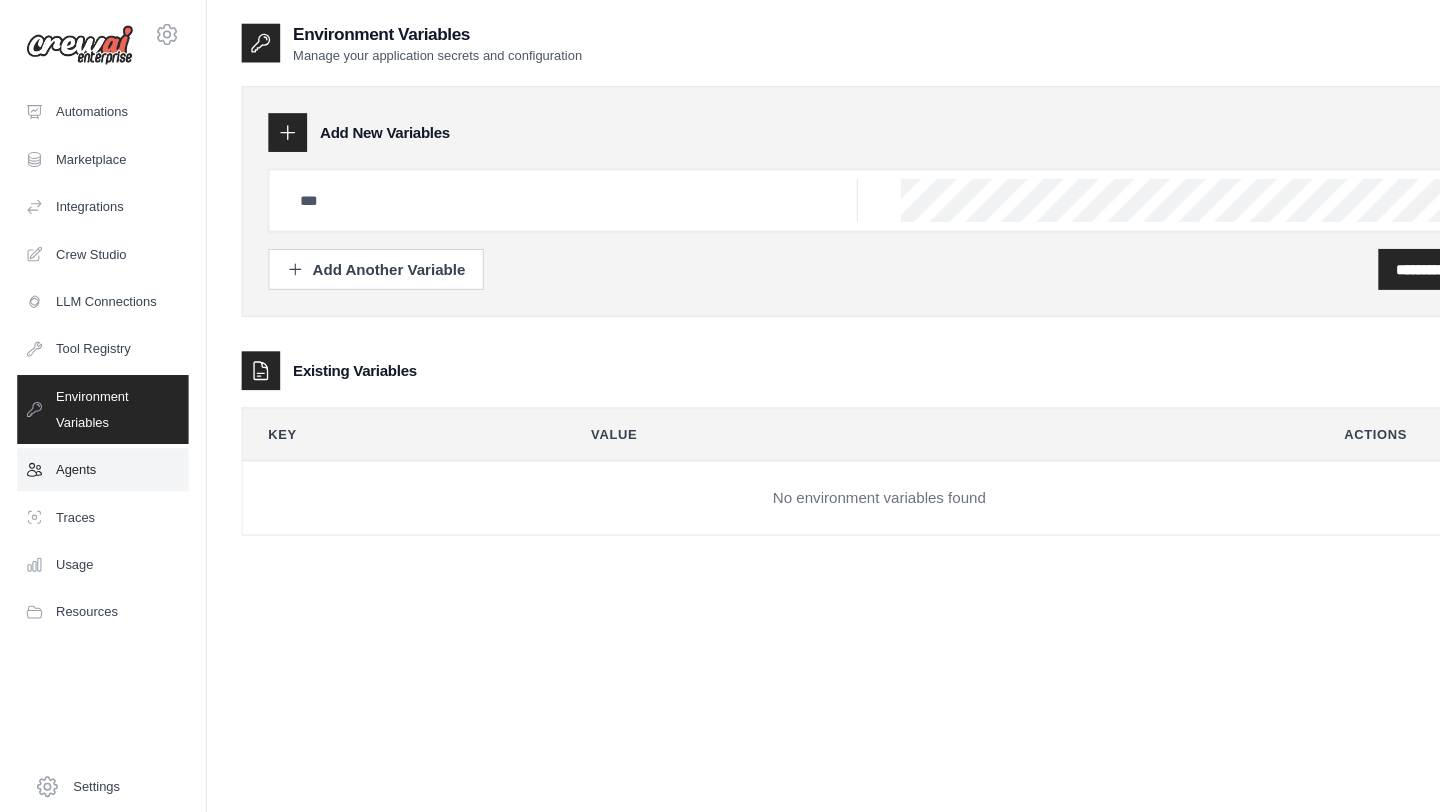 click on "Agents" at bounding box center [95, 436] 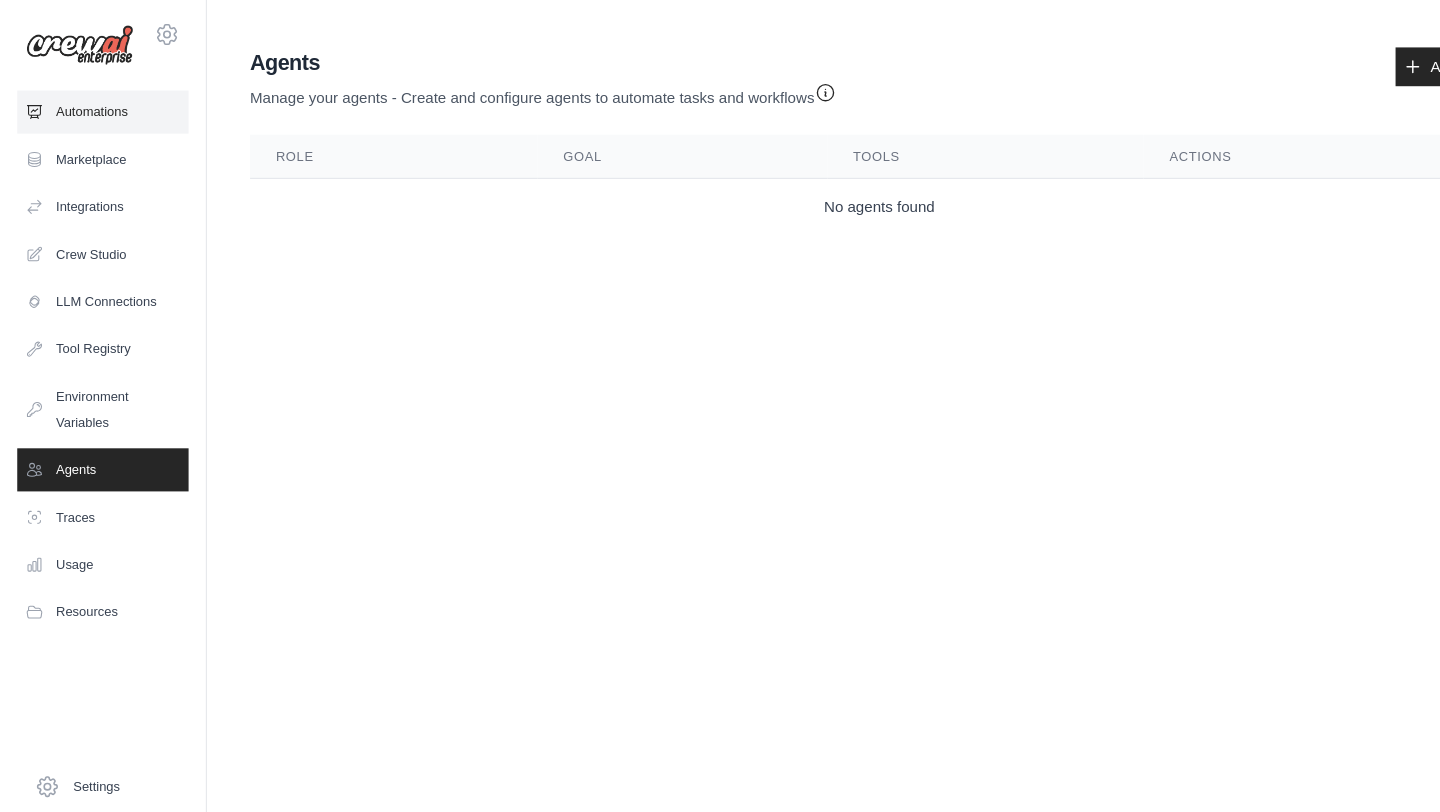 click on "Automations" at bounding box center [95, 104] 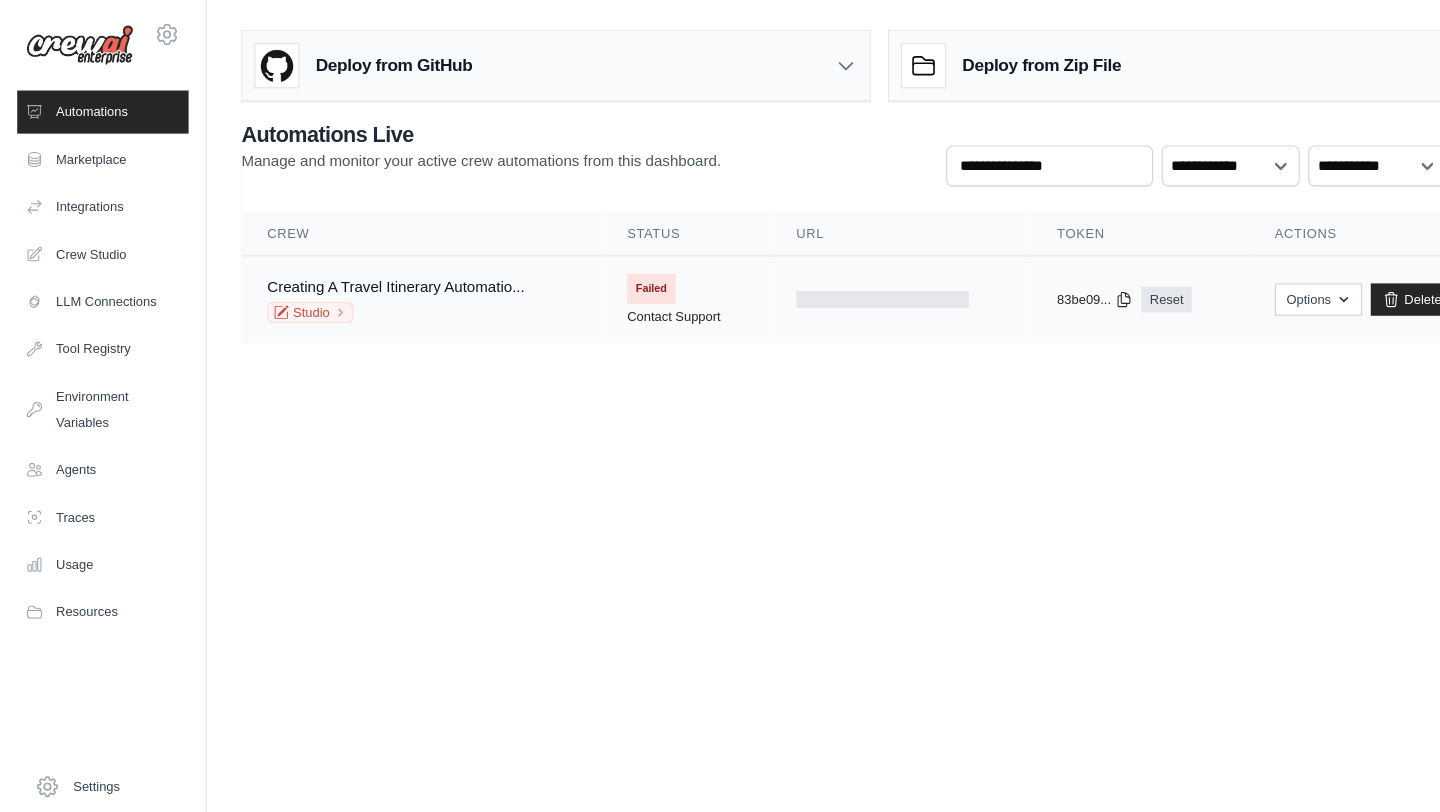 click on "Failed" at bounding box center (604, 268) 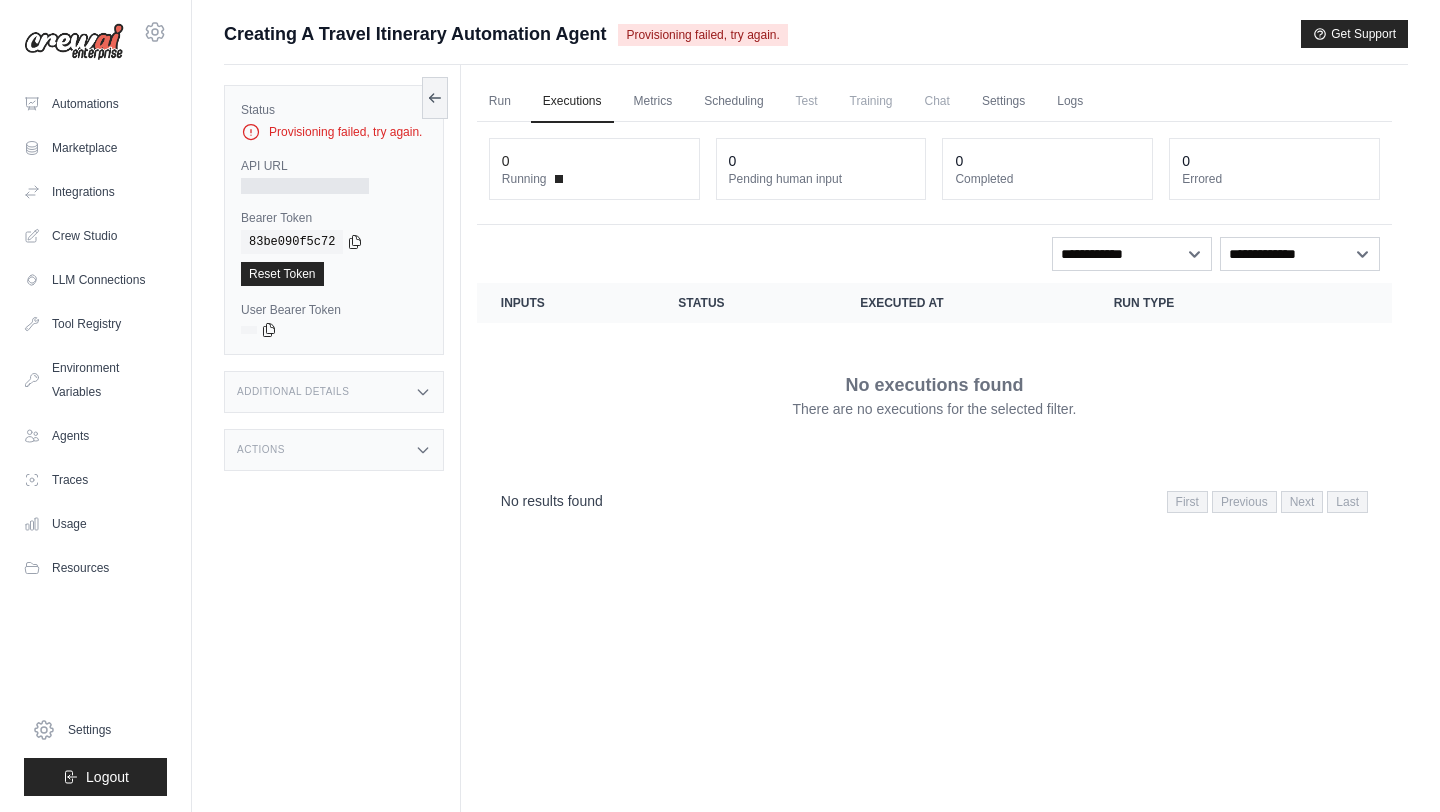 scroll, scrollTop: 0, scrollLeft: 0, axis: both 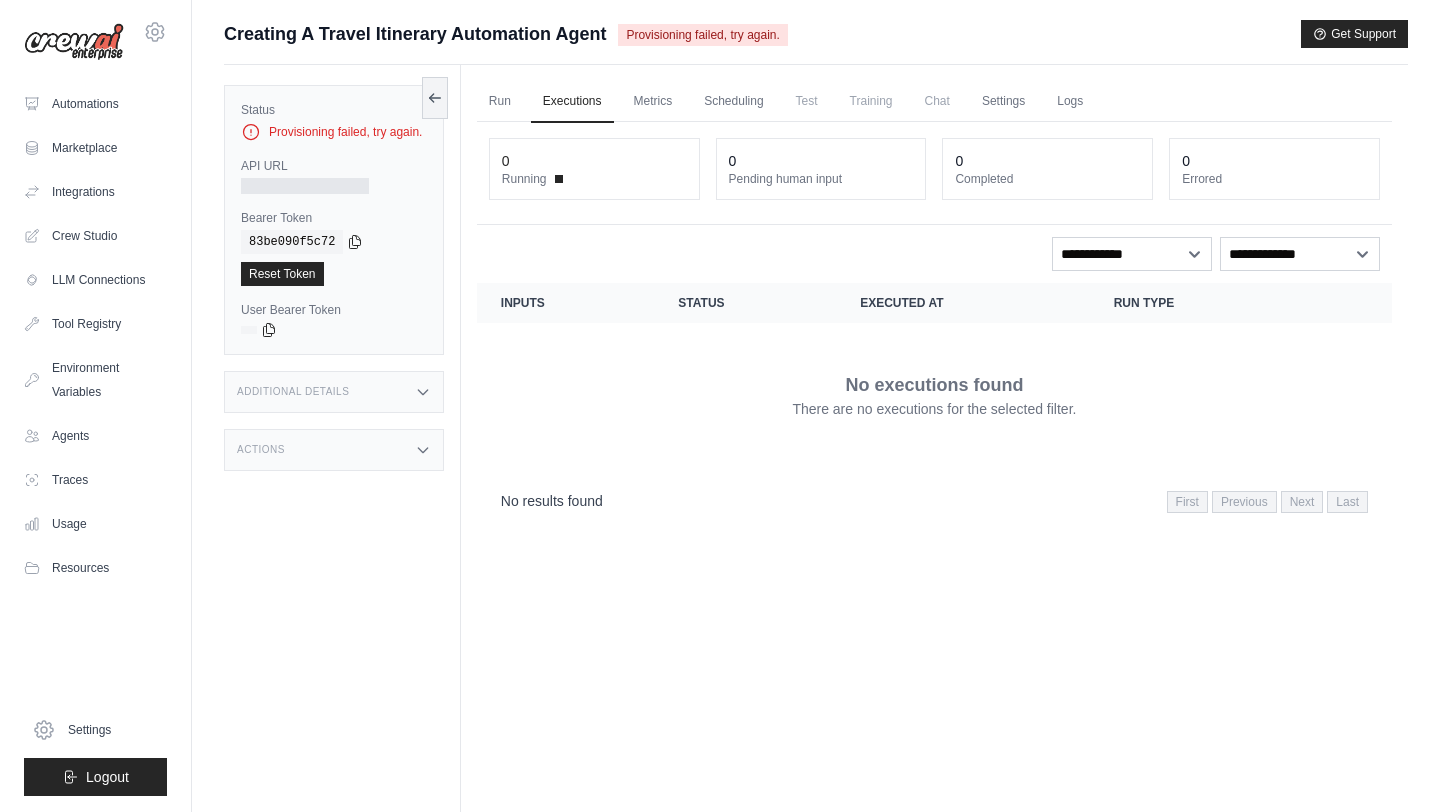 click on "Provisioning failed, try again." at bounding box center (702, 35) 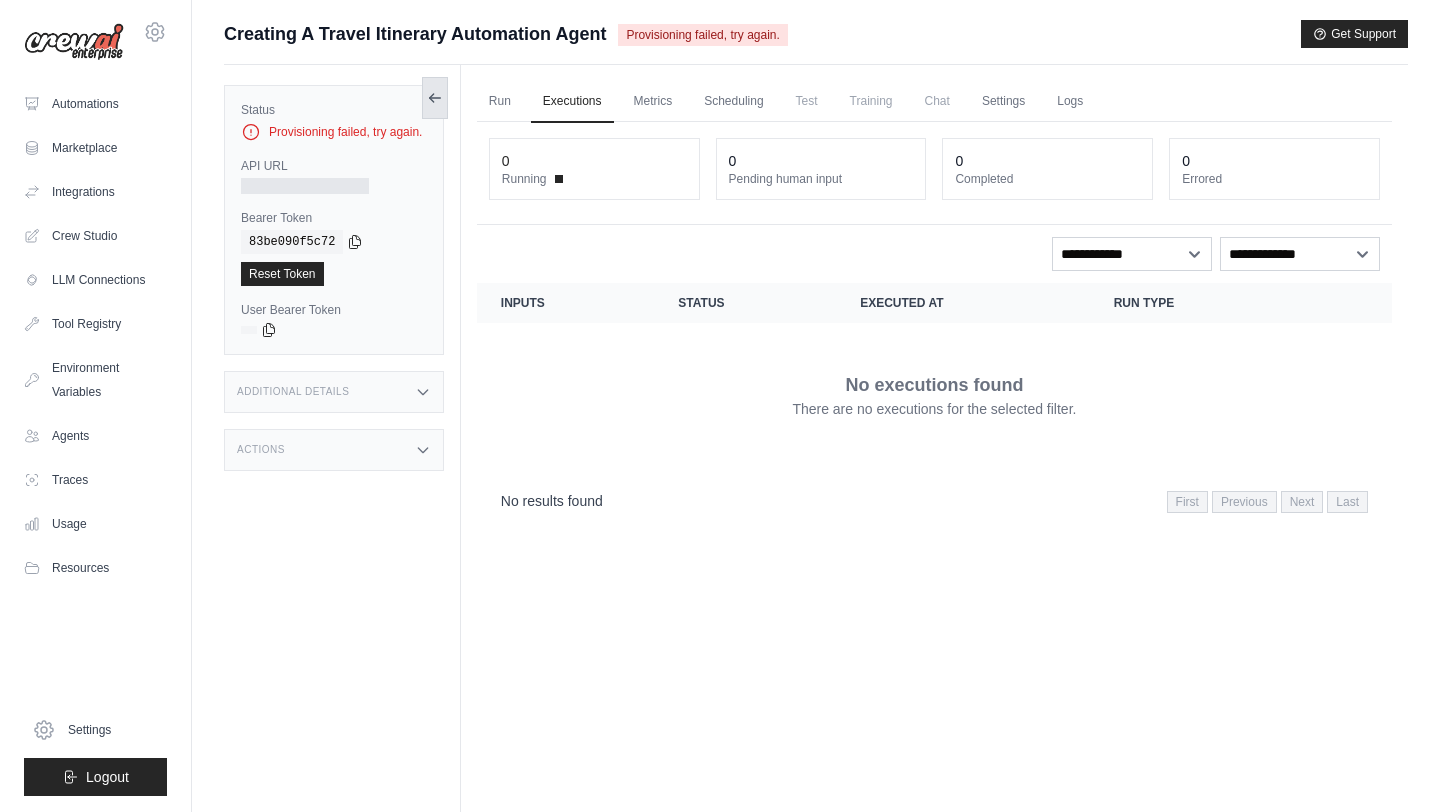 click 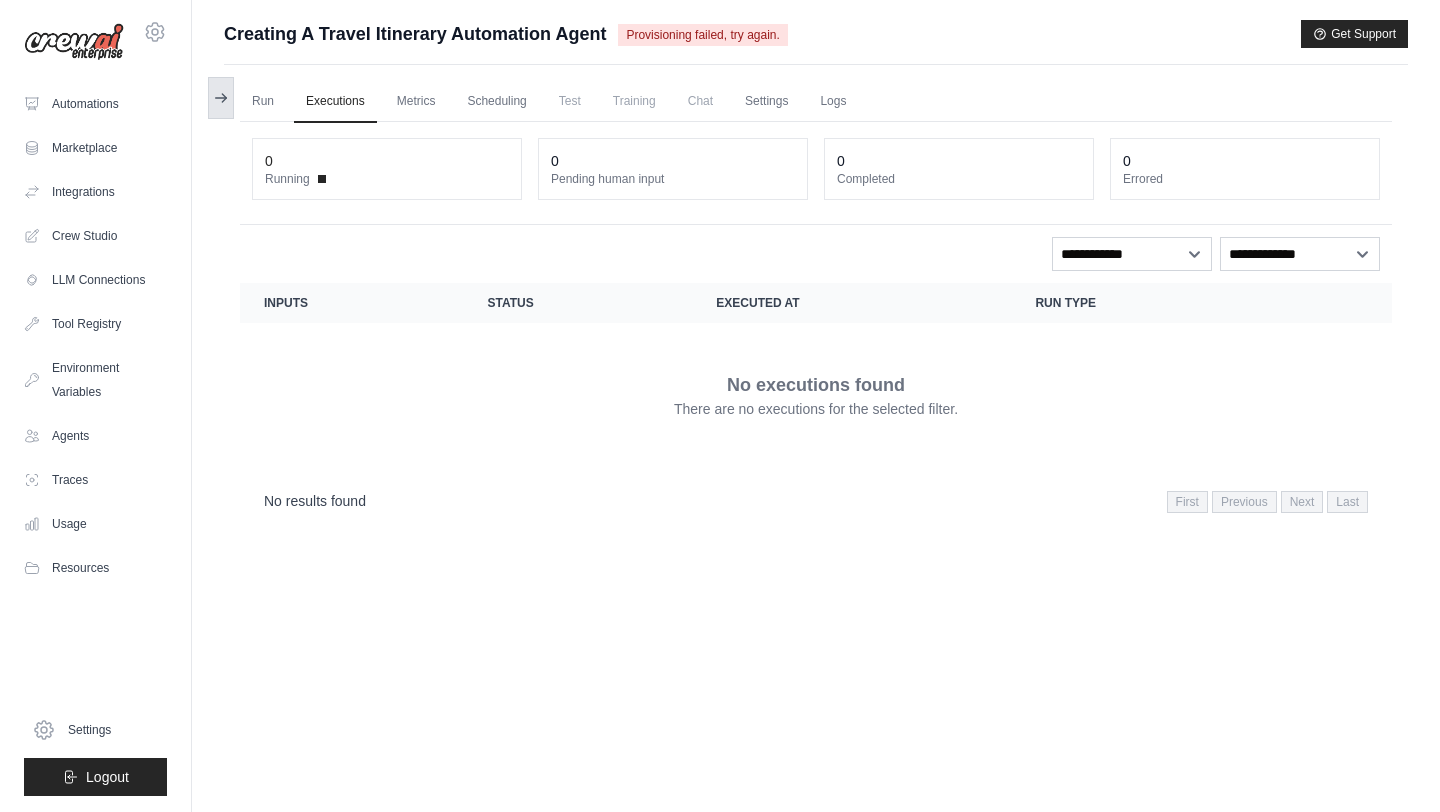 click at bounding box center [221, 98] 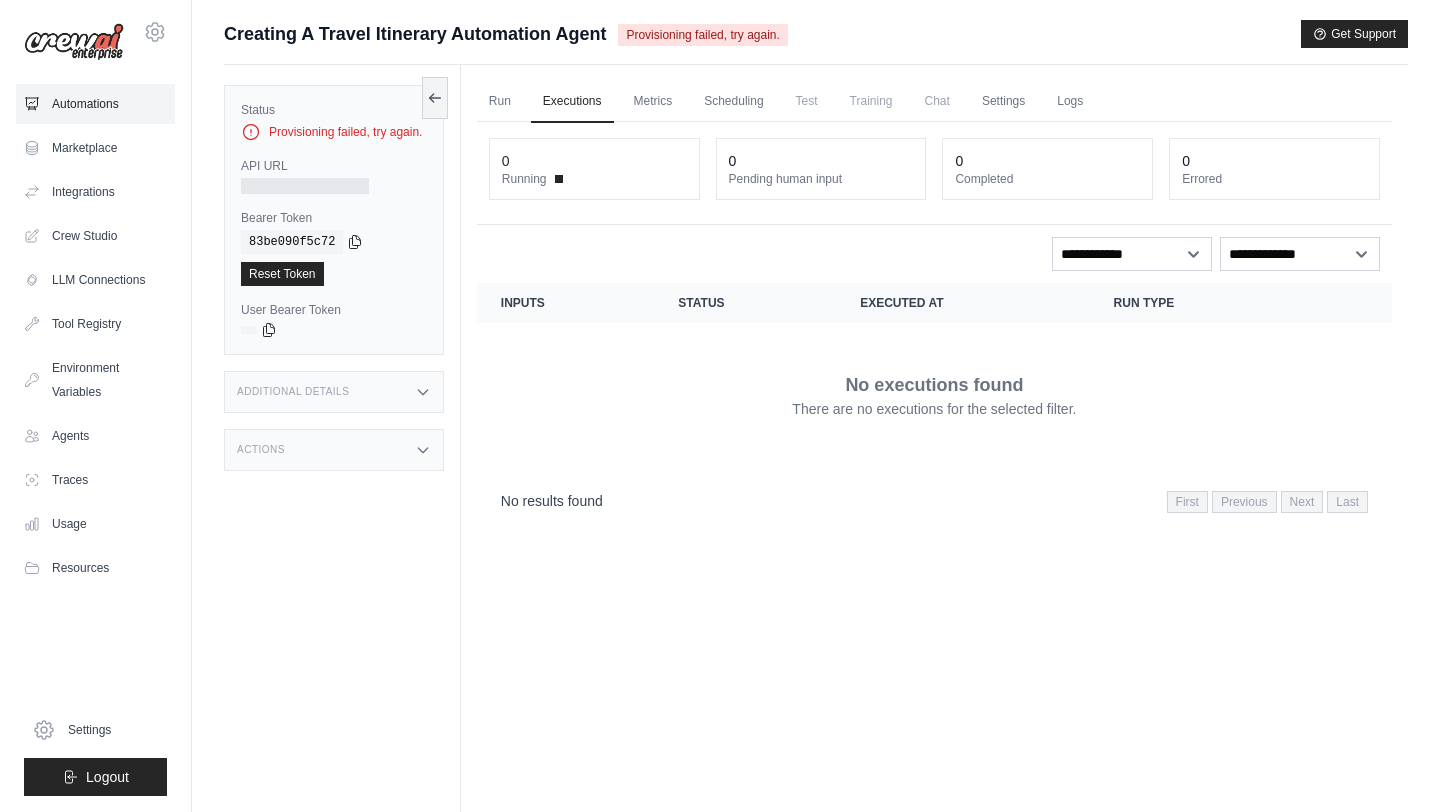click on "Automations" at bounding box center [95, 104] 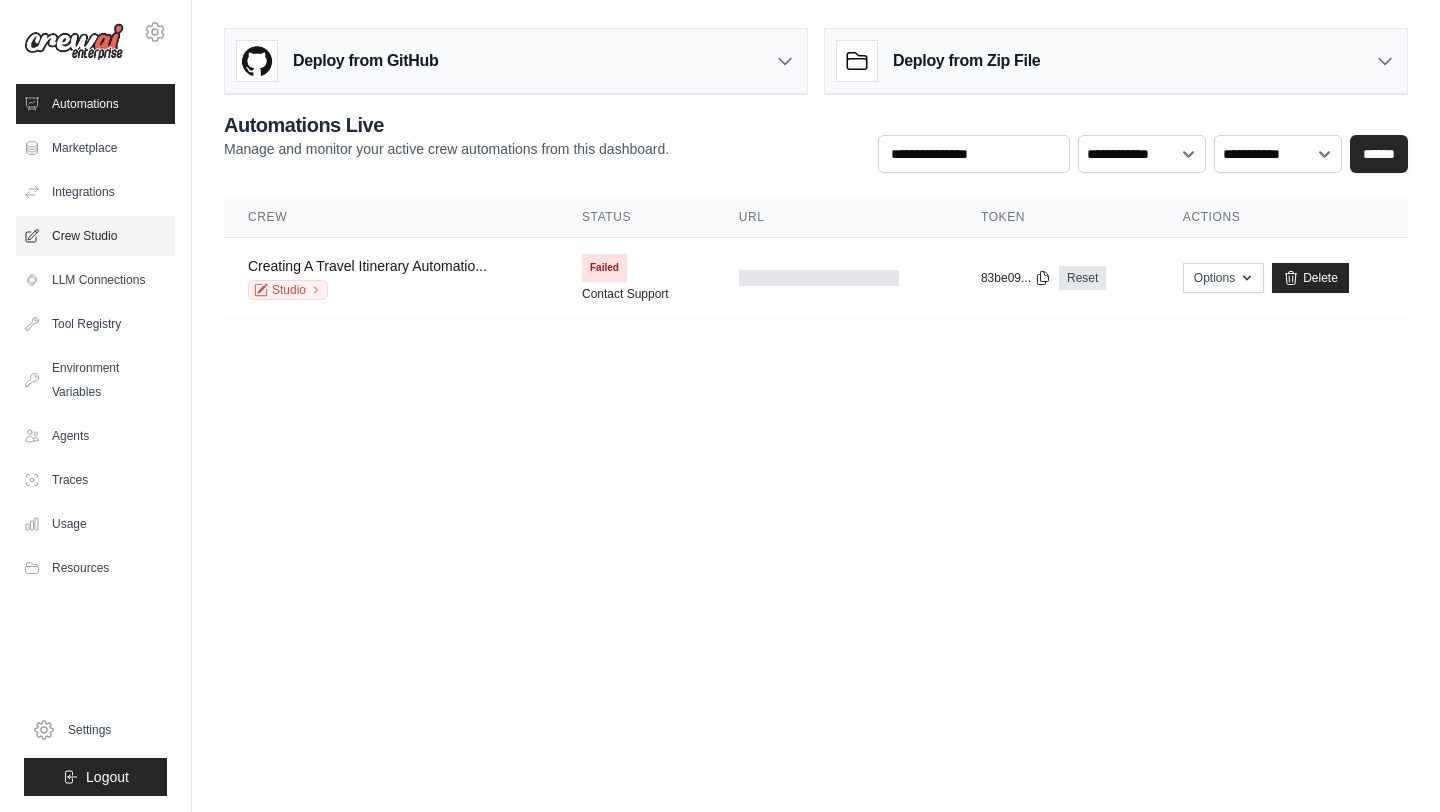 click on "Crew Studio" at bounding box center [95, 236] 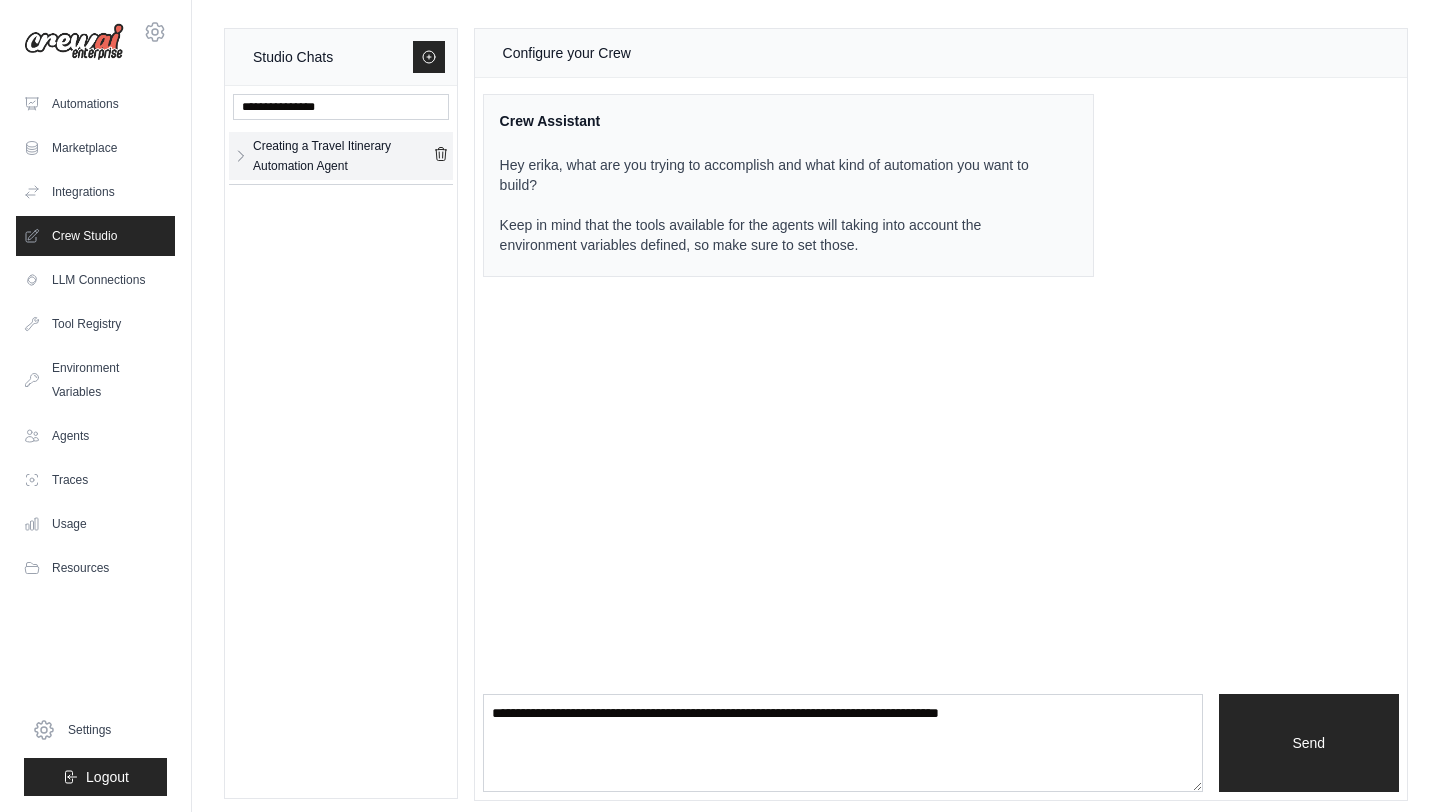click on "Creating a Travel Itinerary Automation Agent" at bounding box center (343, 156) 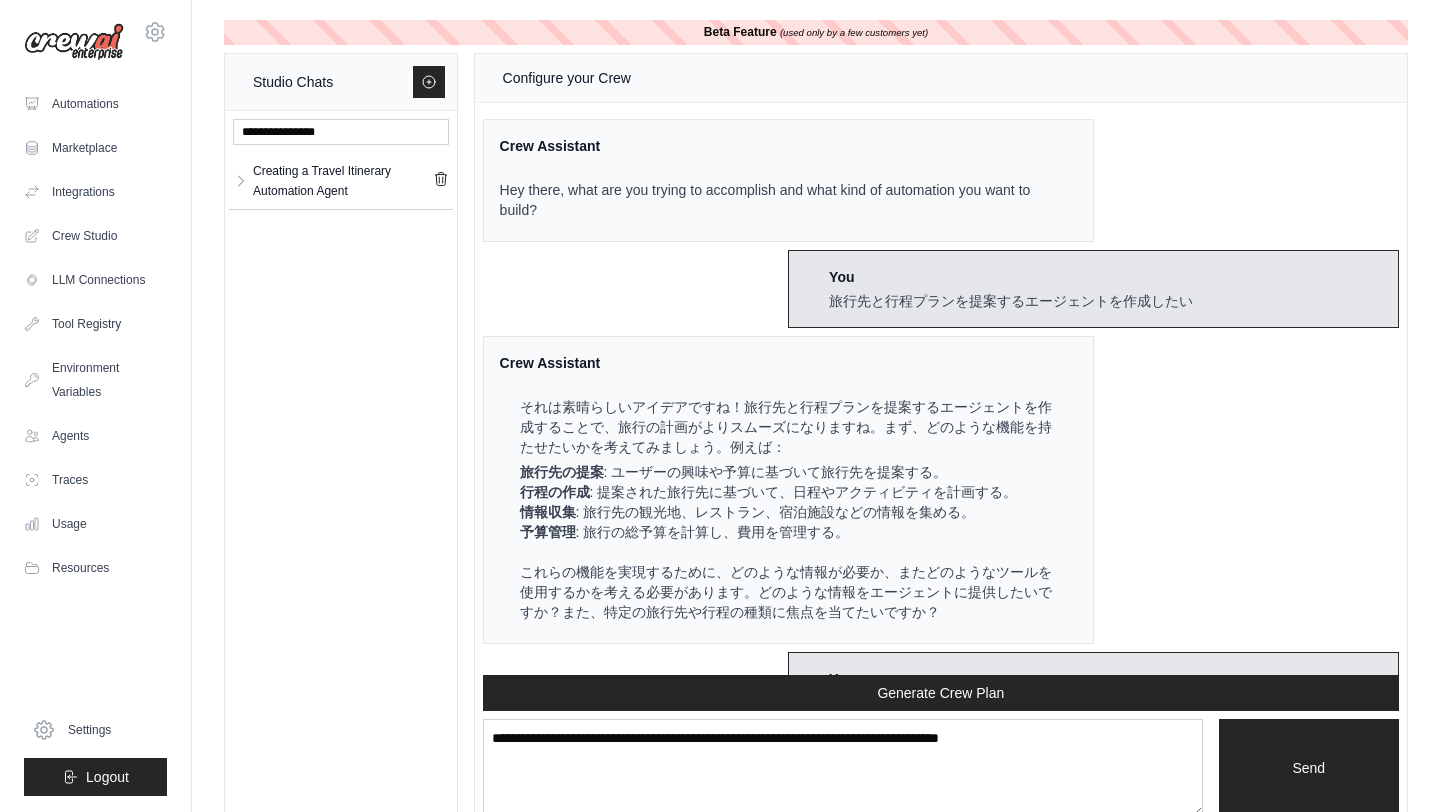 scroll, scrollTop: 7926, scrollLeft: 0, axis: vertical 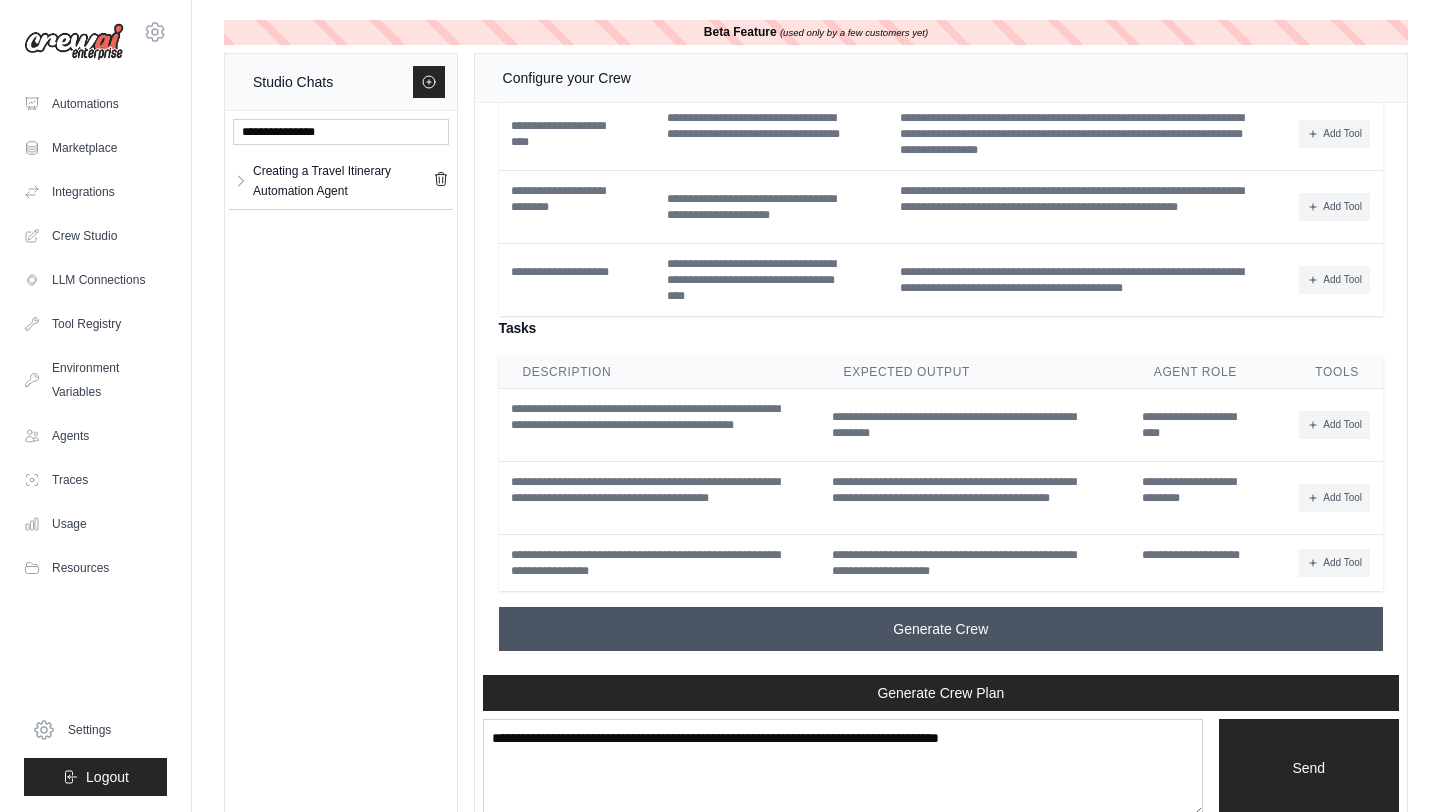 click on "Generate Crew" at bounding box center [940, 629] 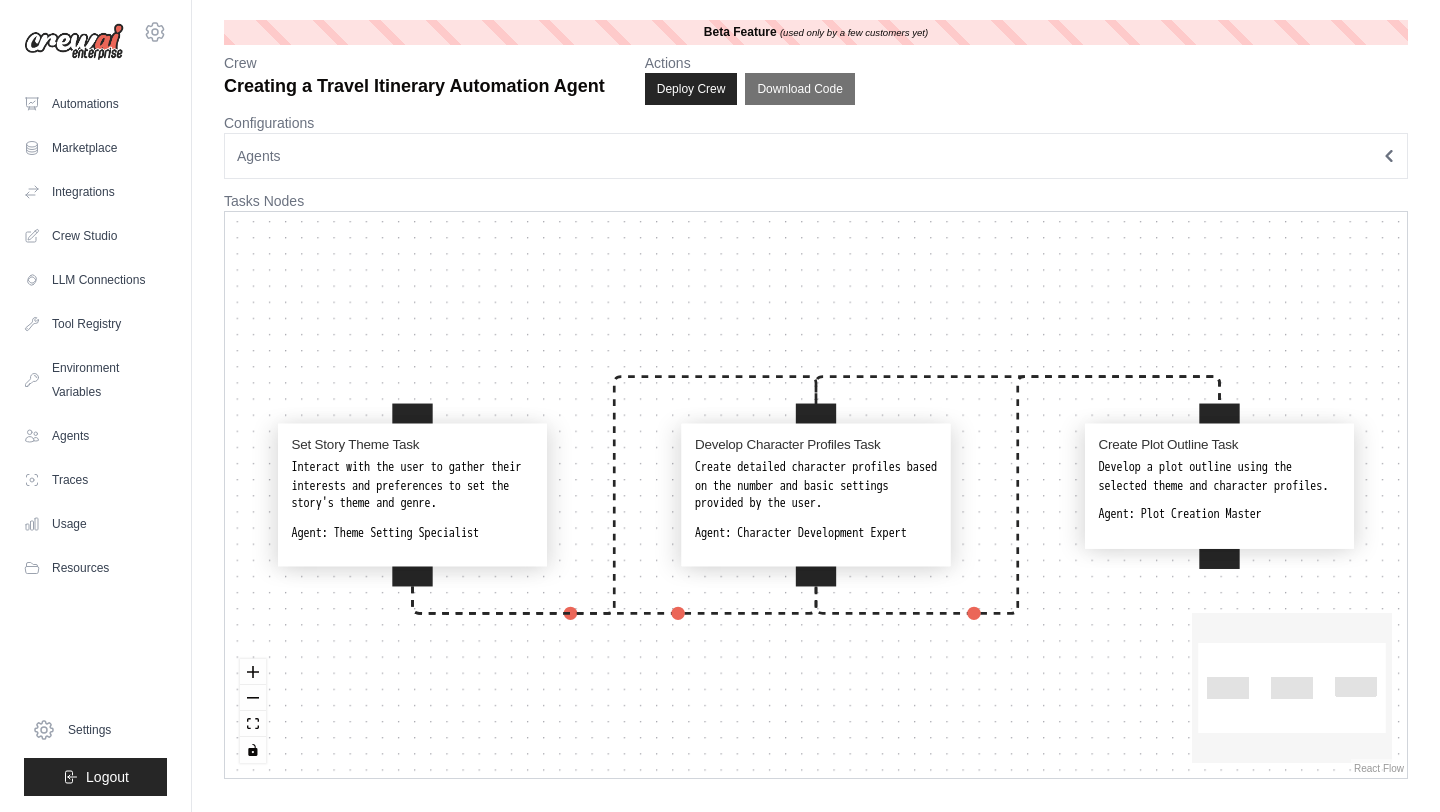 scroll, scrollTop: 0, scrollLeft: 0, axis: both 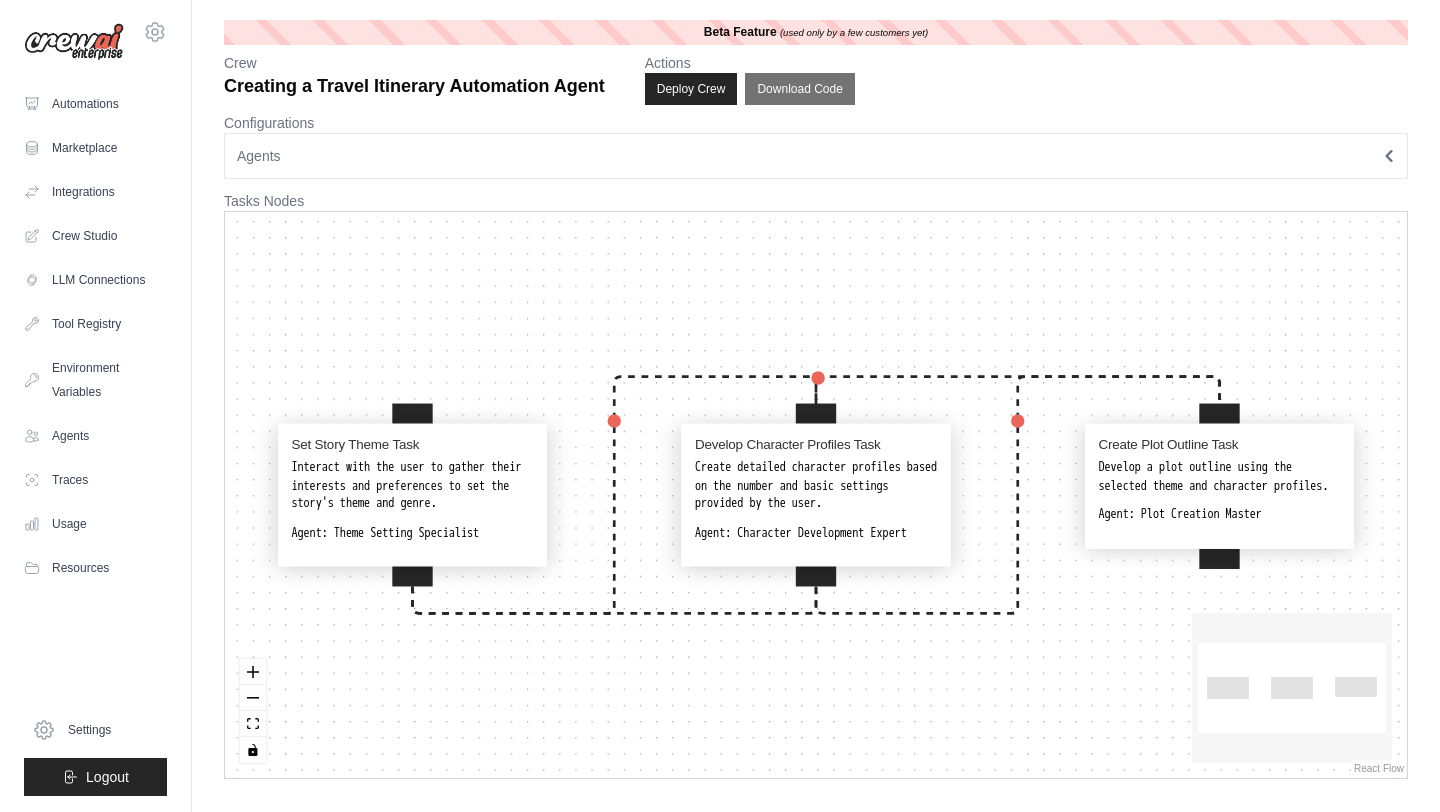 click on "Agents" at bounding box center (816, 156) 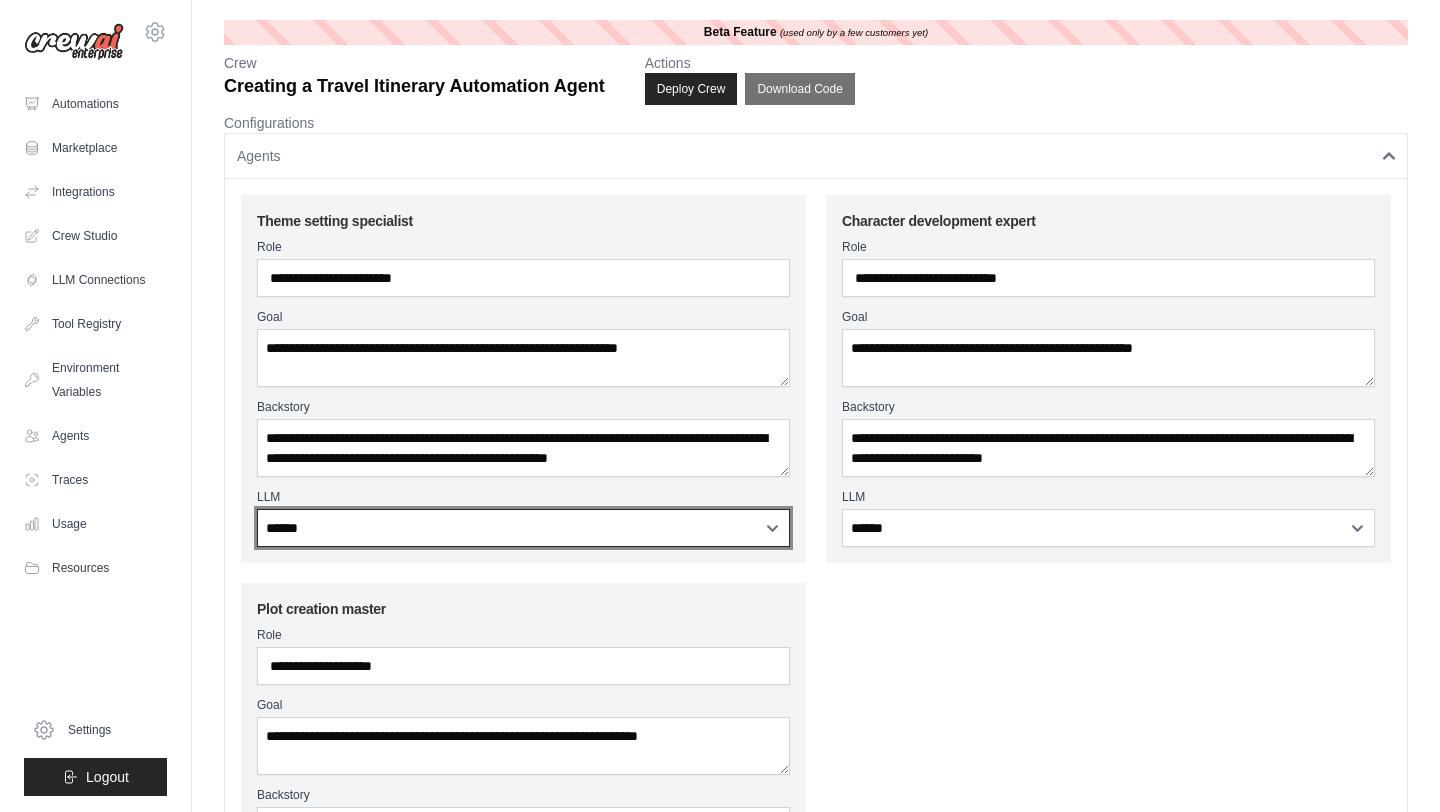 click on "**********" at bounding box center [523, 528] 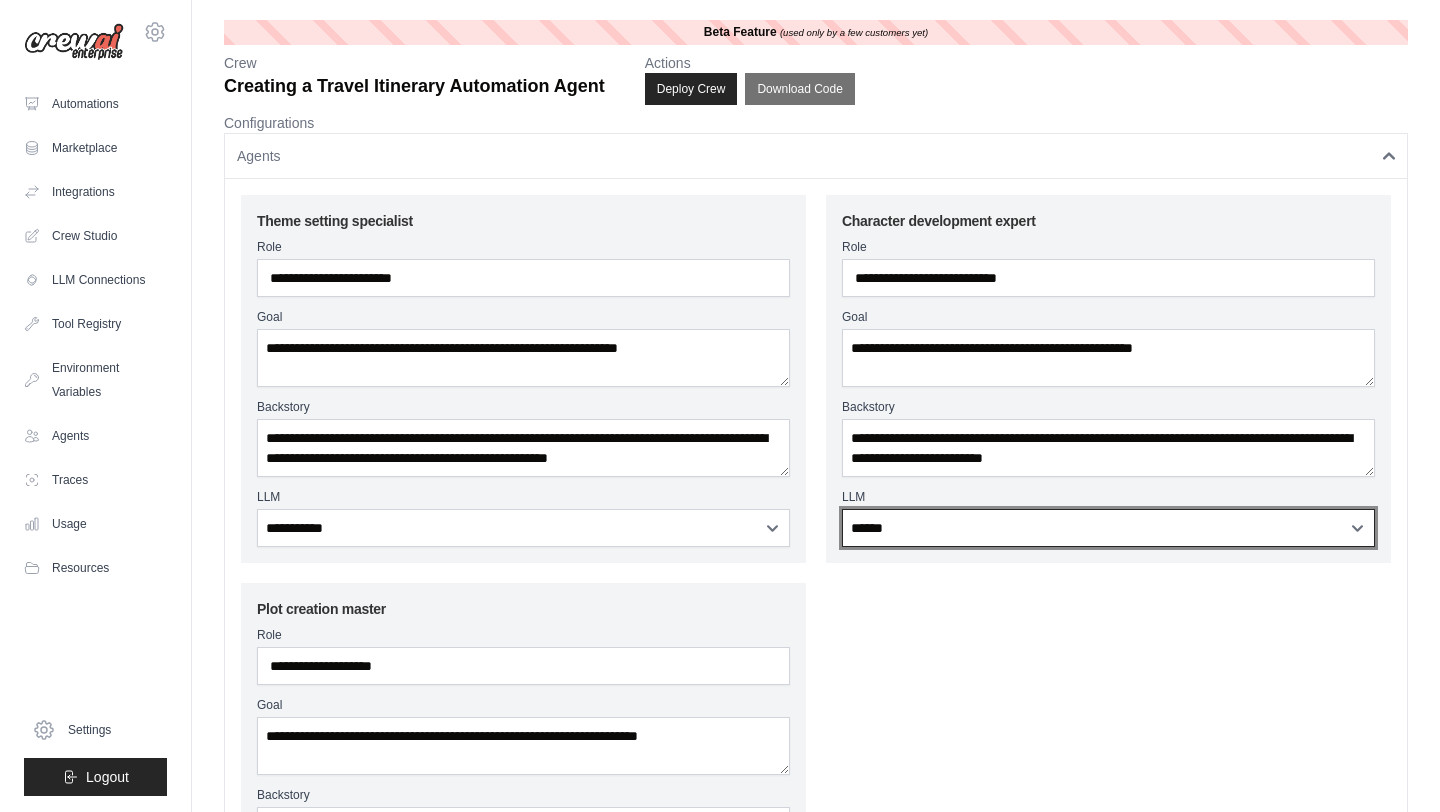 click on "**********" at bounding box center [1108, 528] 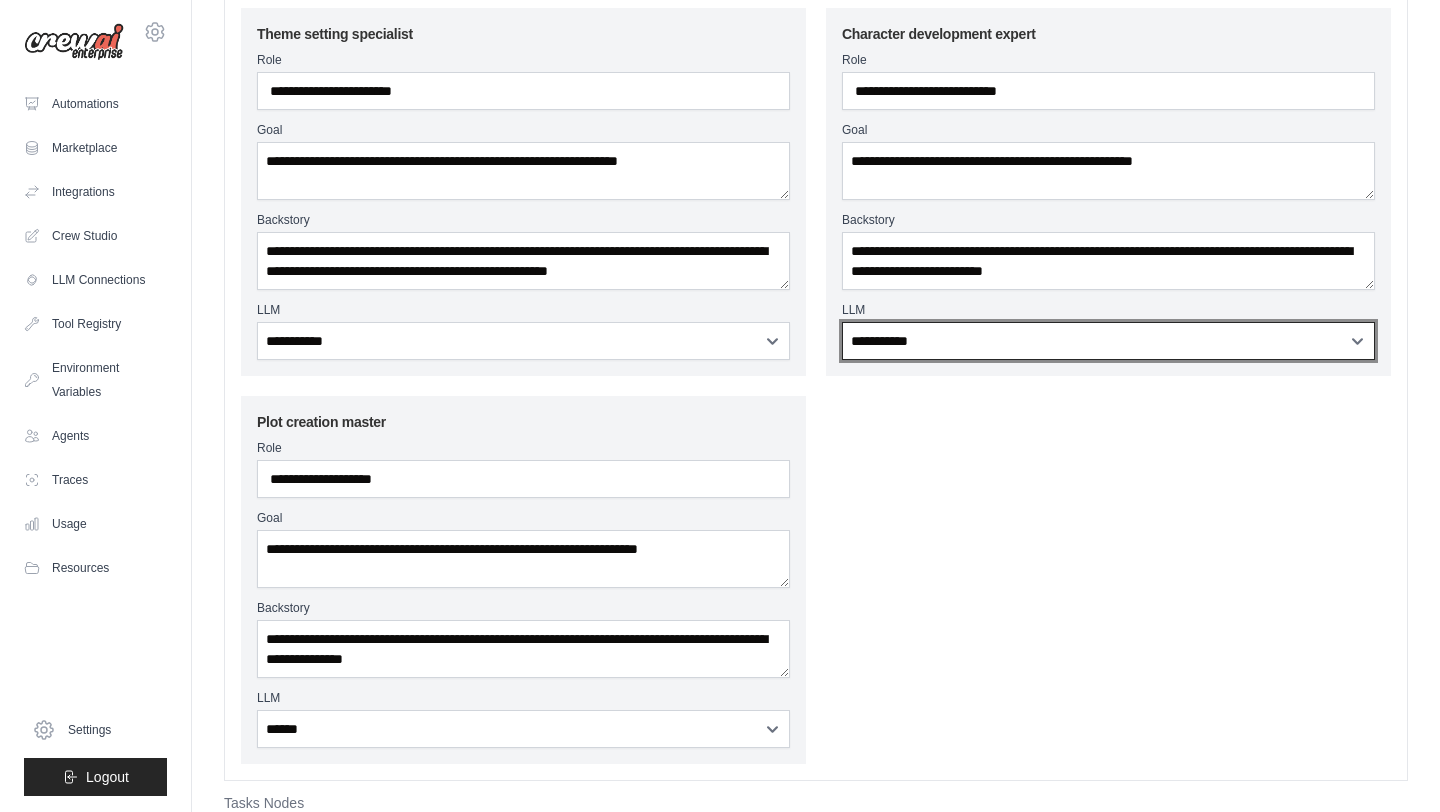 scroll, scrollTop: 217, scrollLeft: 0, axis: vertical 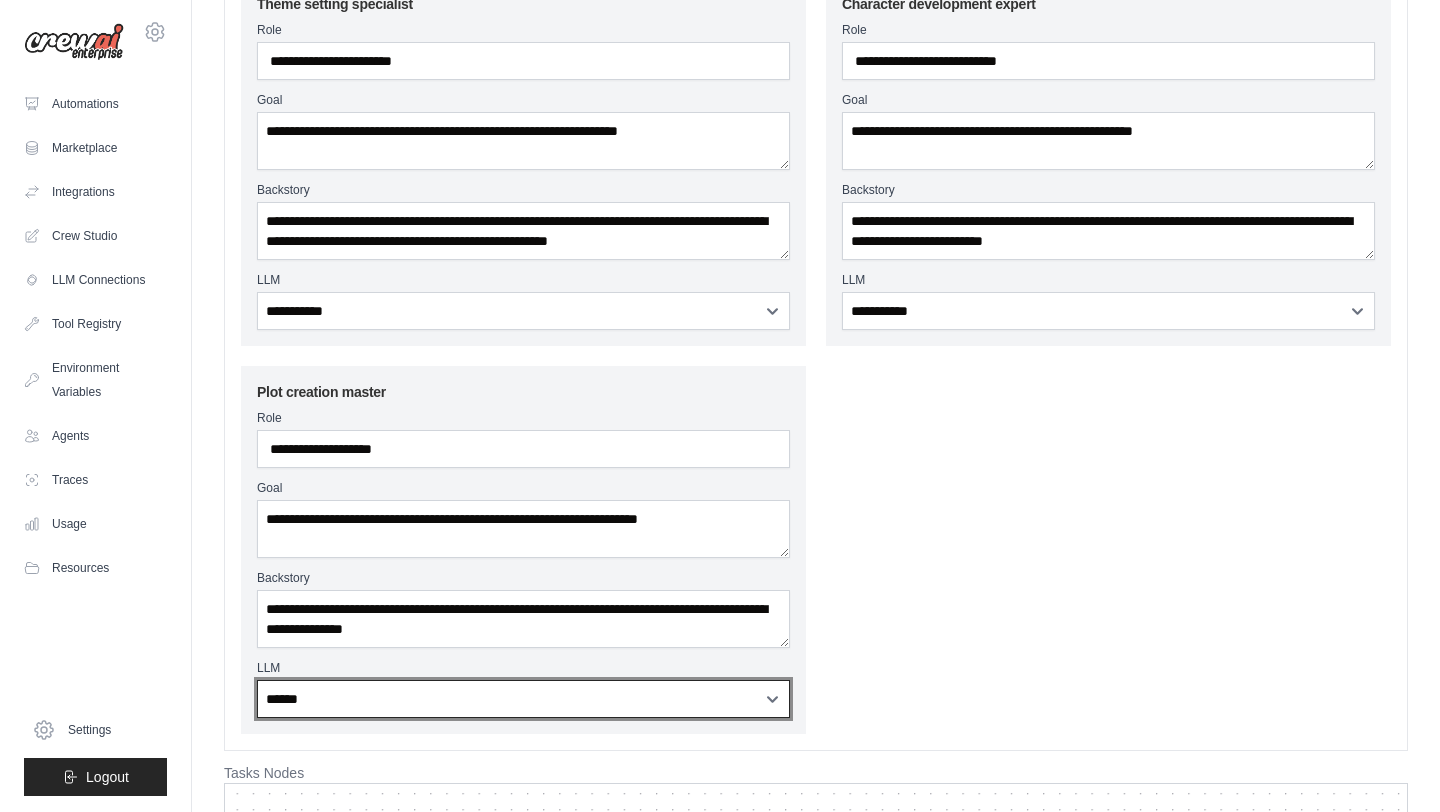 click on "**********" at bounding box center (523, 699) 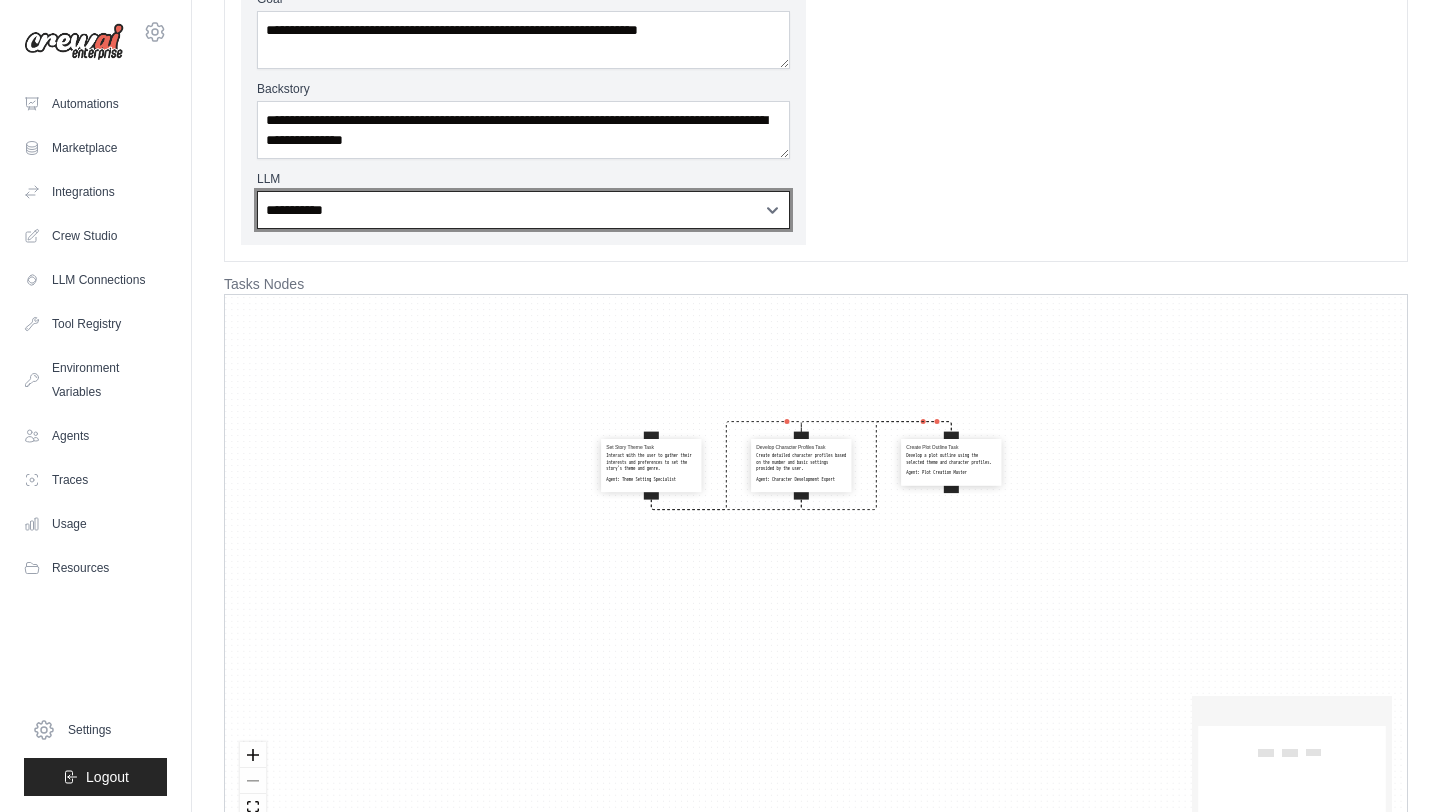scroll, scrollTop: 0, scrollLeft: 0, axis: both 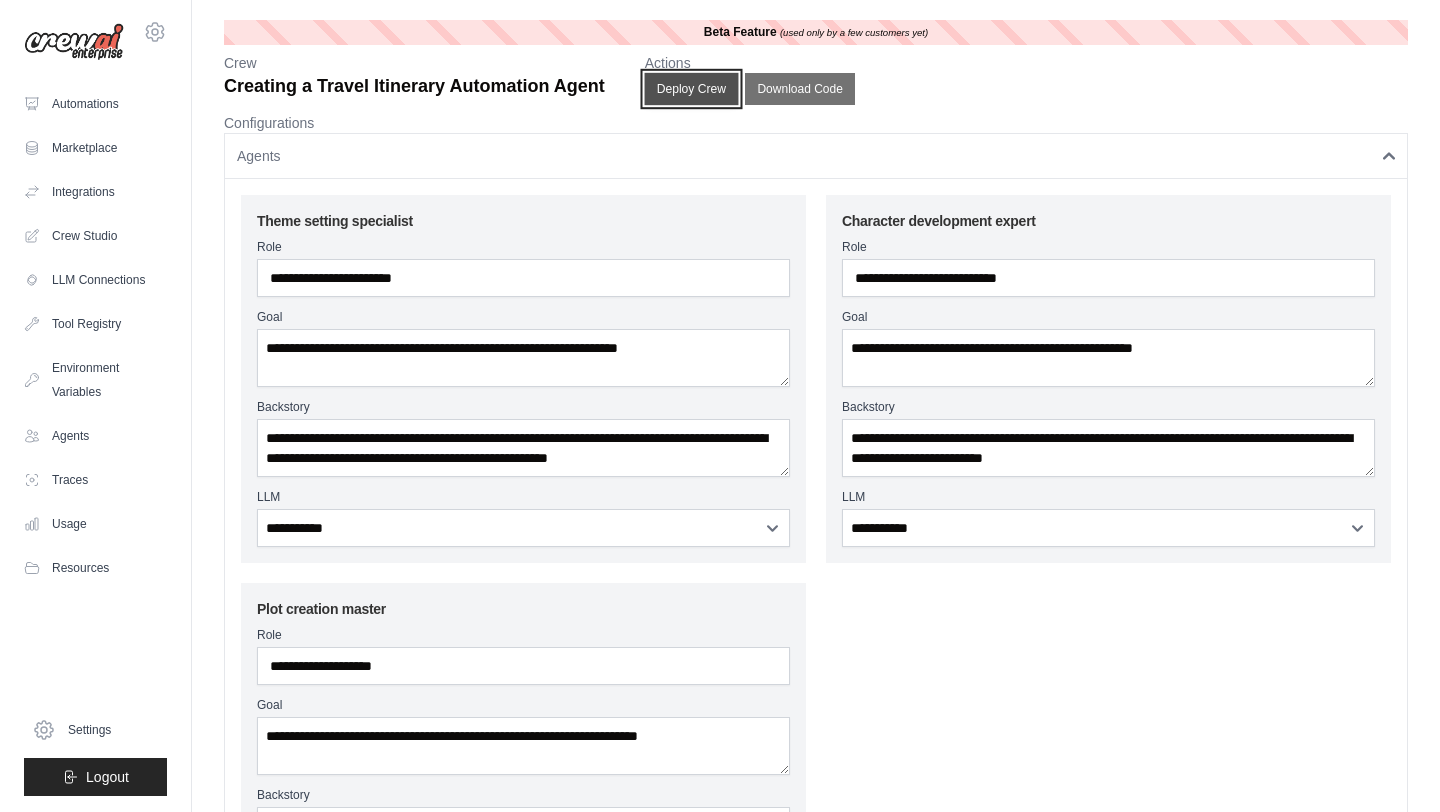 click on "Deploy Crew" at bounding box center [691, 89] 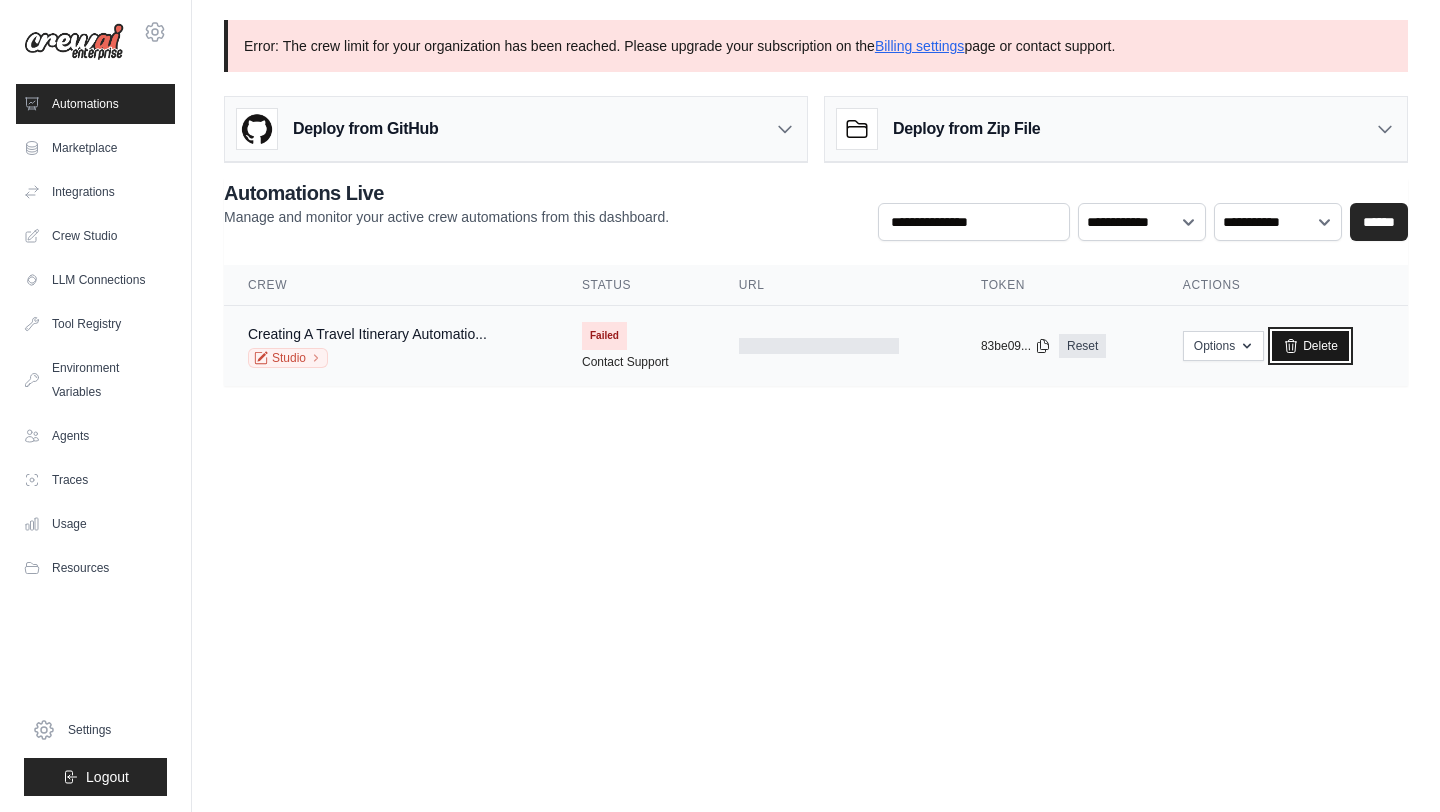 click 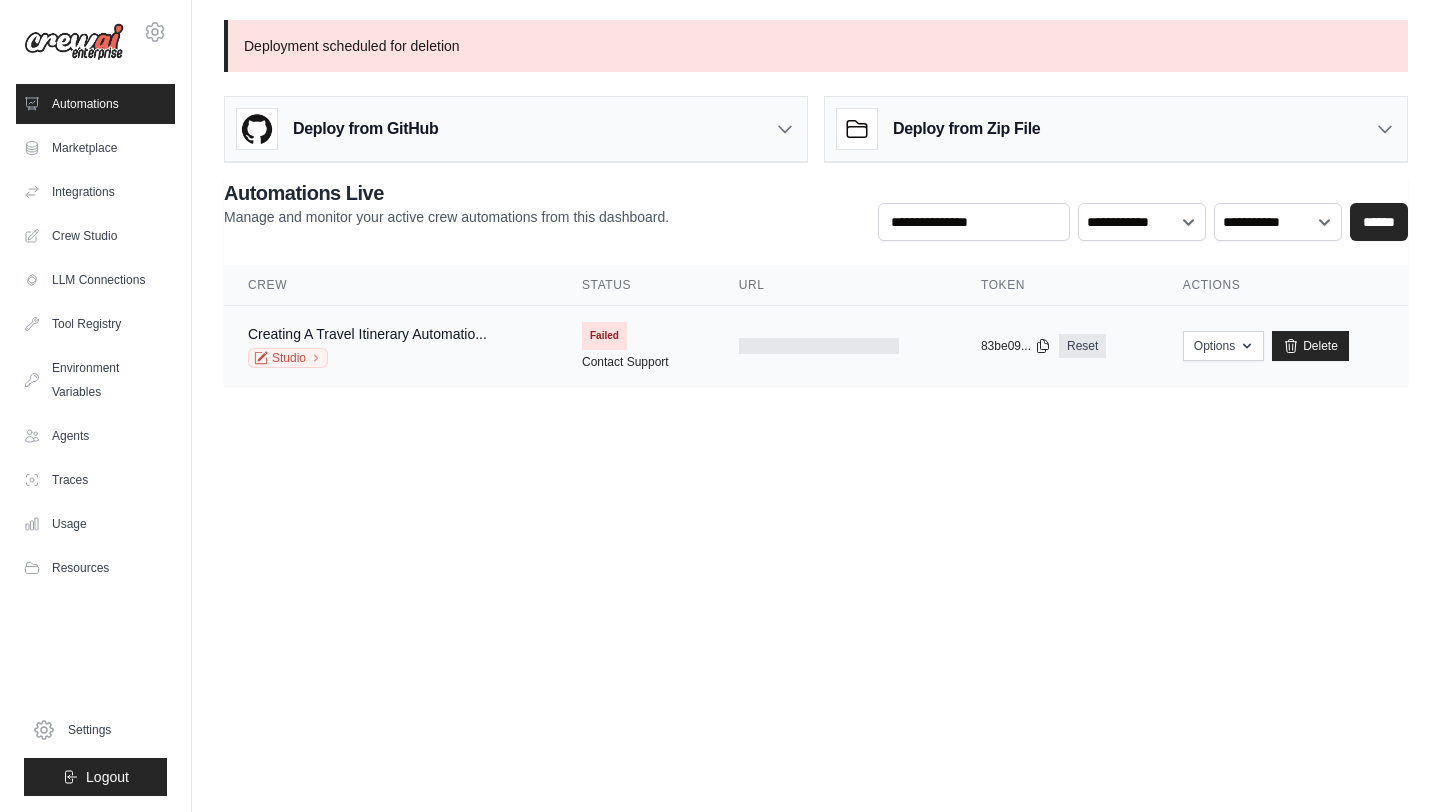 scroll, scrollTop: 0, scrollLeft: 0, axis: both 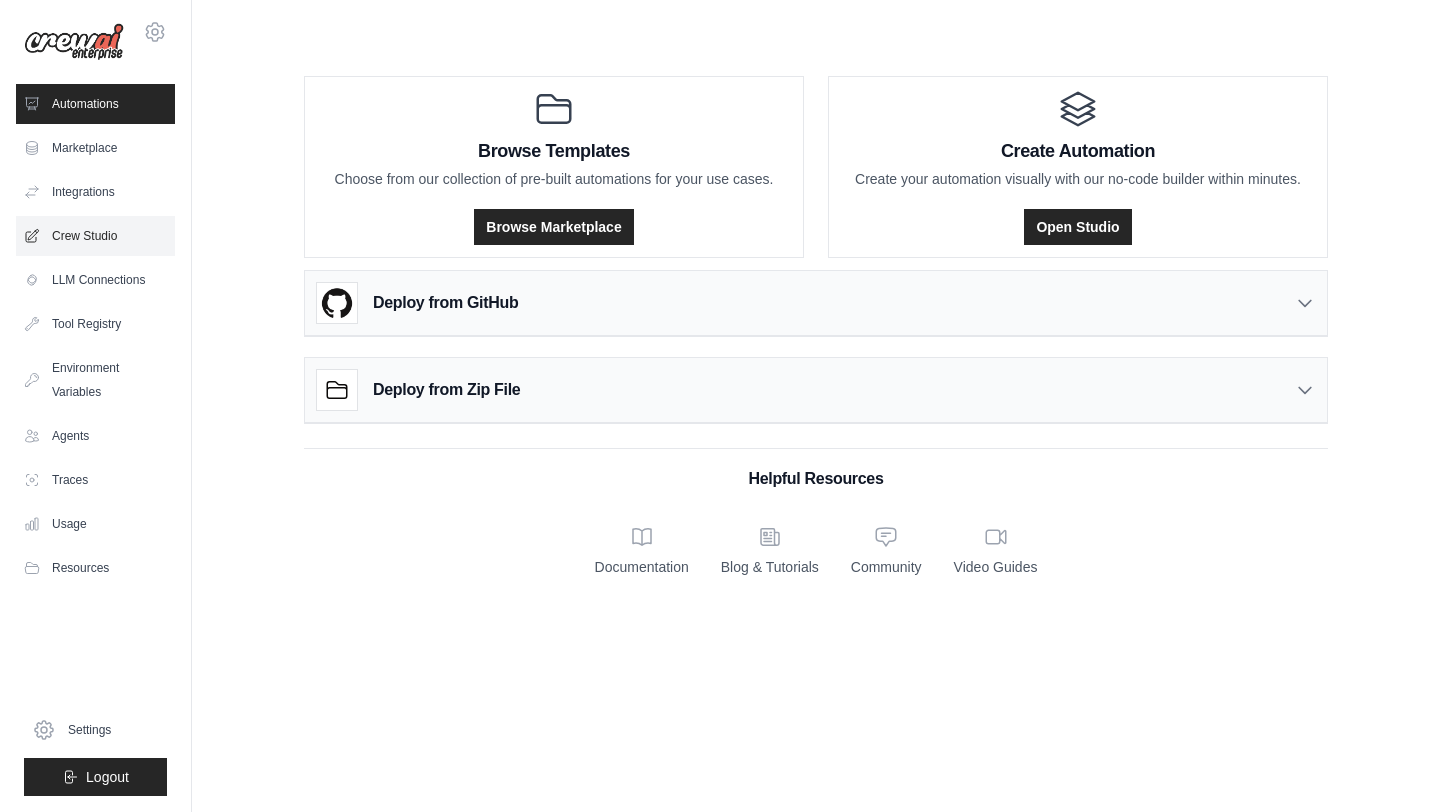 click on "Crew Studio" at bounding box center (95, 236) 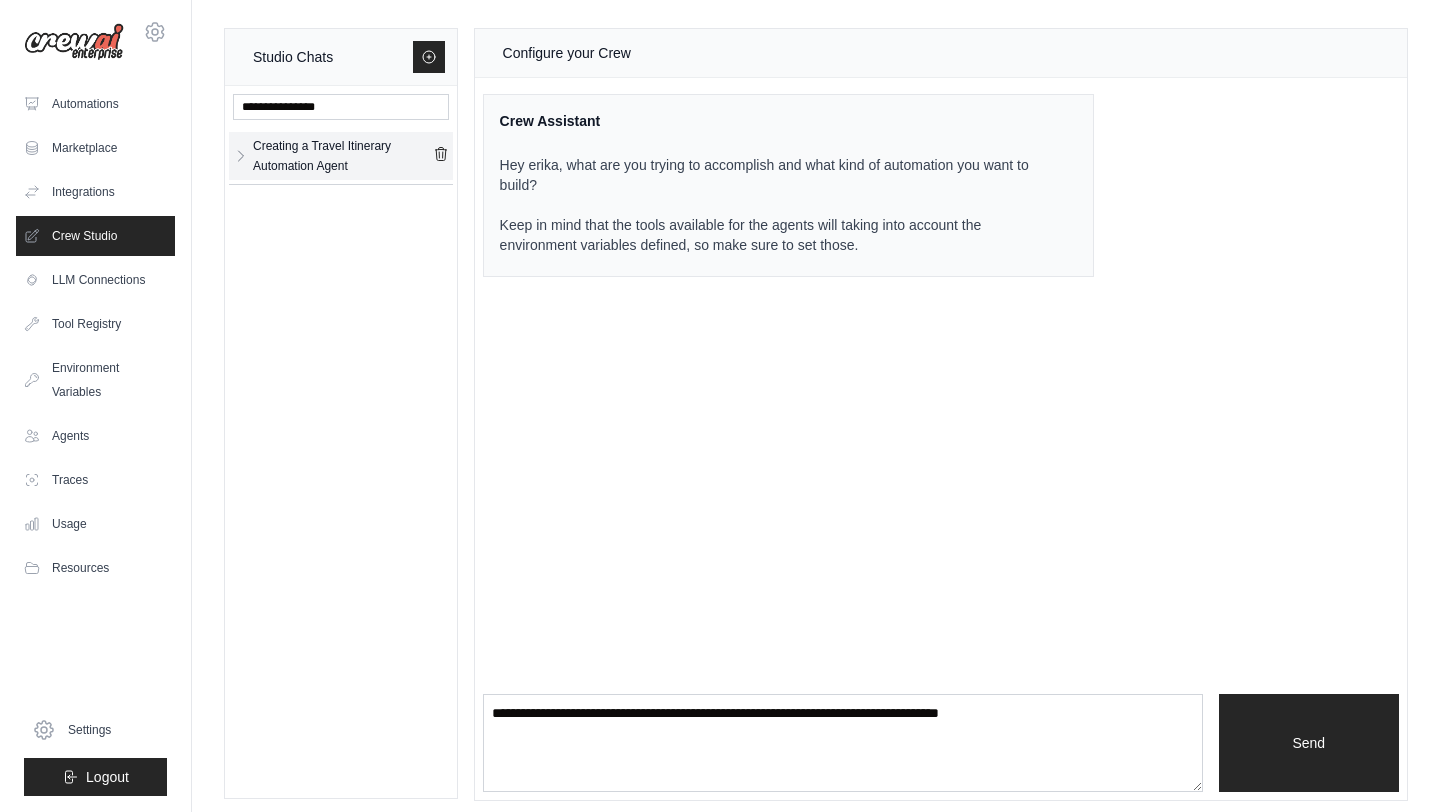 click on "Creating a Travel Itinerary Automation Agent" at bounding box center (343, 156) 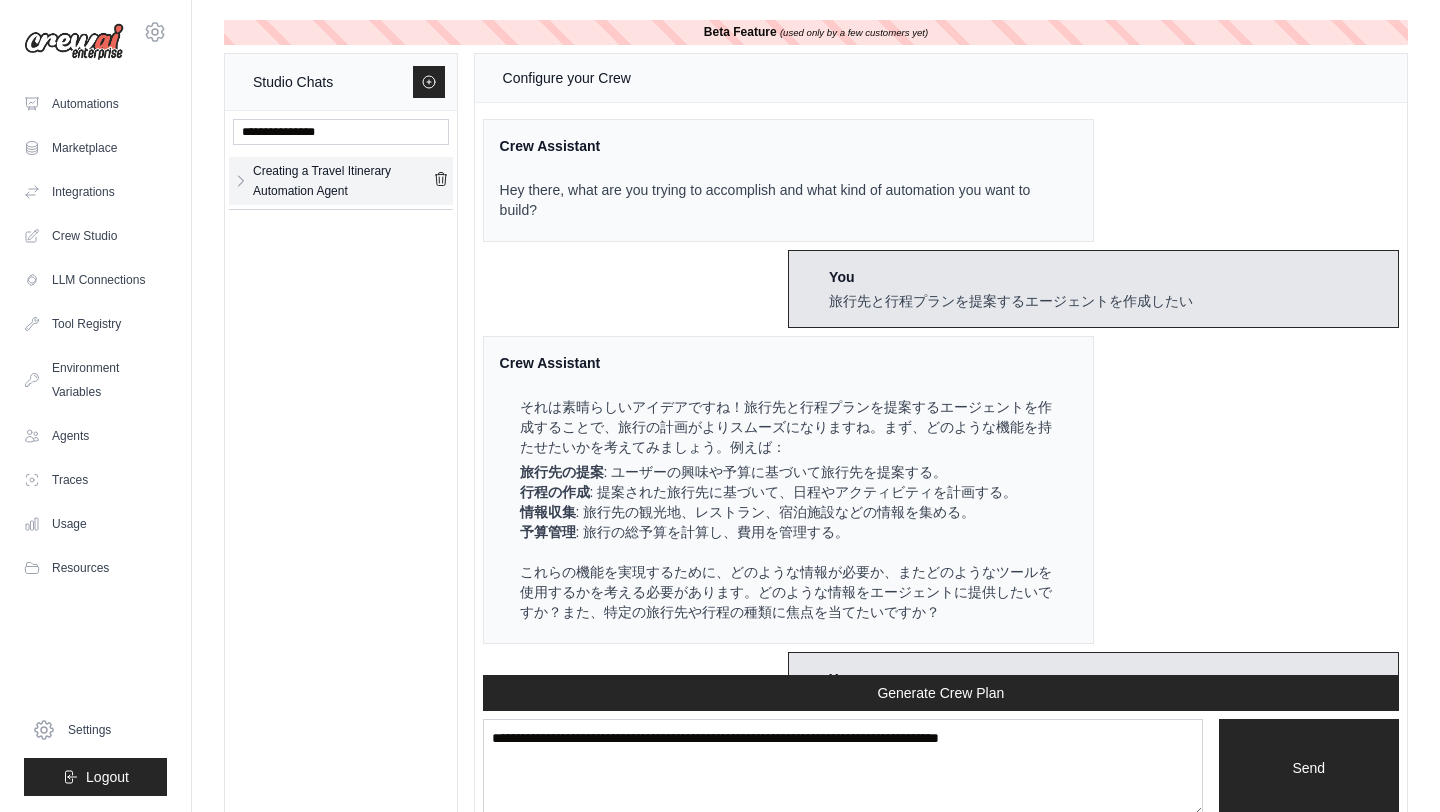 scroll, scrollTop: 7926, scrollLeft: 0, axis: vertical 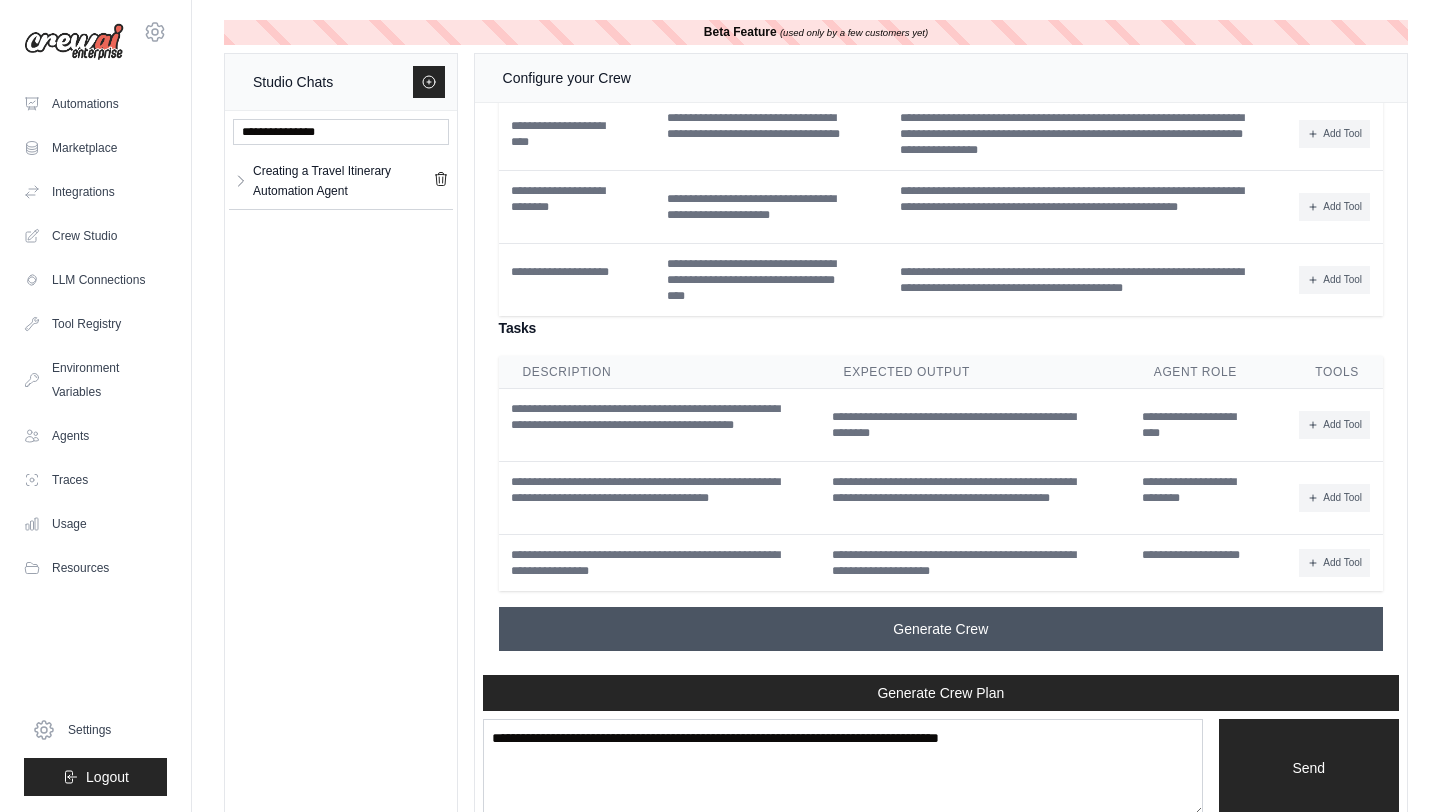 click on "Generate Crew" at bounding box center (941, 629) 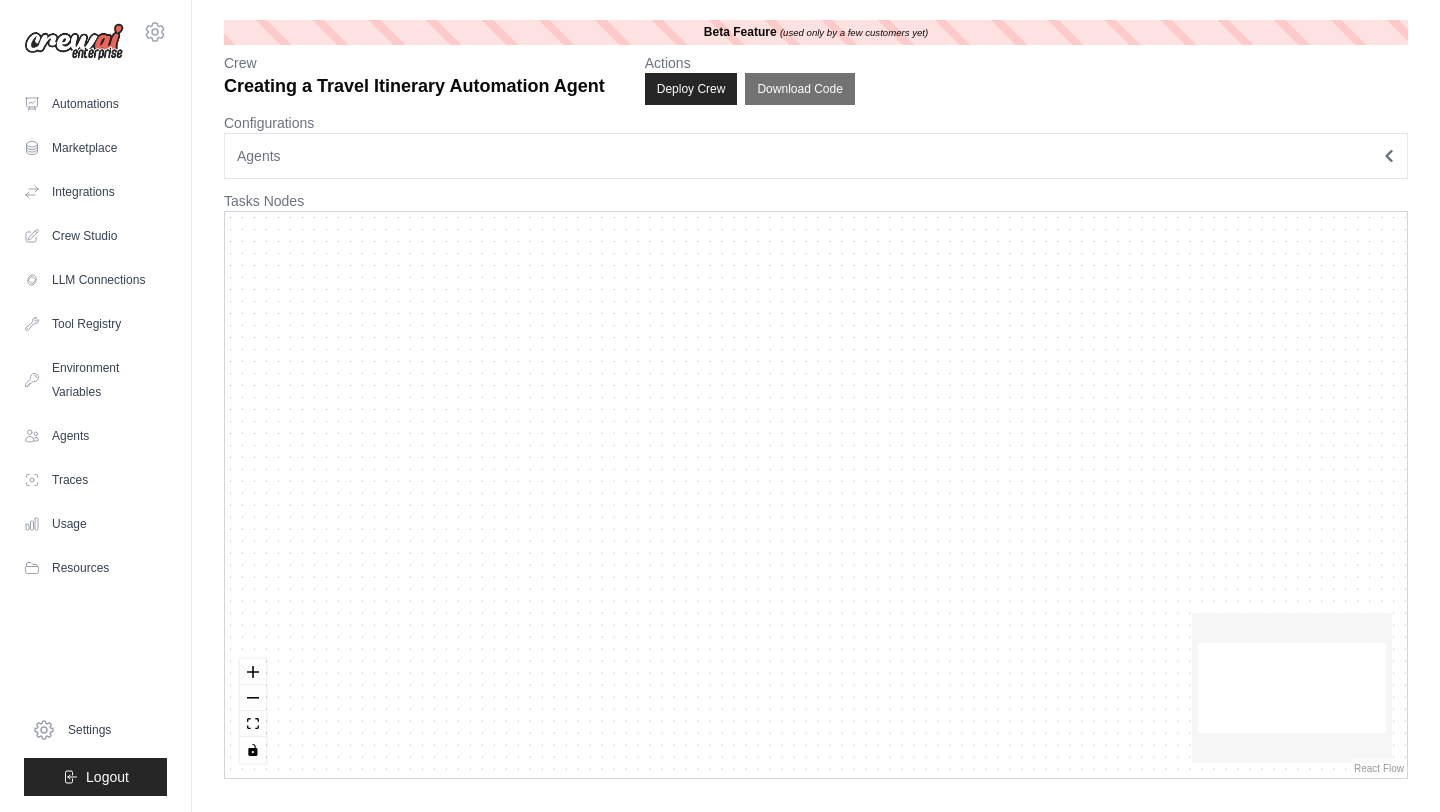 scroll, scrollTop: 0, scrollLeft: 0, axis: both 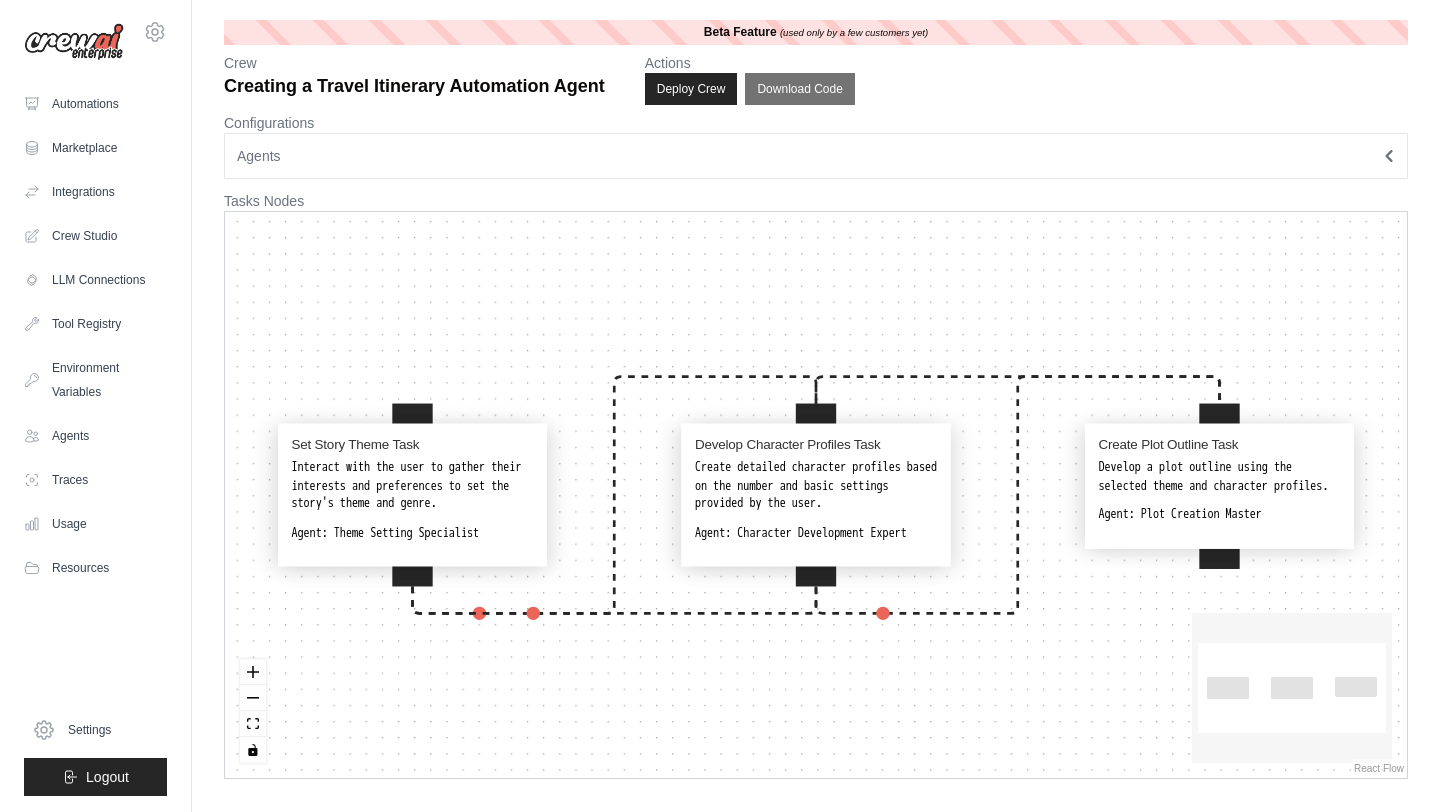 click on "Agents" at bounding box center [816, 156] 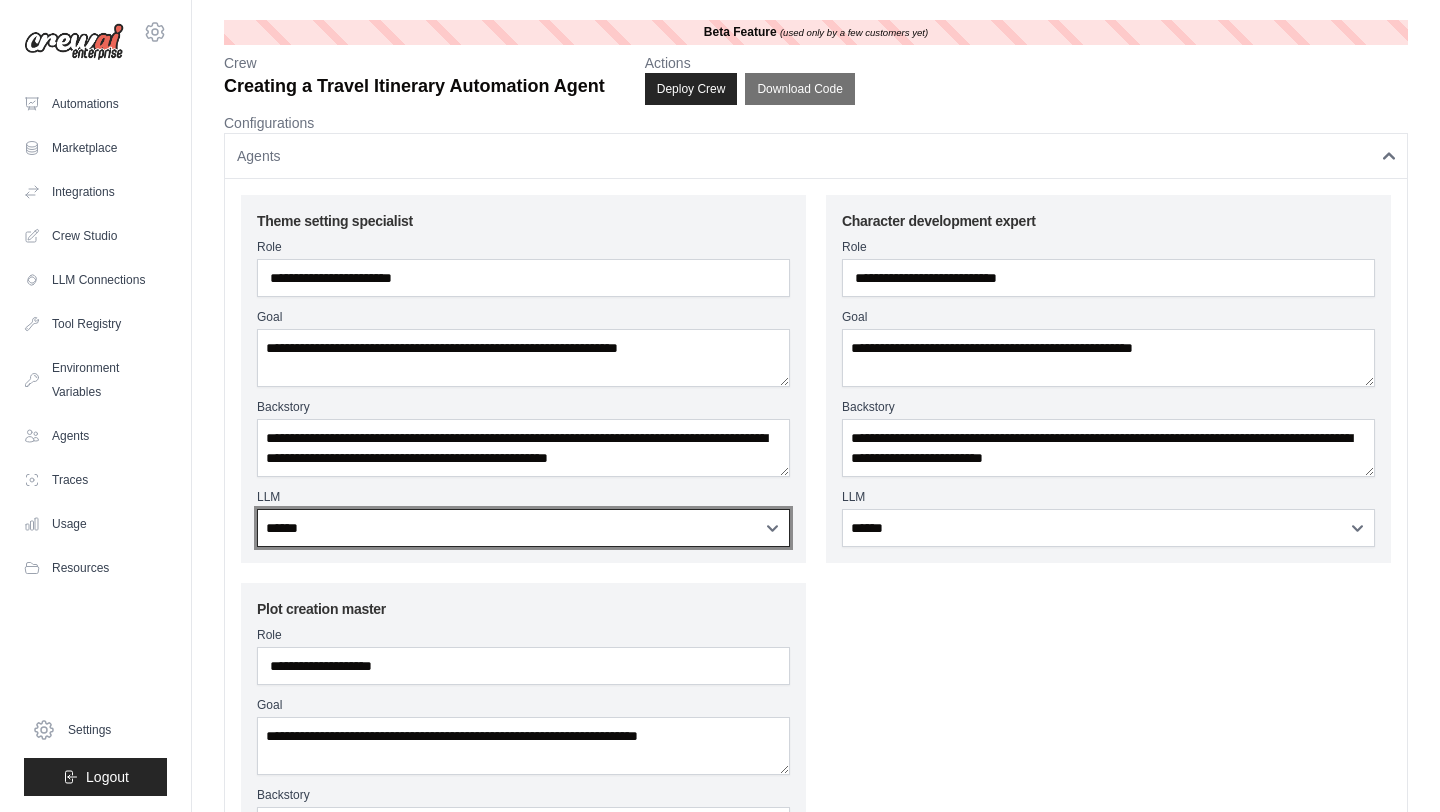 click on "**********" at bounding box center [523, 528] 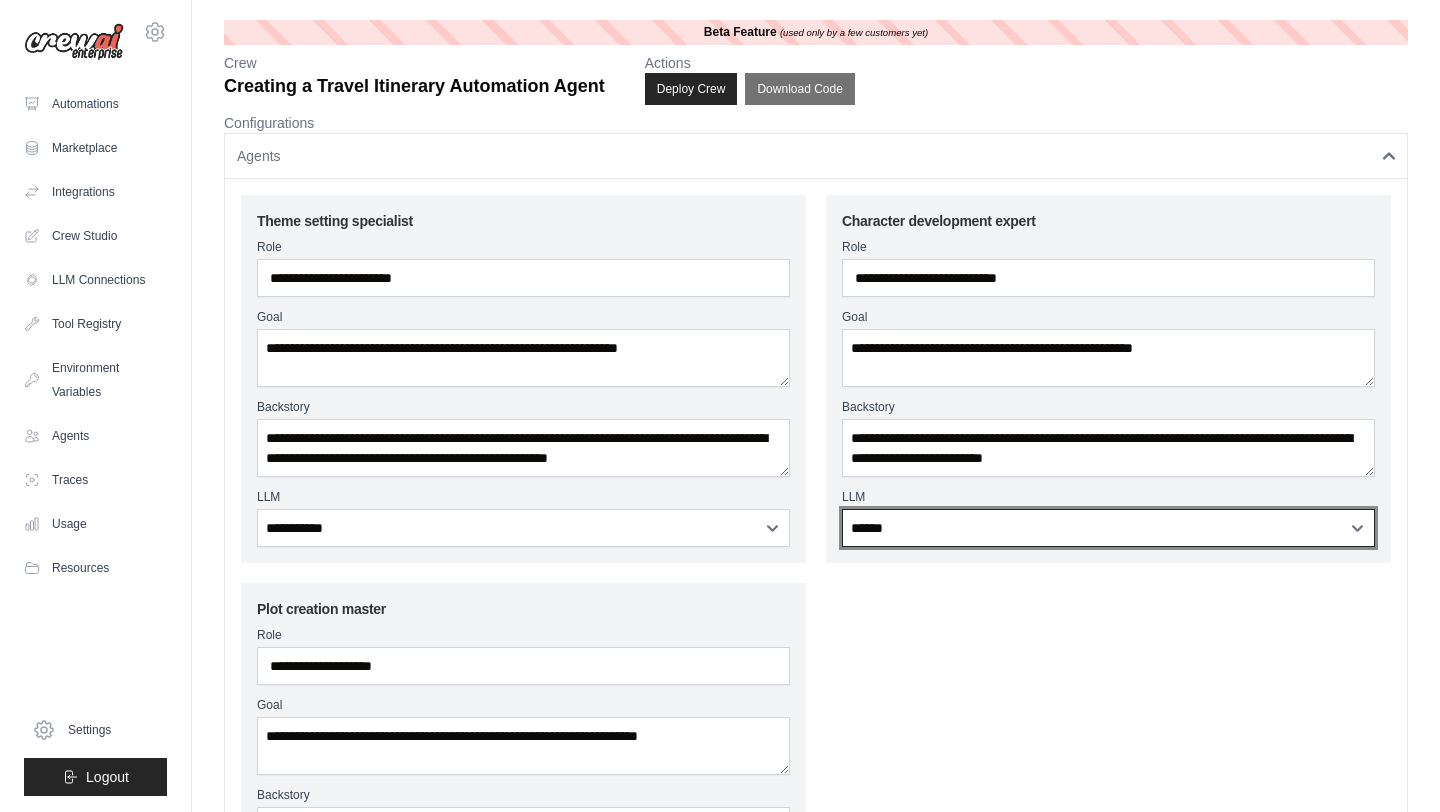click on "**********" at bounding box center [1108, 528] 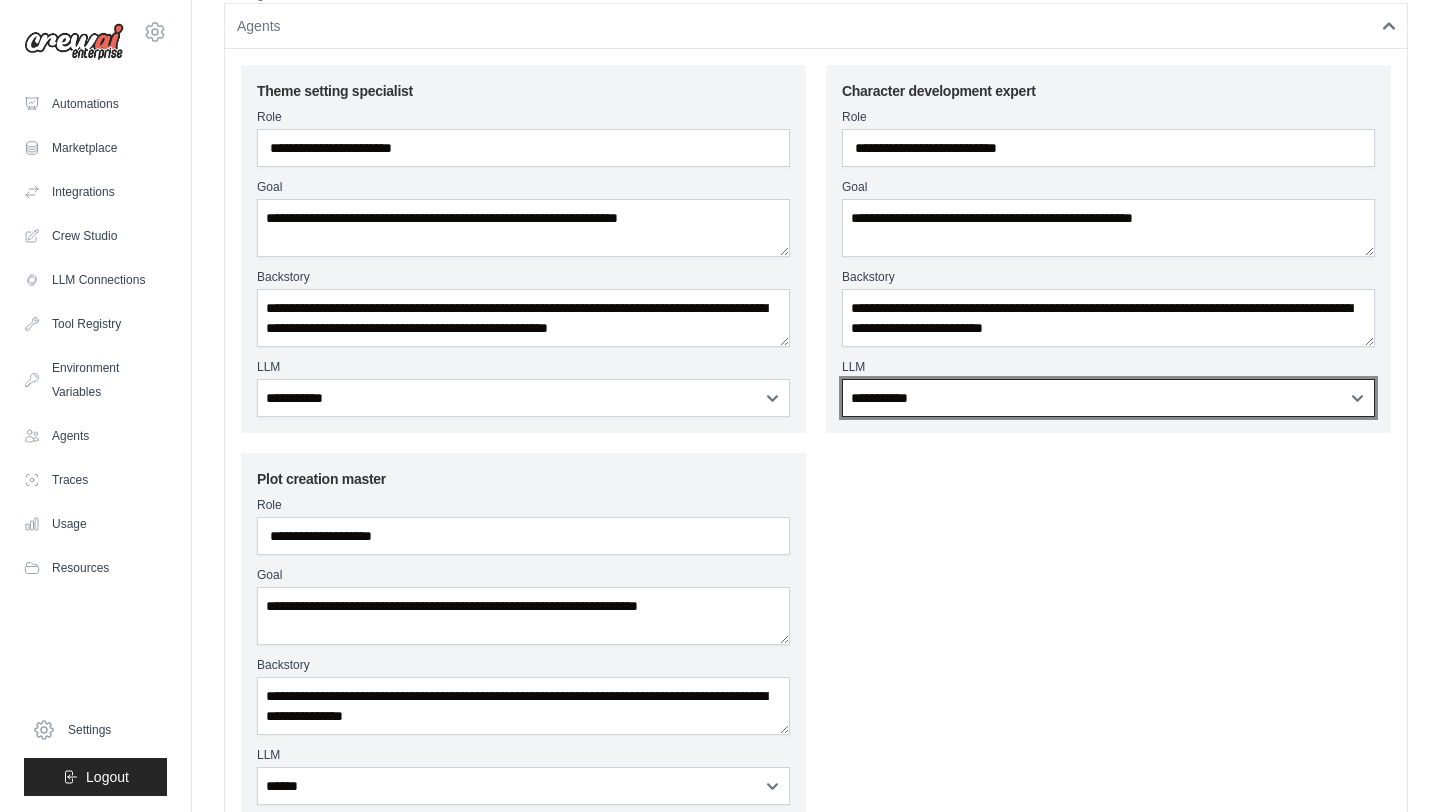 scroll, scrollTop: 153, scrollLeft: 0, axis: vertical 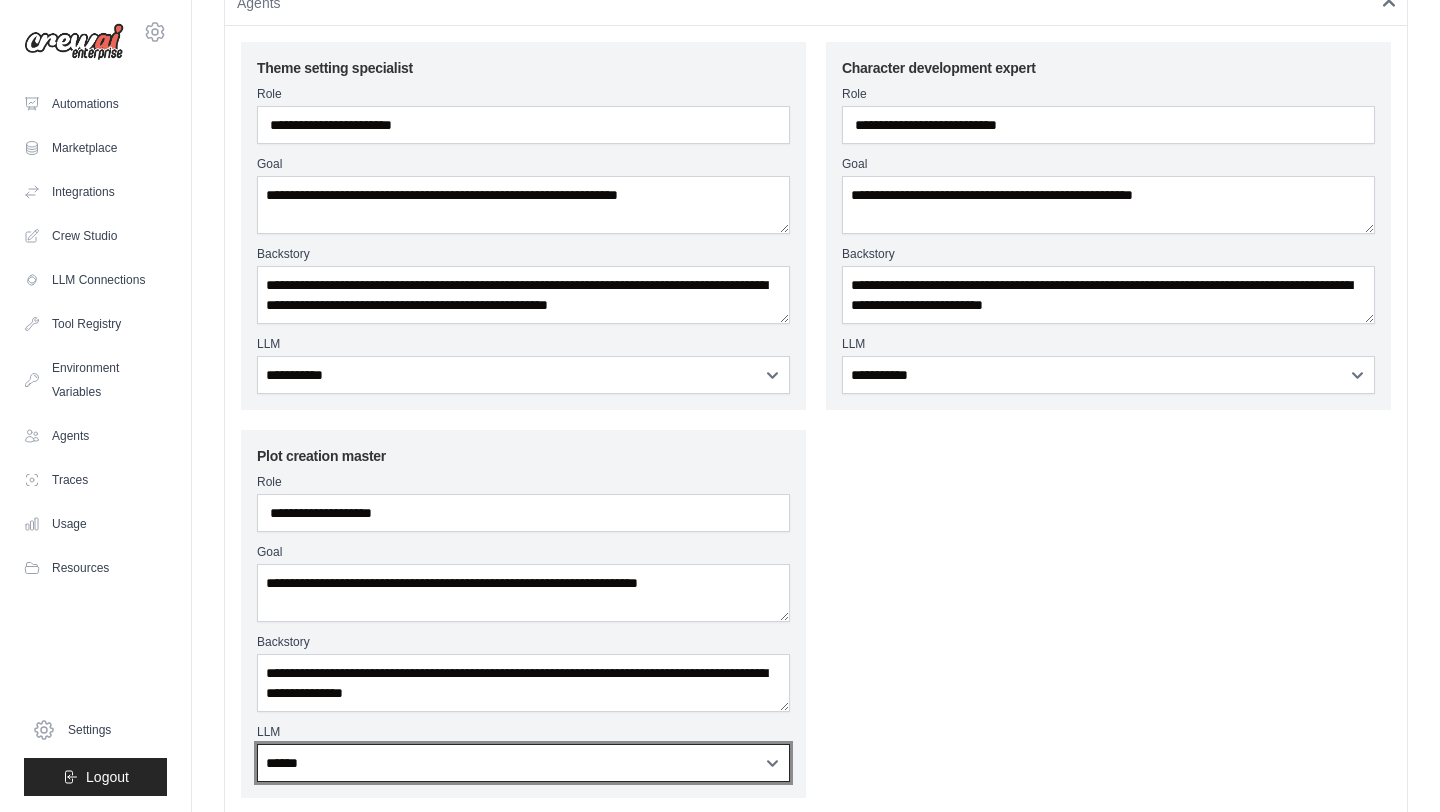 click on "**********" at bounding box center (523, 763) 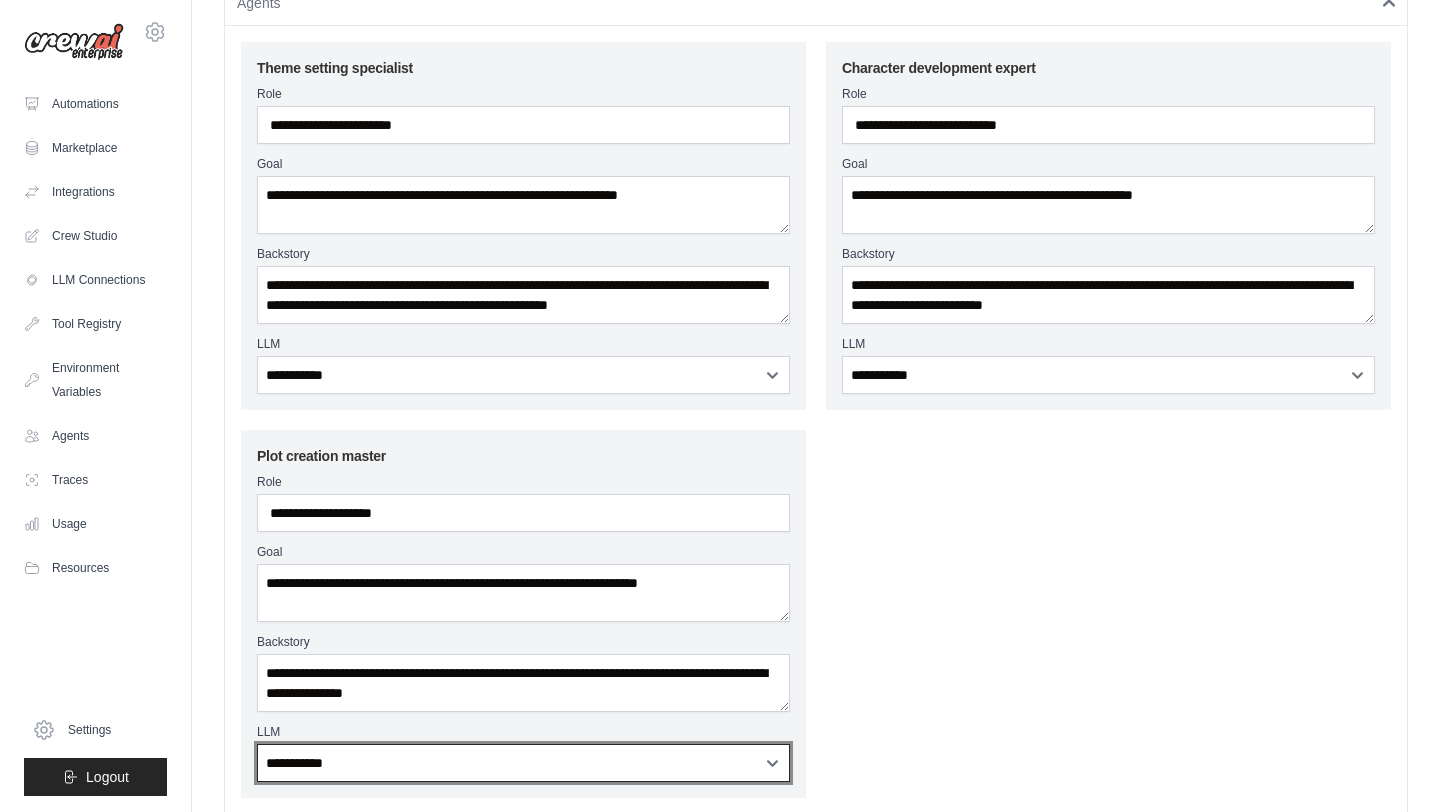 scroll, scrollTop: 0, scrollLeft: 0, axis: both 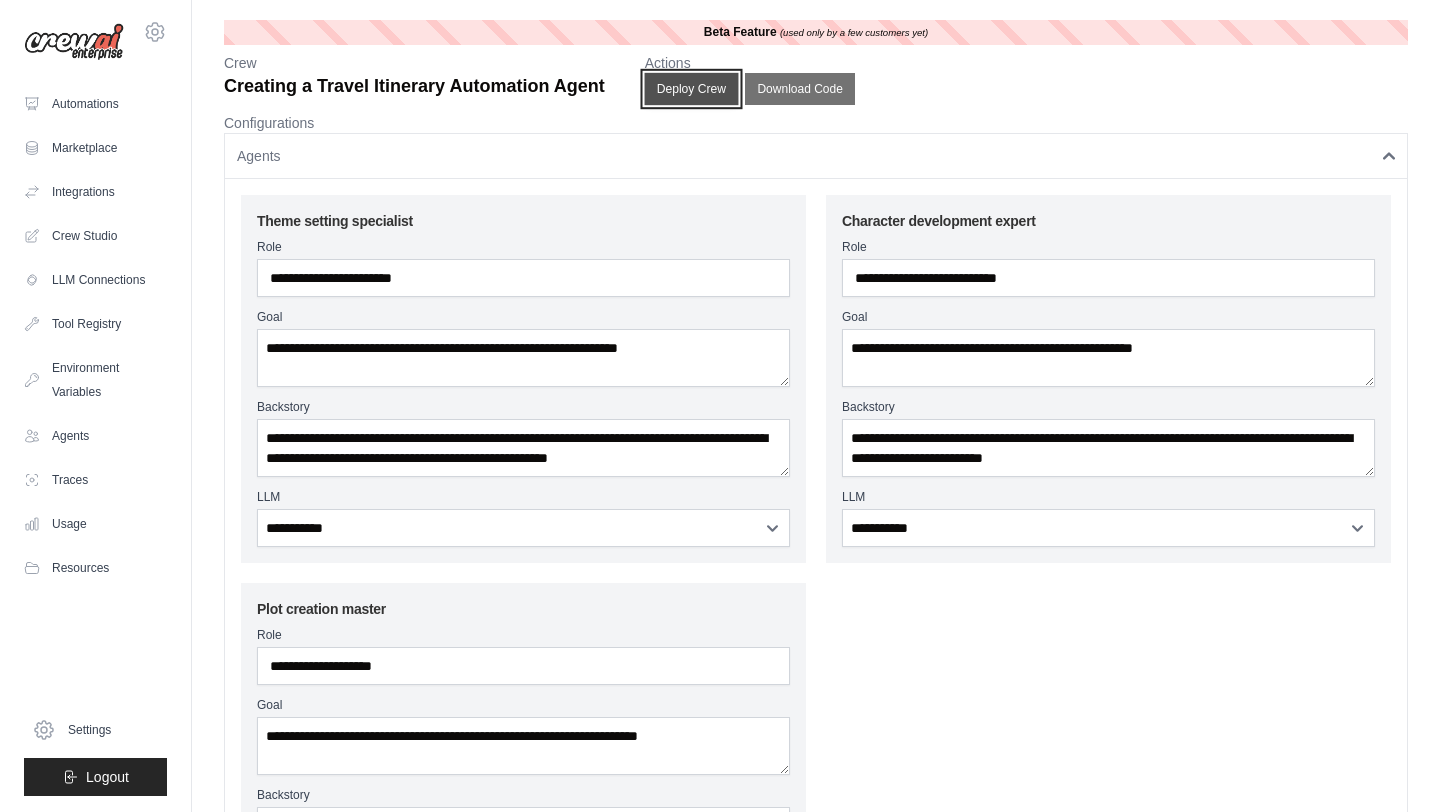 click on "Deploy Crew" at bounding box center (691, 89) 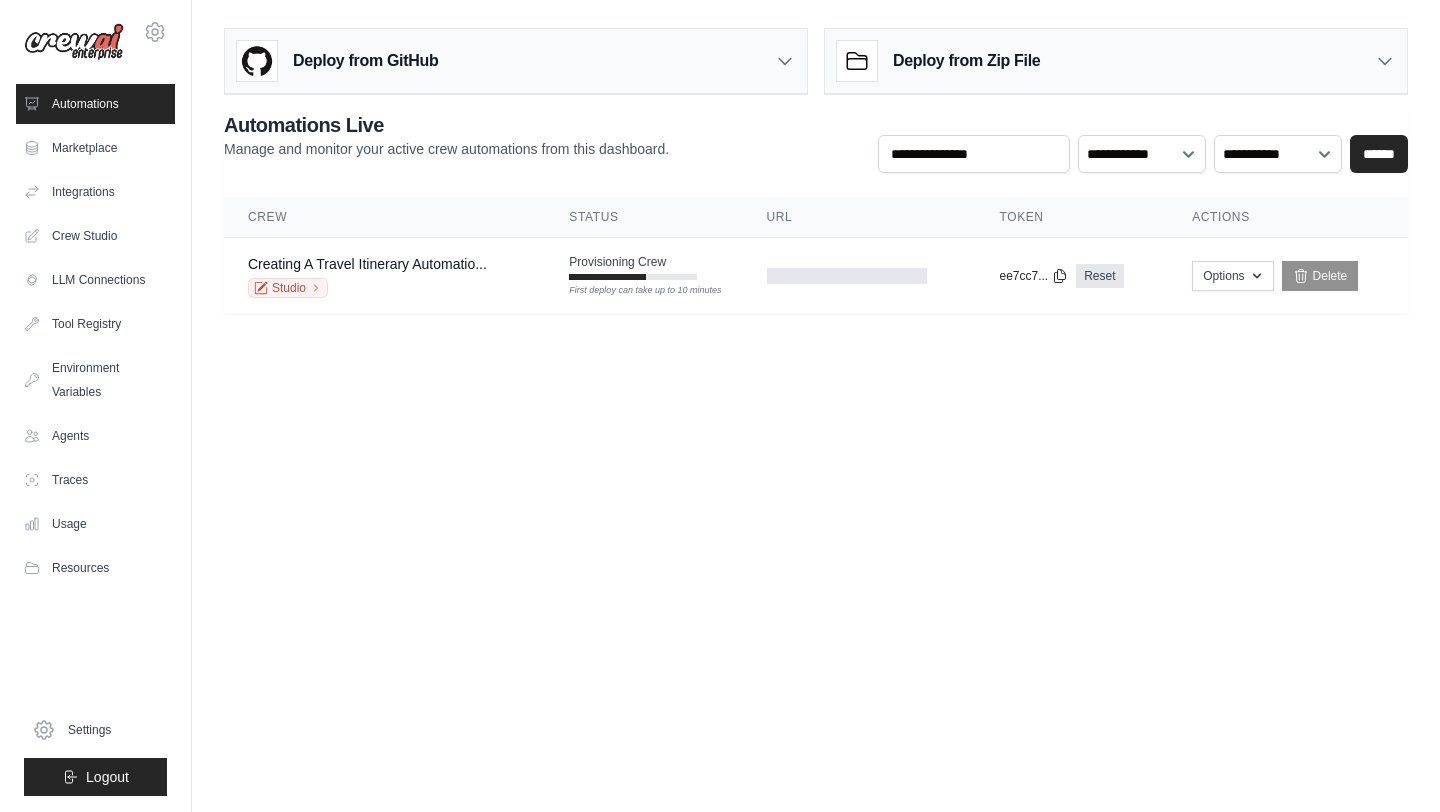 scroll, scrollTop: 0, scrollLeft: 0, axis: both 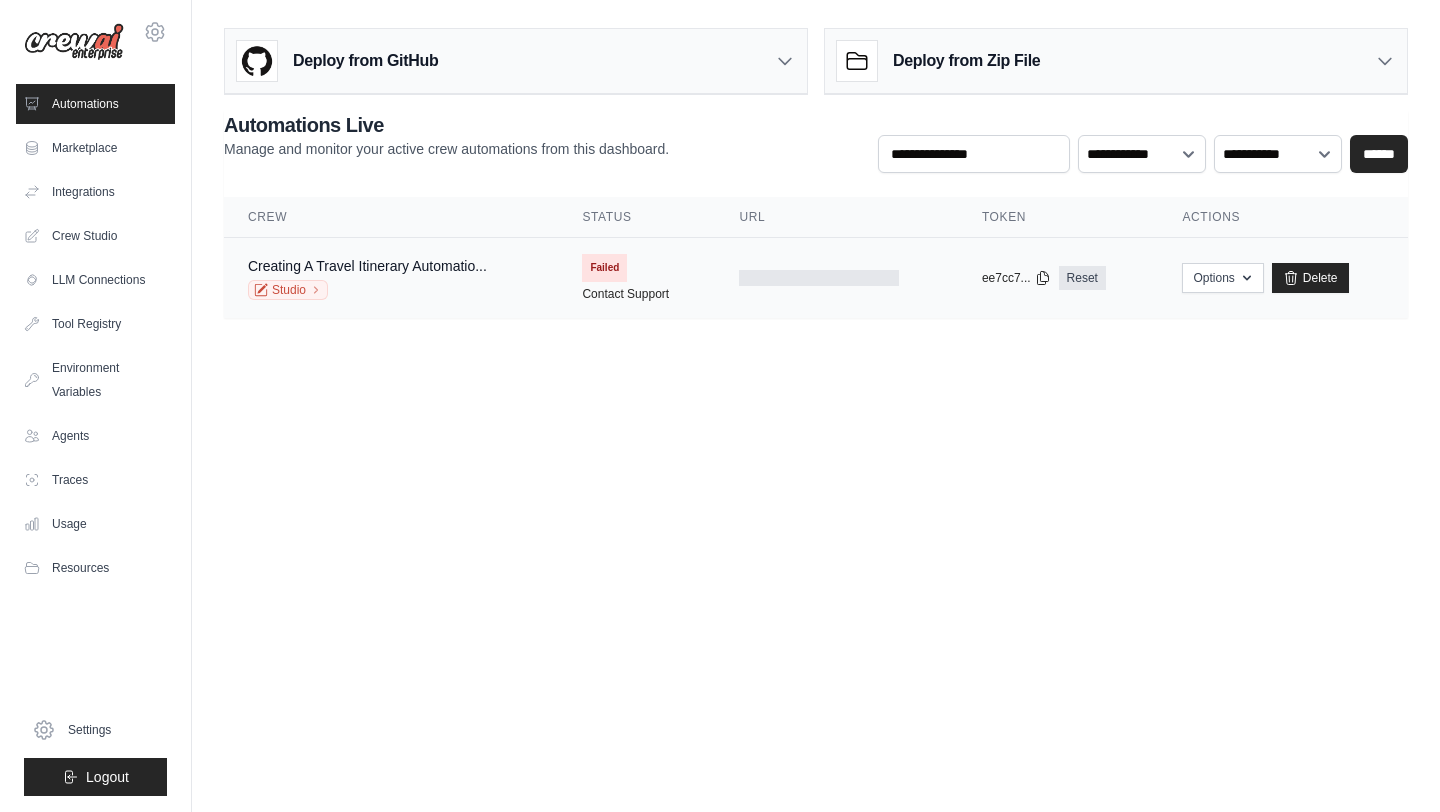 click on "Failed" at bounding box center [604, 268] 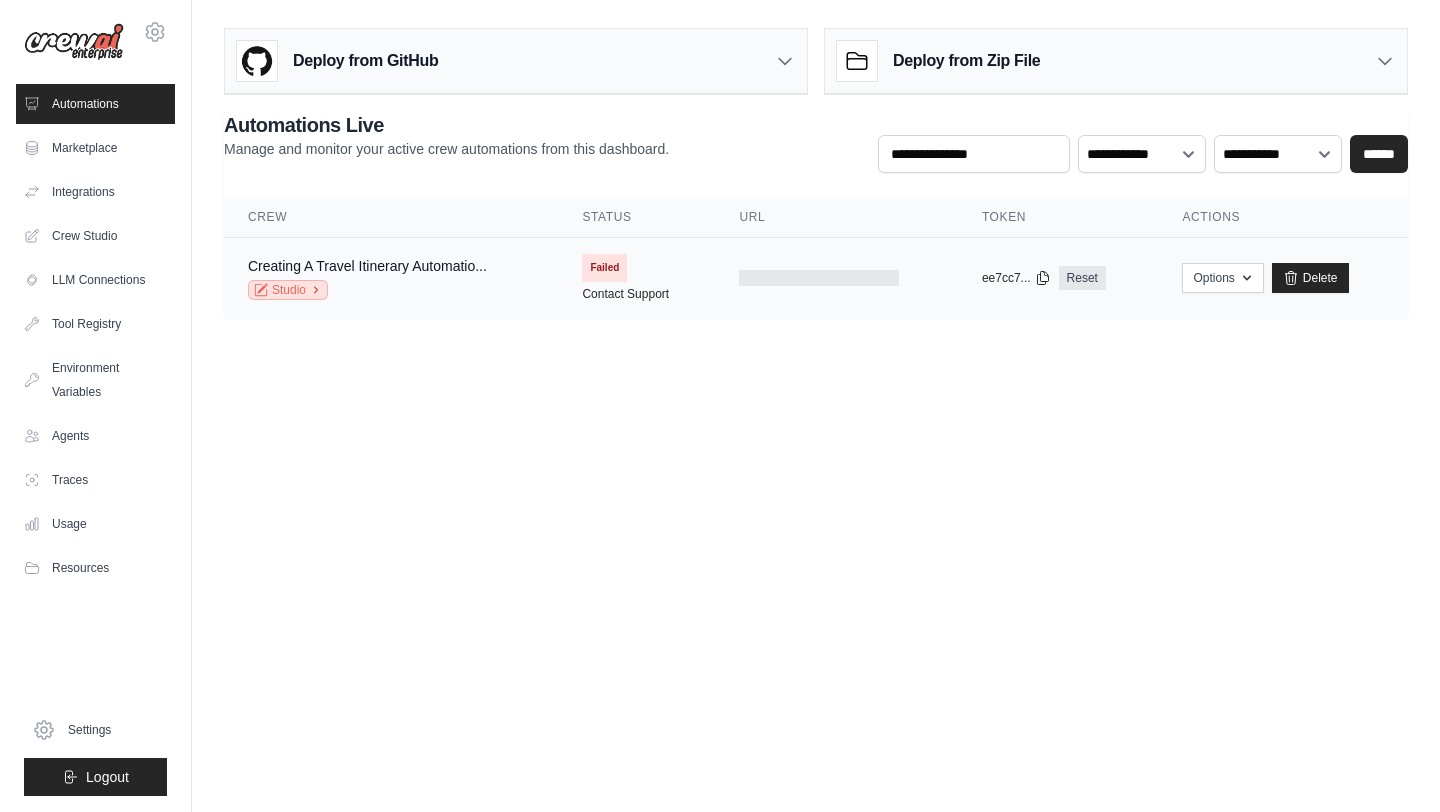 click 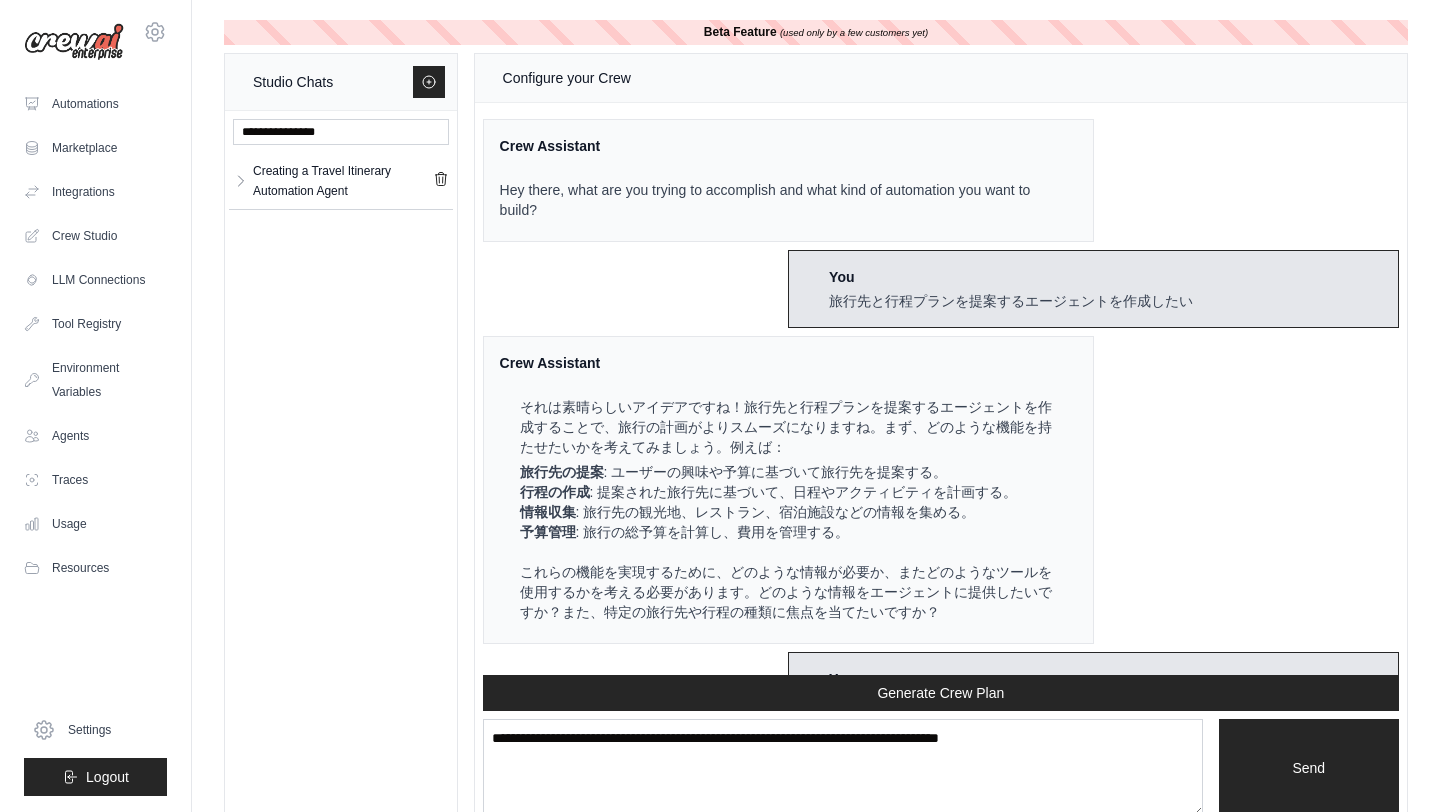 scroll, scrollTop: 7926, scrollLeft: 0, axis: vertical 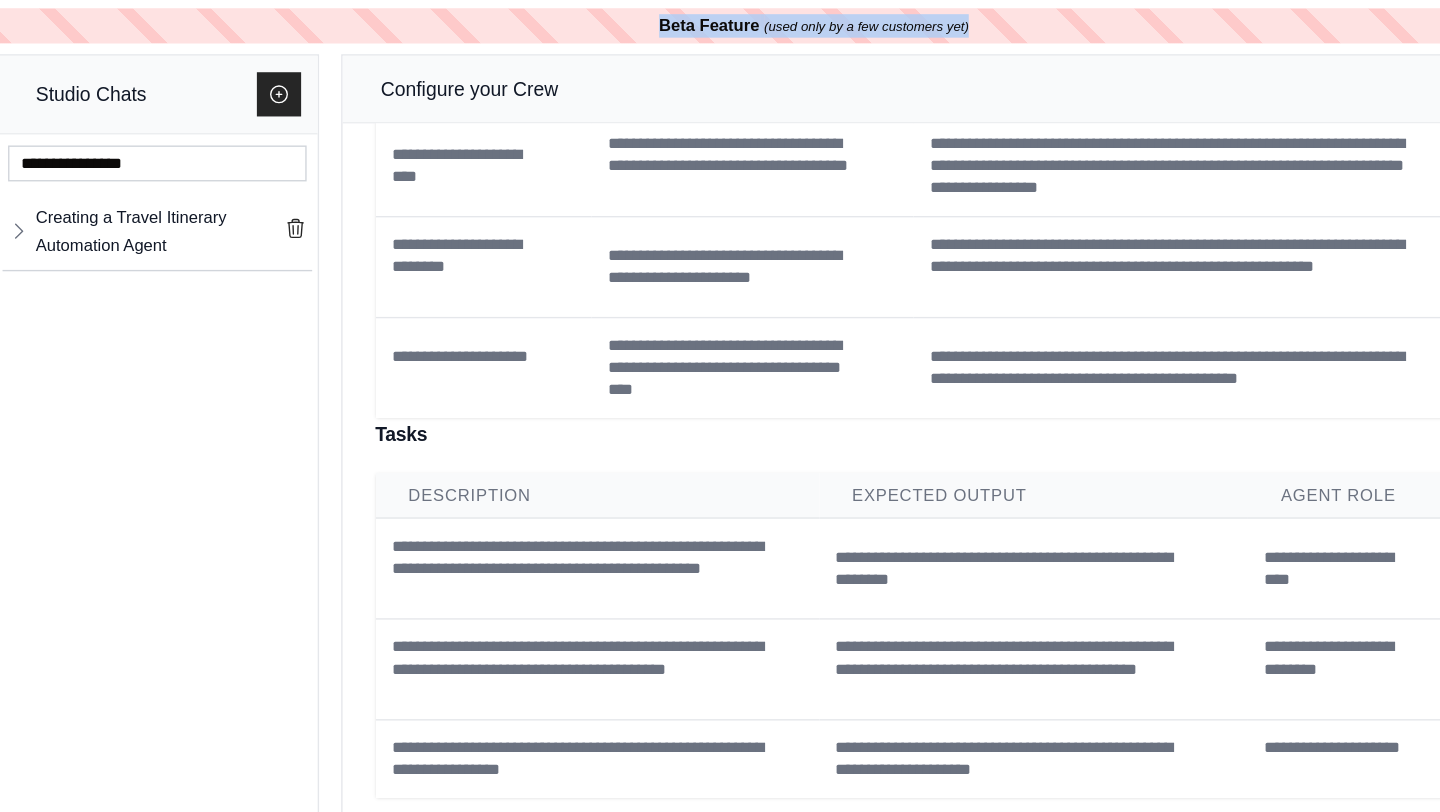 drag, startPoint x: 977, startPoint y: 28, endPoint x: 669, endPoint y: 20, distance: 308.10388 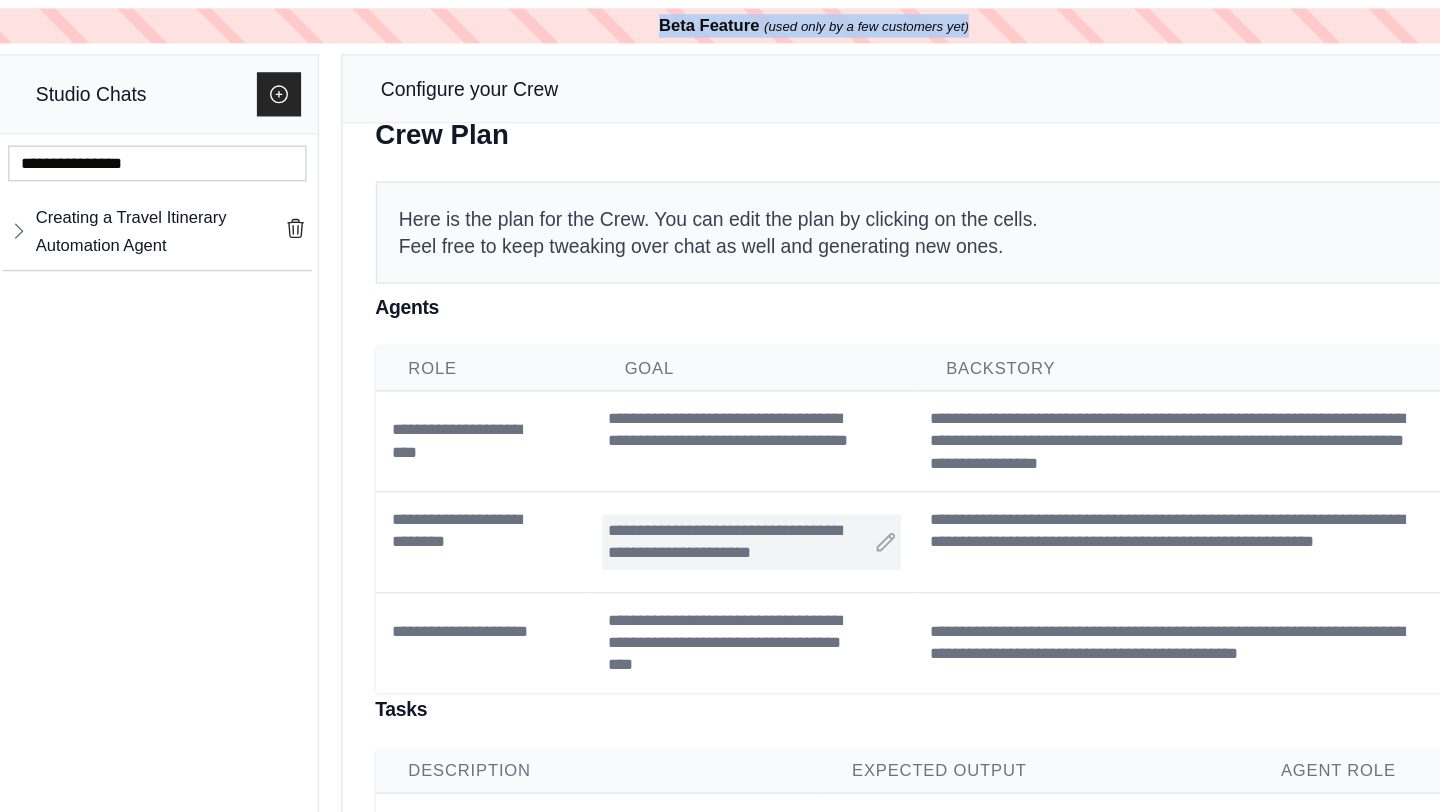 scroll, scrollTop: 7657, scrollLeft: 0, axis: vertical 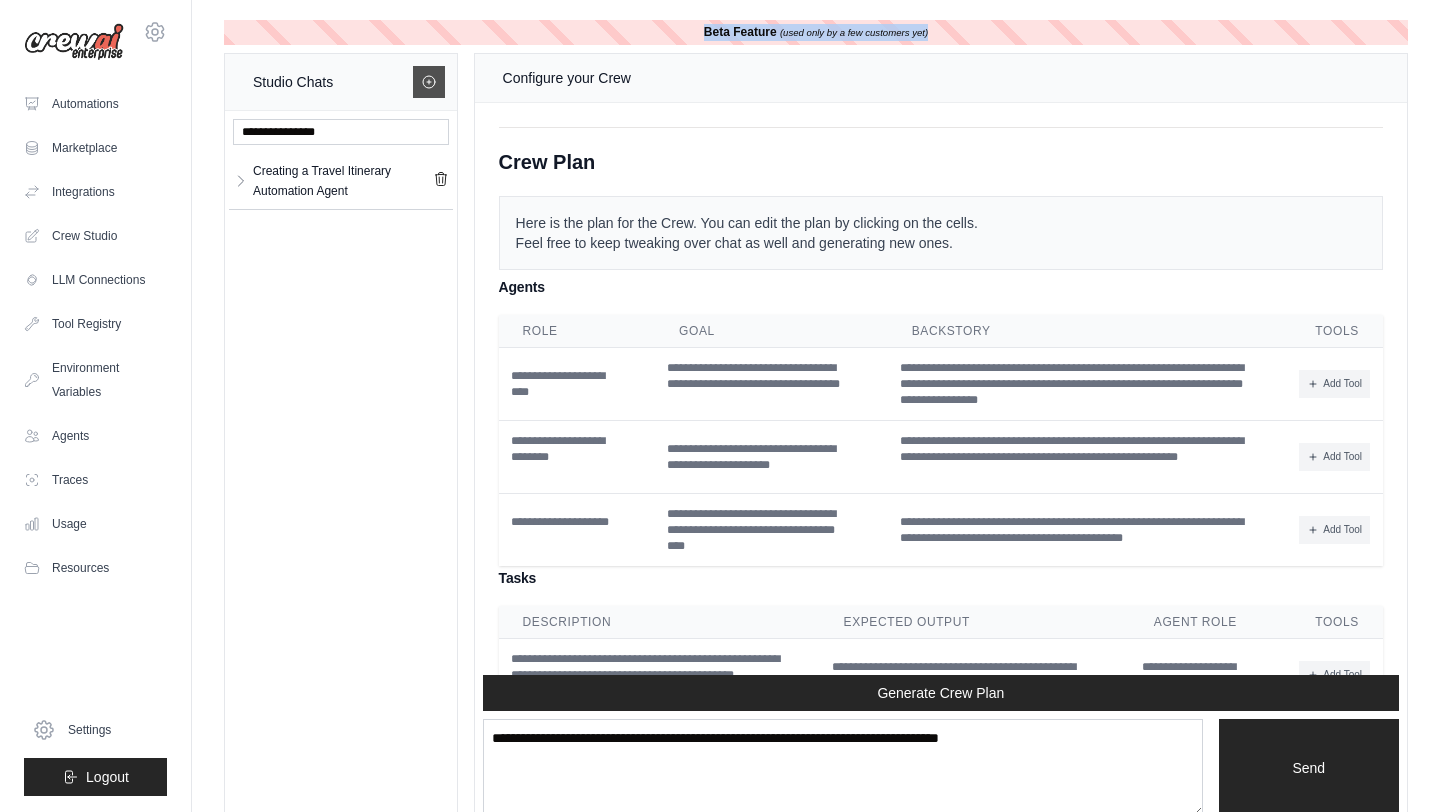 click at bounding box center [429, 82] 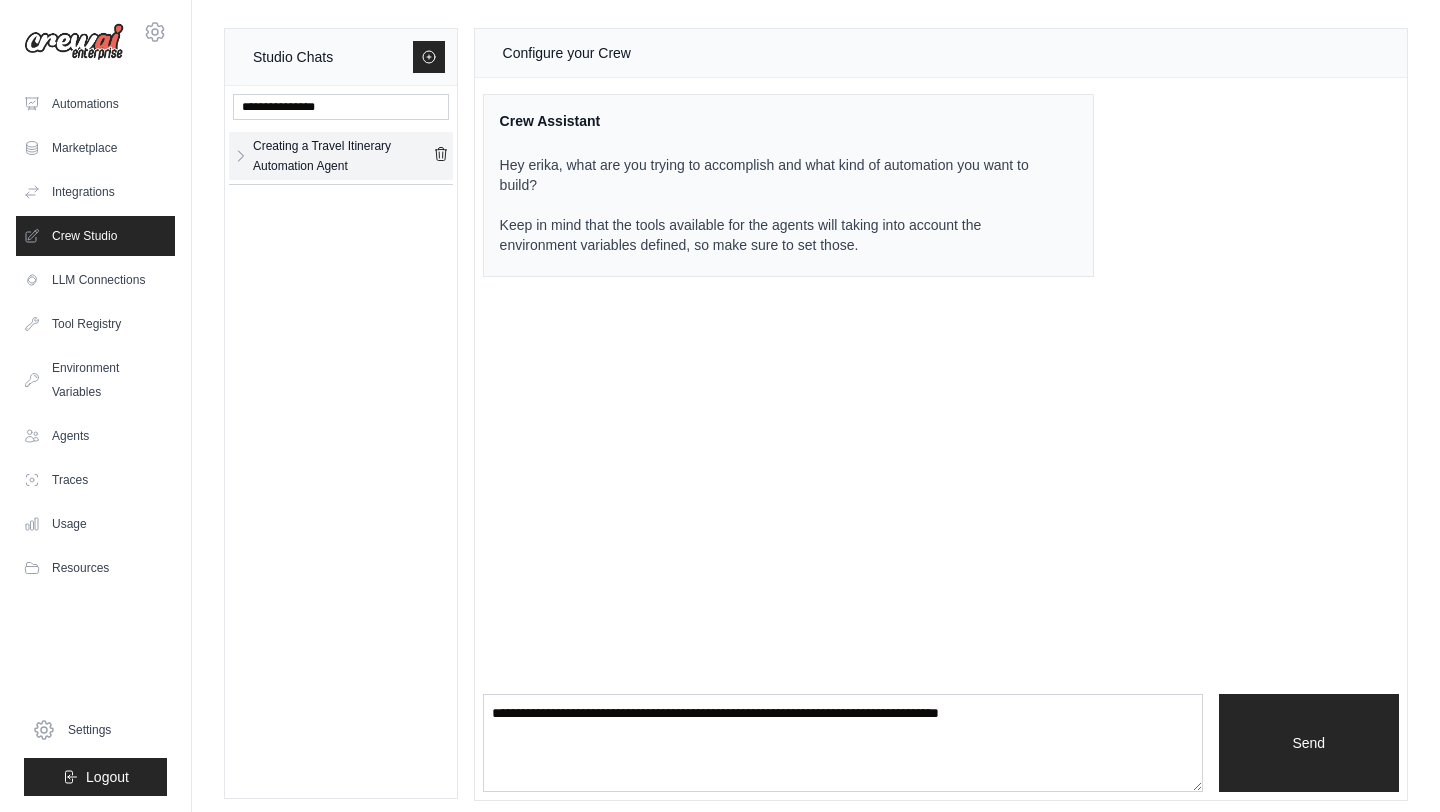 click on "Creating a Travel Itinerary Automation Agent" at bounding box center [343, 156] 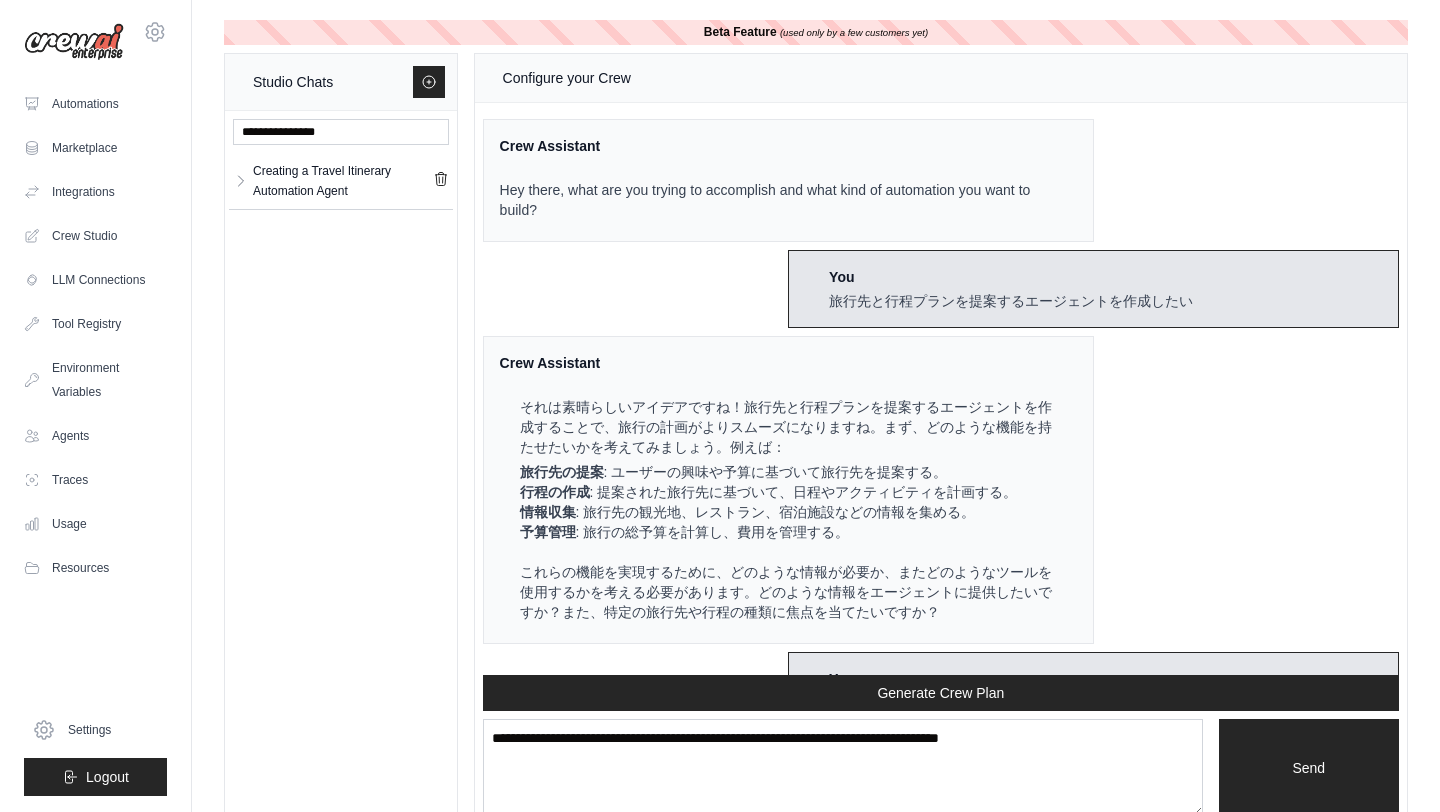 scroll, scrollTop: 7926, scrollLeft: 0, axis: vertical 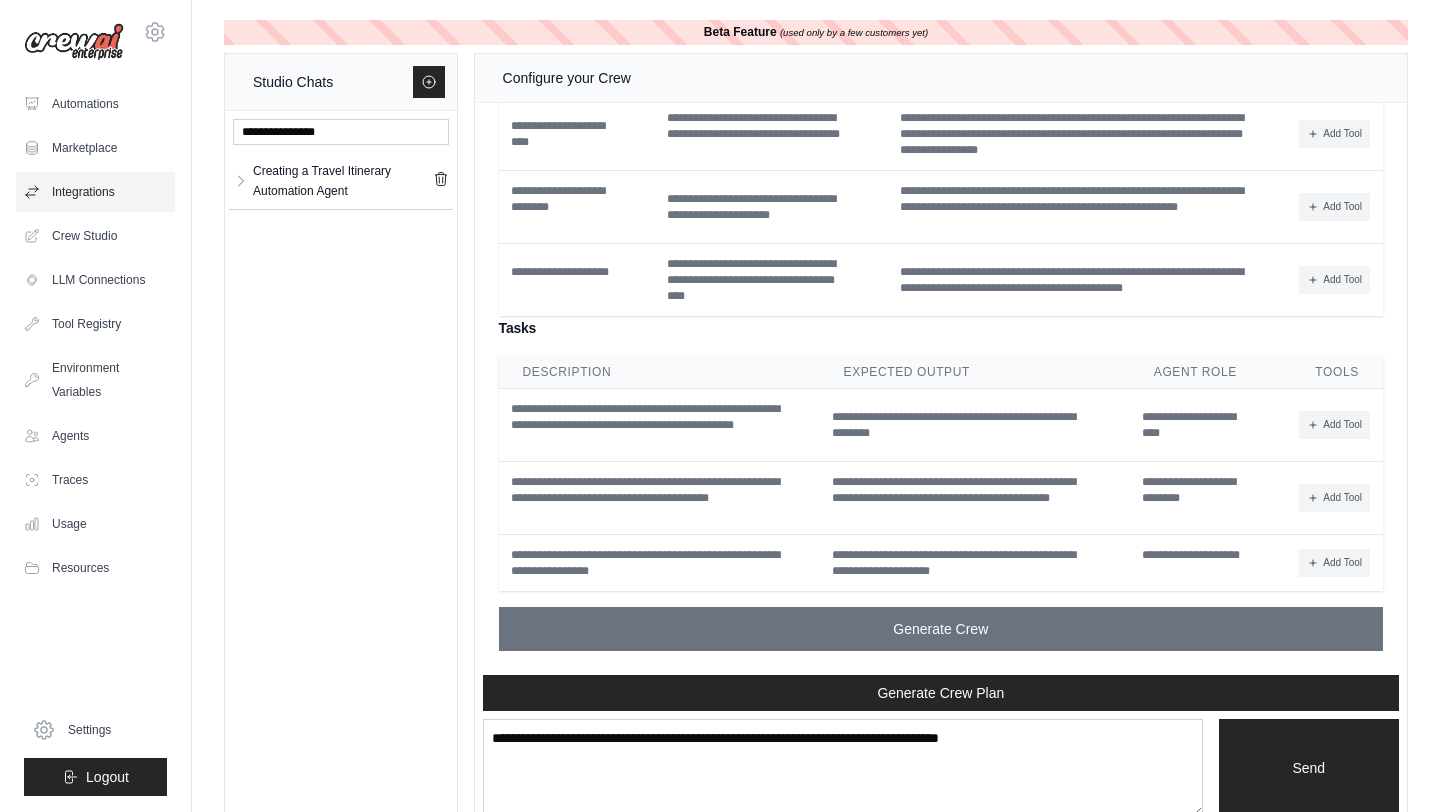 click on "Integrations" at bounding box center (95, 192) 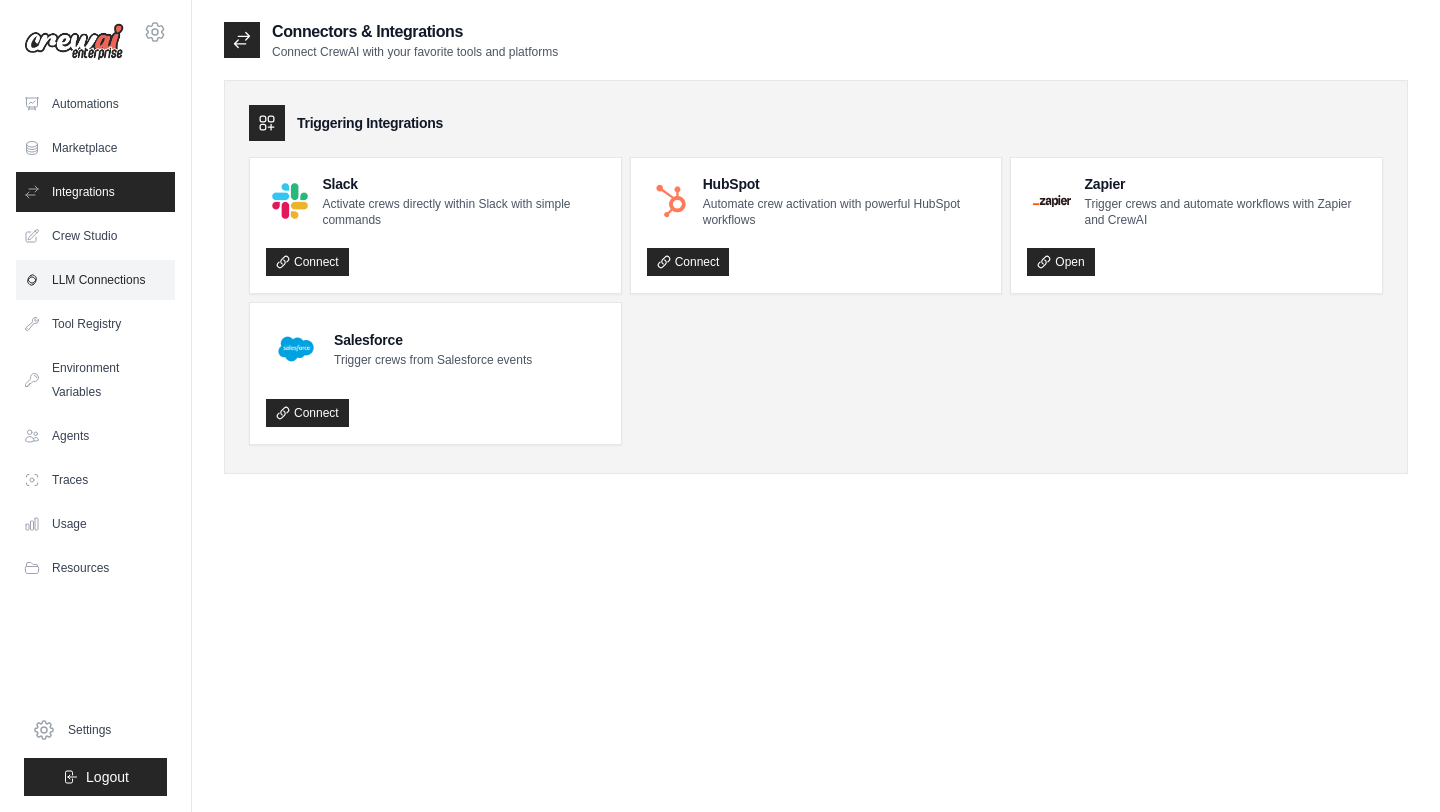 click on "LLM Connections" at bounding box center [95, 280] 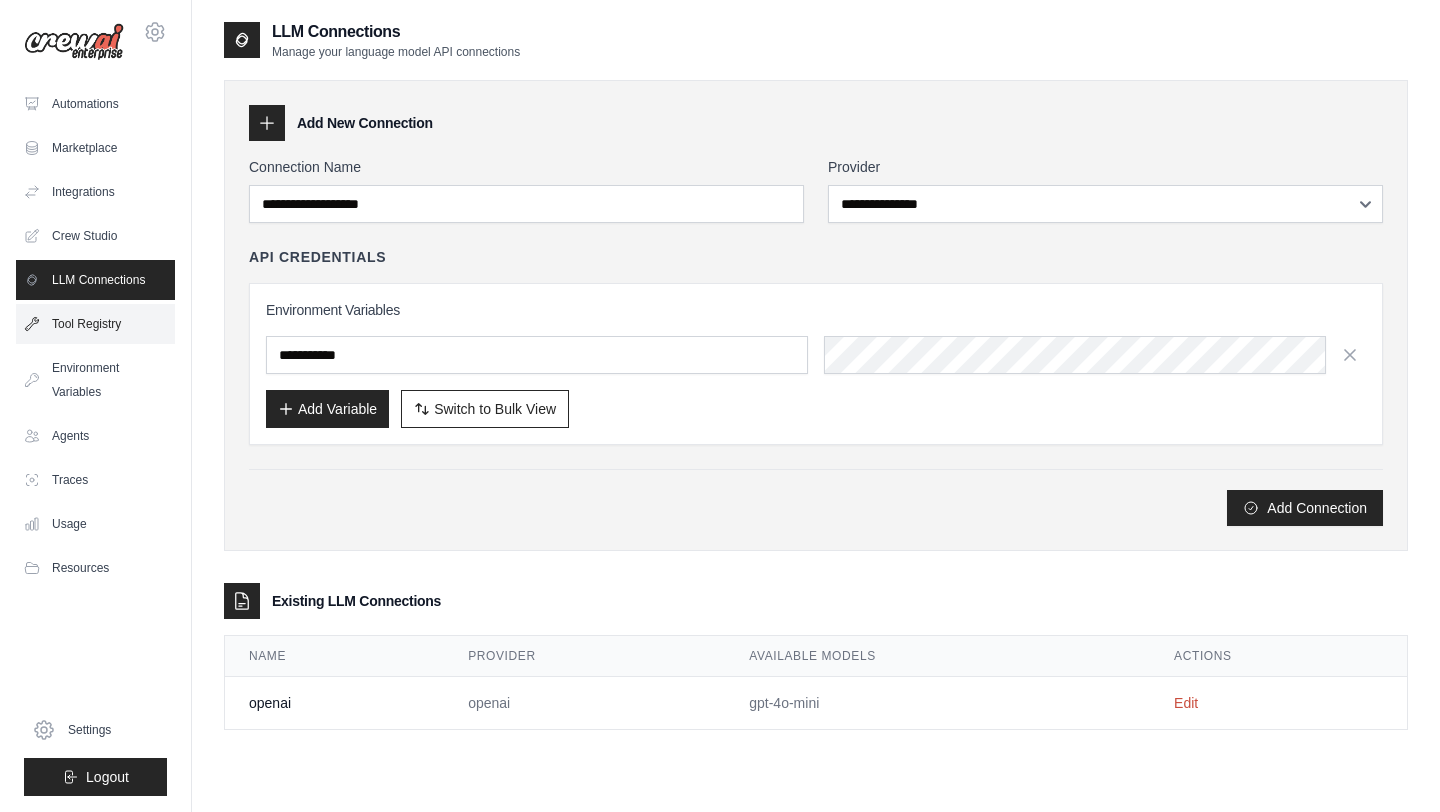 click on "Tool Registry" at bounding box center [95, 324] 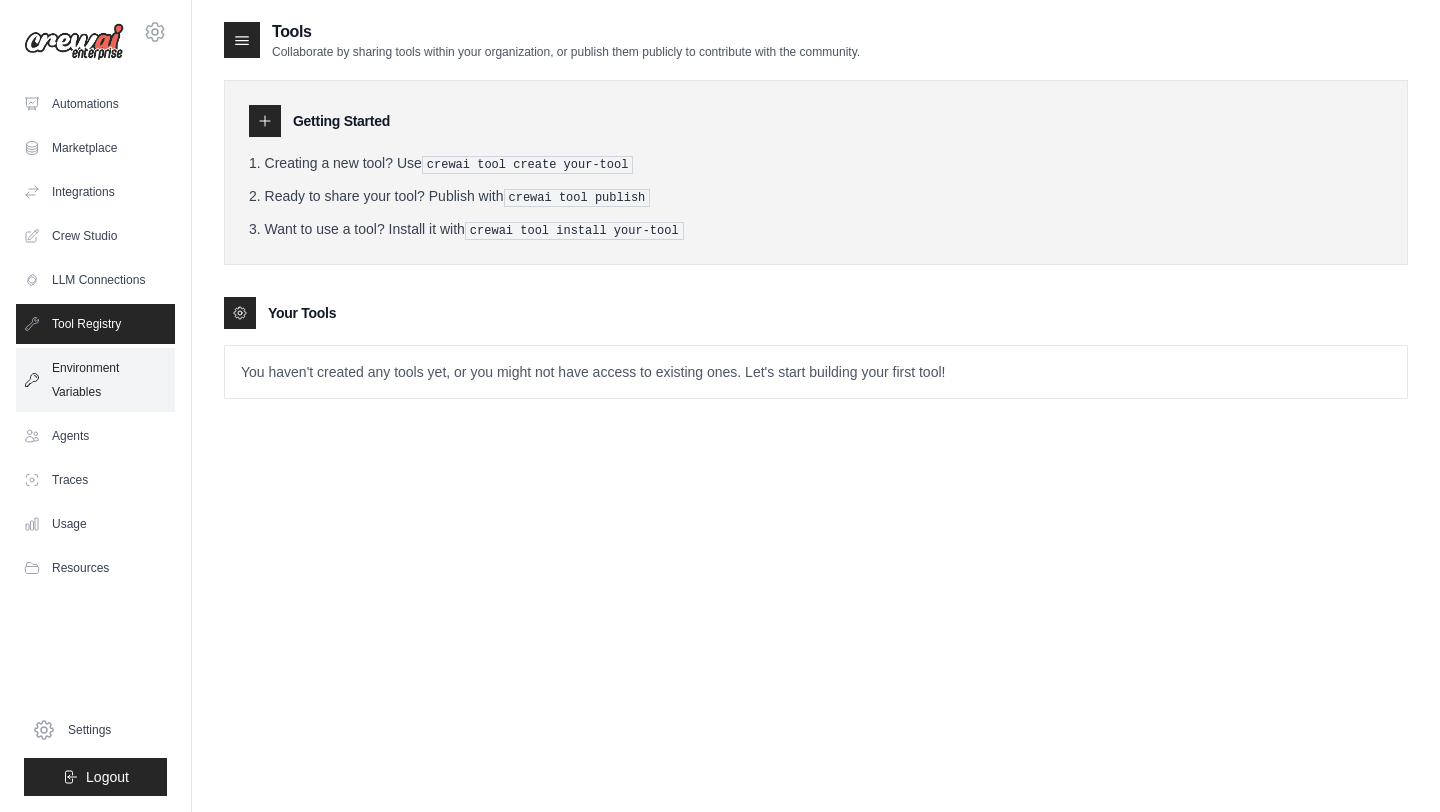click on "Environment Variables" at bounding box center (95, 380) 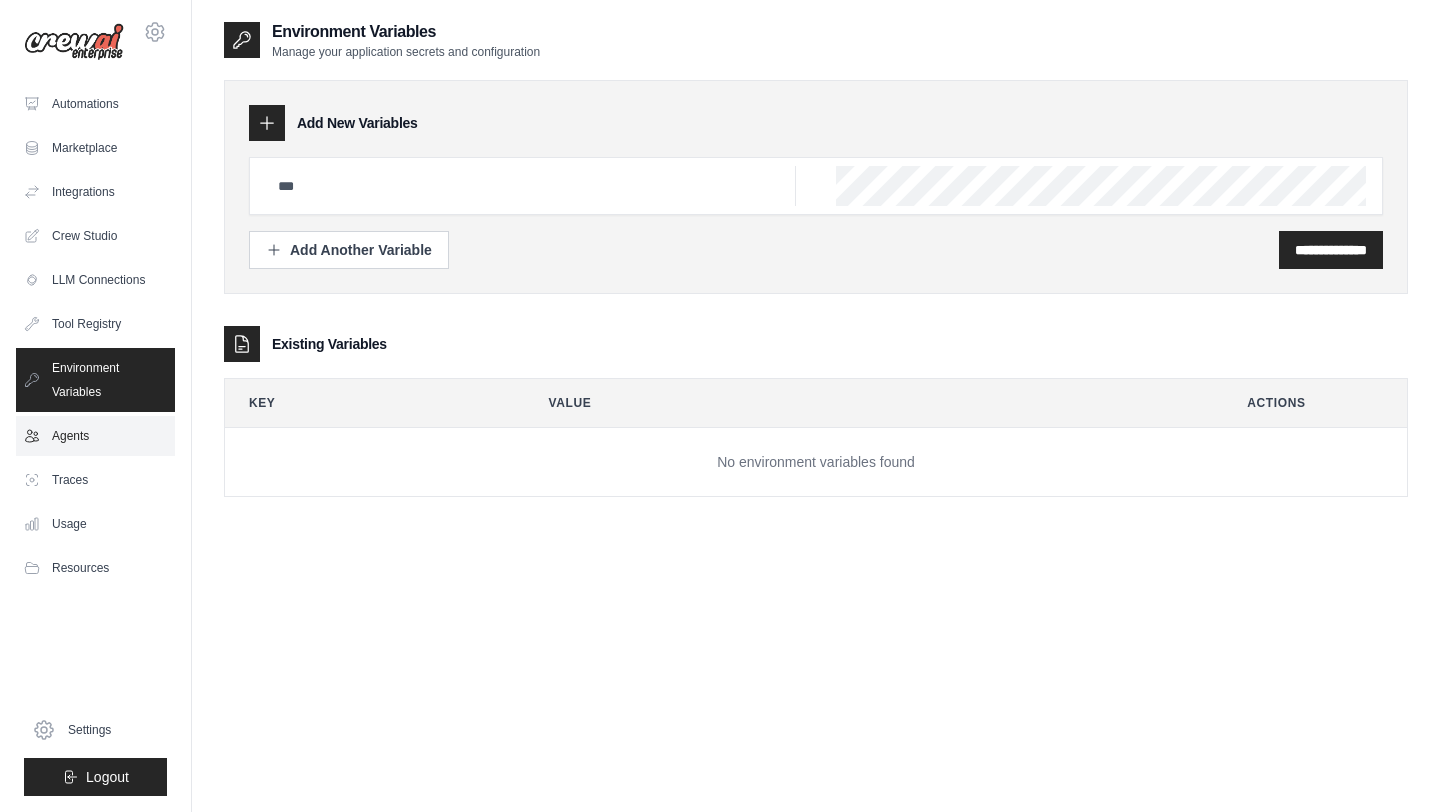 click on "Agents" at bounding box center [95, 436] 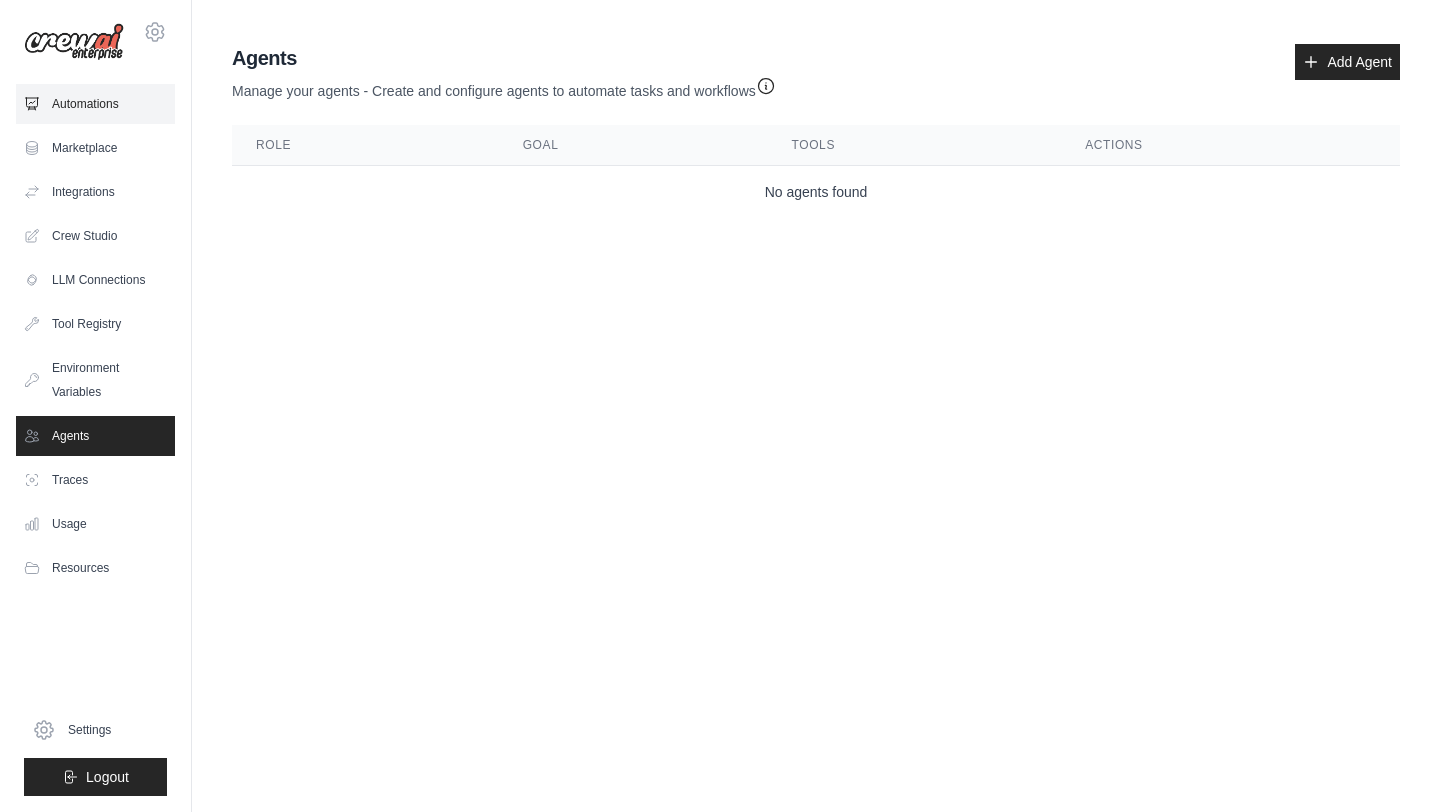 click on "Automations" at bounding box center [95, 104] 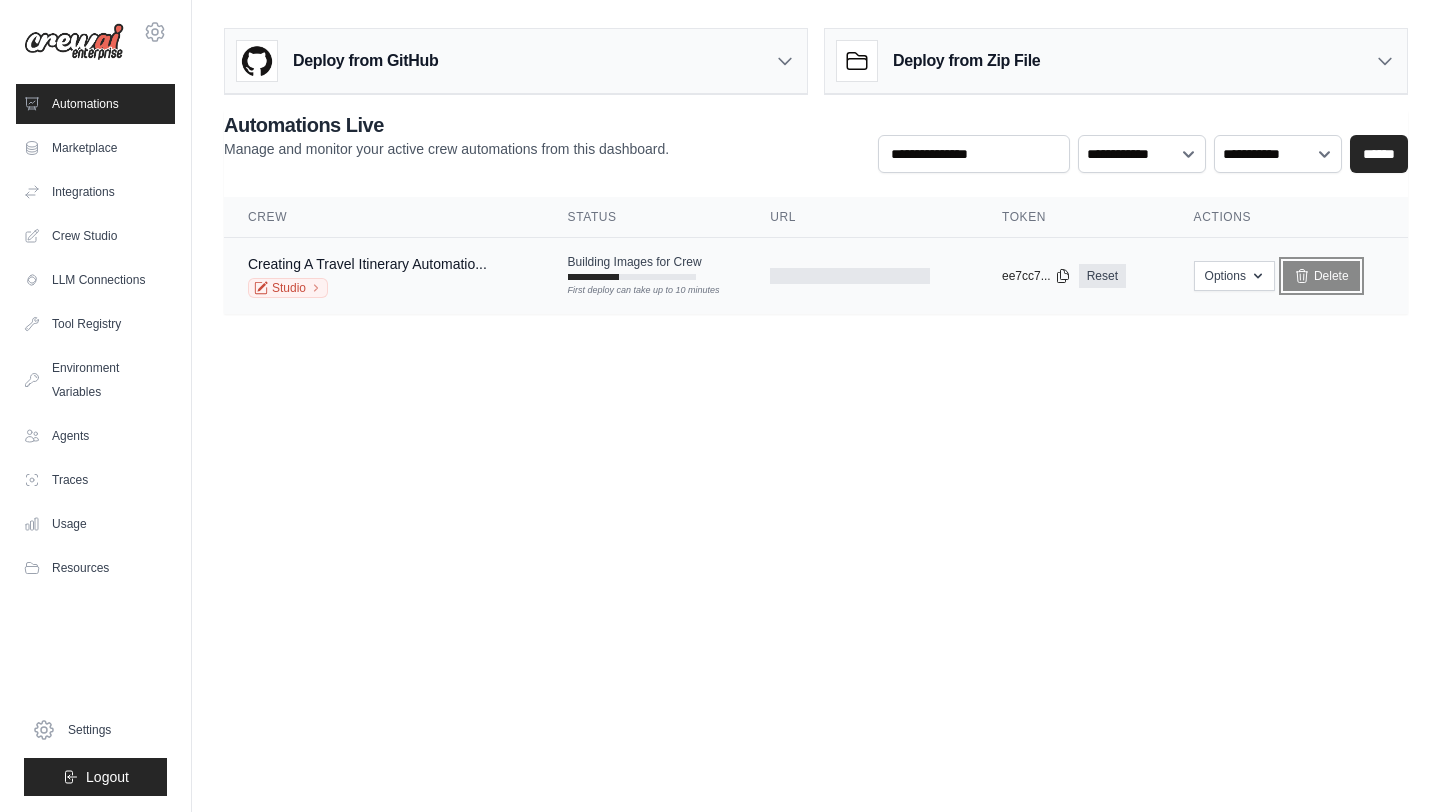 click on "Delete" at bounding box center [1321, 276] 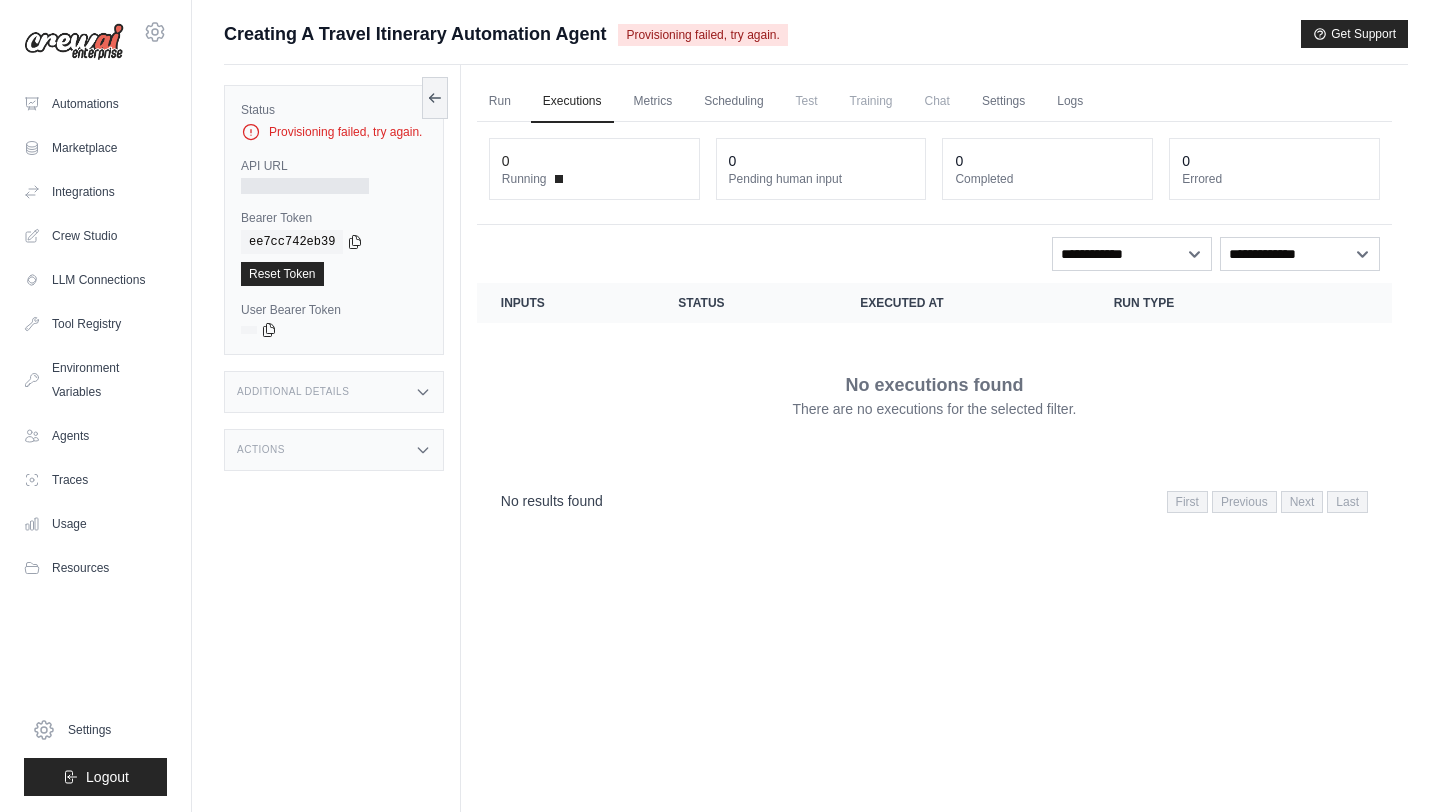 scroll, scrollTop: 0, scrollLeft: 0, axis: both 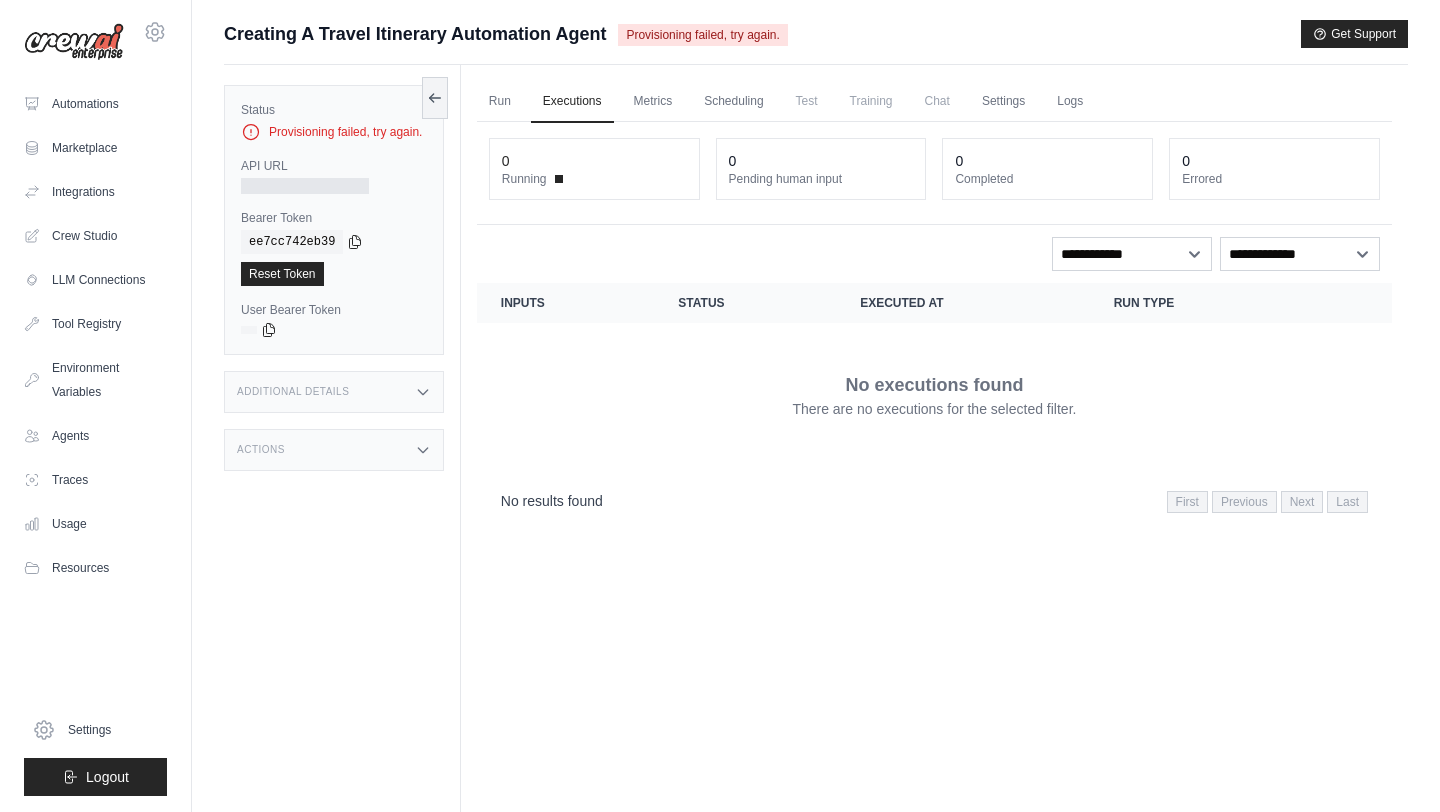 click 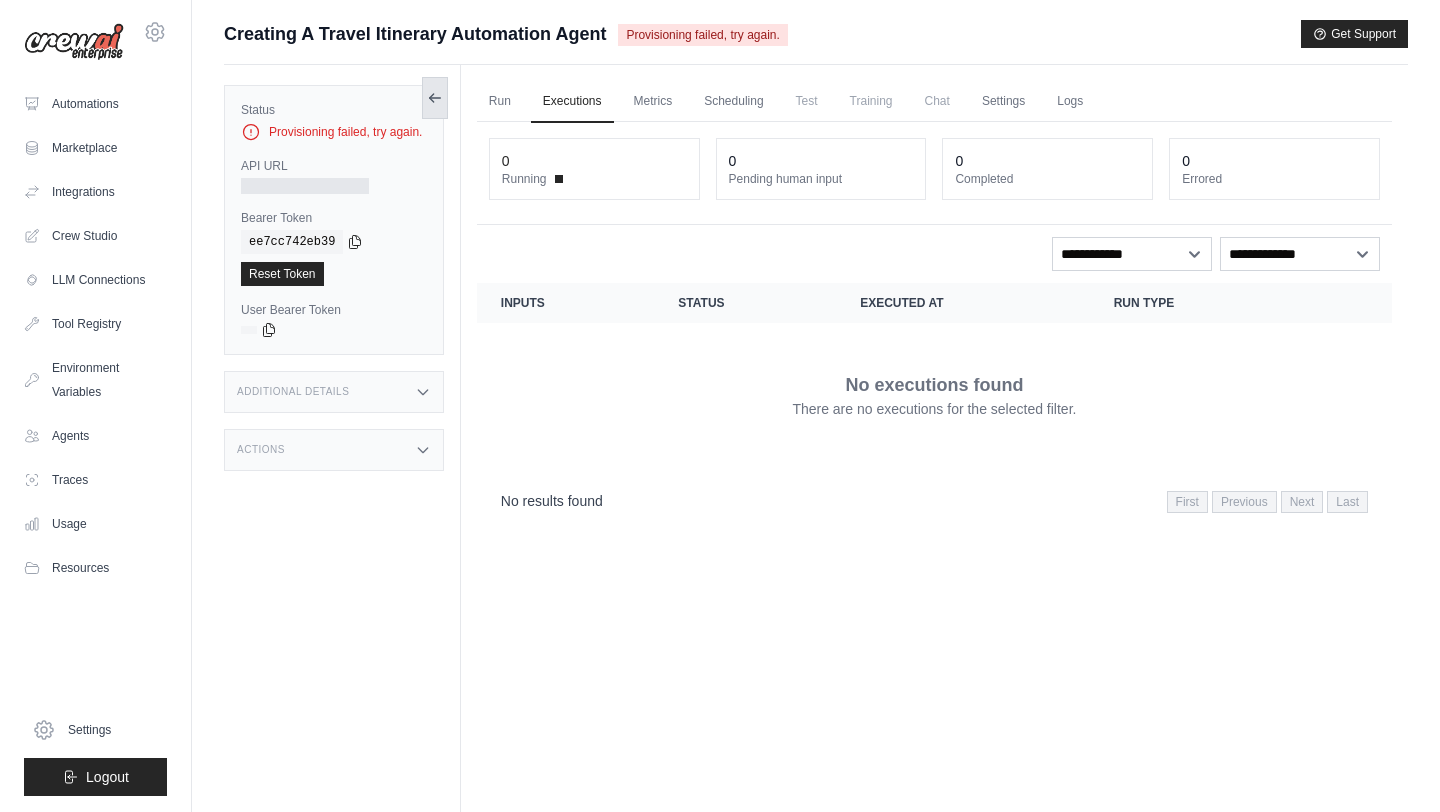 click 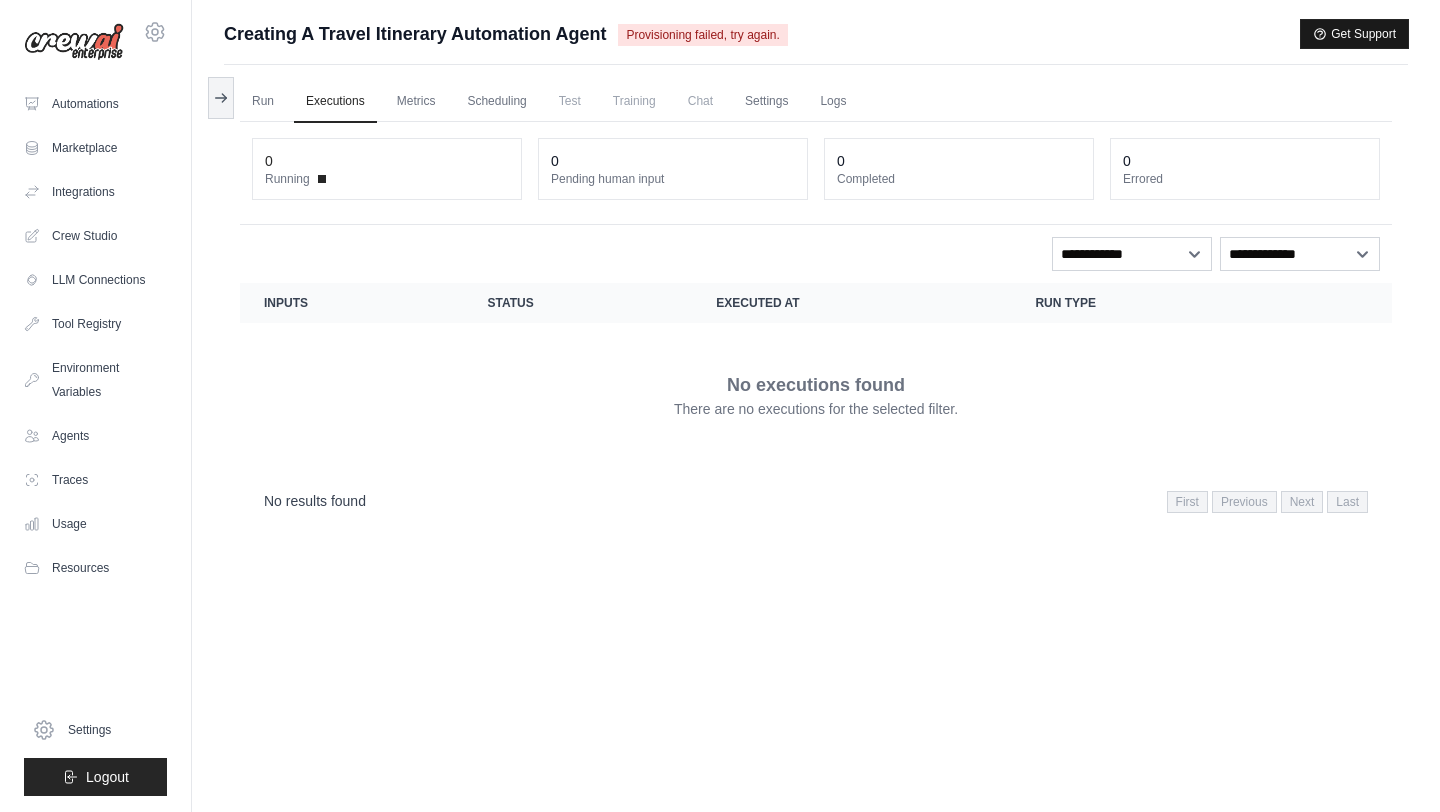 click on "Get Support" at bounding box center [1354, 34] 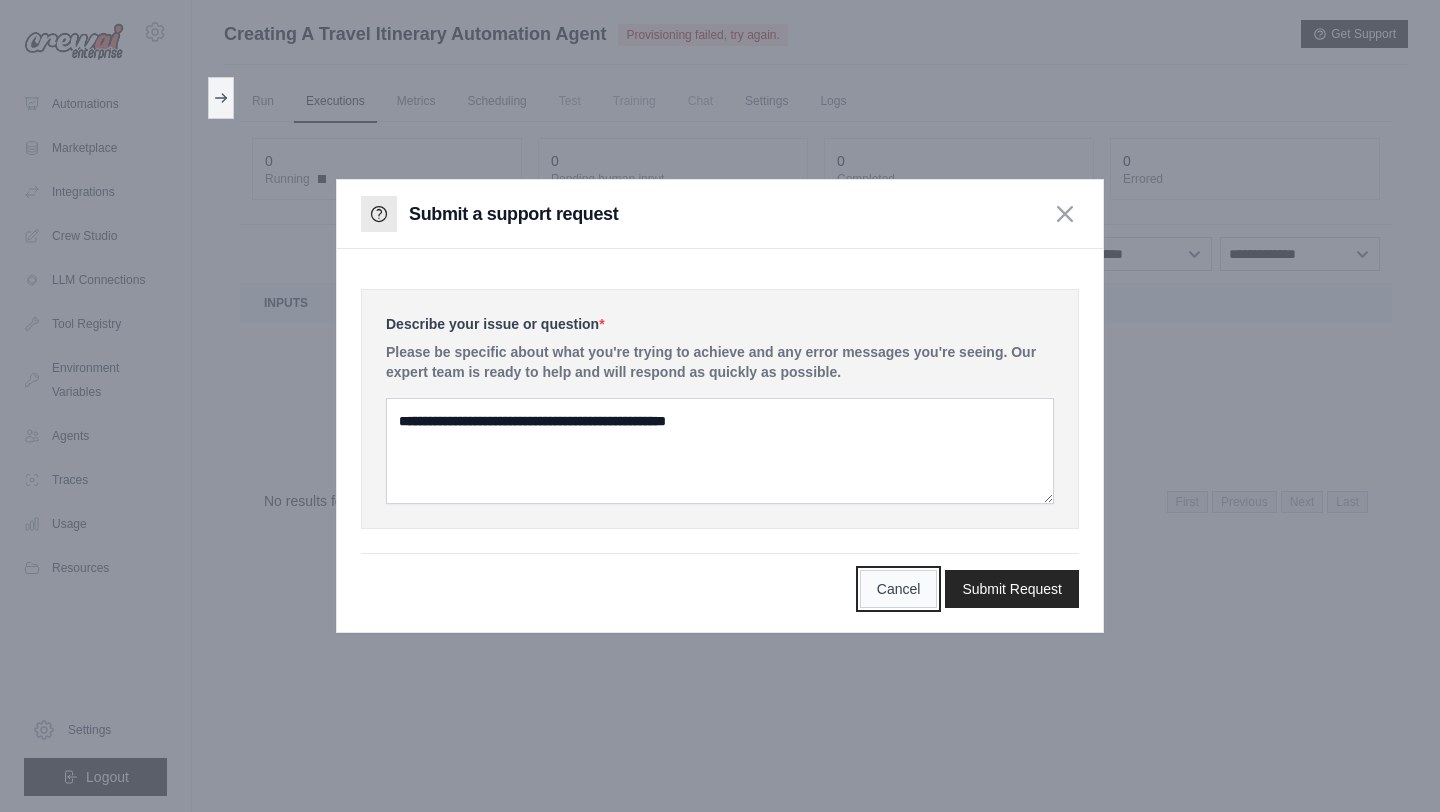 click on "Cancel" at bounding box center (899, 589) 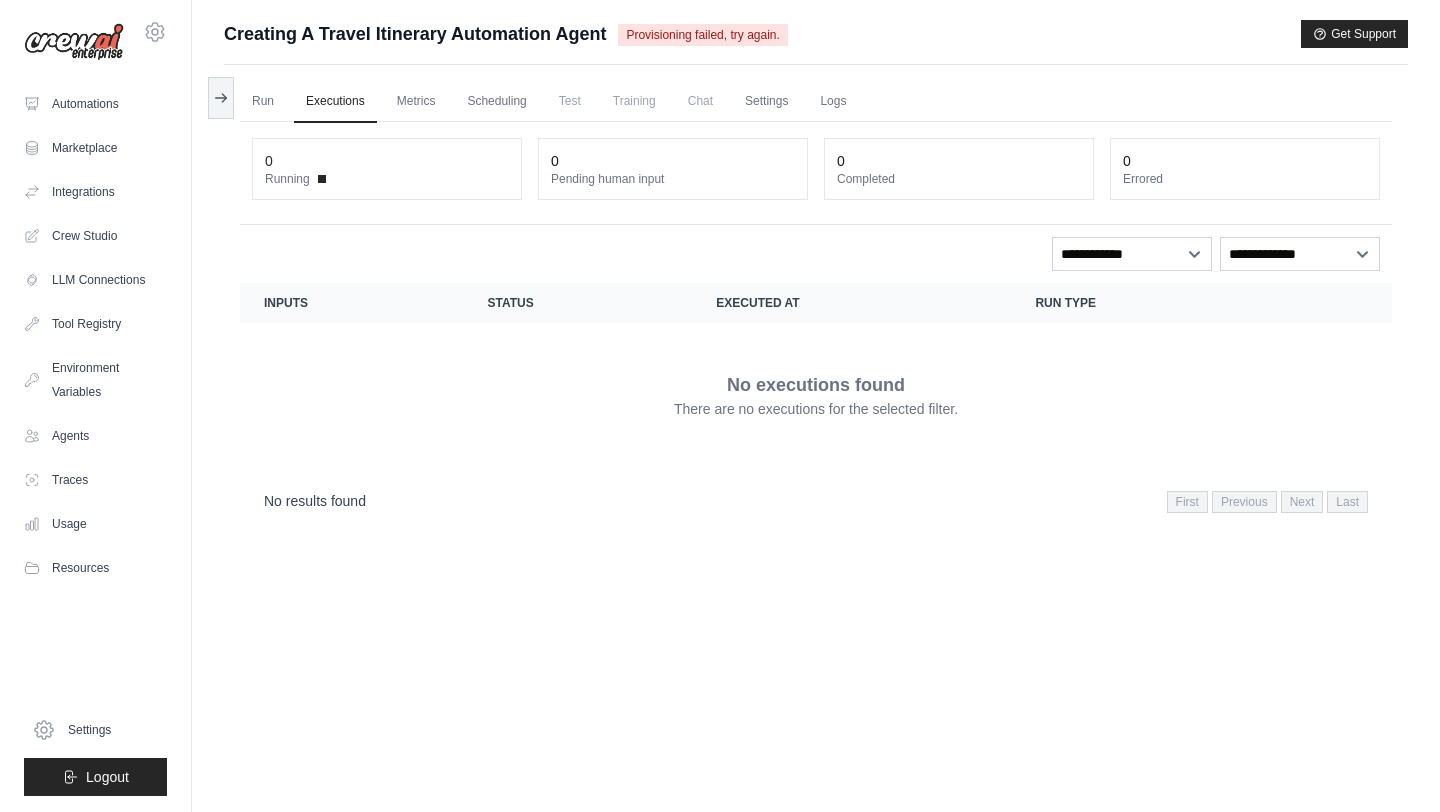 click on "Run
Executions
Metrics
Scheduling
Test
Training
Chat
Settings
Logs
0
Running
0
Pending human input
0" at bounding box center [816, 471] 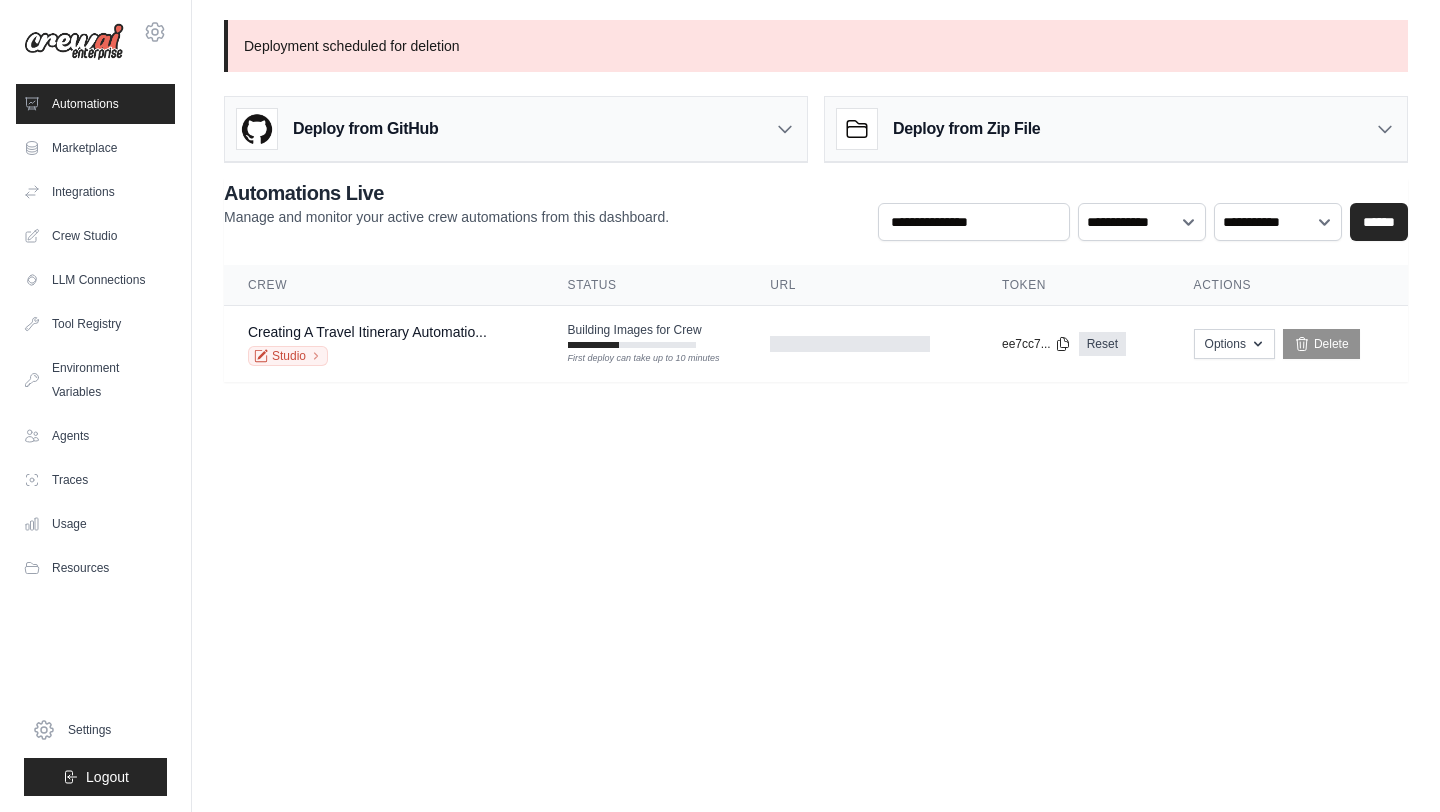 scroll, scrollTop: 0, scrollLeft: 0, axis: both 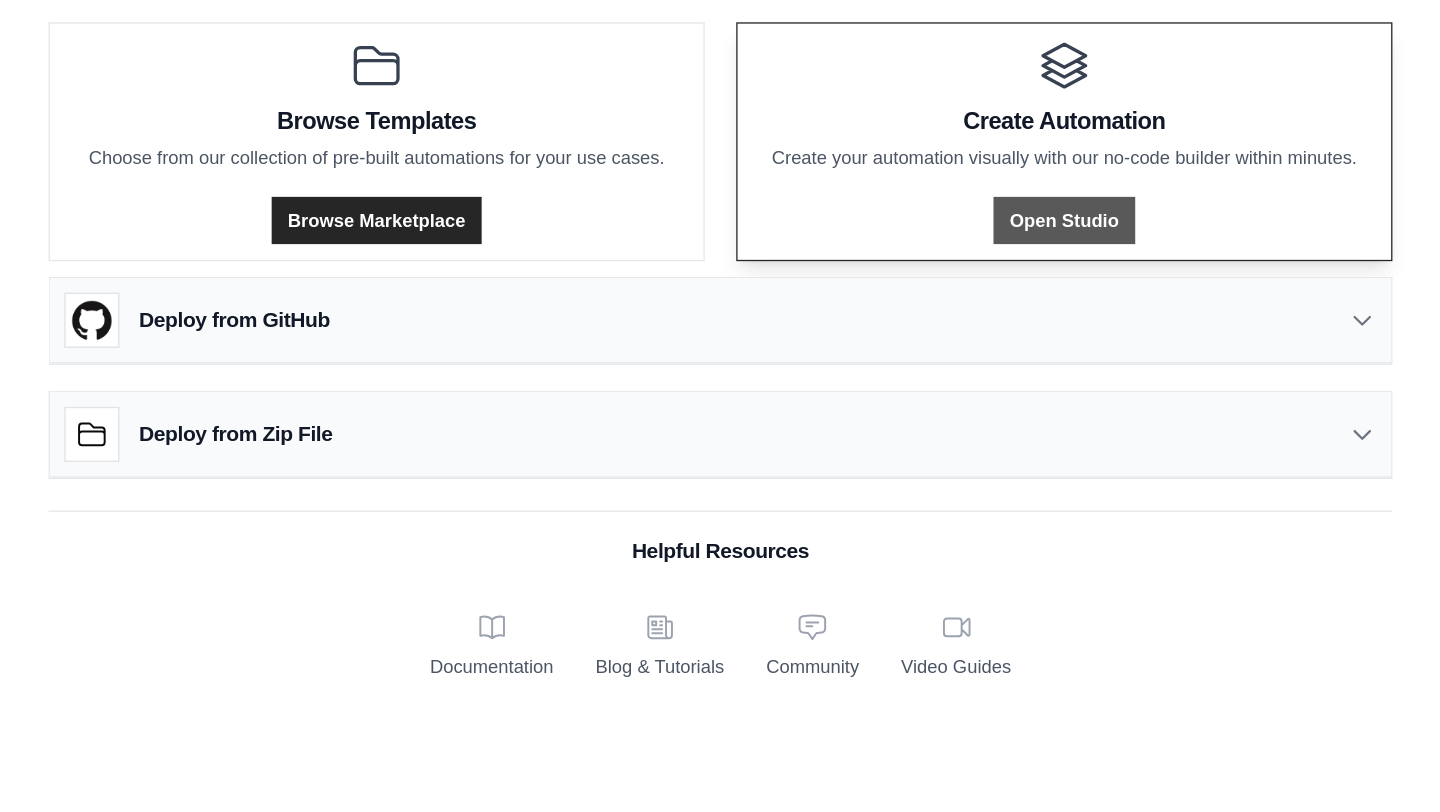 click on "Open Studio" at bounding box center [1077, 227] 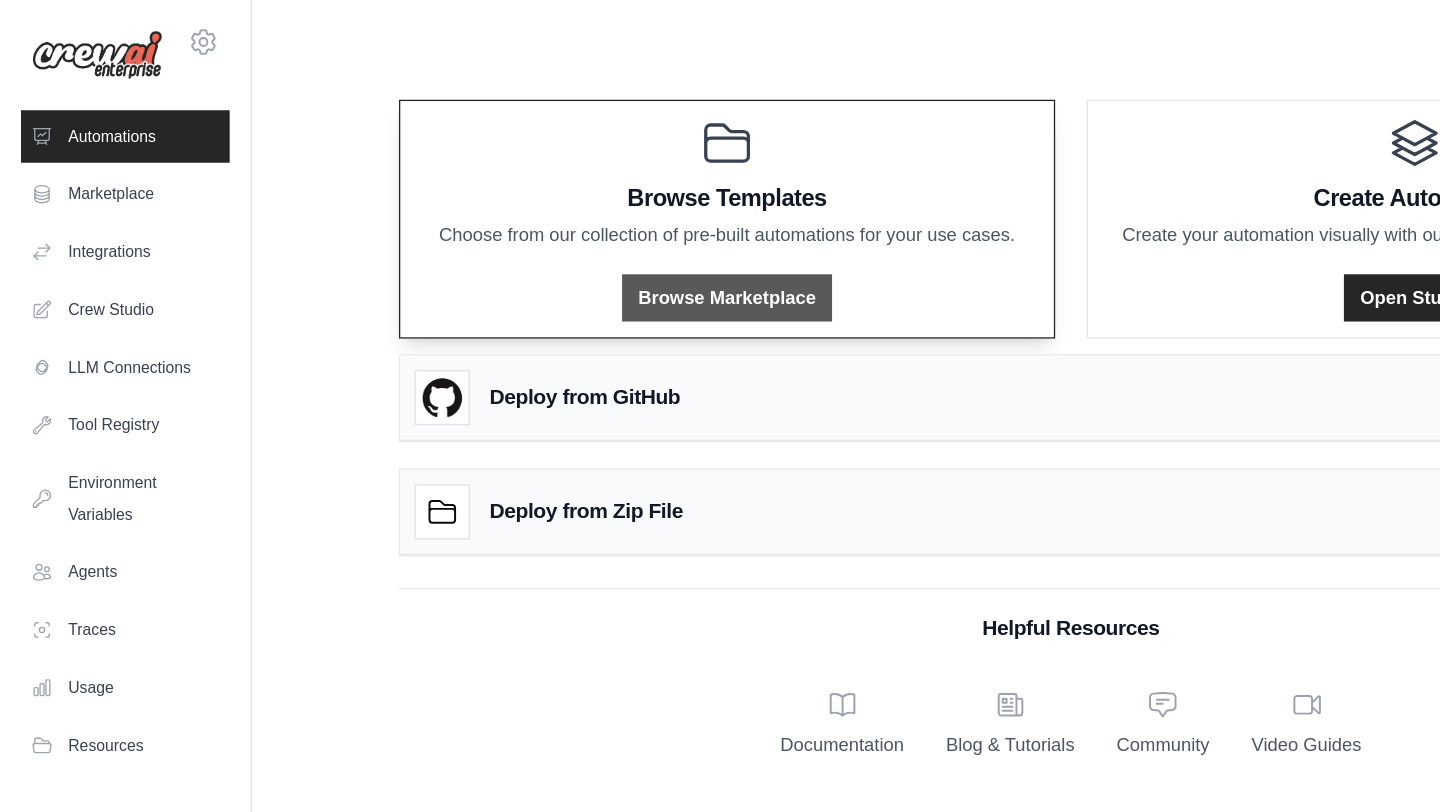 click on "Browse Marketplace" at bounding box center [553, 227] 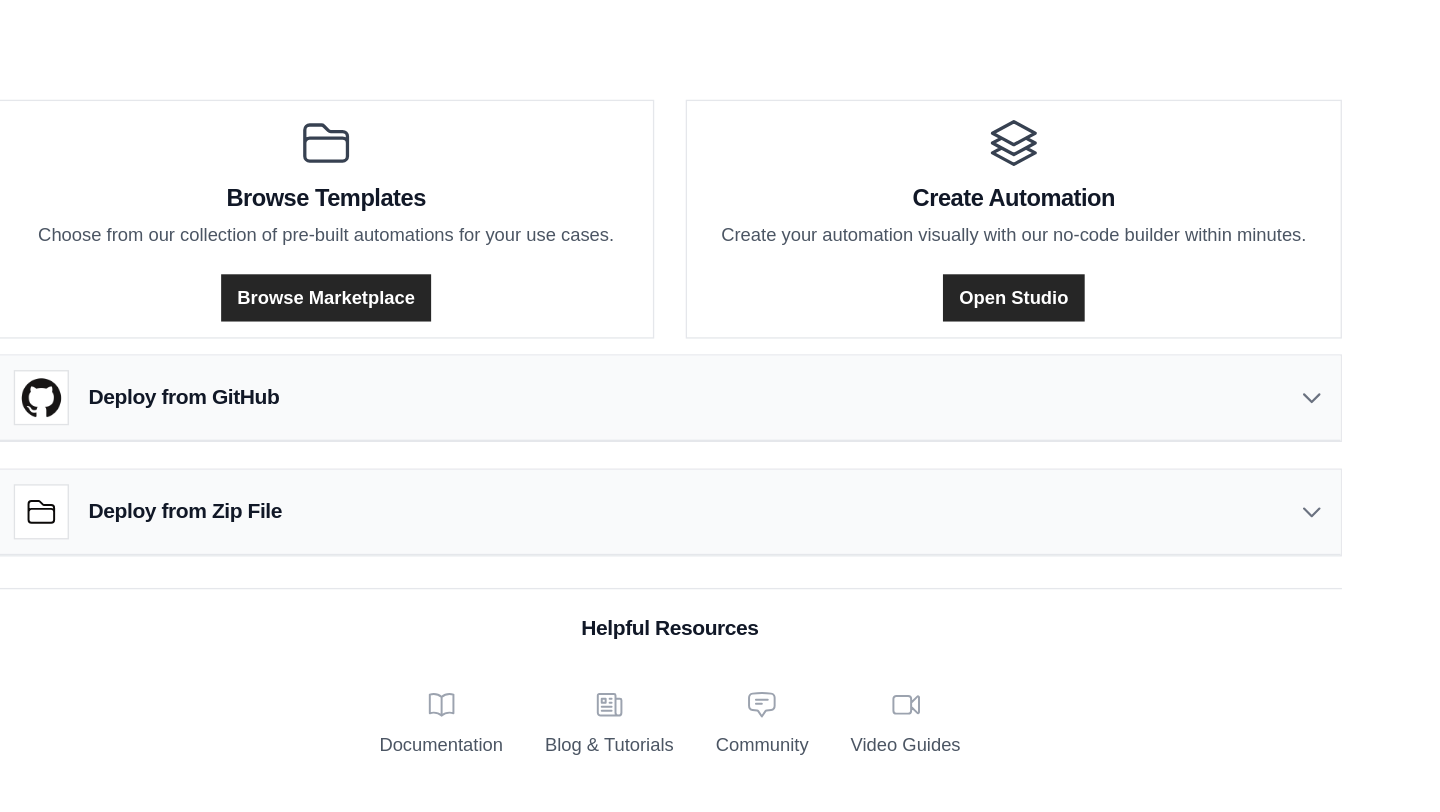 click on "Deploy from GitHub" at bounding box center (816, 303) 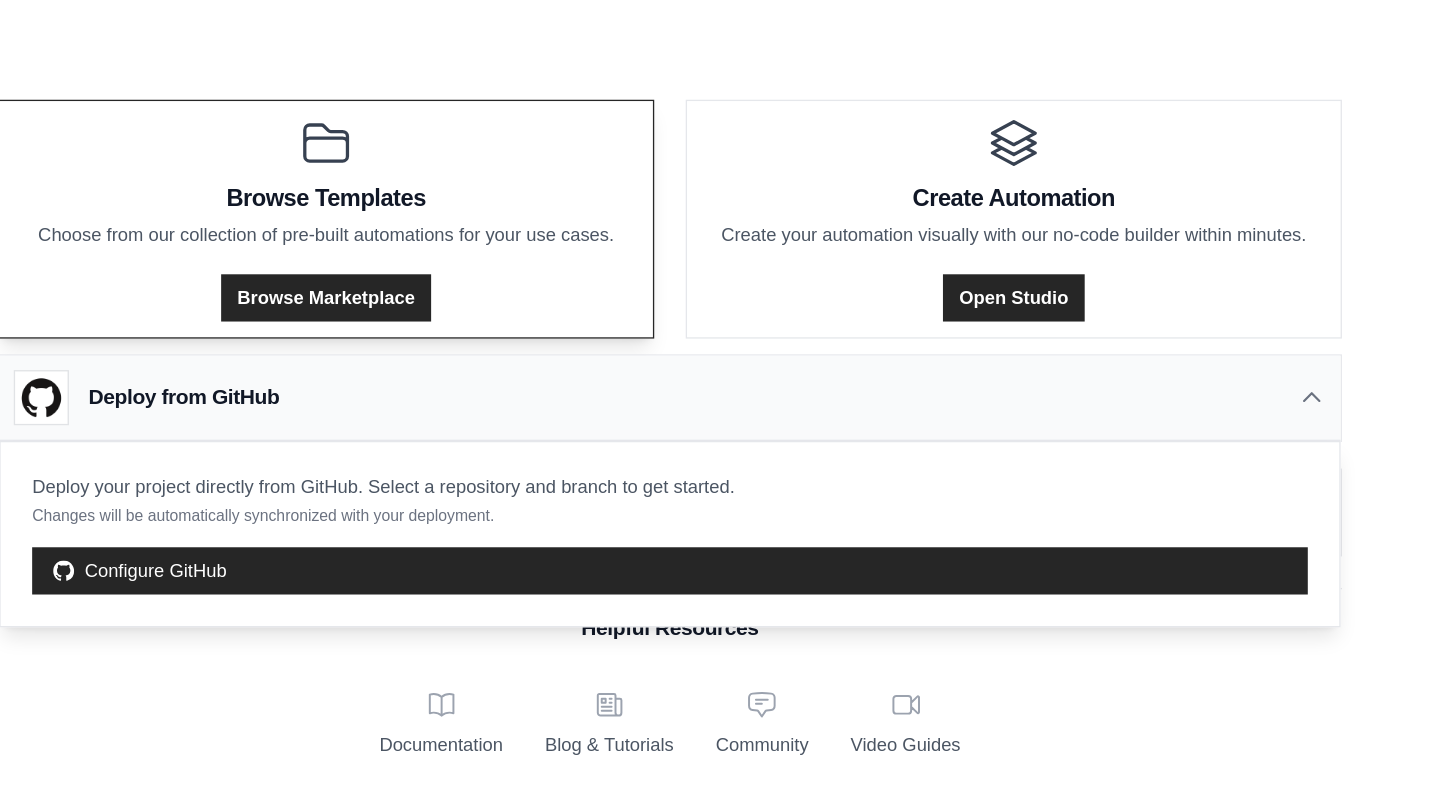click on "Browse Templates
Choose from our collection of pre-built automations for your use
cases.
Browse Marketplace" at bounding box center [554, 167] 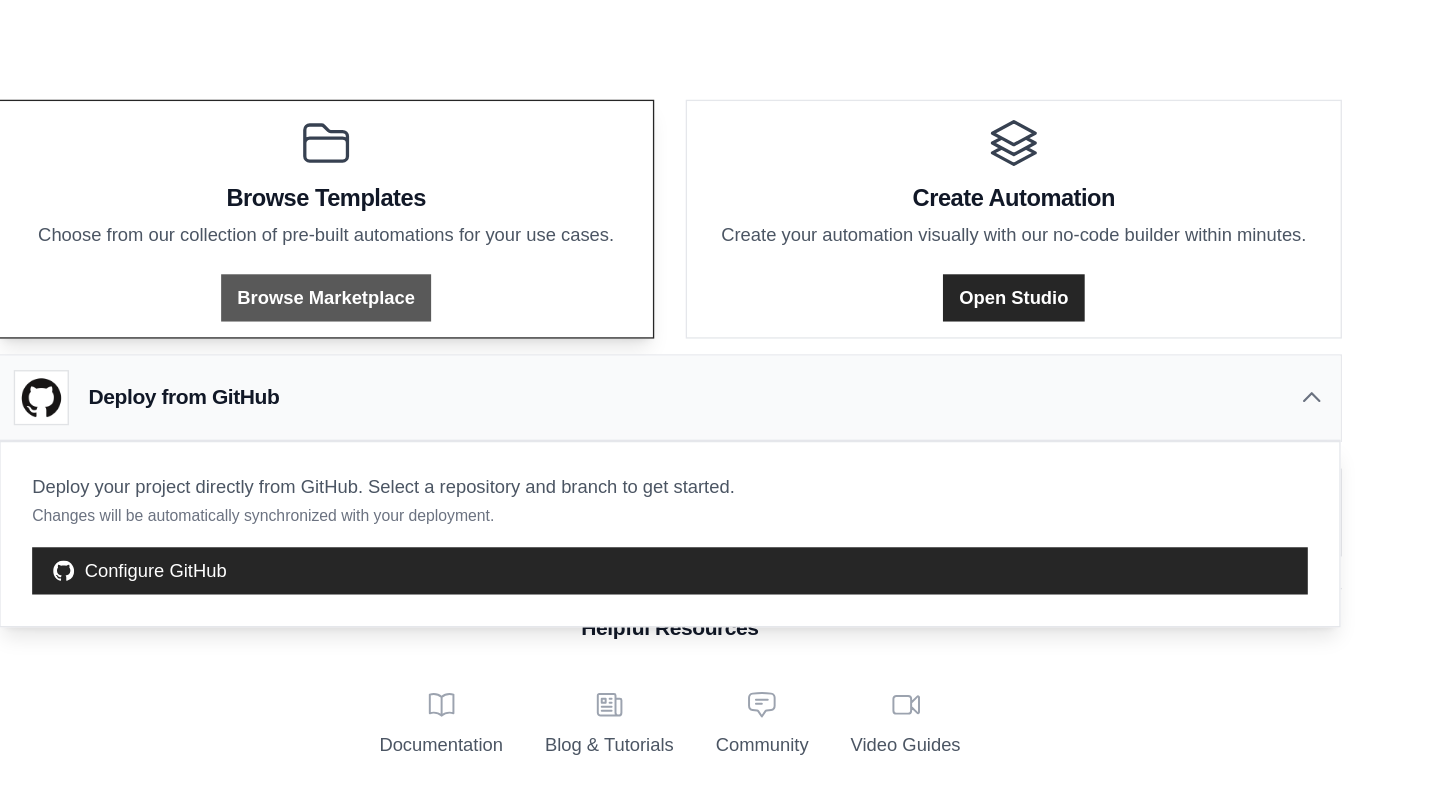 click on "Browse Marketplace" at bounding box center (553, 227) 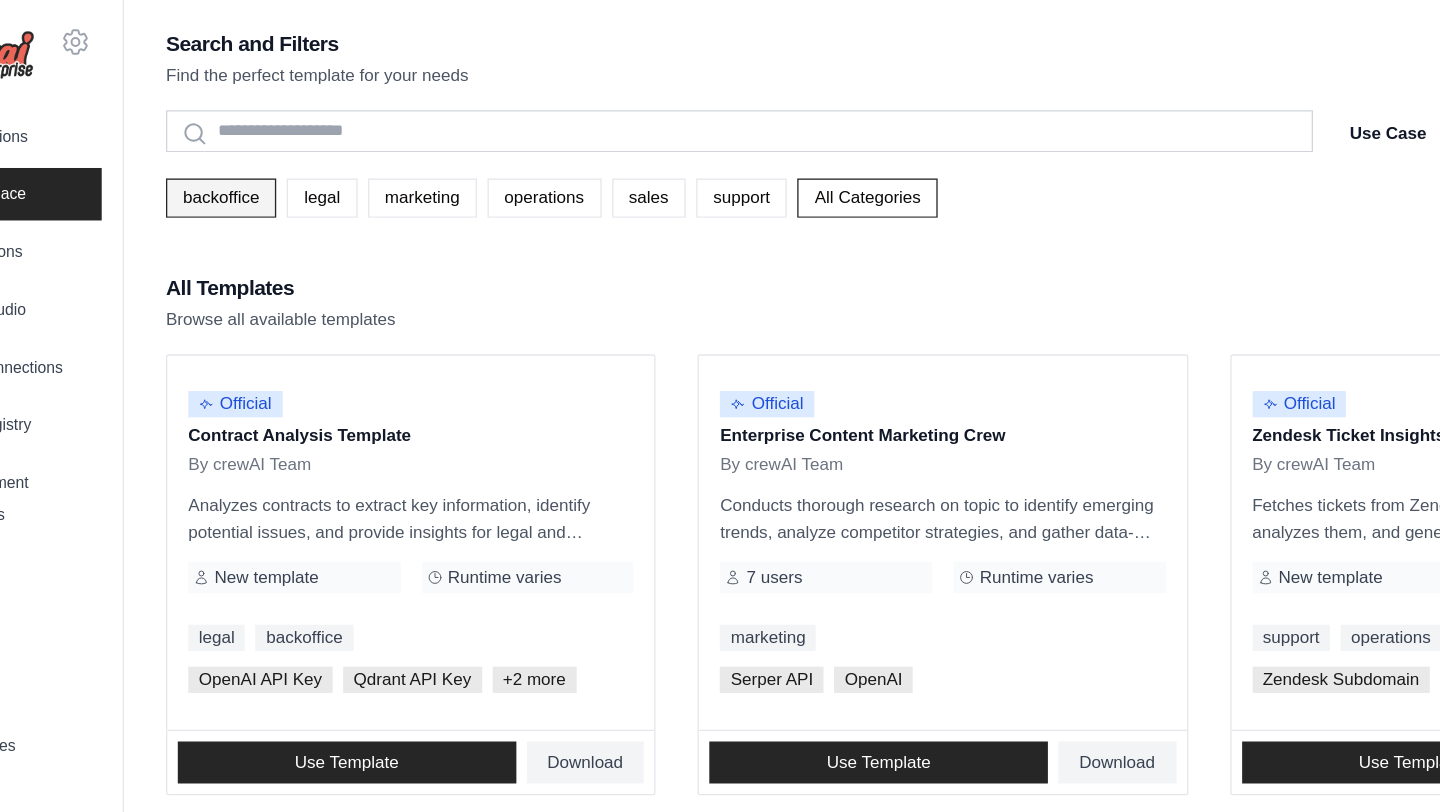 click on "backoffice" at bounding box center [266, 151] 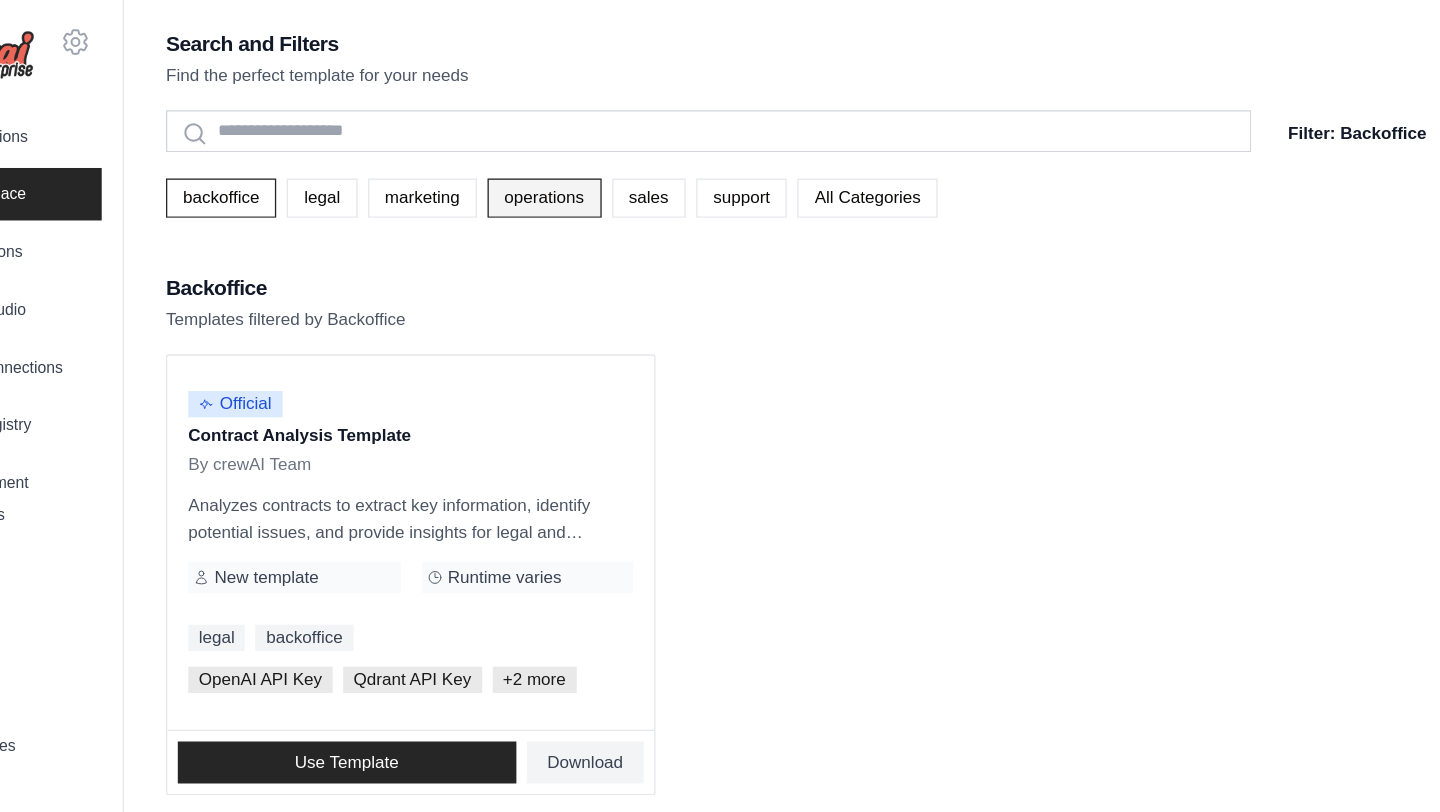 click on "operations" at bounding box center (512, 151) 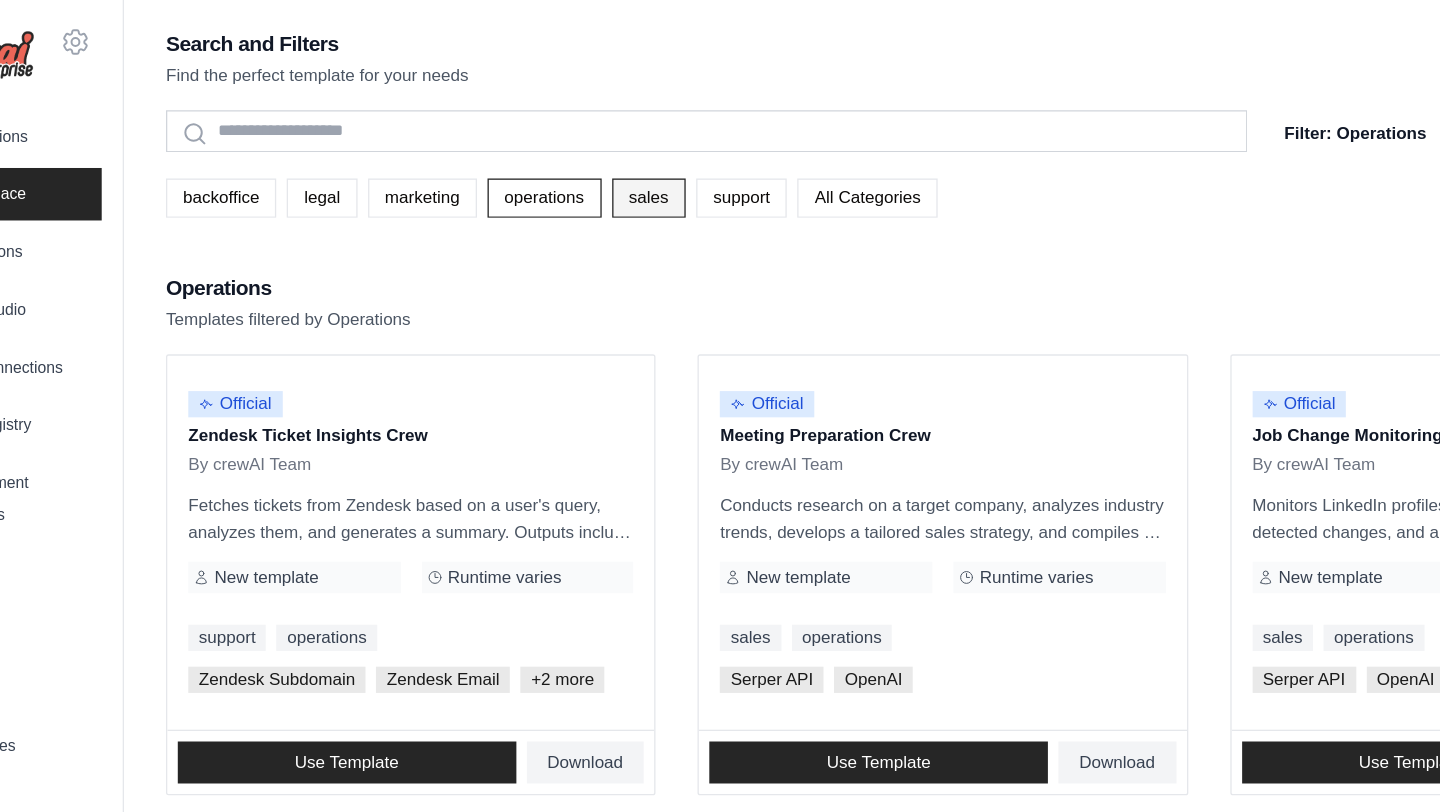 click on "sales" at bounding box center [592, 151] 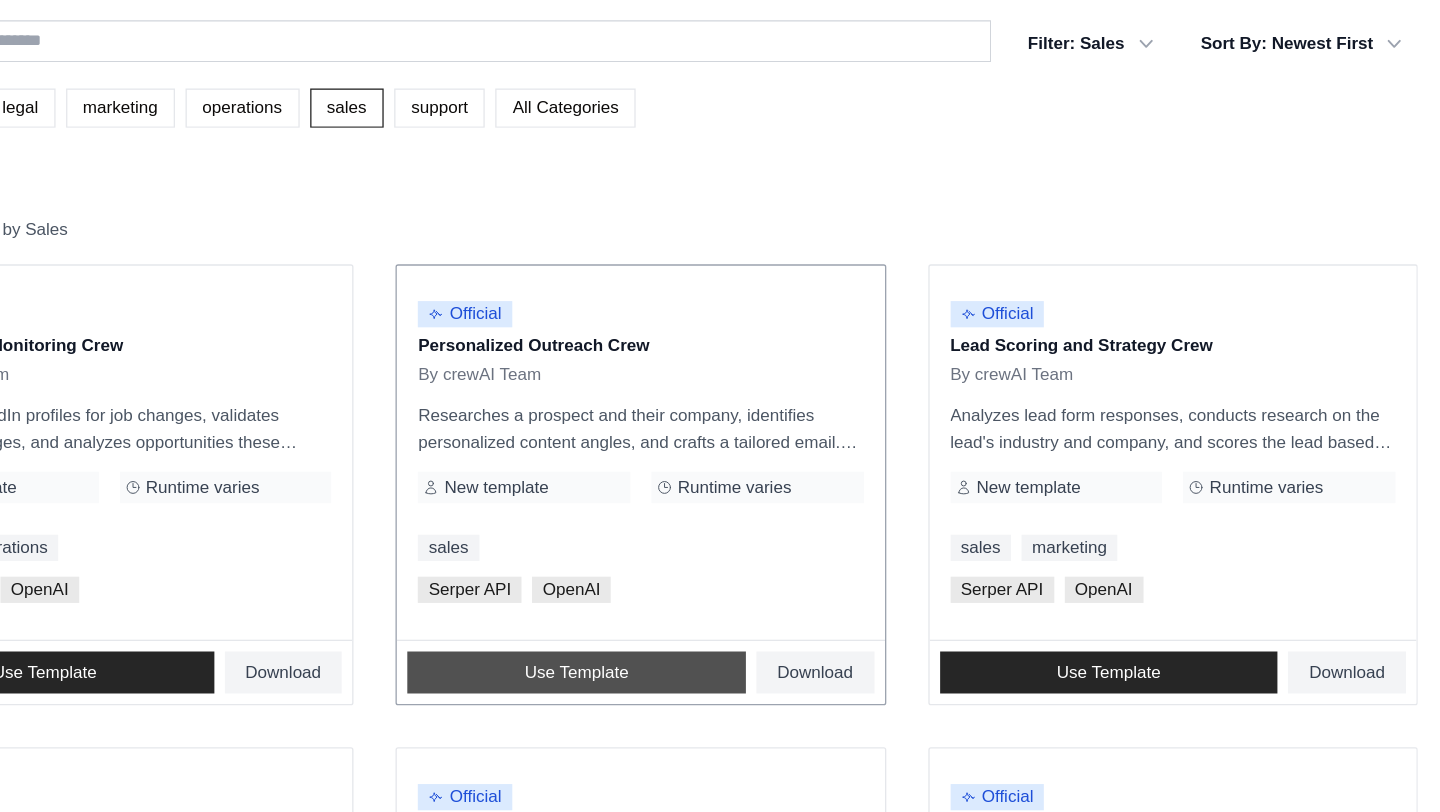 click on "Use Template" at bounding box center [767, 581] 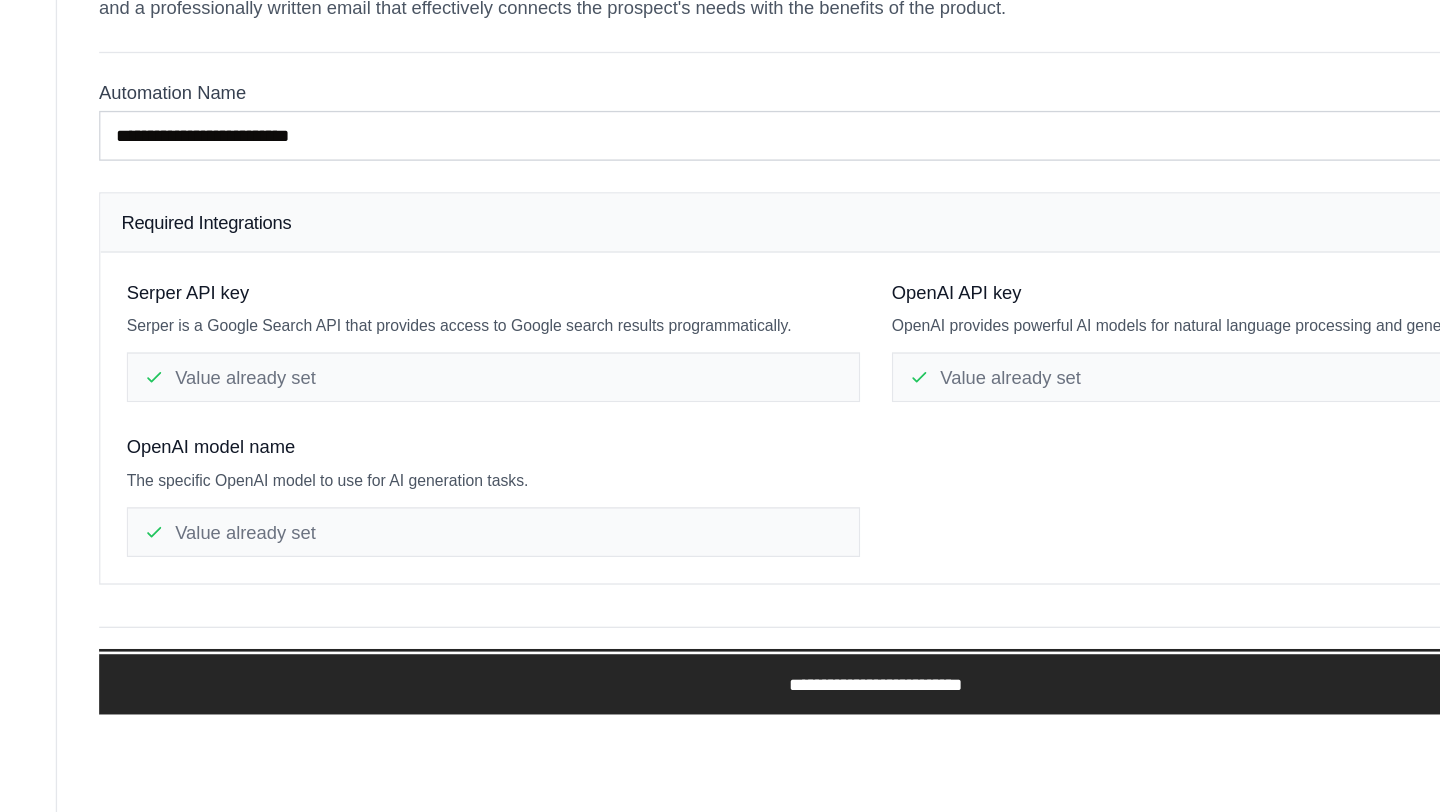 drag, startPoint x: 810, startPoint y: 609, endPoint x: 688, endPoint y: 383, distance: 256.82678 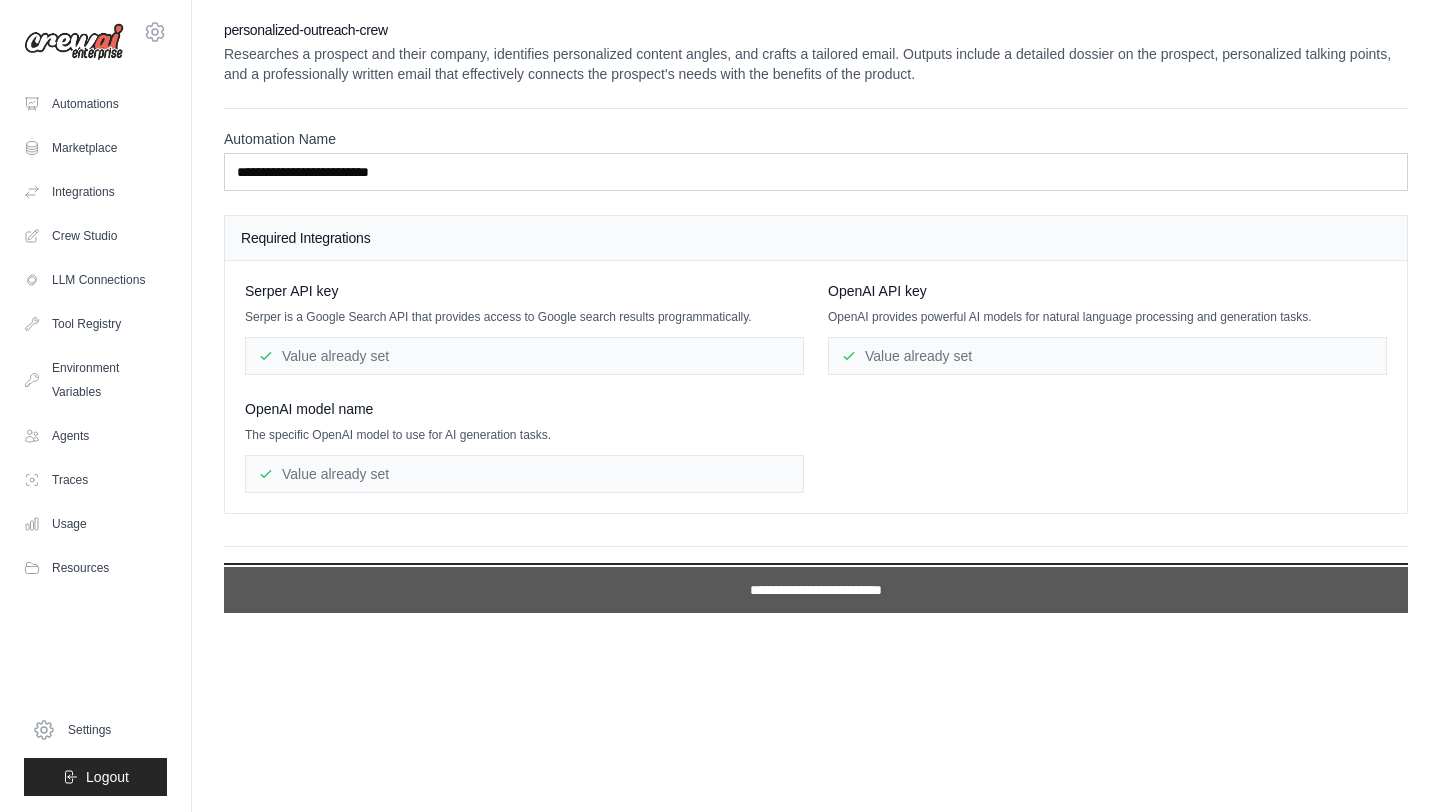 click on "**********" at bounding box center [816, 590] 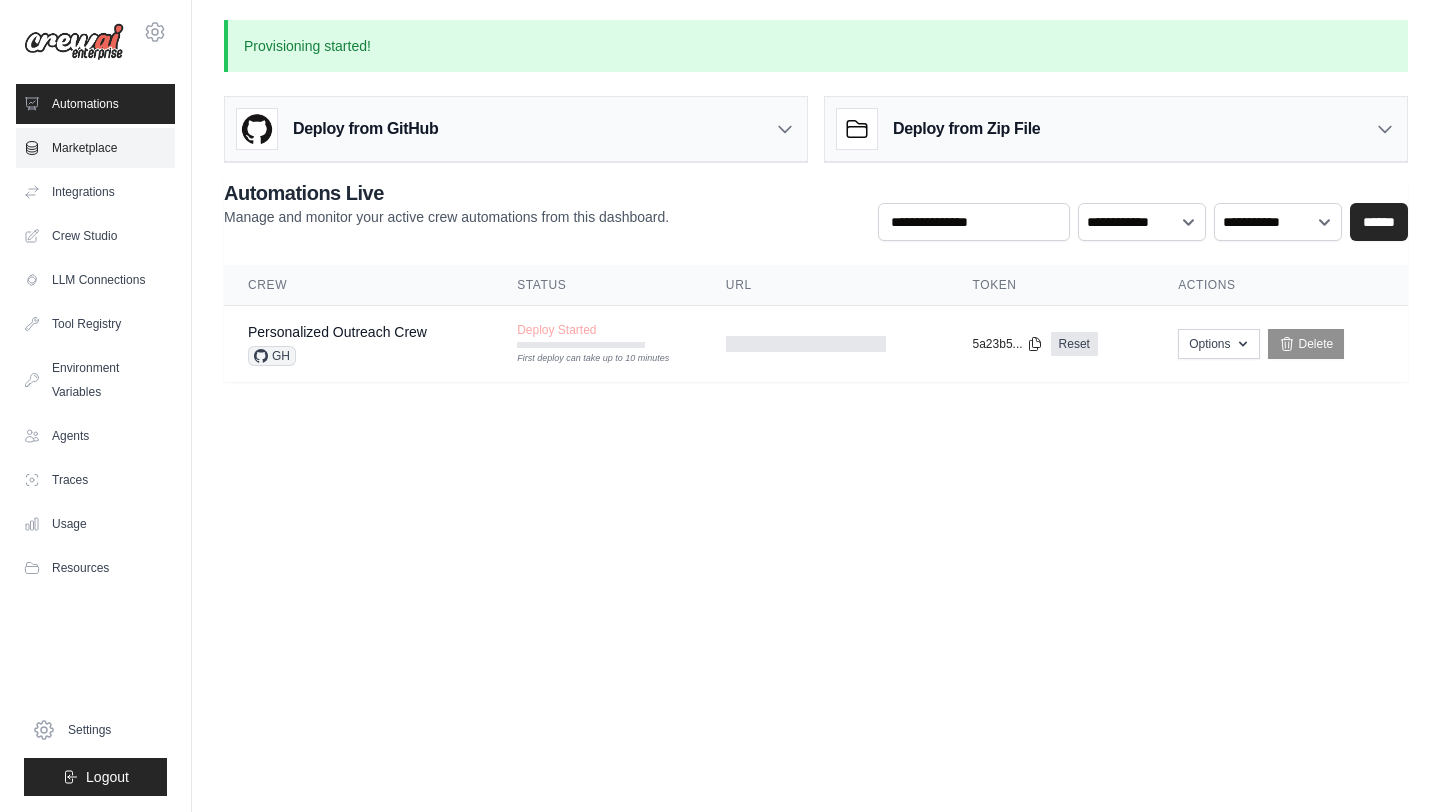 click on "Marketplace" at bounding box center (95, 148) 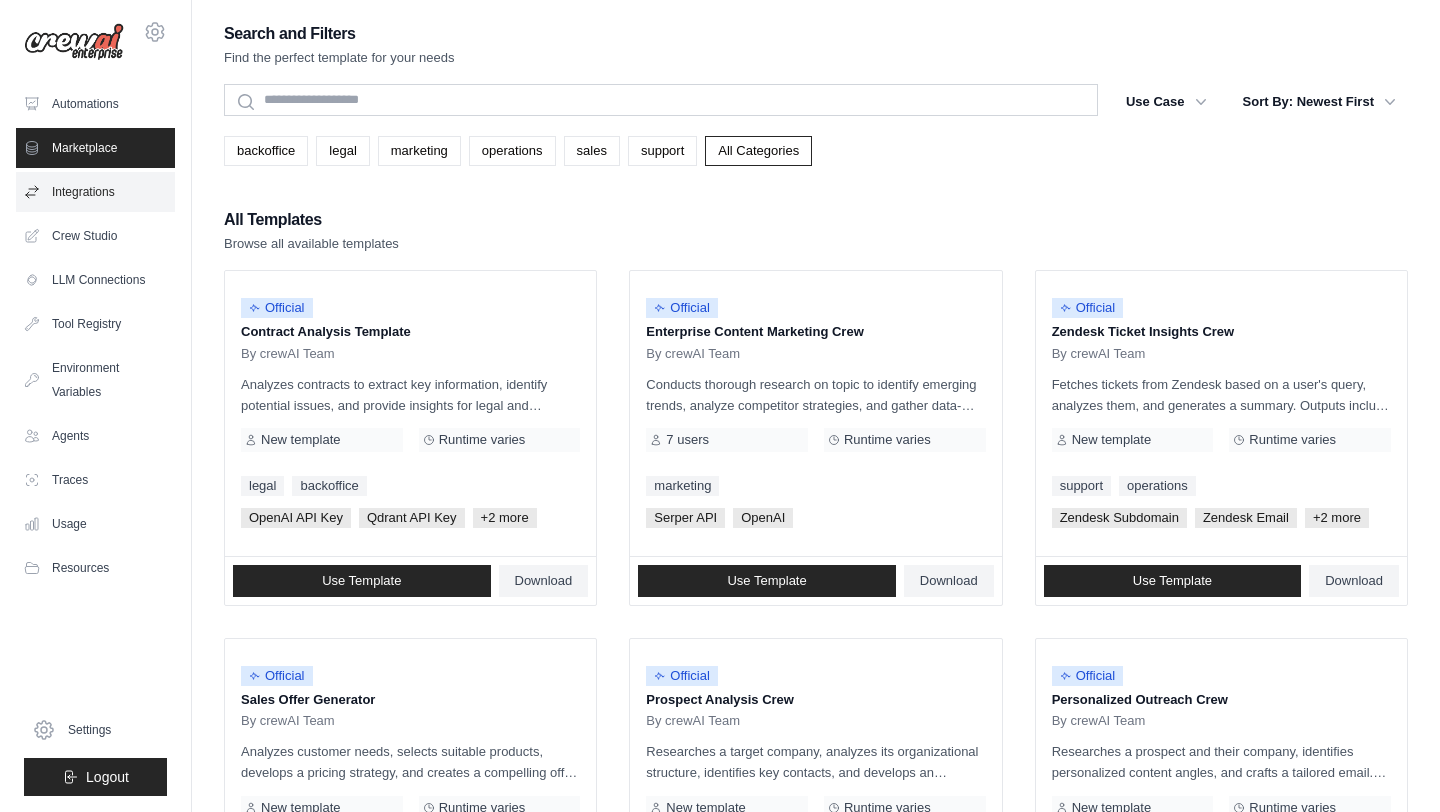 click on "Integrations" at bounding box center (95, 192) 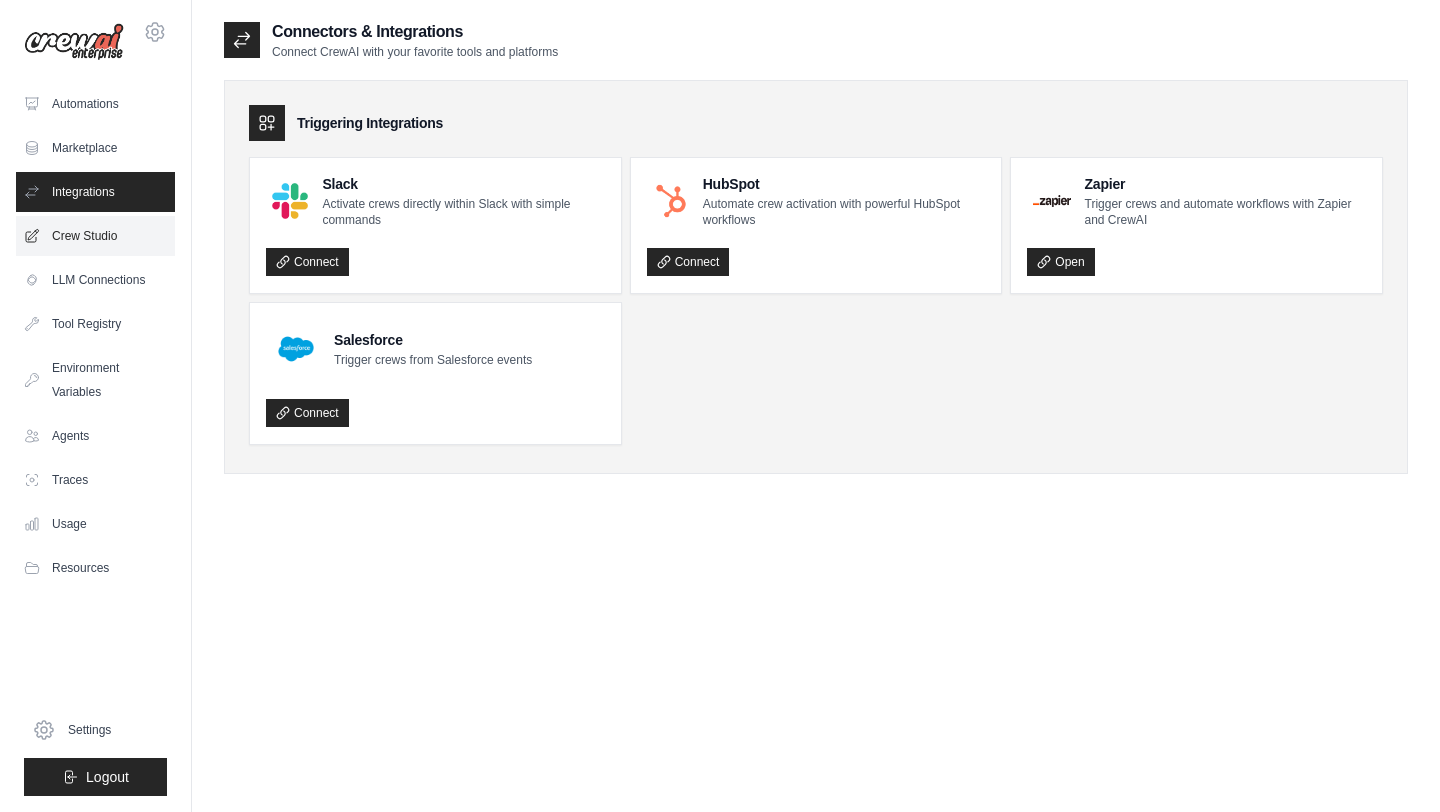click on "Crew Studio" at bounding box center [95, 236] 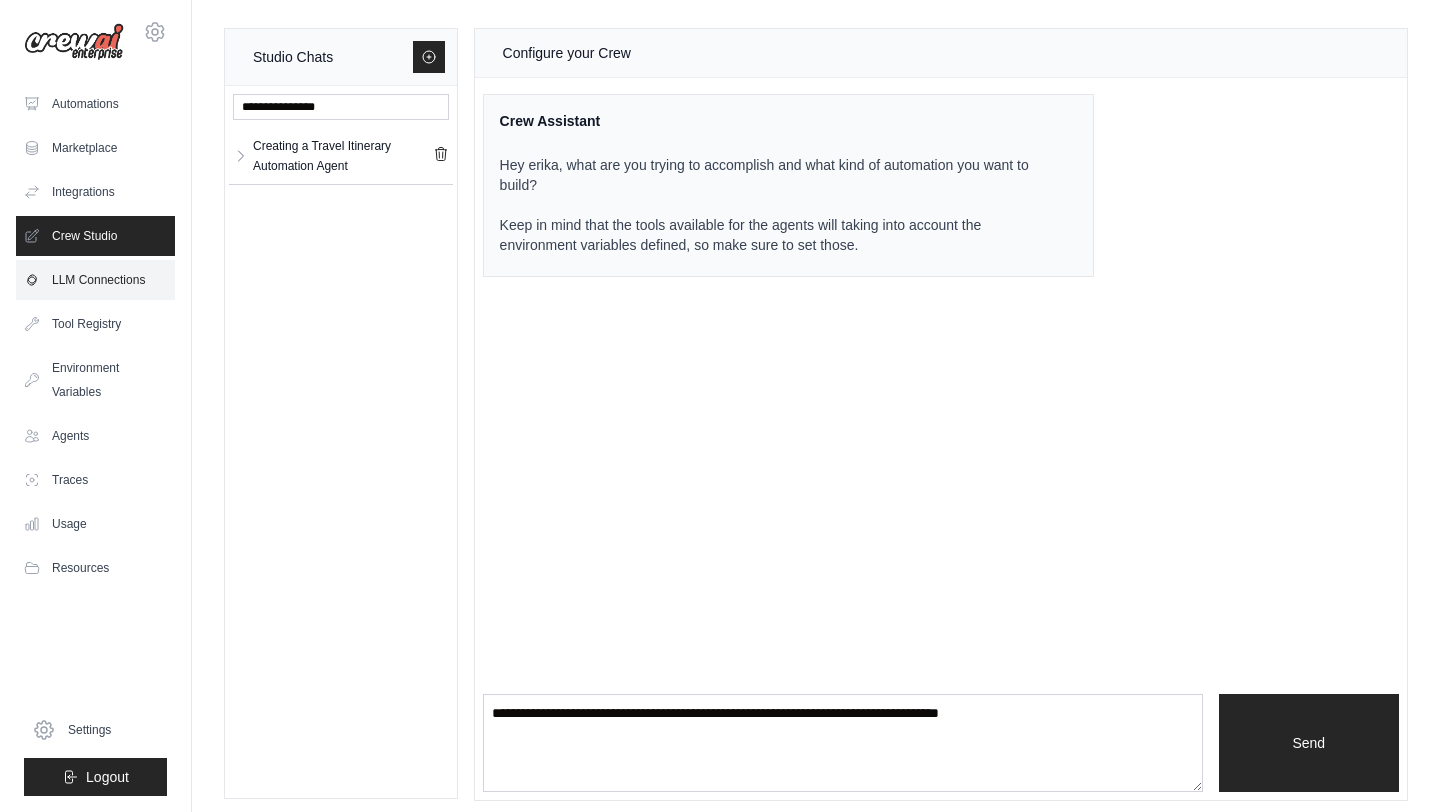 click on "LLM Connections" at bounding box center [95, 280] 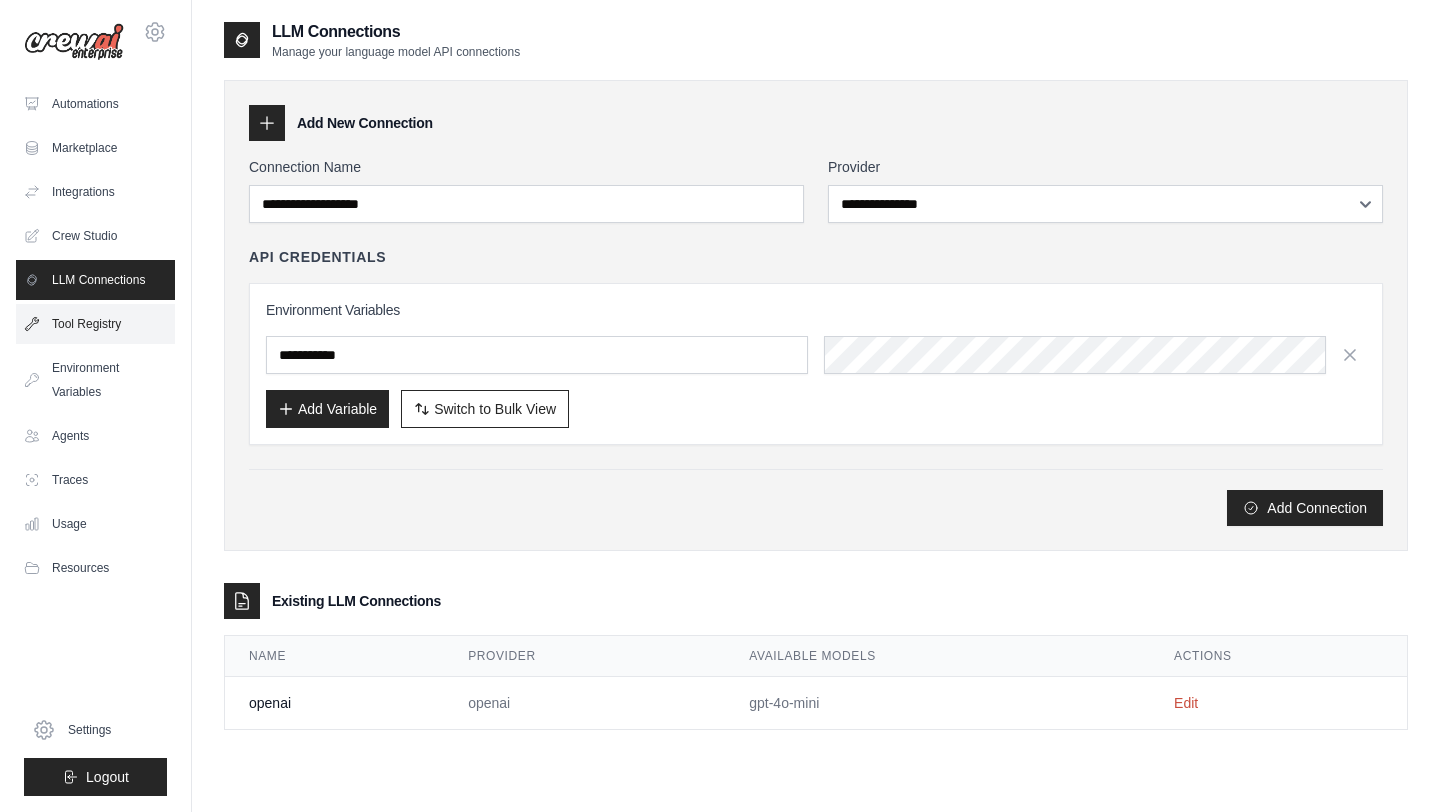 click on "Tool Registry" at bounding box center (95, 324) 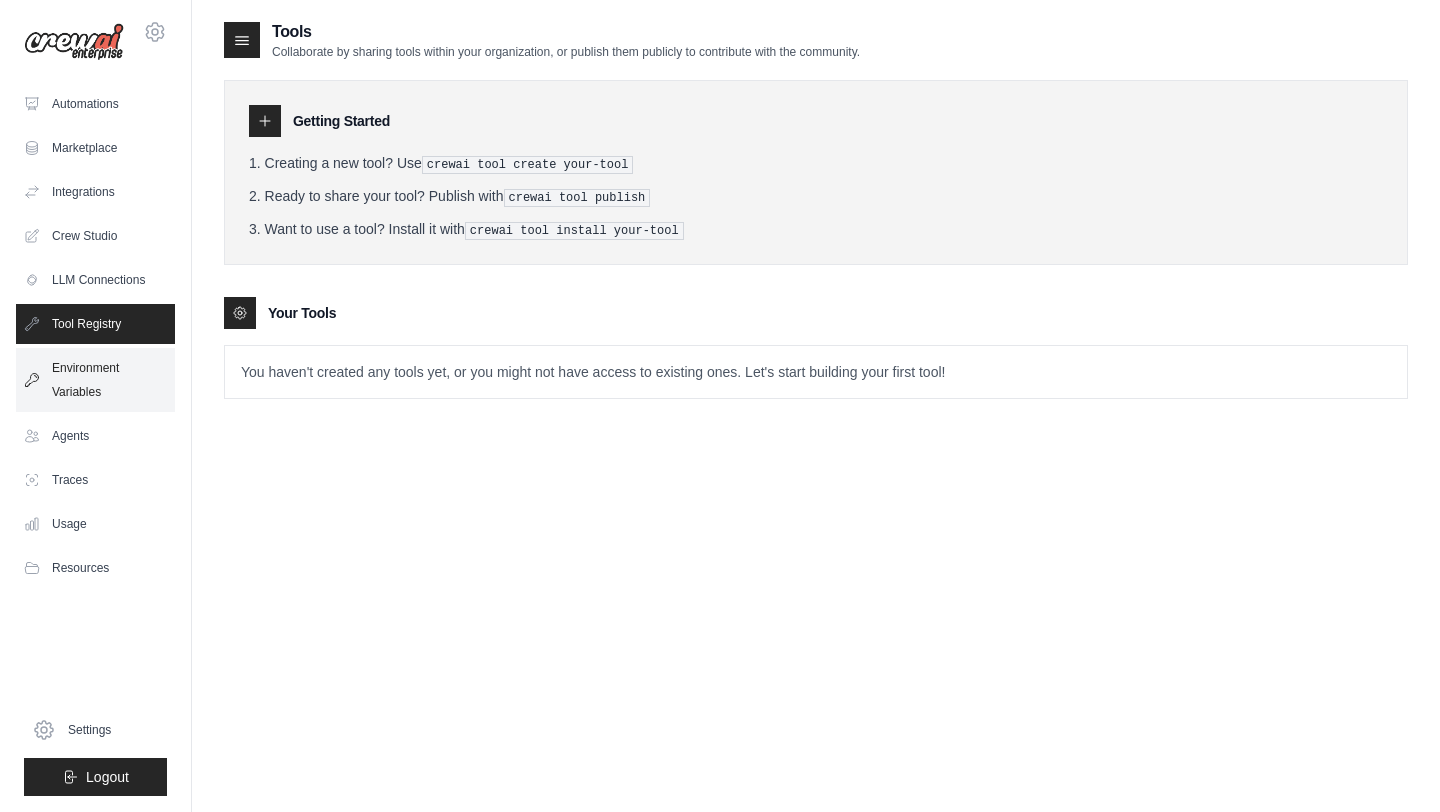 click on "Environment Variables" at bounding box center (95, 380) 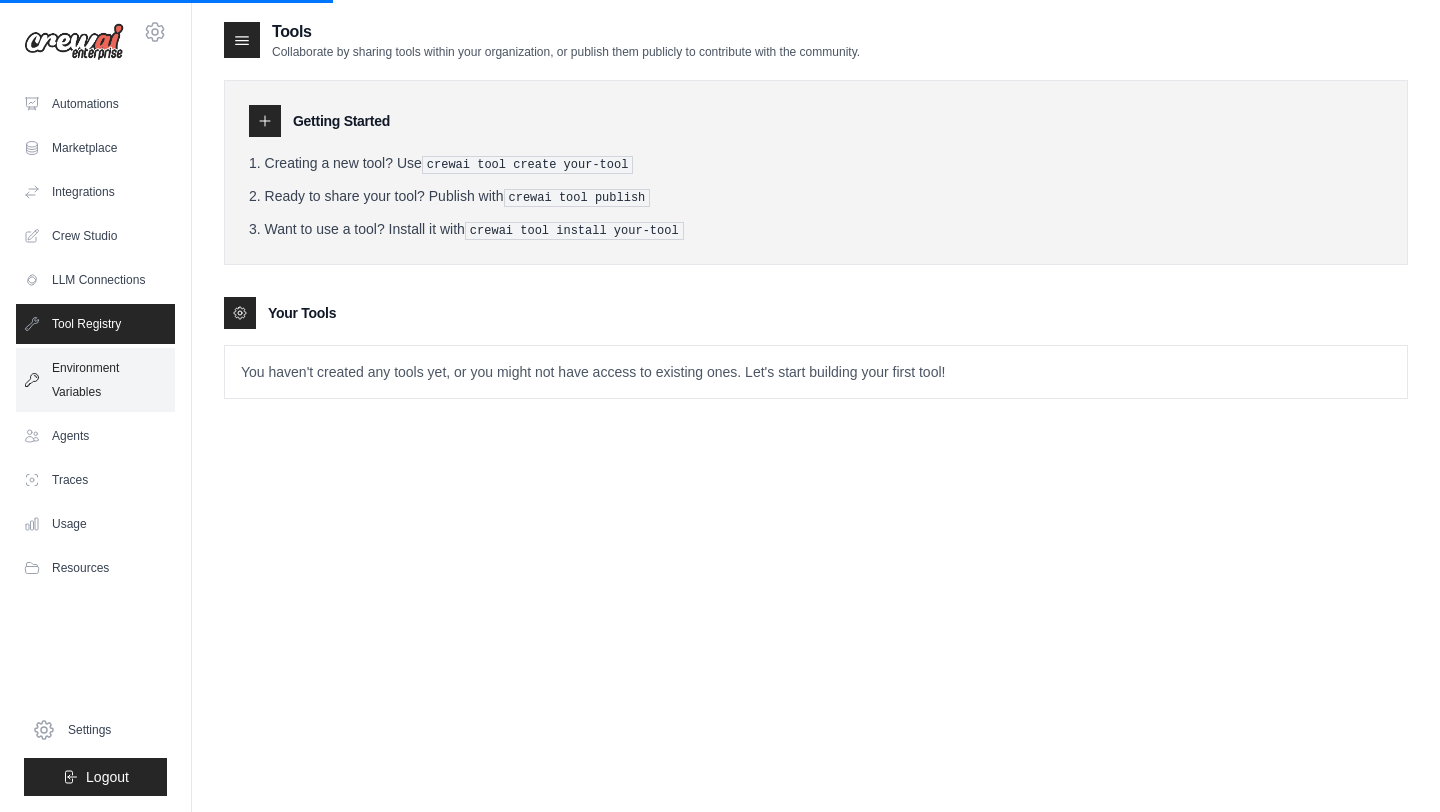click on "Environment Variables" at bounding box center (95, 380) 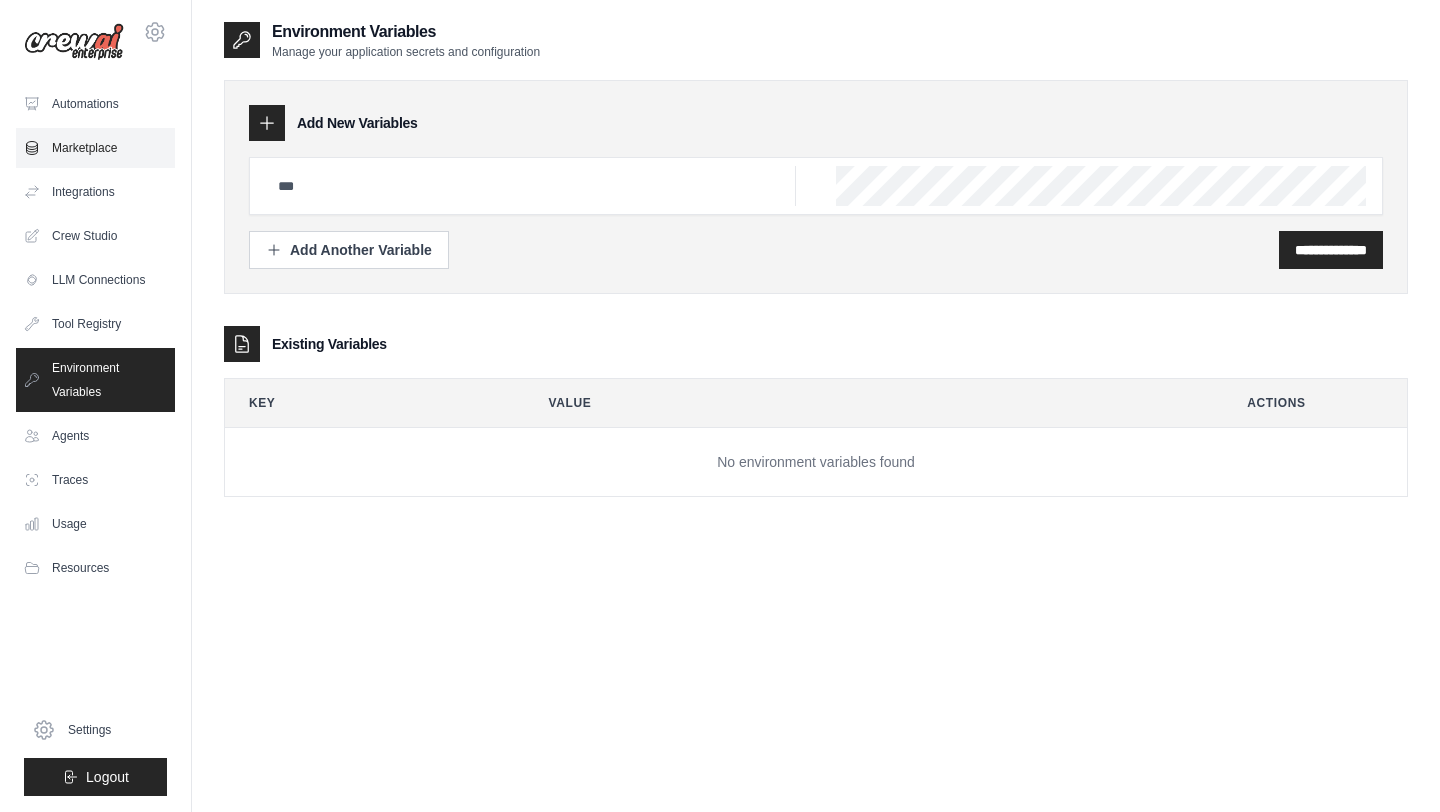 click on "Marketplace" at bounding box center (95, 148) 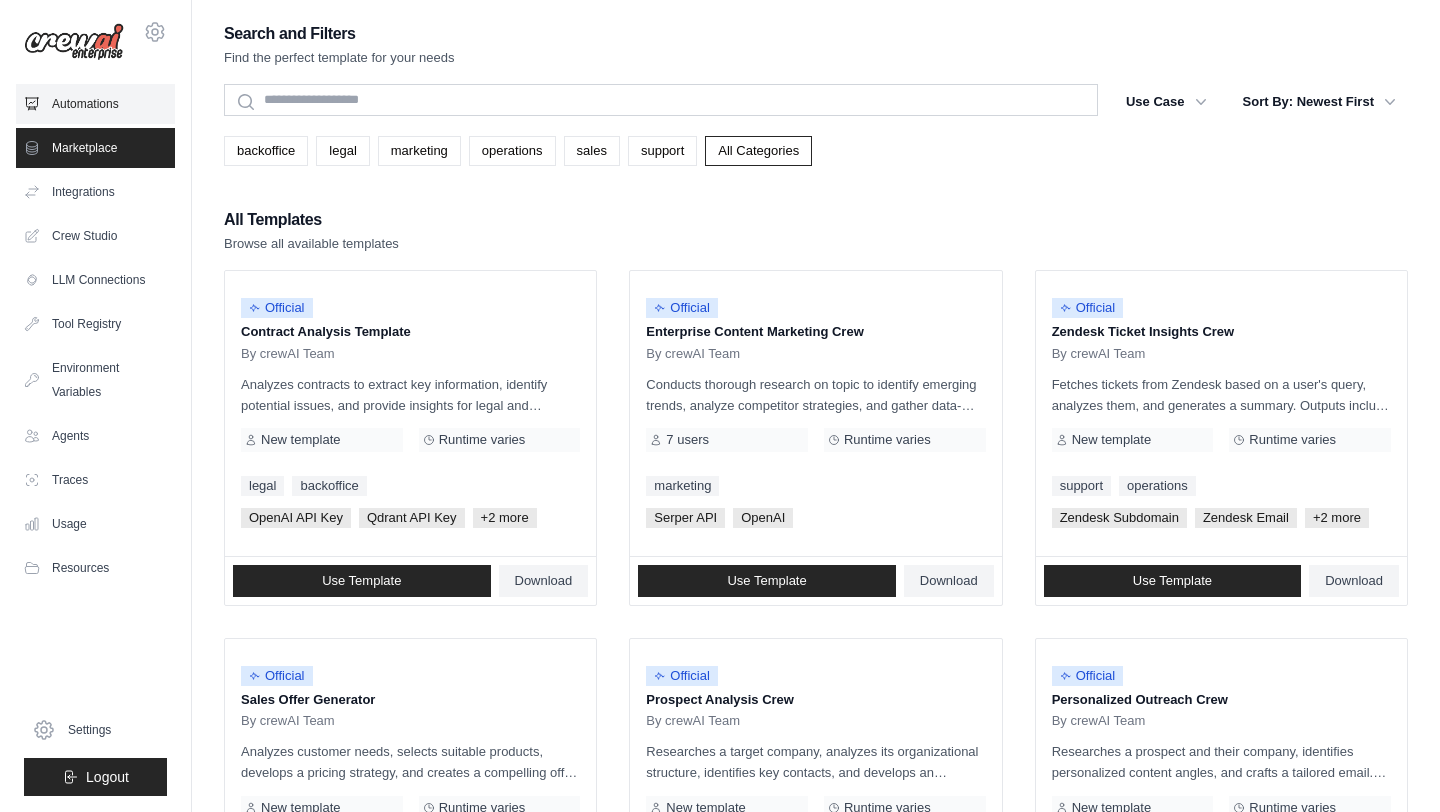 click on "Automations" at bounding box center [95, 104] 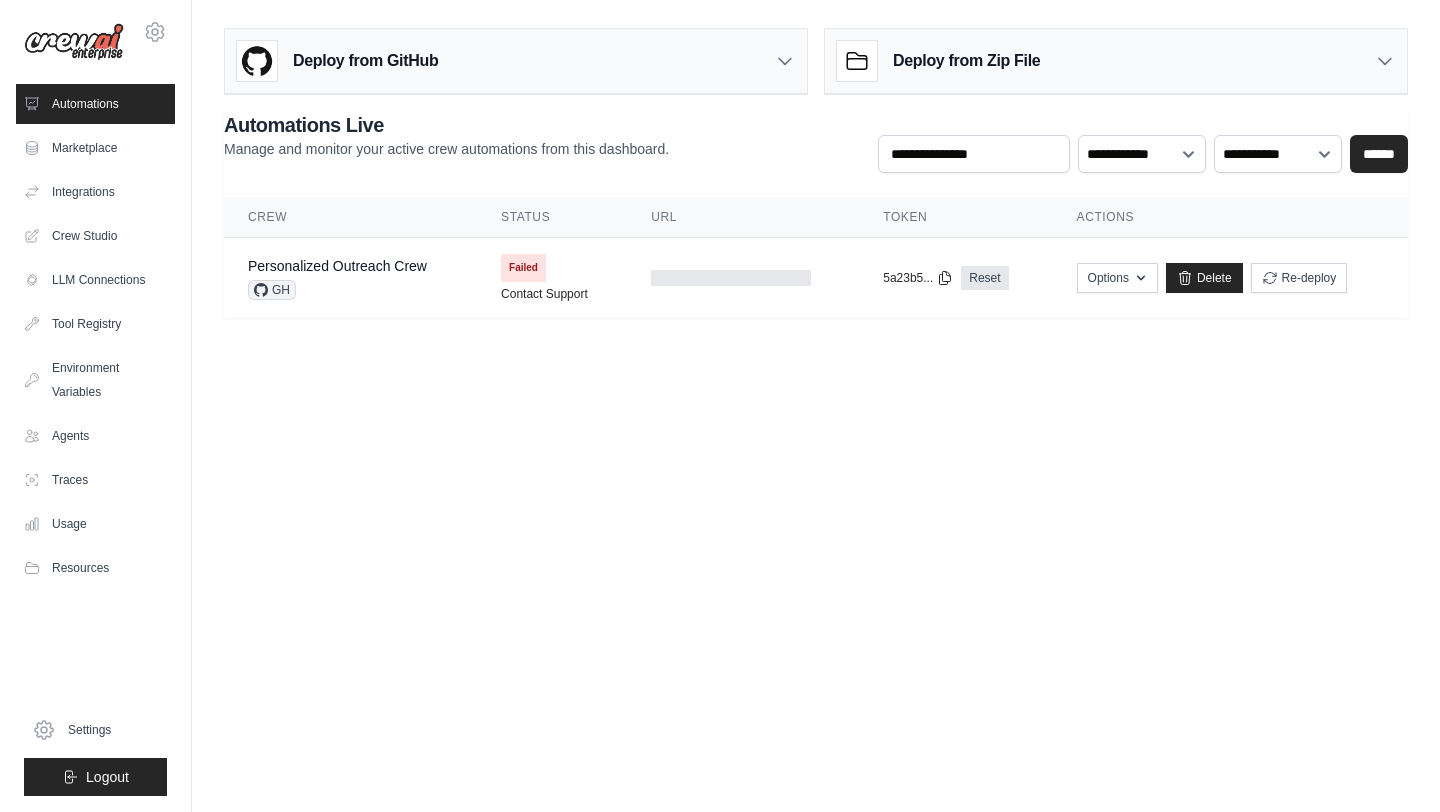 scroll, scrollTop: 0, scrollLeft: 0, axis: both 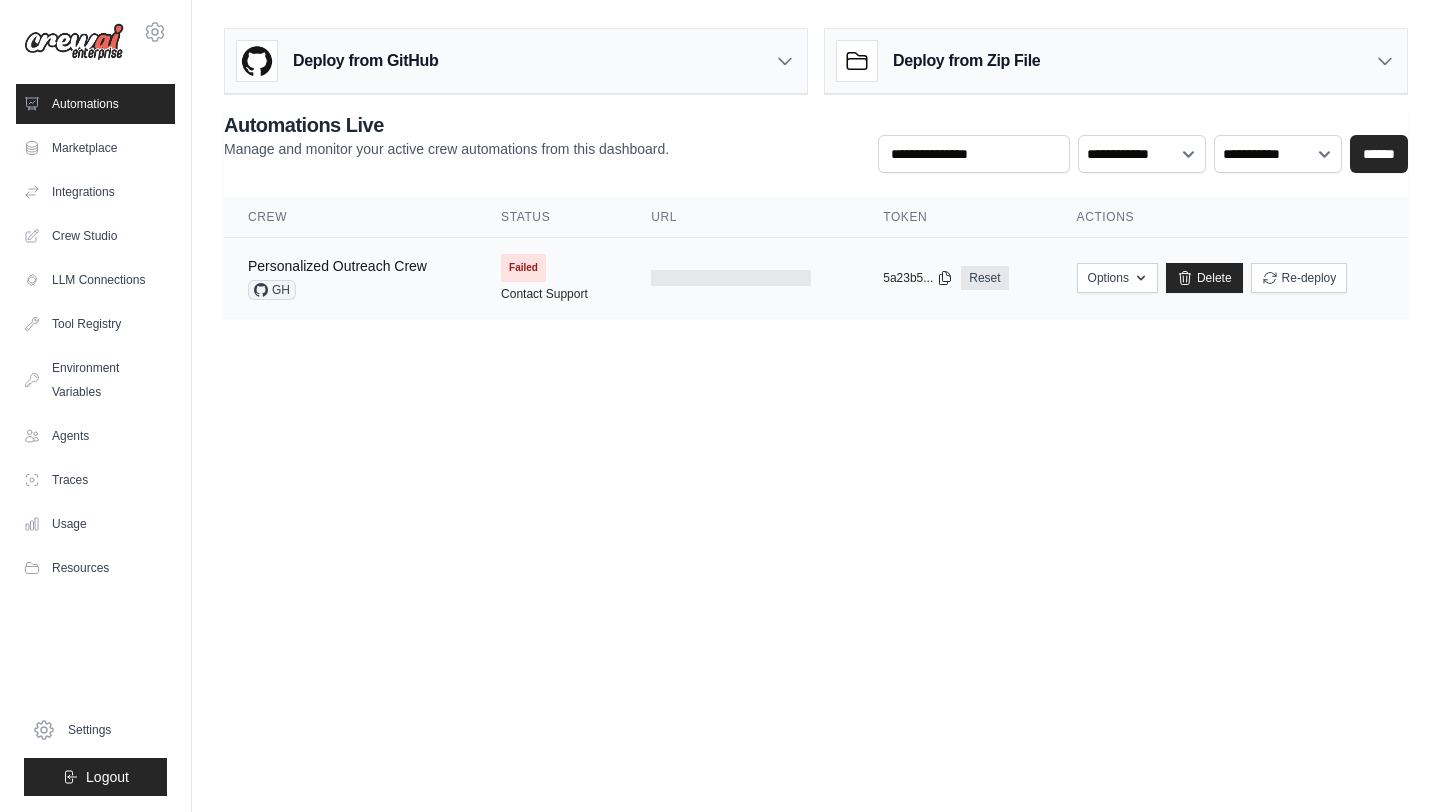 click on "Failed" at bounding box center (523, 268) 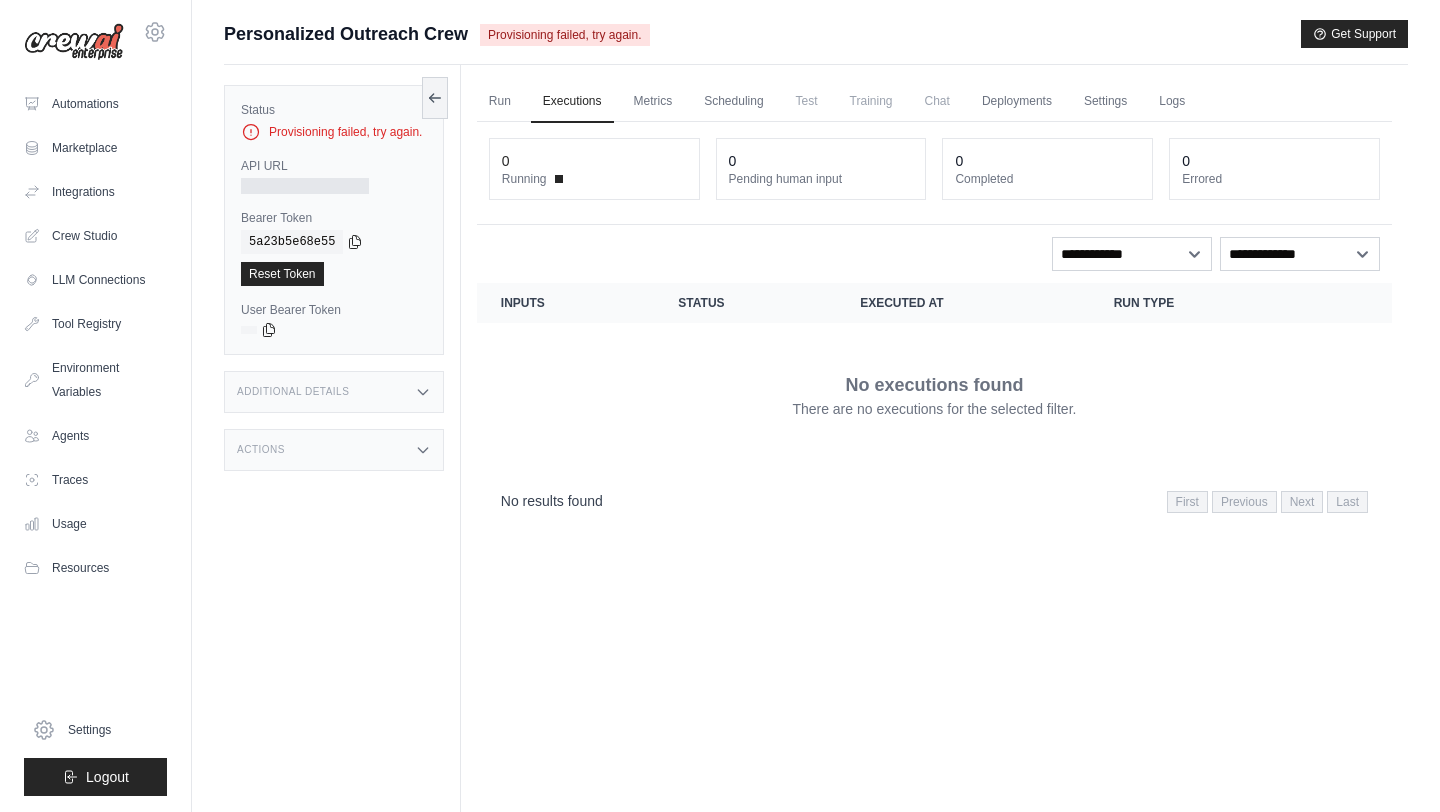 scroll, scrollTop: 0, scrollLeft: 0, axis: both 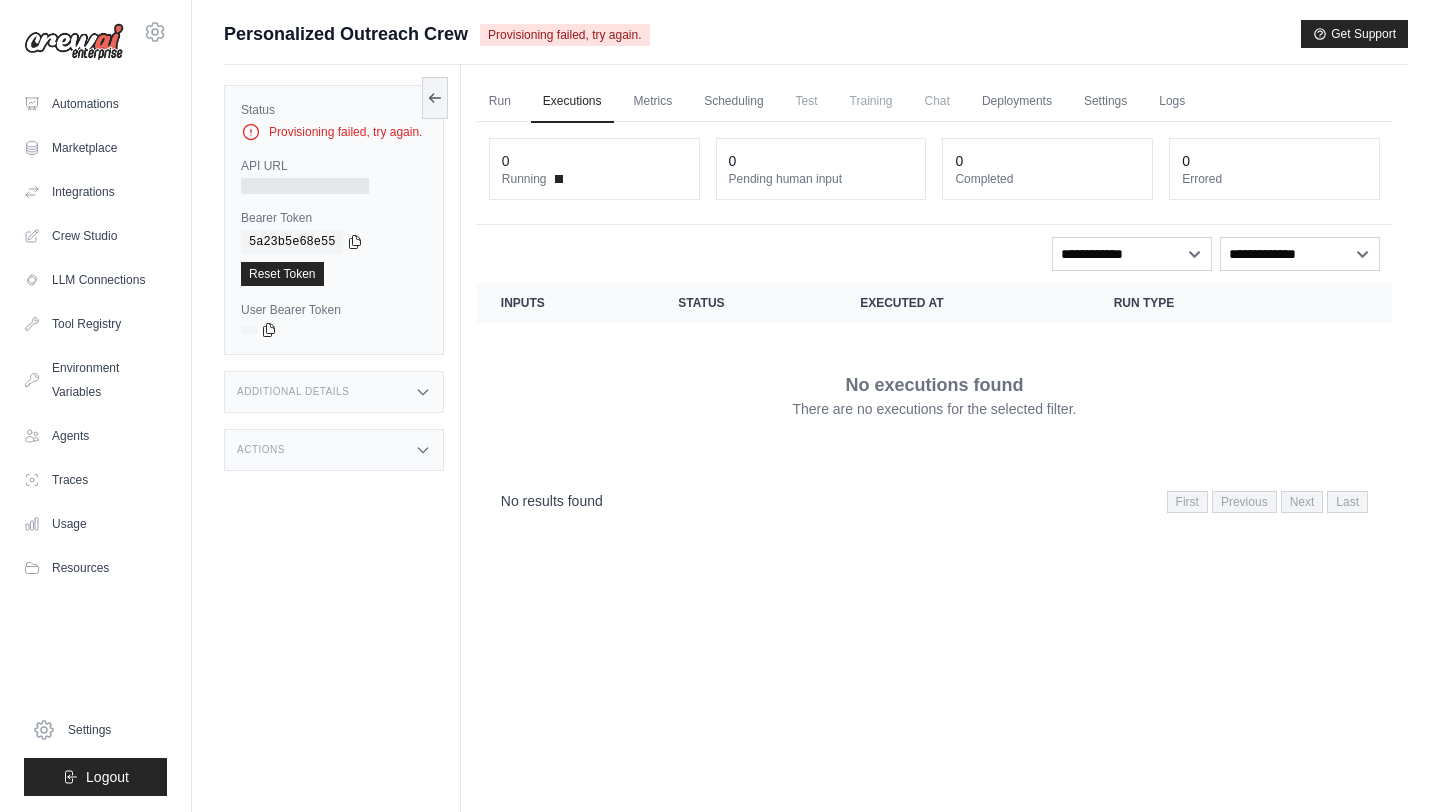 click 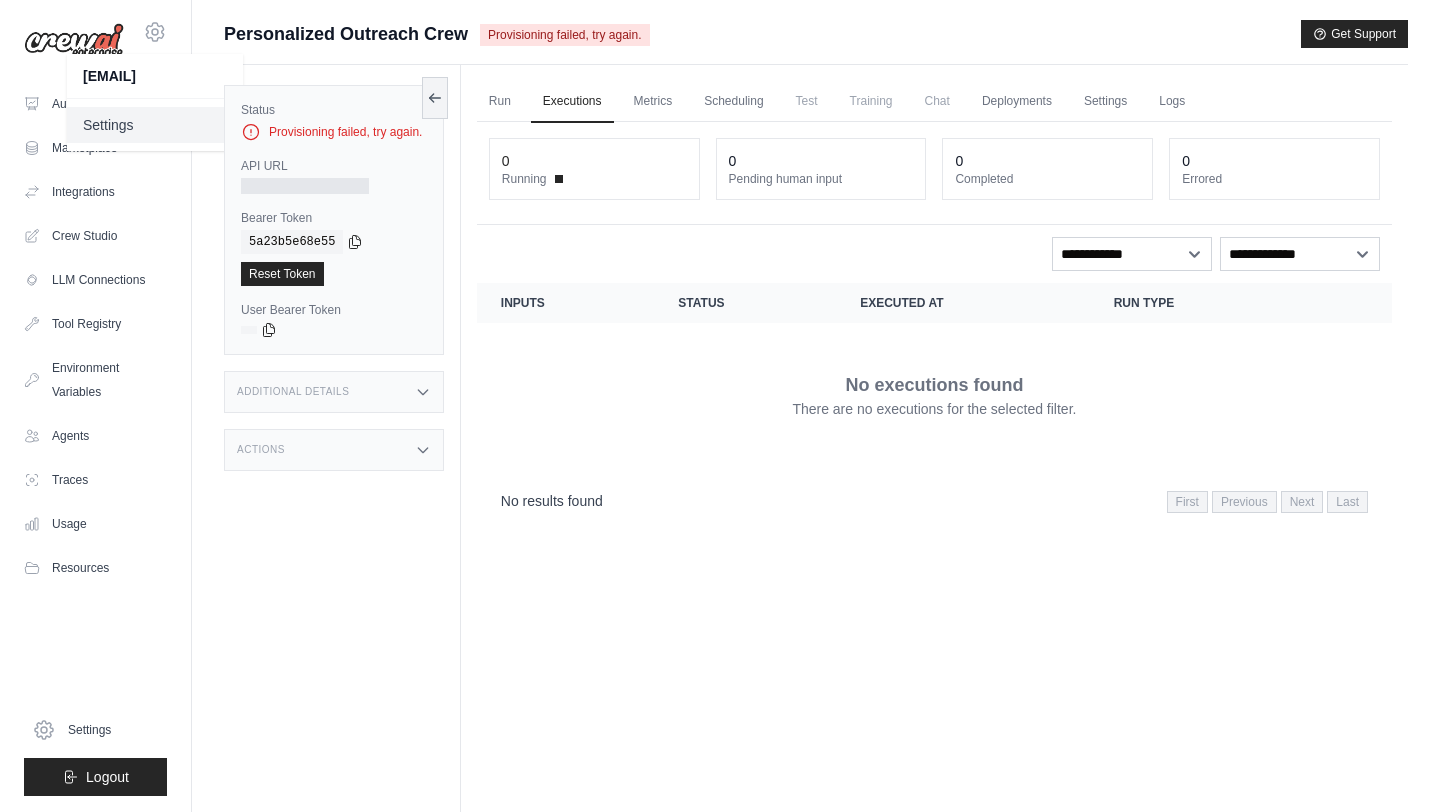 click on "Settings" at bounding box center (155, 125) 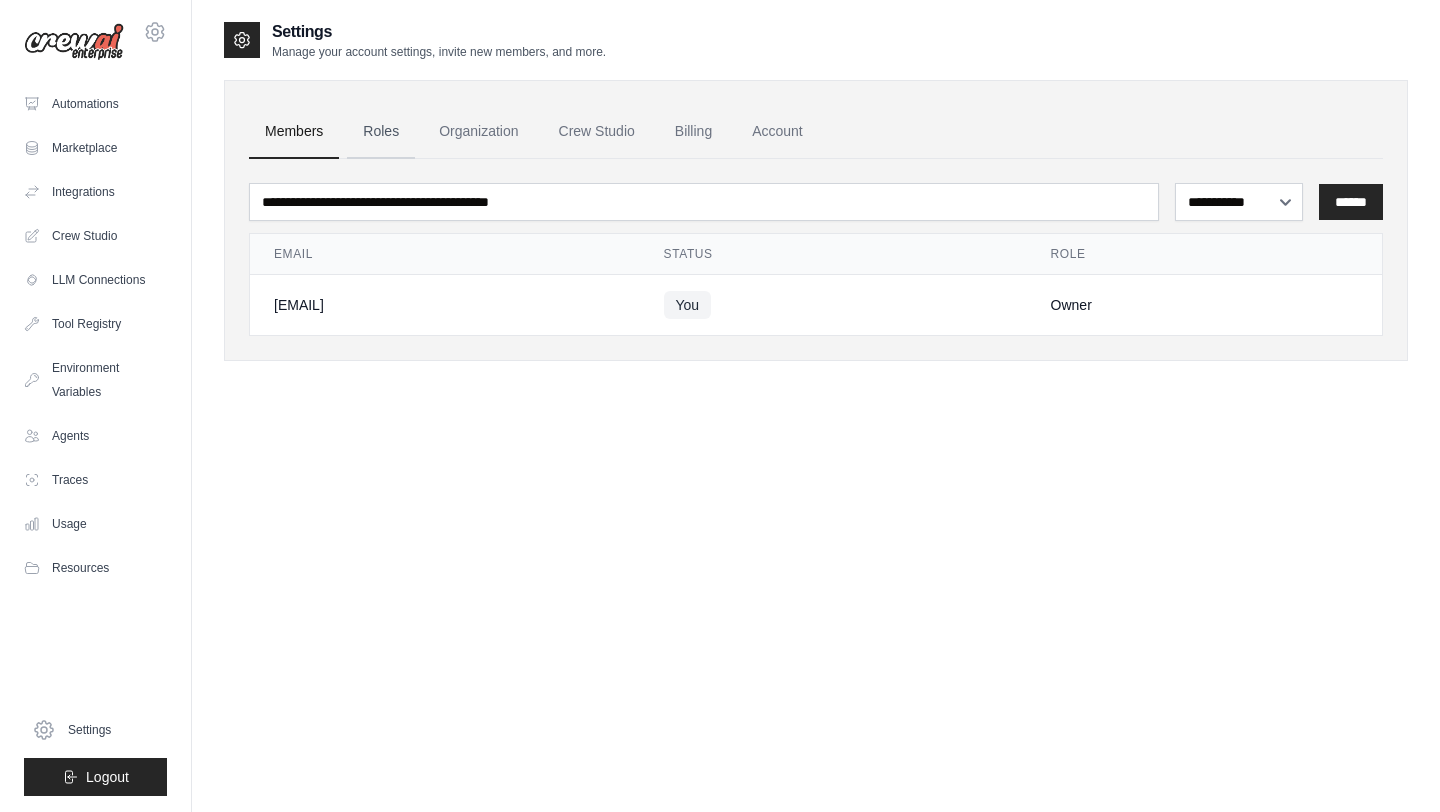 click on "Roles" at bounding box center [381, 132] 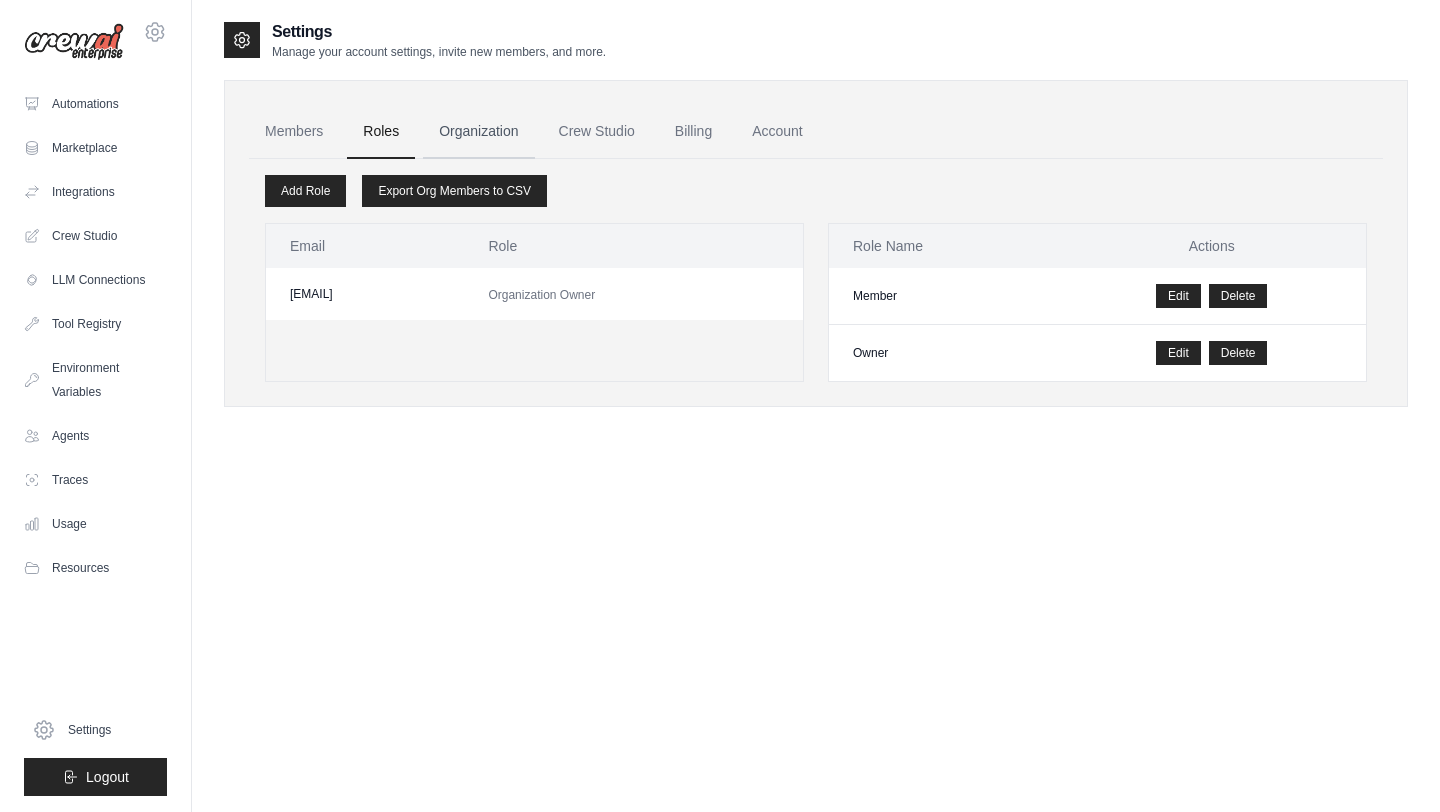 click on "Organization" at bounding box center [478, 132] 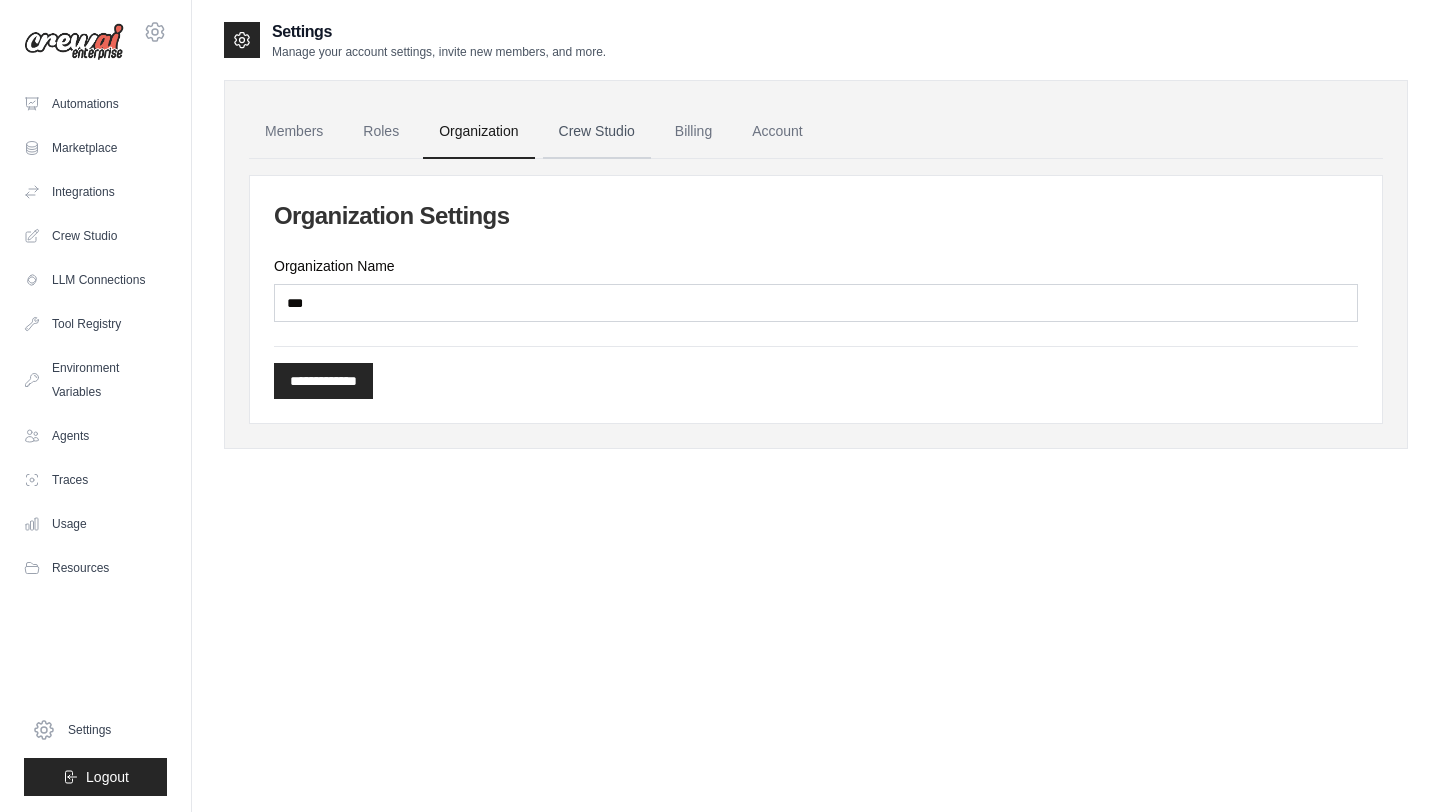 click on "Crew Studio" at bounding box center [597, 132] 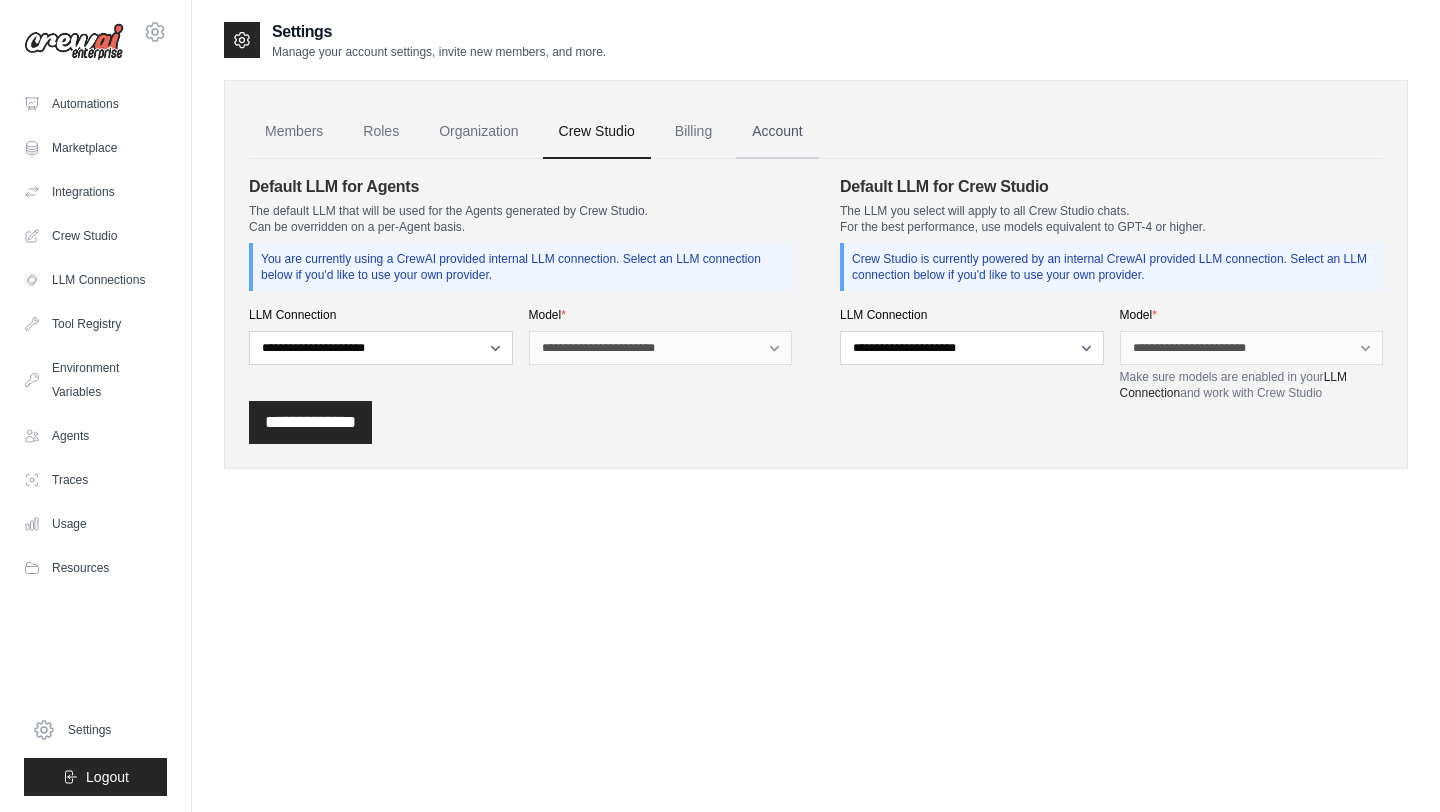 scroll, scrollTop: 0, scrollLeft: 0, axis: both 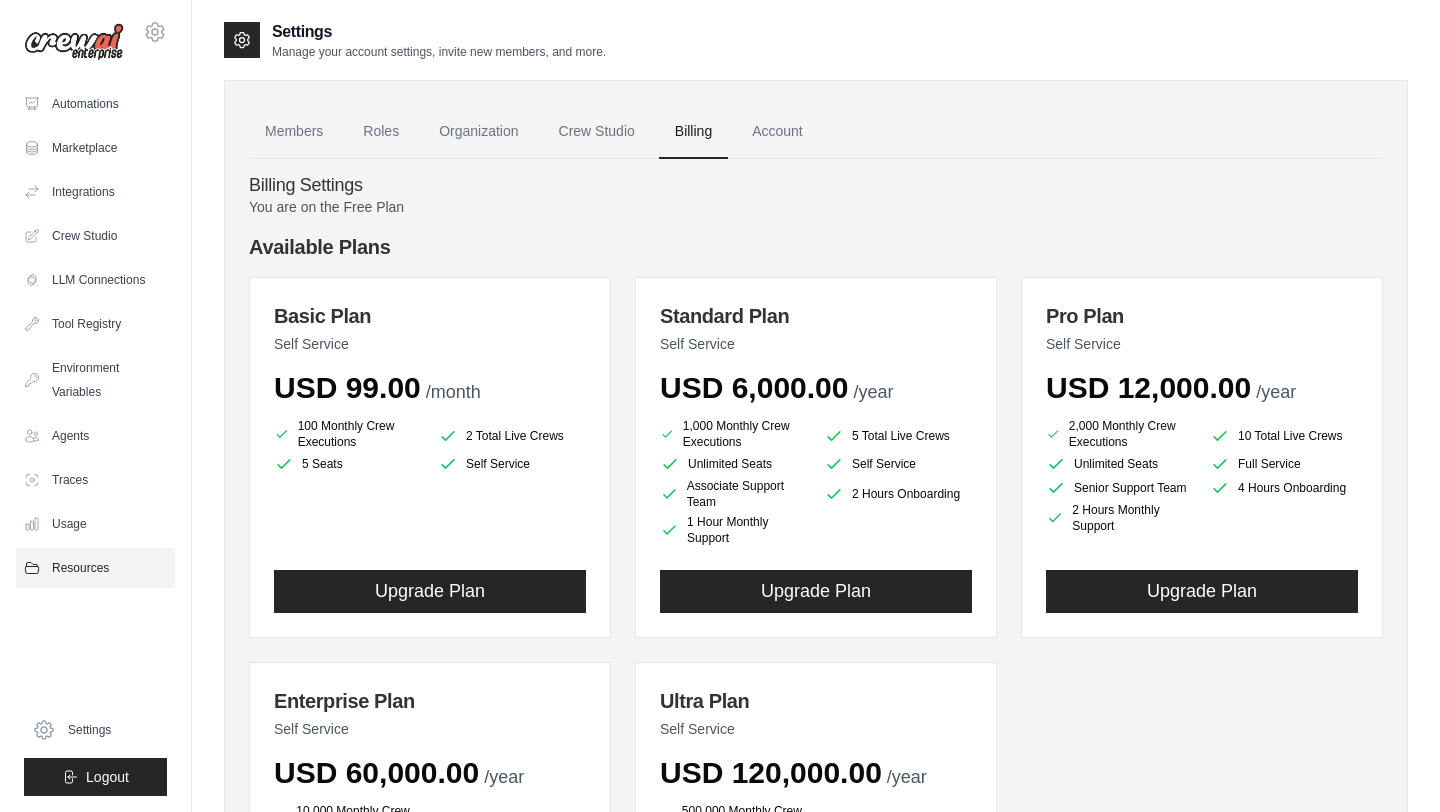 click on "Resources" at bounding box center [95, 568] 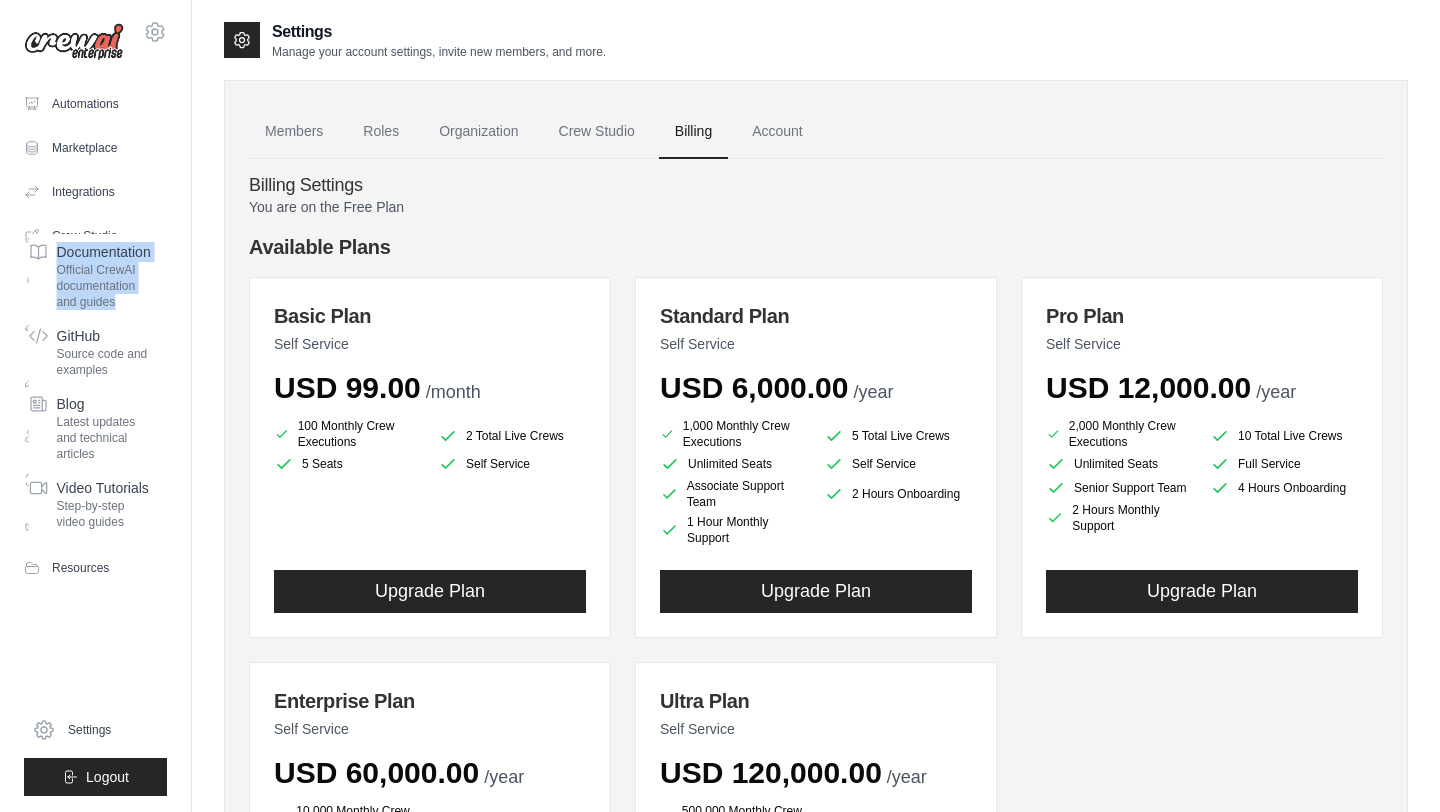 click on "Automations
Marketplace
Integrations
Crew Studio
LLM Connections
Documentation" at bounding box center [95, 440] 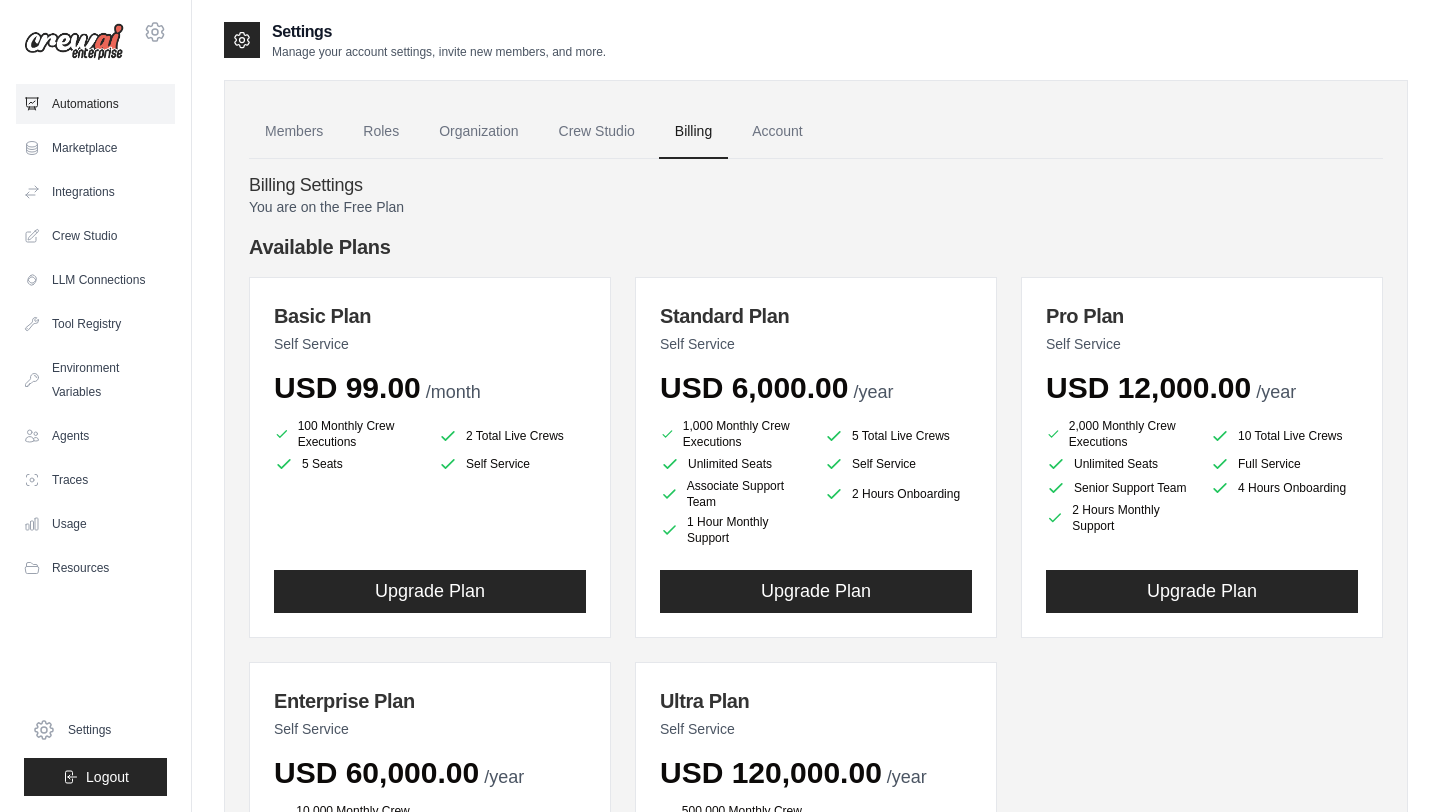 click on "Automations" at bounding box center [95, 104] 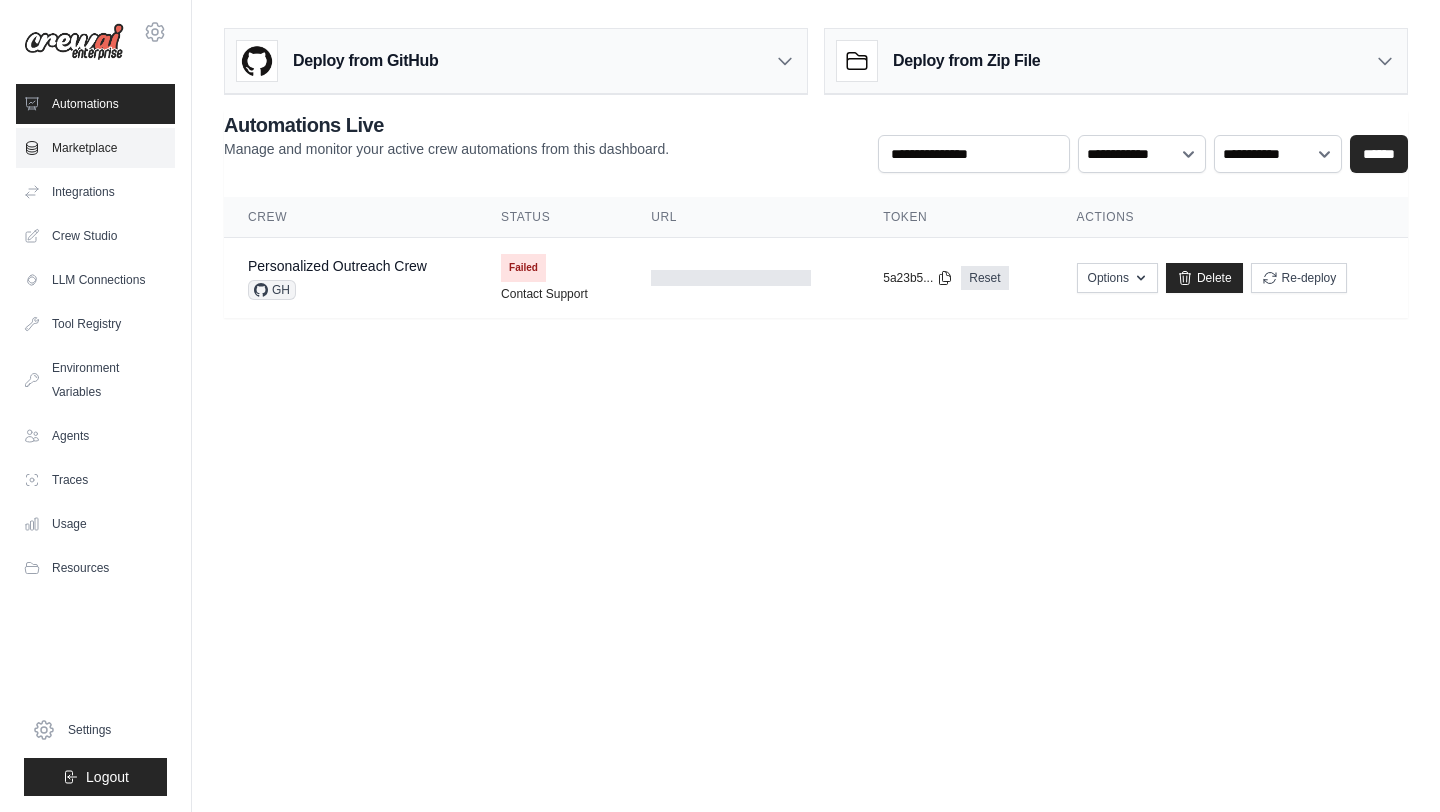 click on "Marketplace" at bounding box center (95, 148) 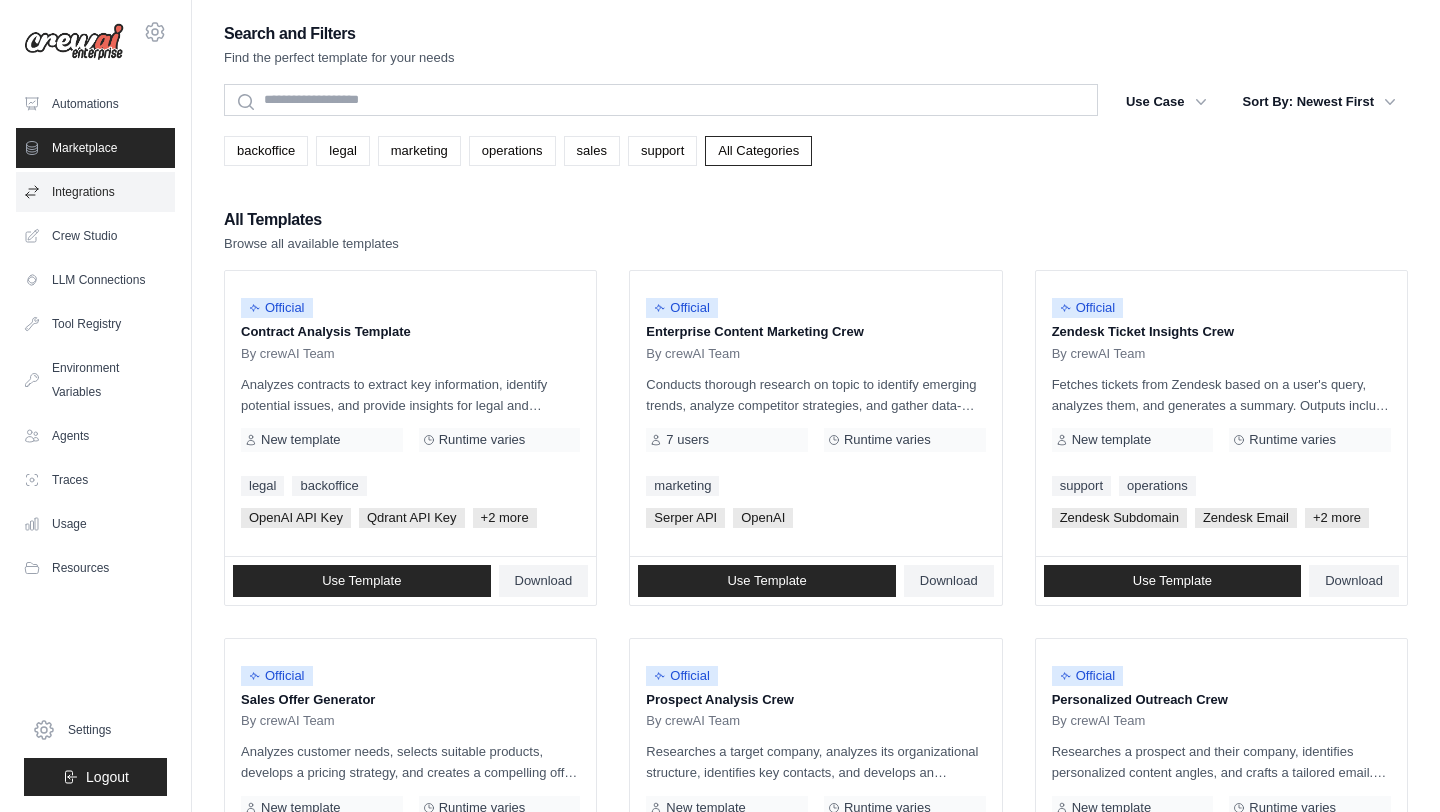 click on "Integrations" at bounding box center [95, 192] 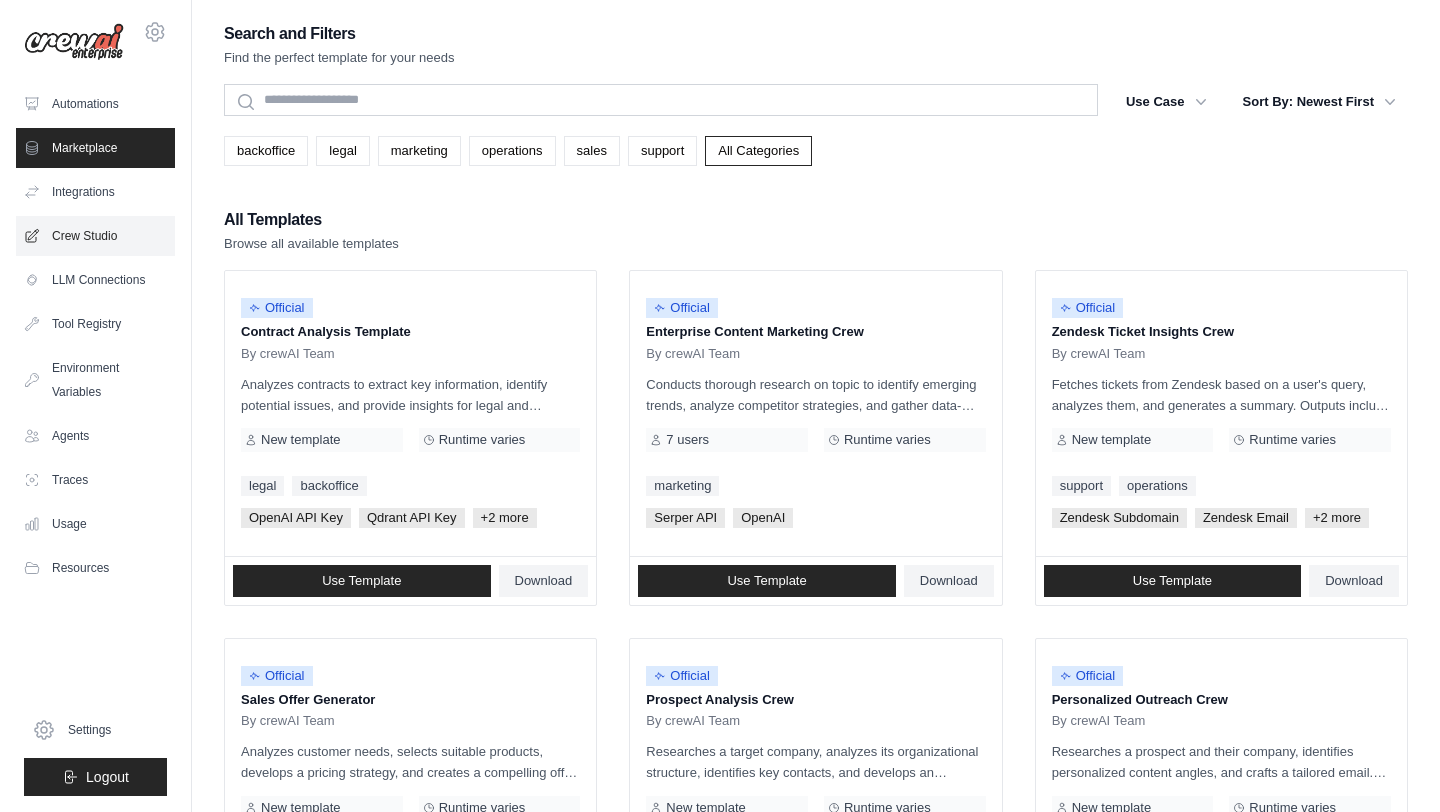 click on "Crew Studio" at bounding box center (95, 236) 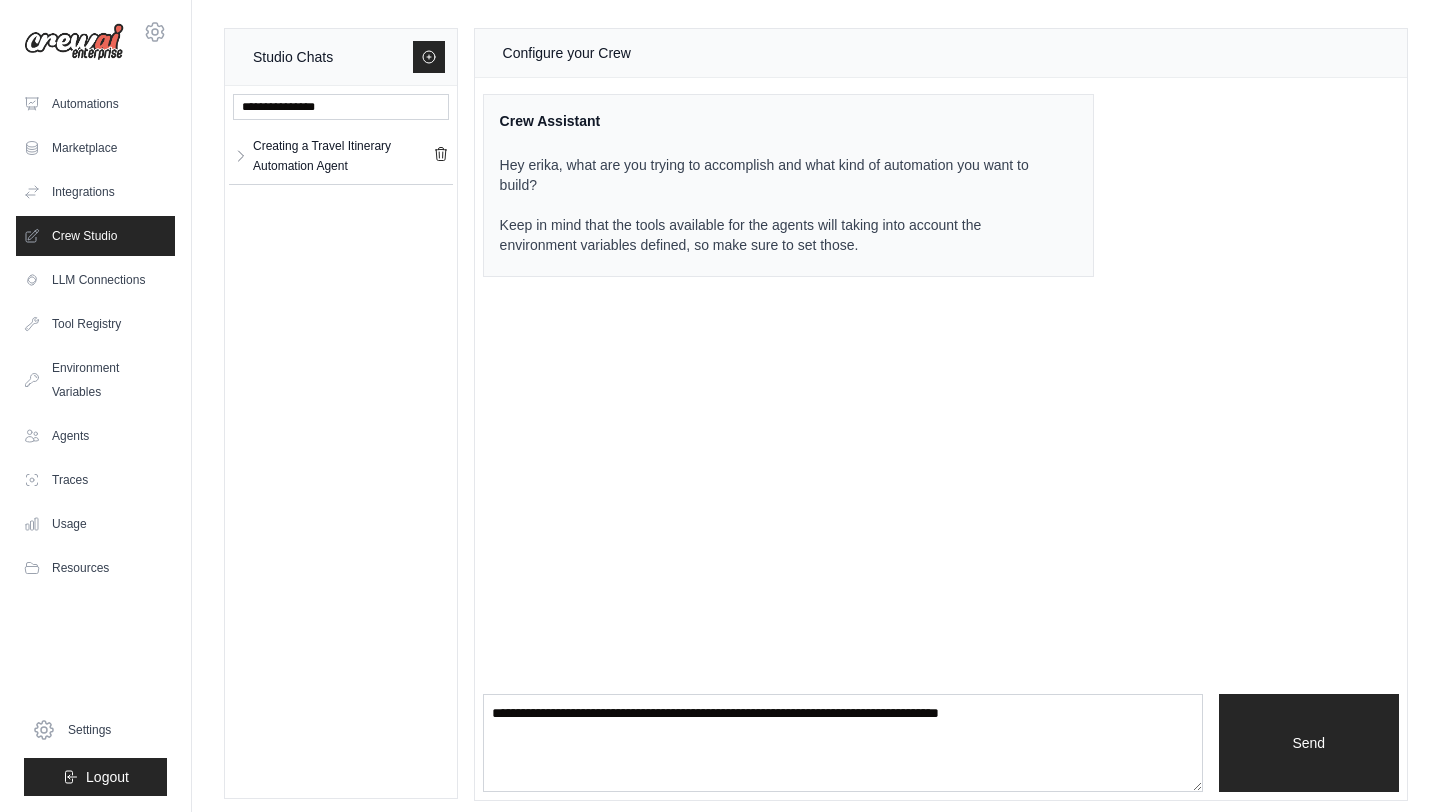 click on "LLM Connections" at bounding box center [95, 280] 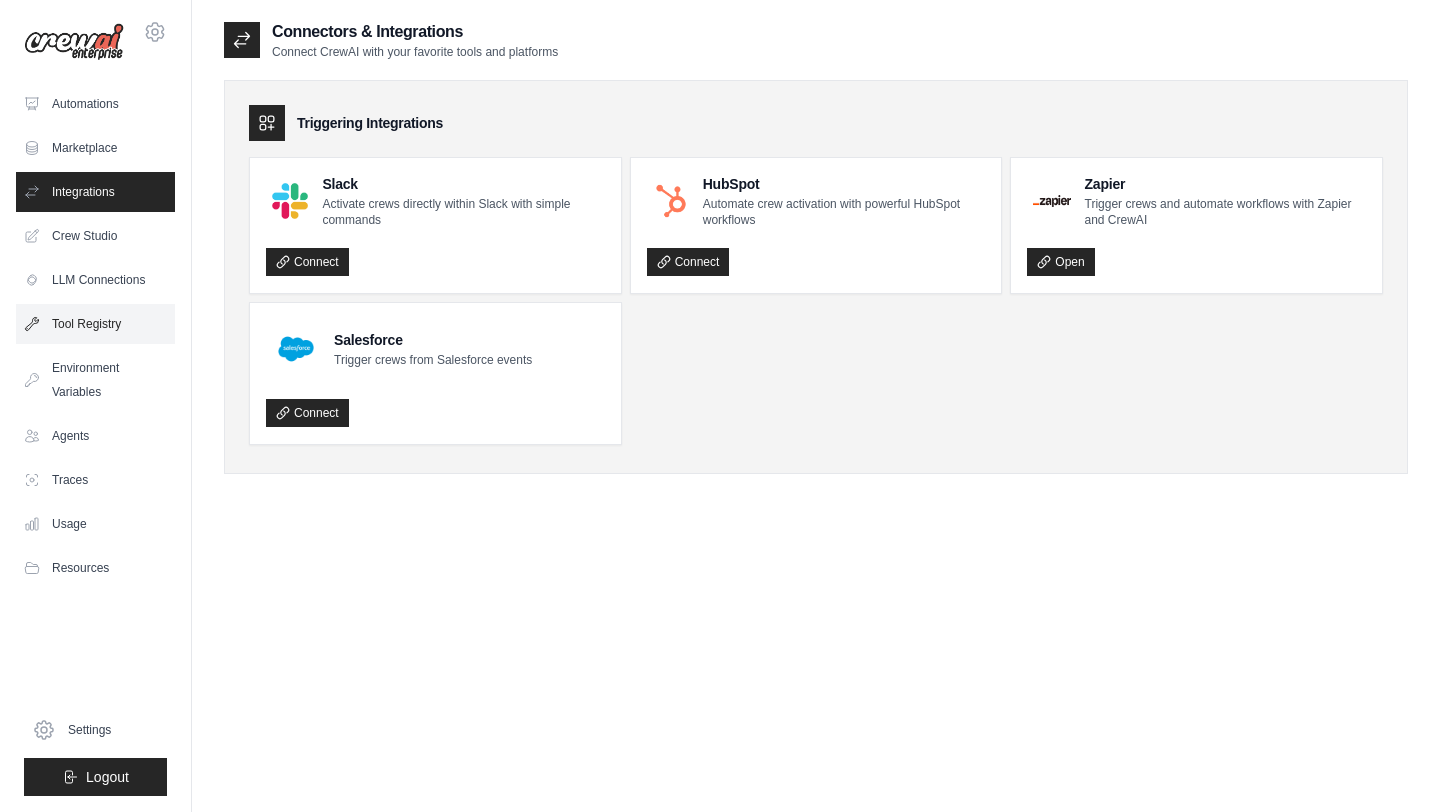 click on "Tool Registry" at bounding box center [95, 324] 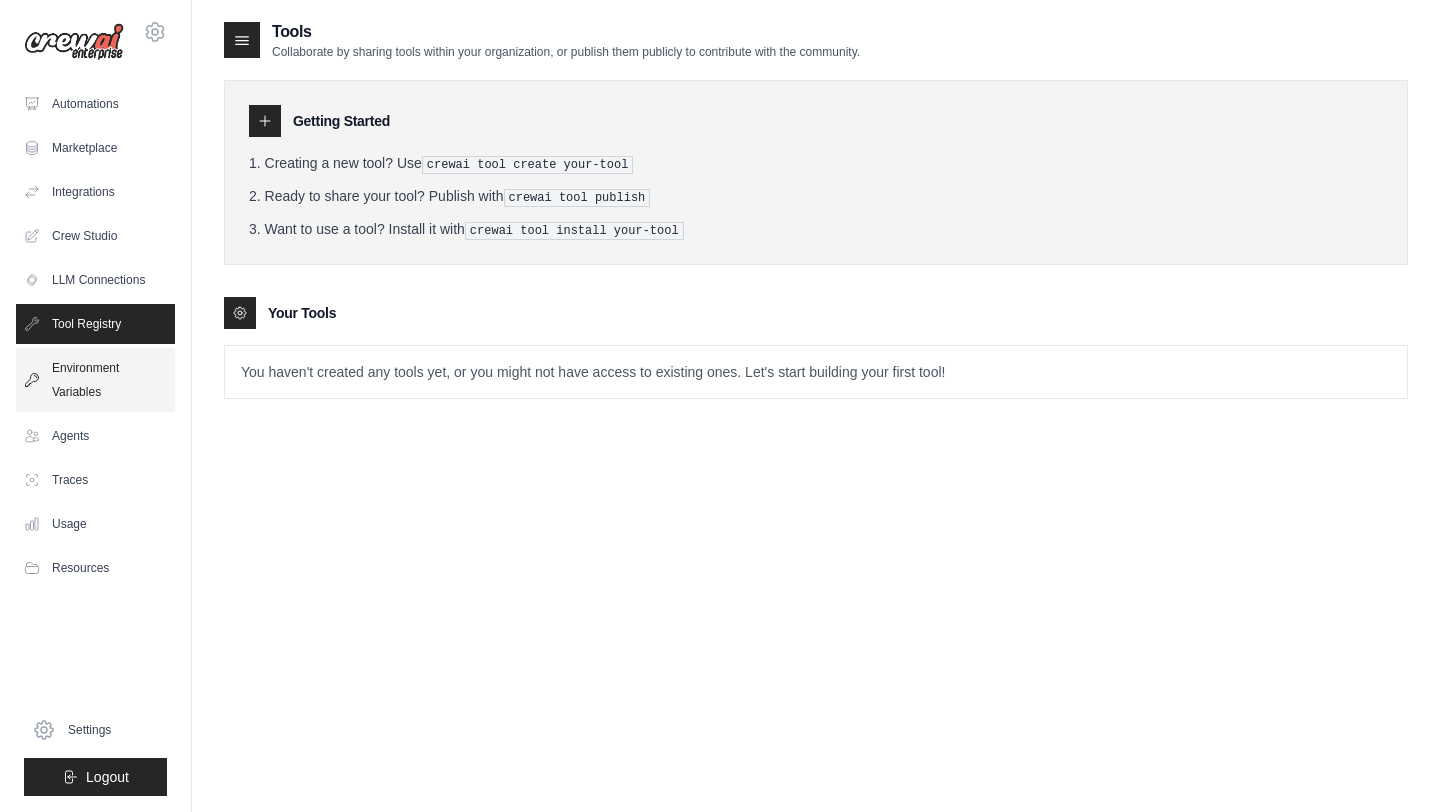 click on "Environment Variables" at bounding box center (95, 380) 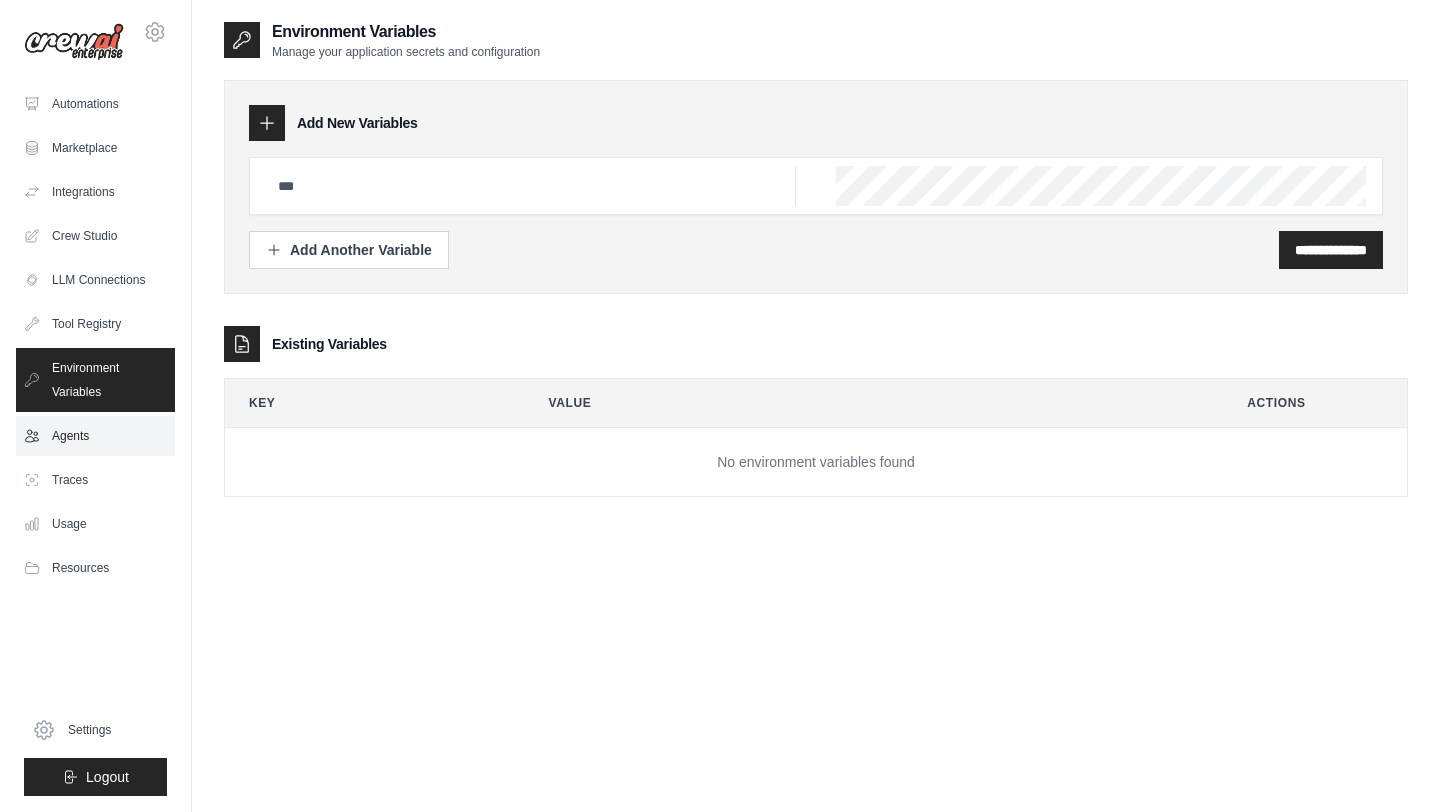 click on "Agents" at bounding box center [95, 436] 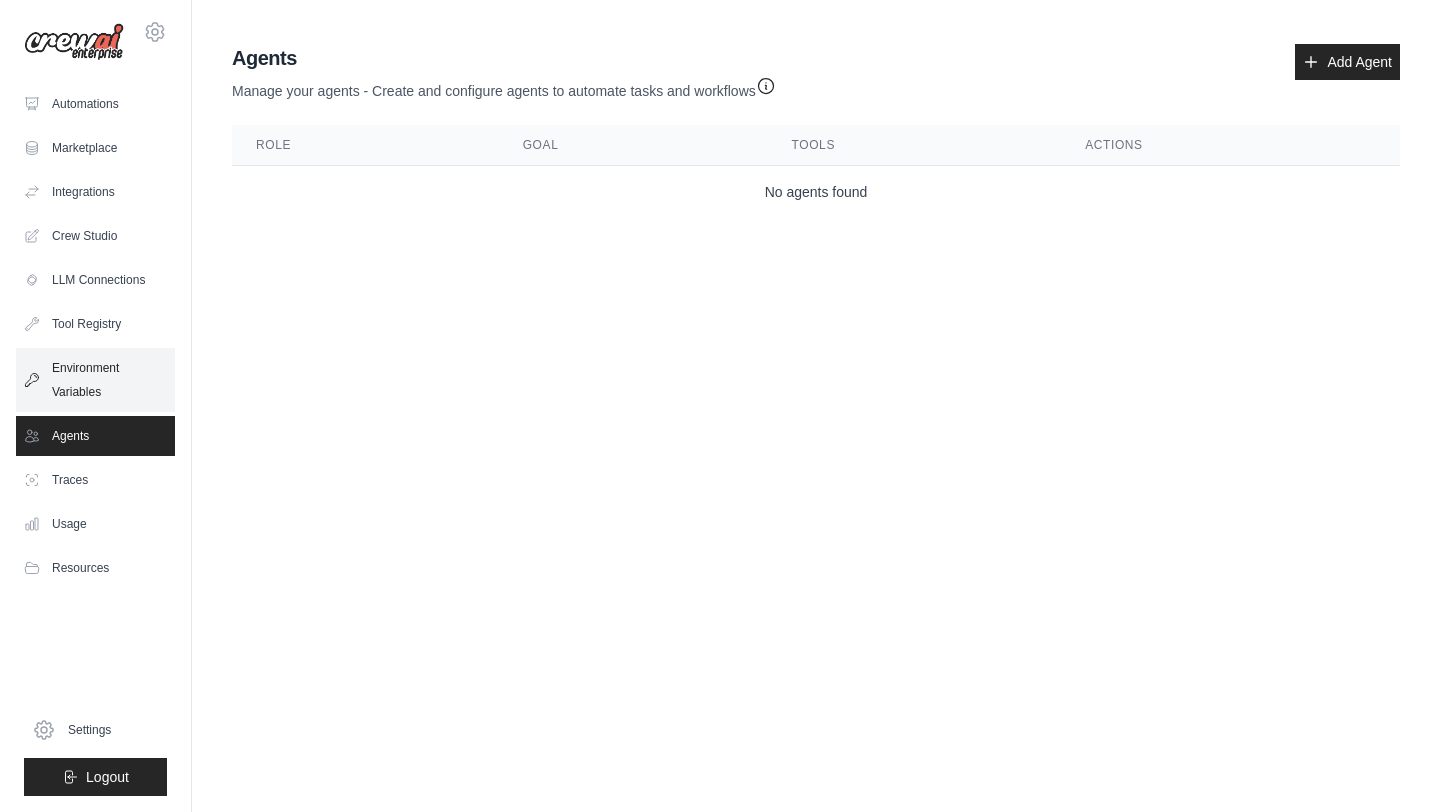 click on "Environment Variables" at bounding box center [95, 380] 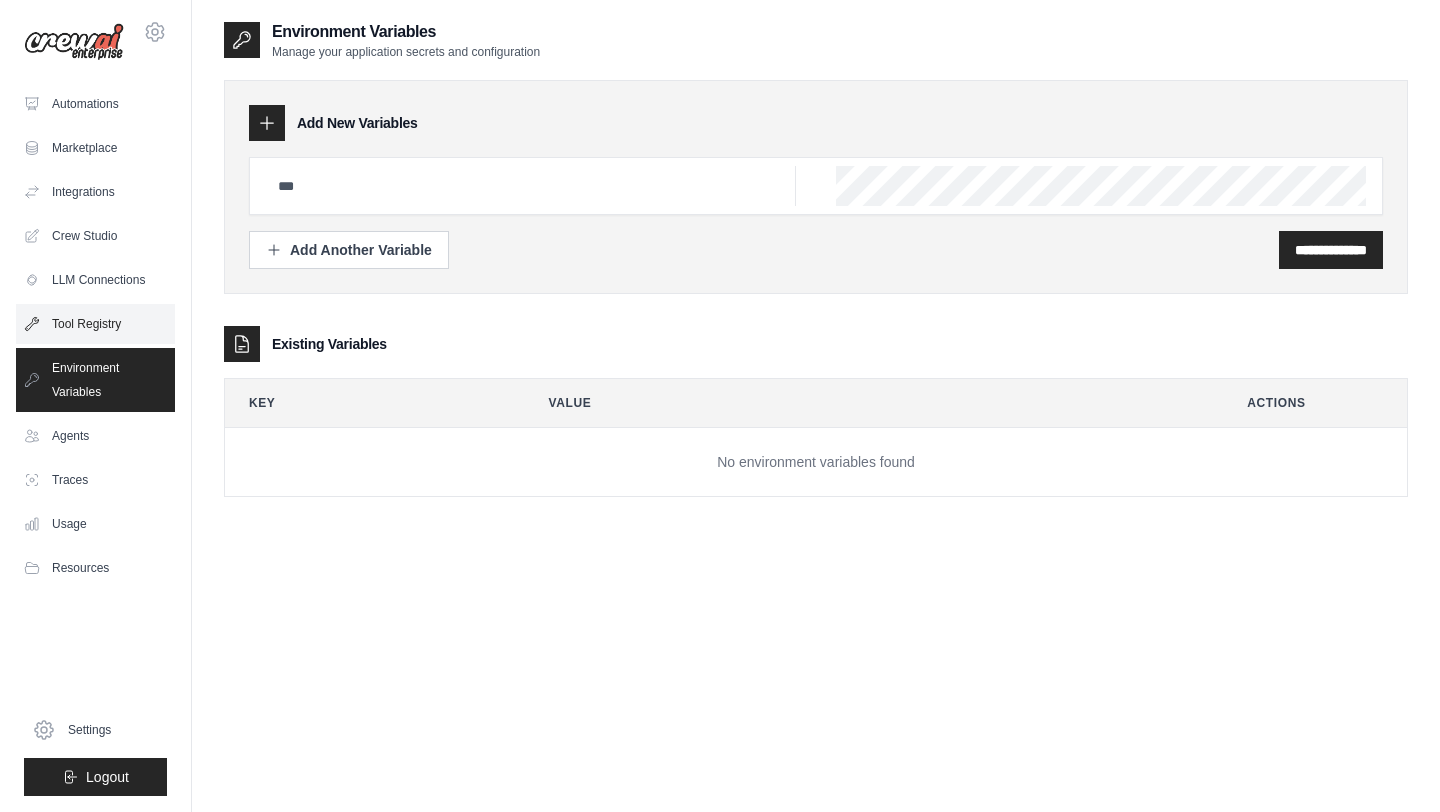 click on "Tool Registry" at bounding box center (95, 324) 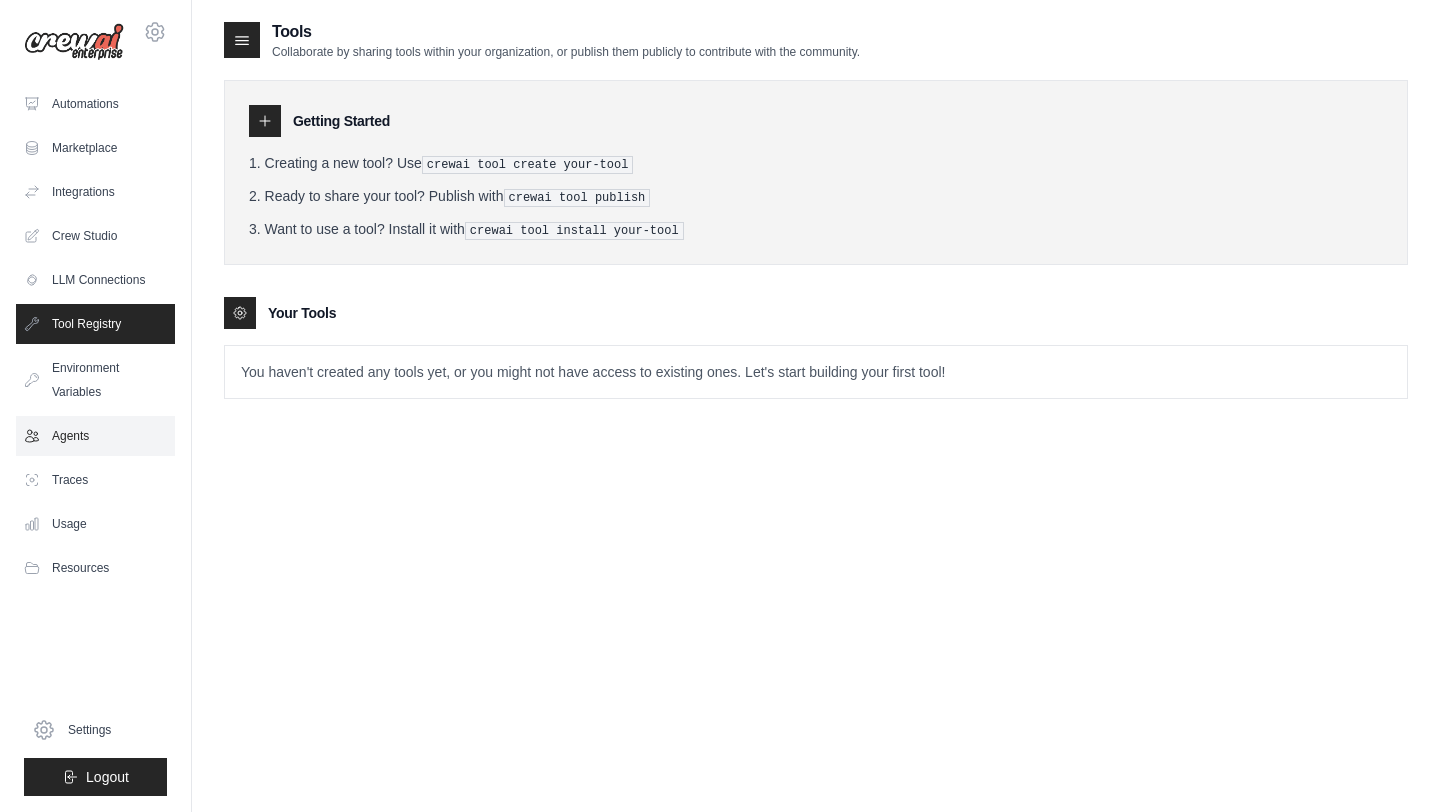 click on "Agents" at bounding box center (95, 436) 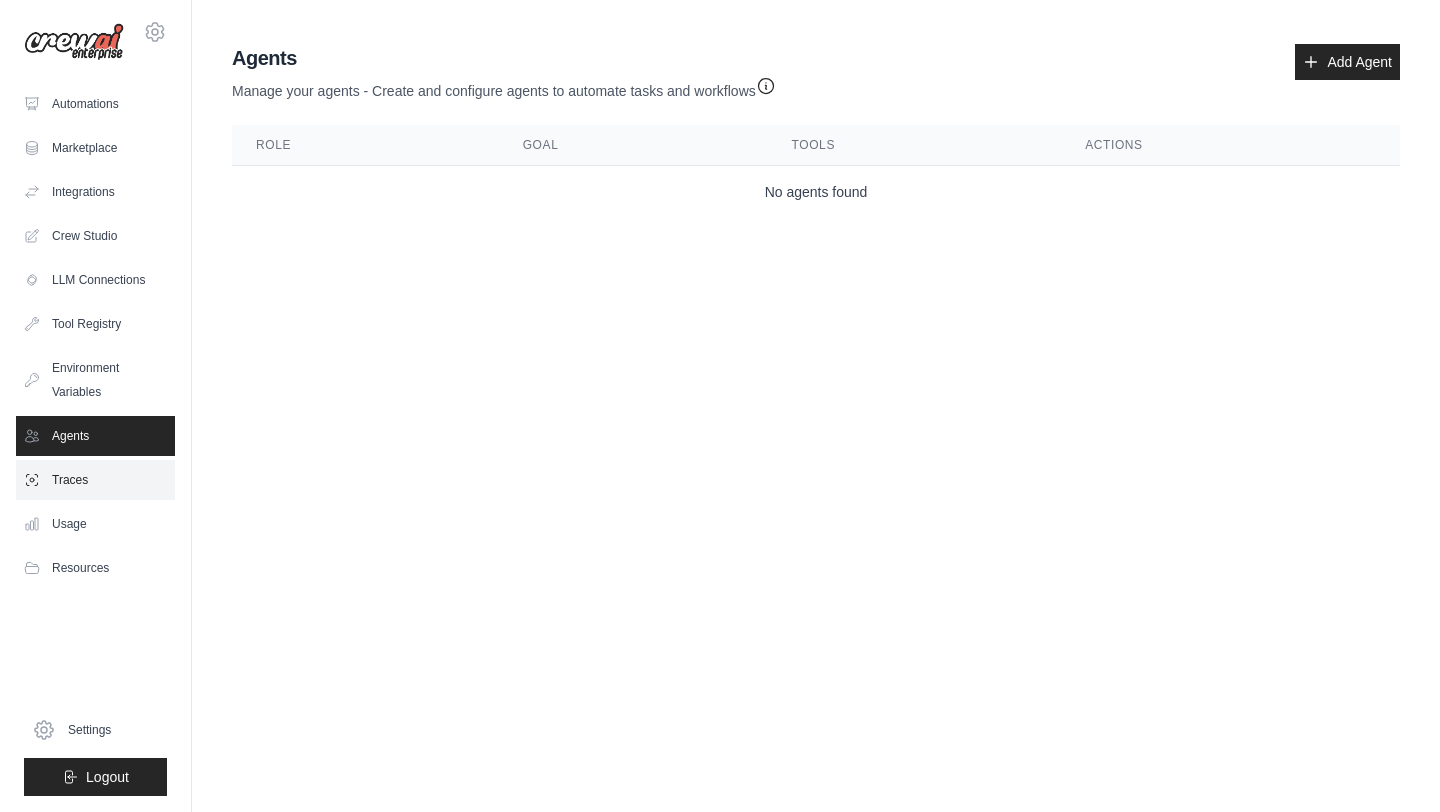 click on "Traces" at bounding box center (95, 480) 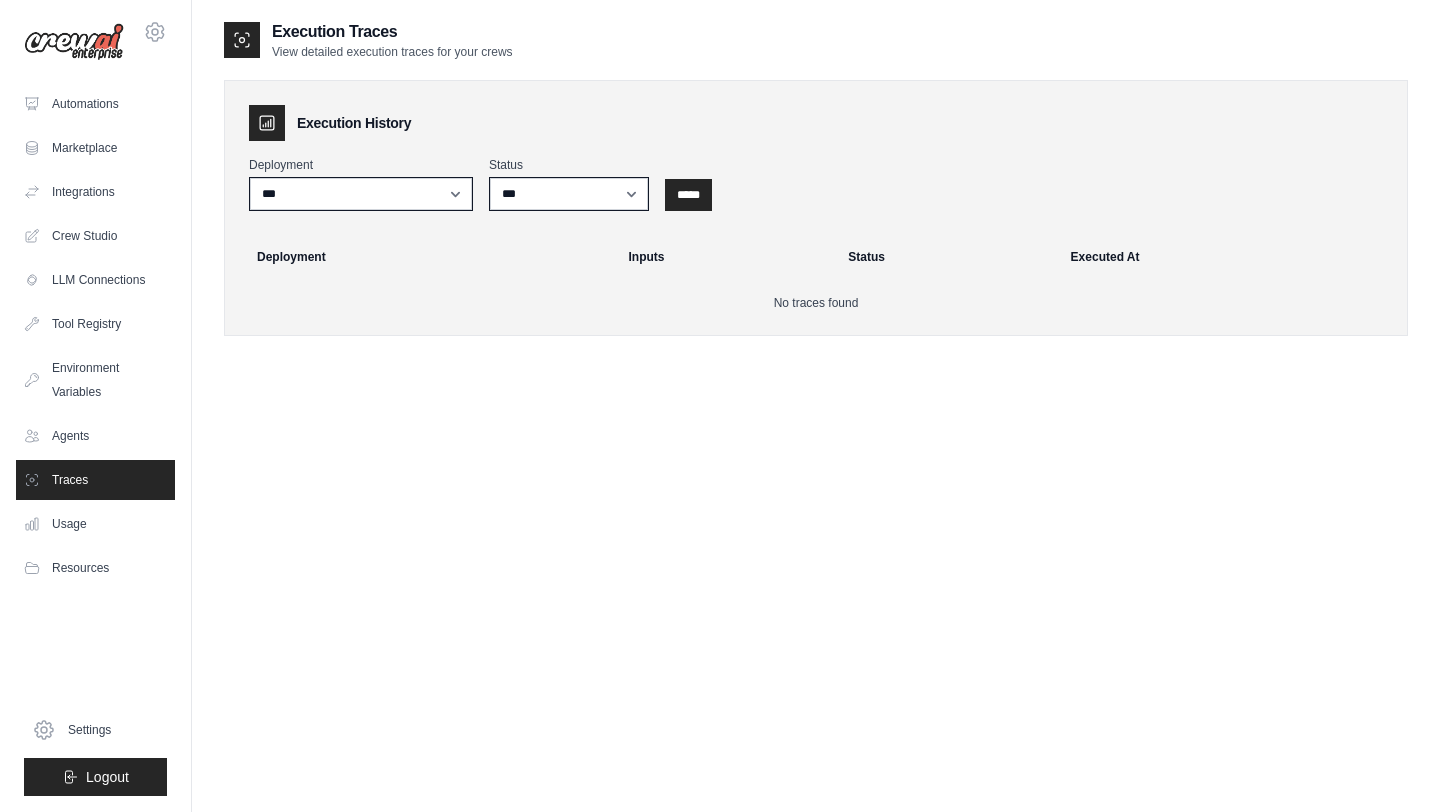 click on "Automations
Marketplace
Integrations
Crew Studio
LLM Connections" at bounding box center [95, 336] 